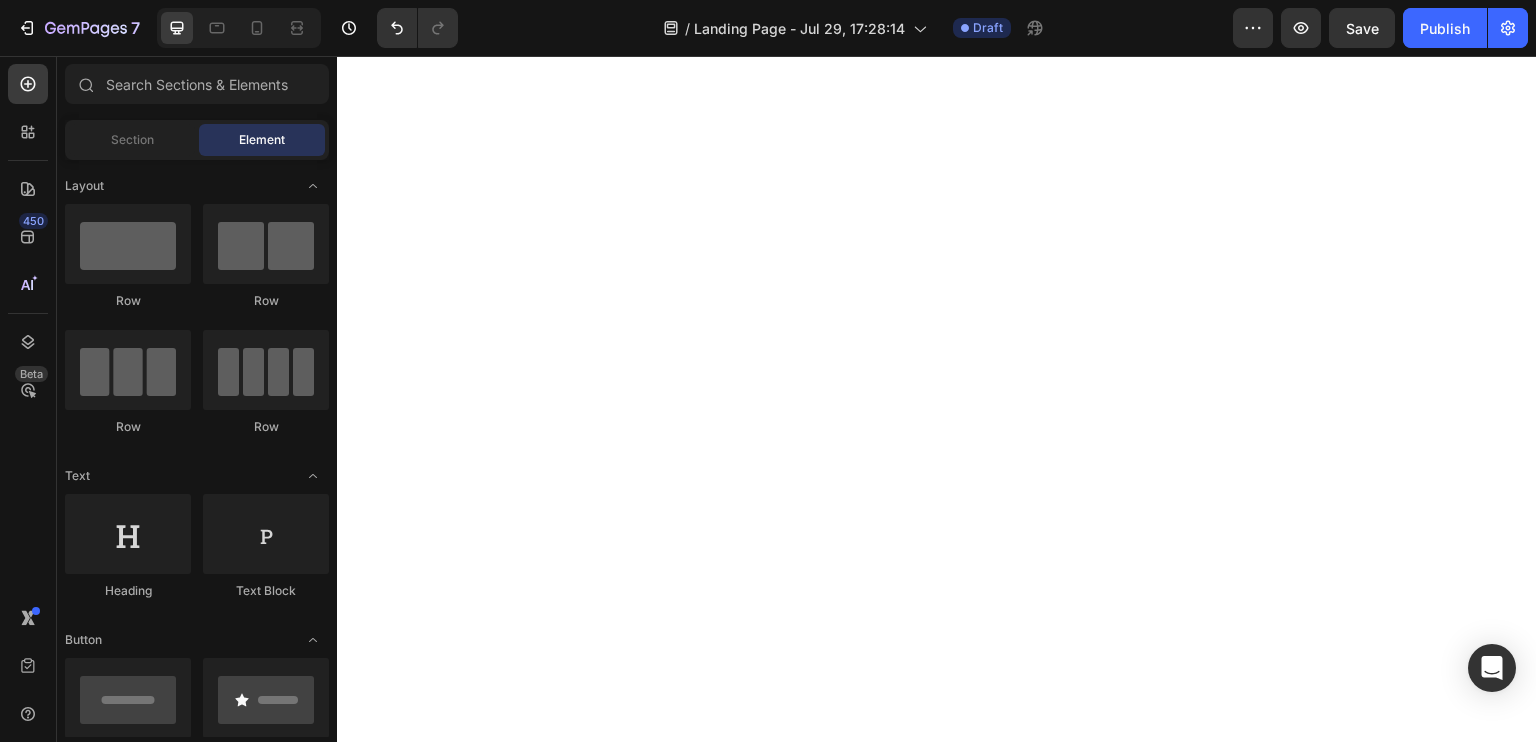scroll, scrollTop: 0, scrollLeft: 0, axis: both 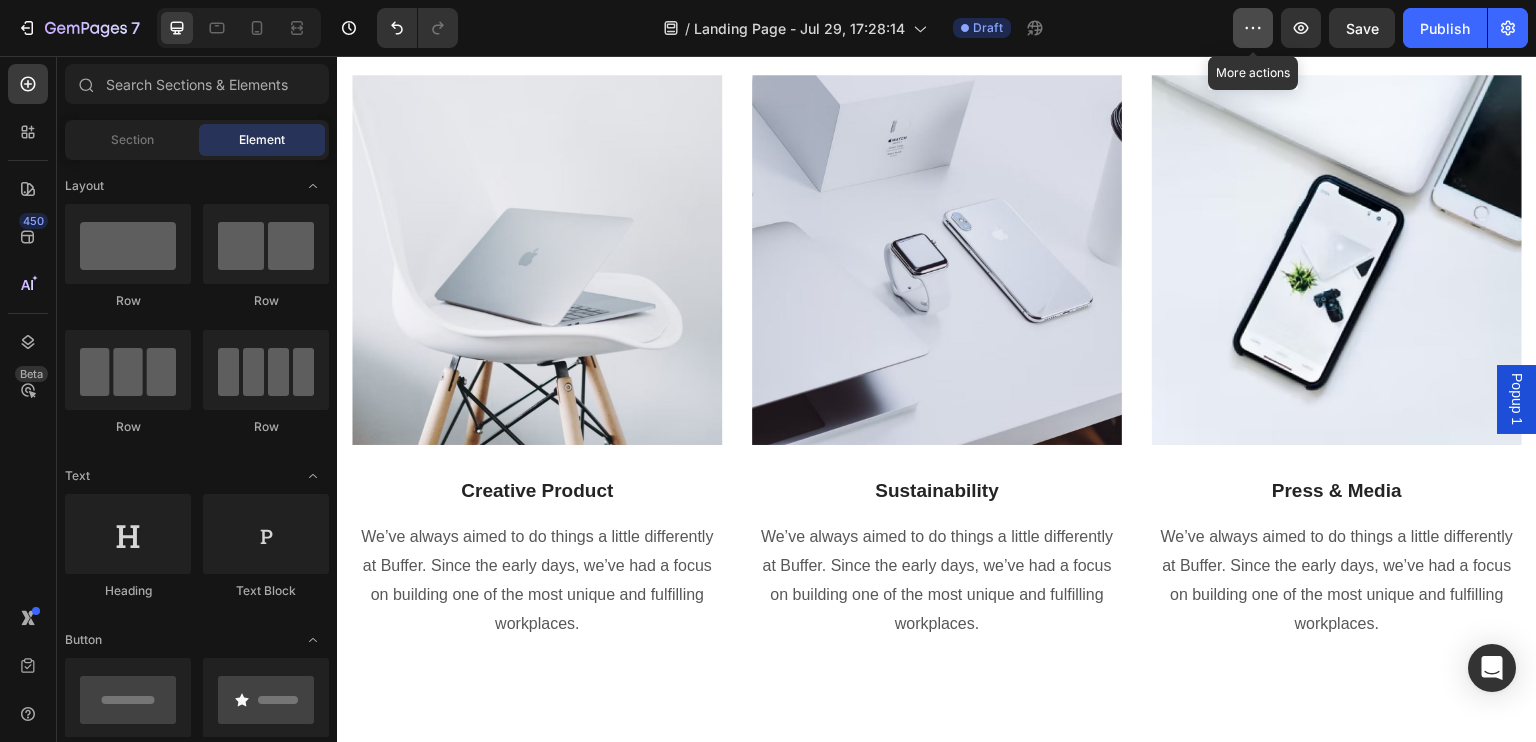 click 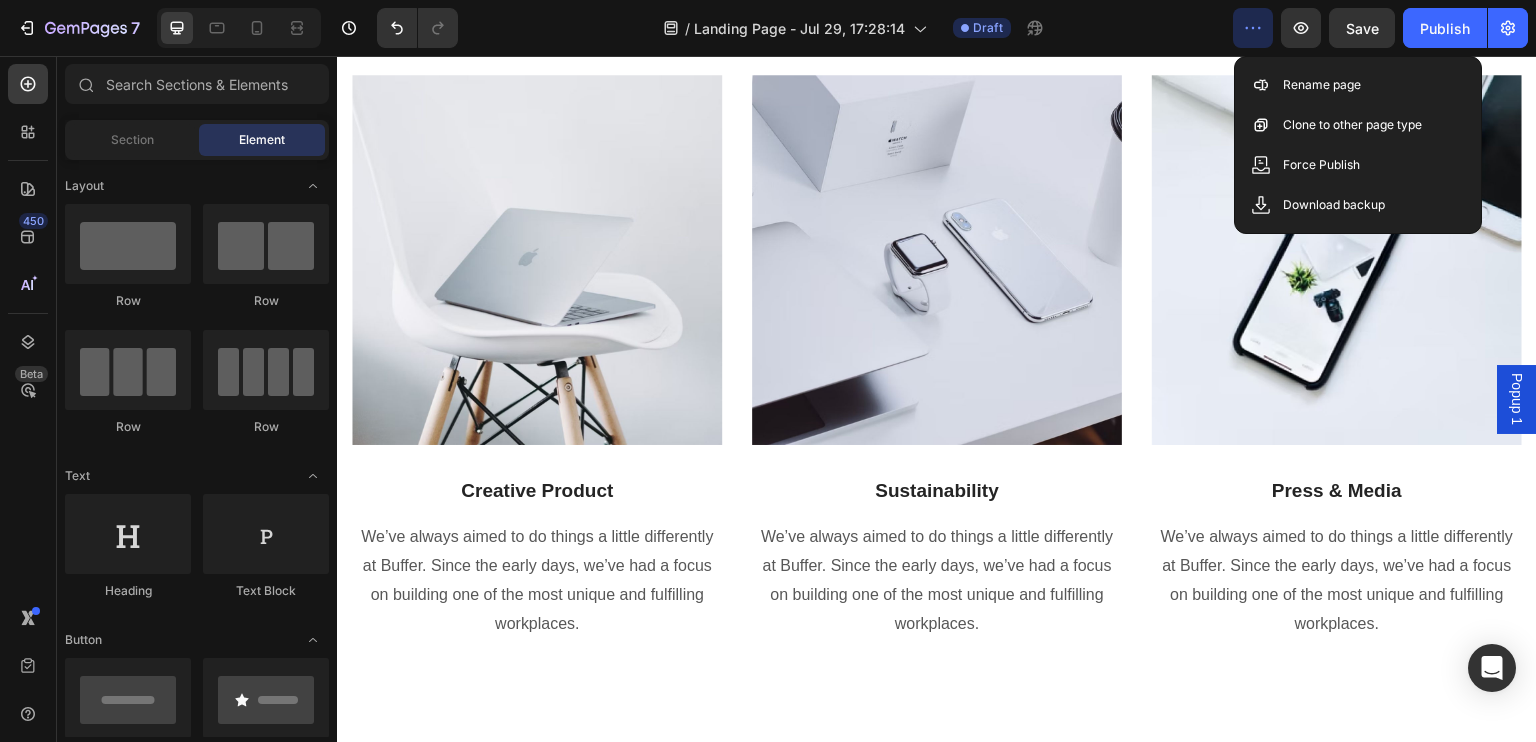 click on "Landing Page - Jul 29, 17:28:14 Draft" 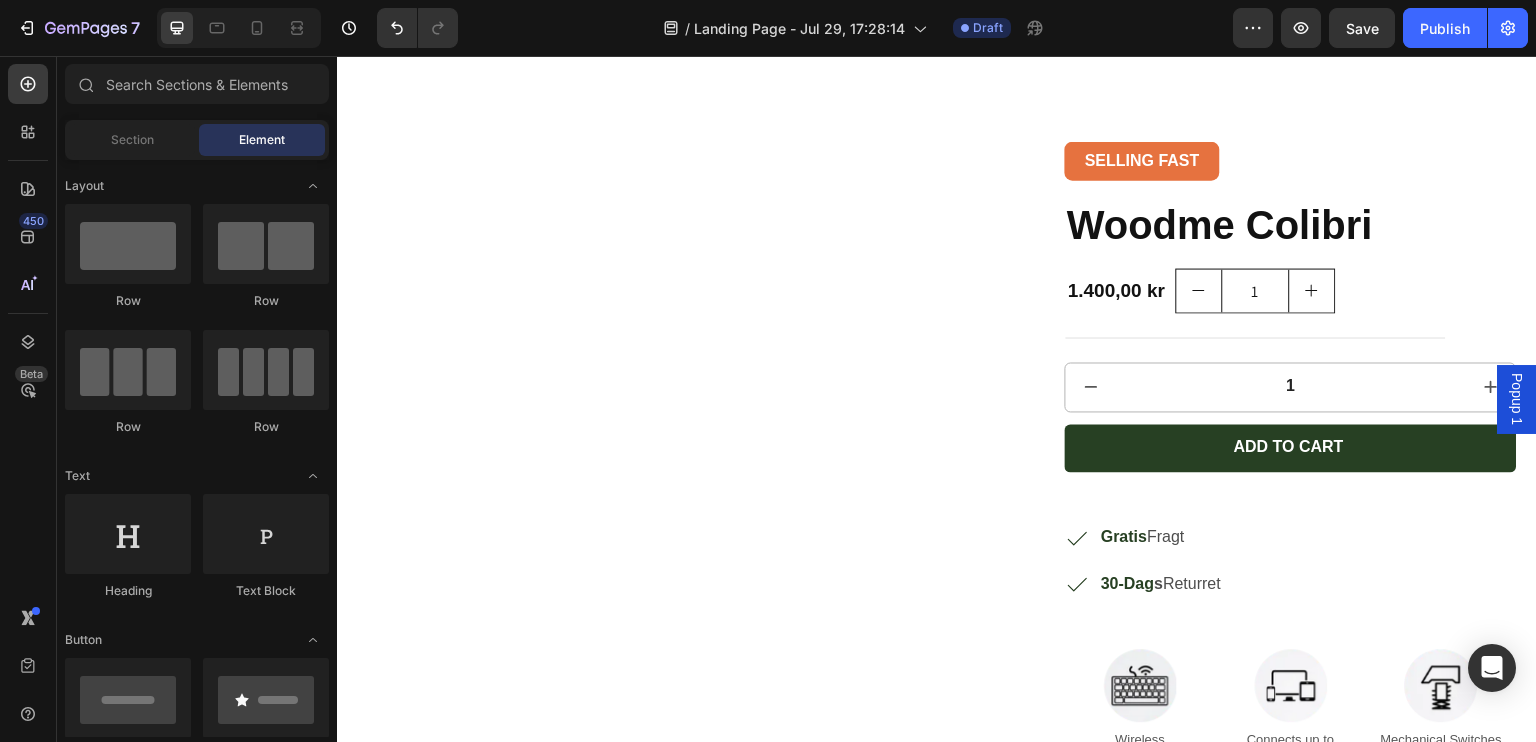 scroll, scrollTop: 1430, scrollLeft: 0, axis: vertical 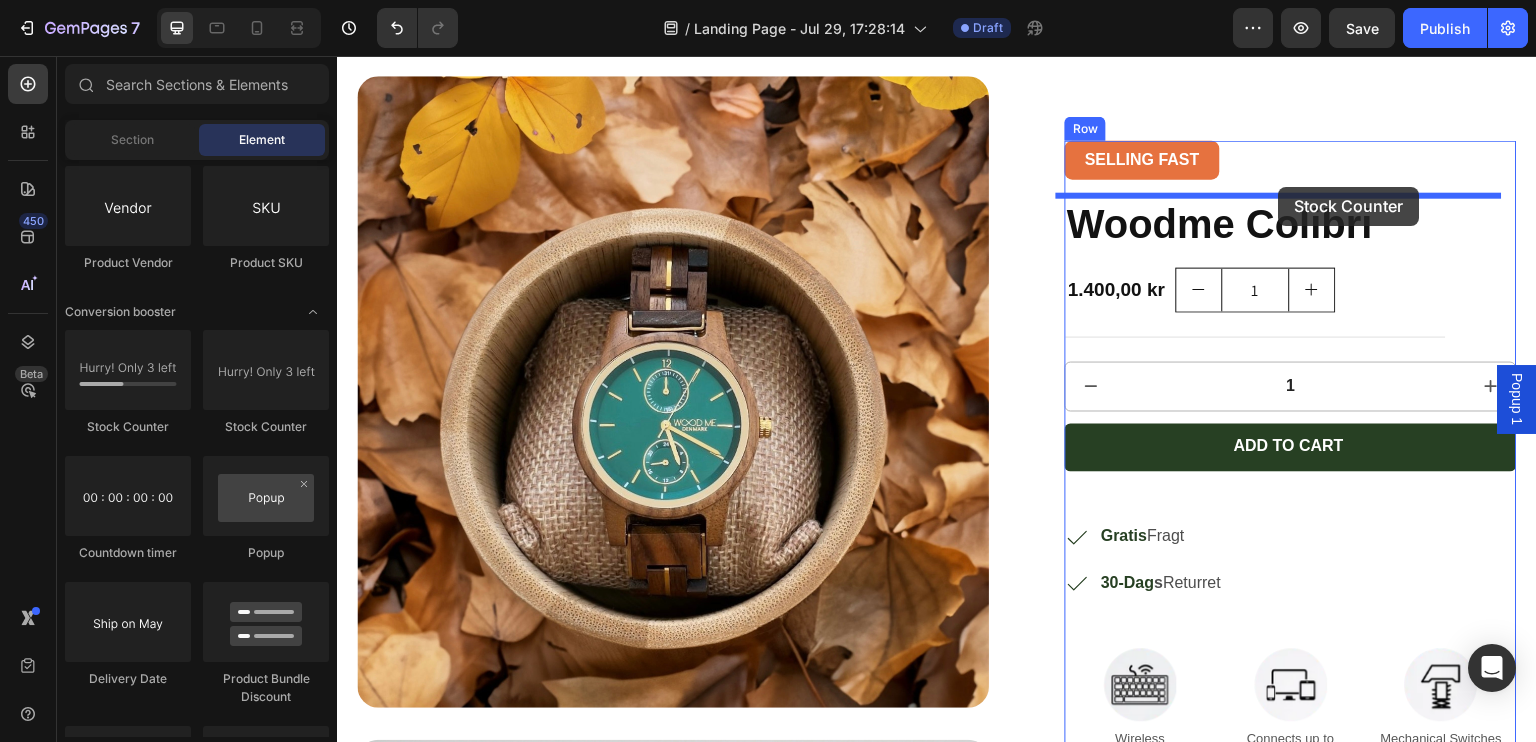 drag, startPoint x: 448, startPoint y: 459, endPoint x: 1279, endPoint y: 189, distance: 873.7626 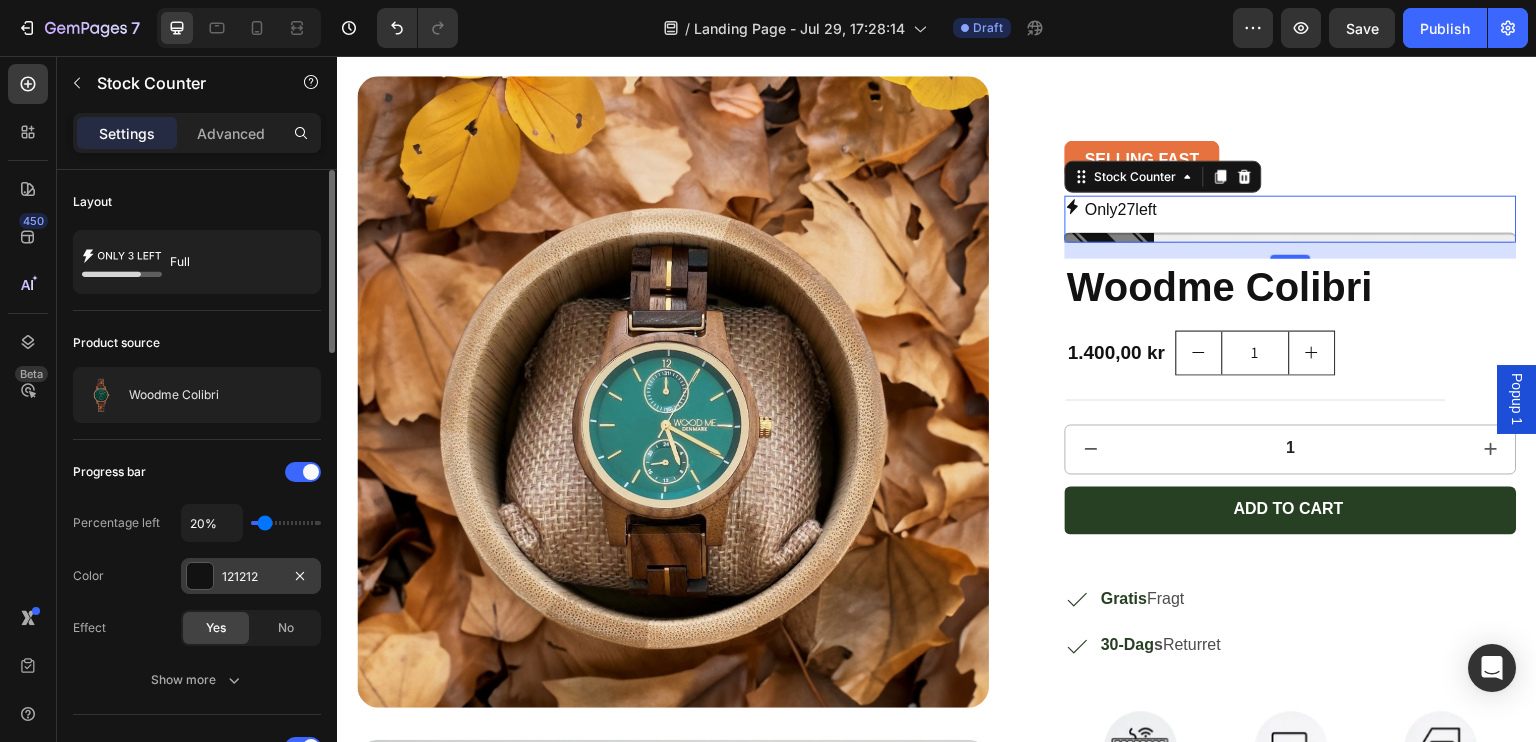click on "121212" at bounding box center (251, 576) 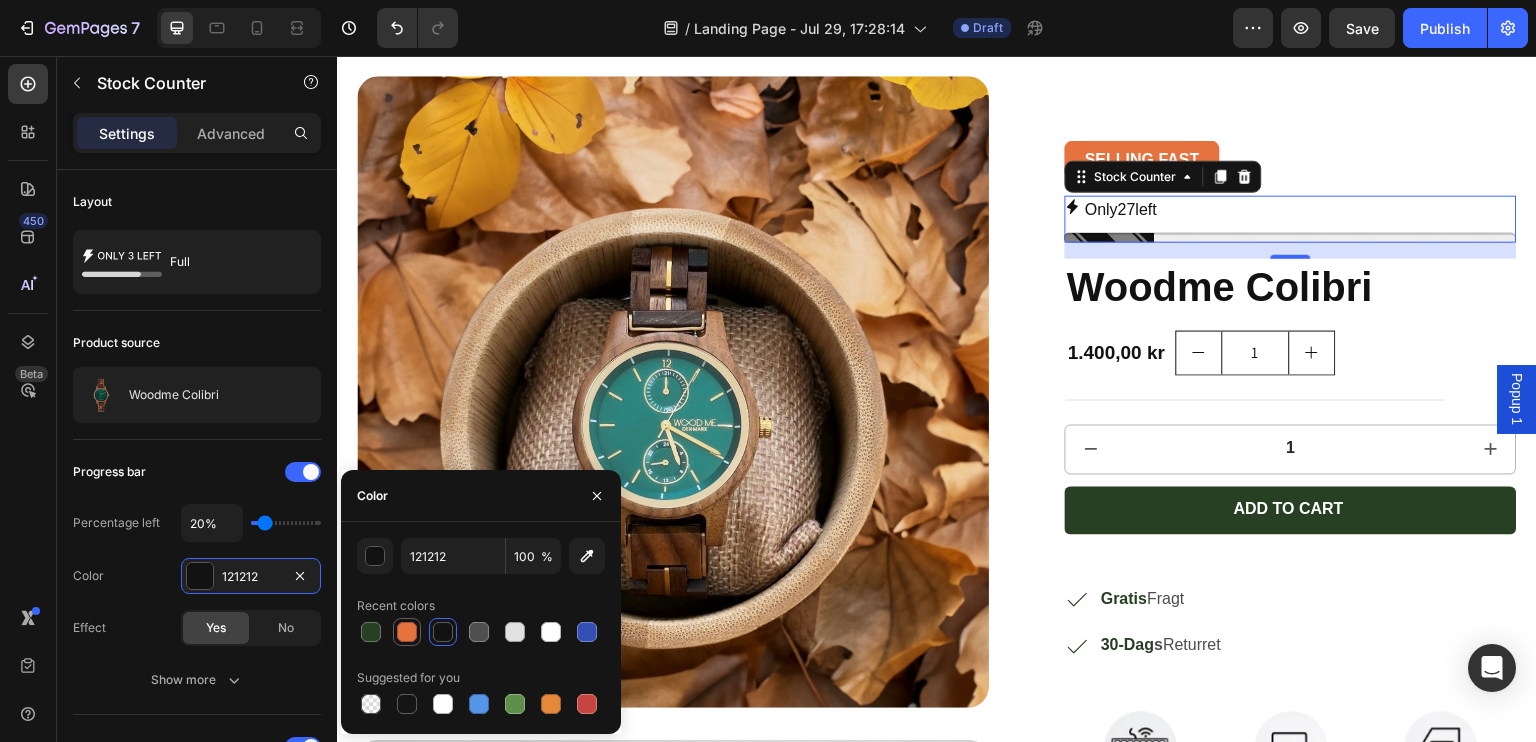 click at bounding box center [407, 632] 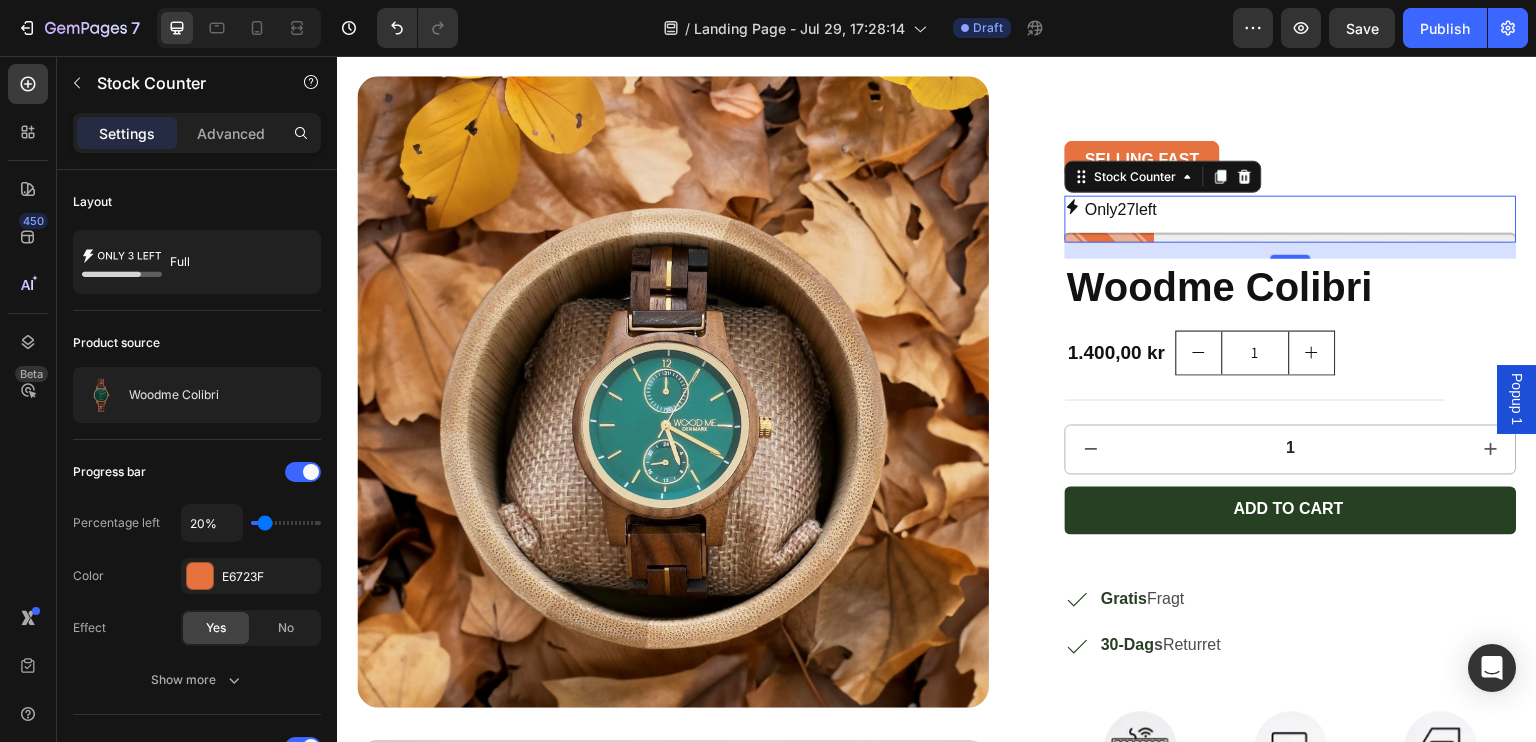 click on "Only  27  left" at bounding box center (1291, 210) 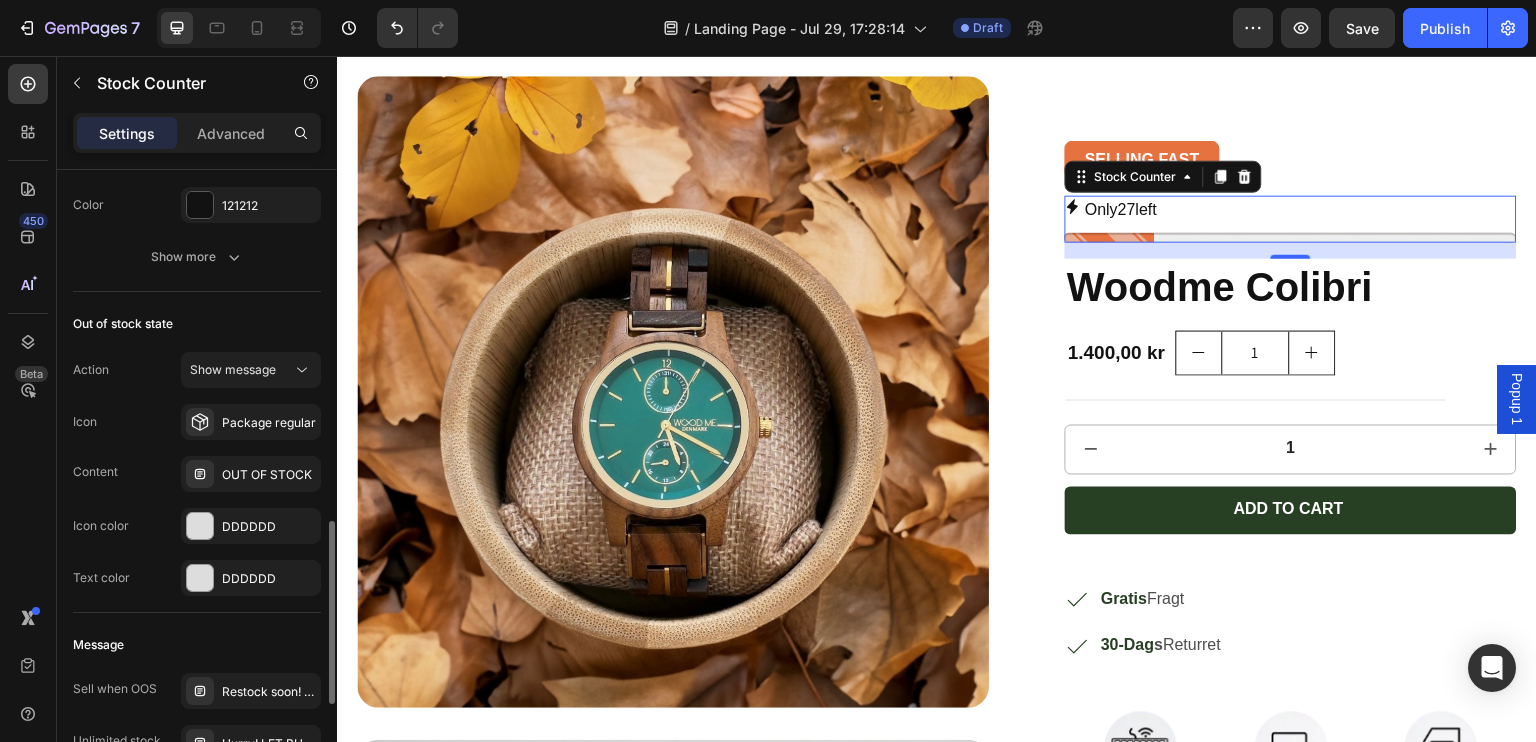 scroll, scrollTop: 1244, scrollLeft: 0, axis: vertical 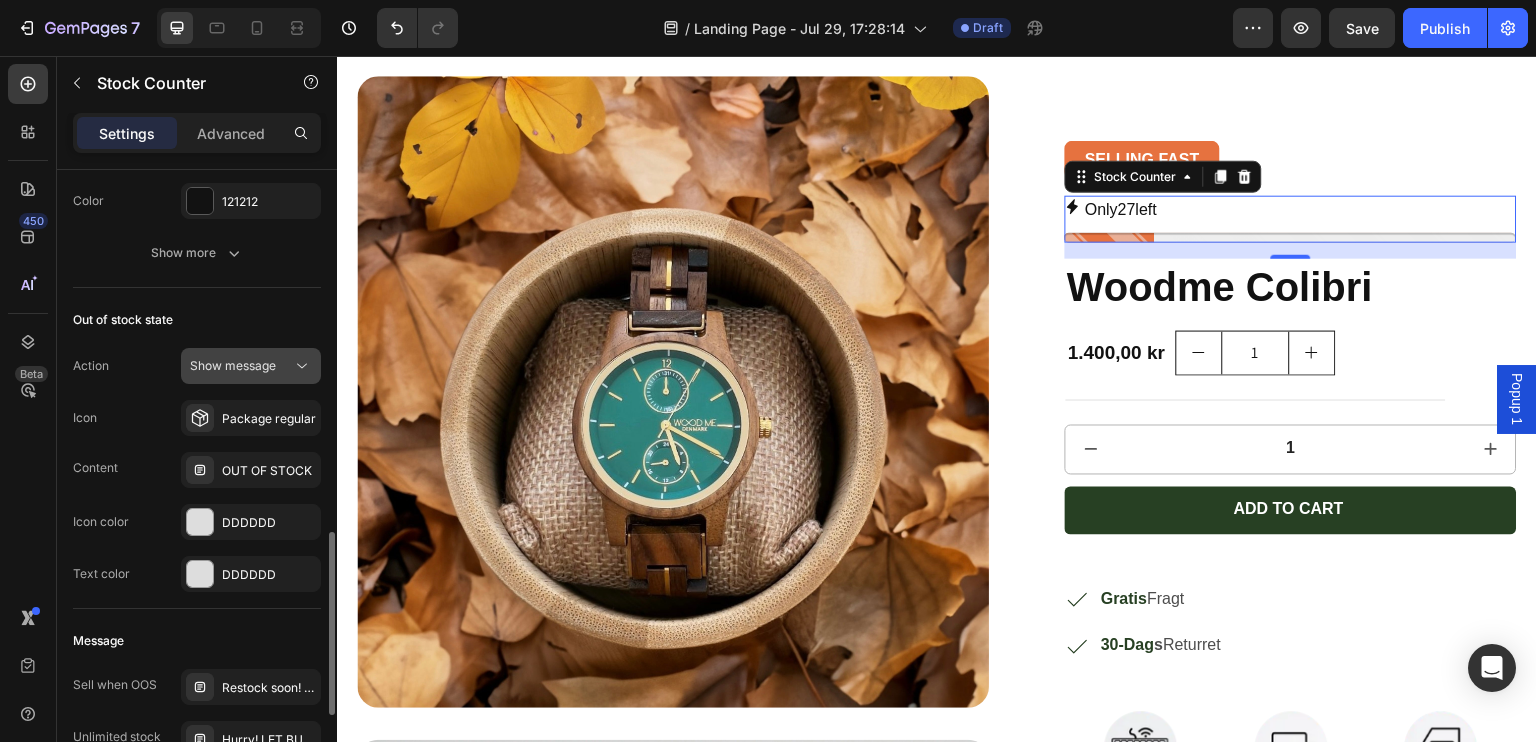 click on "Show message" at bounding box center (233, 365) 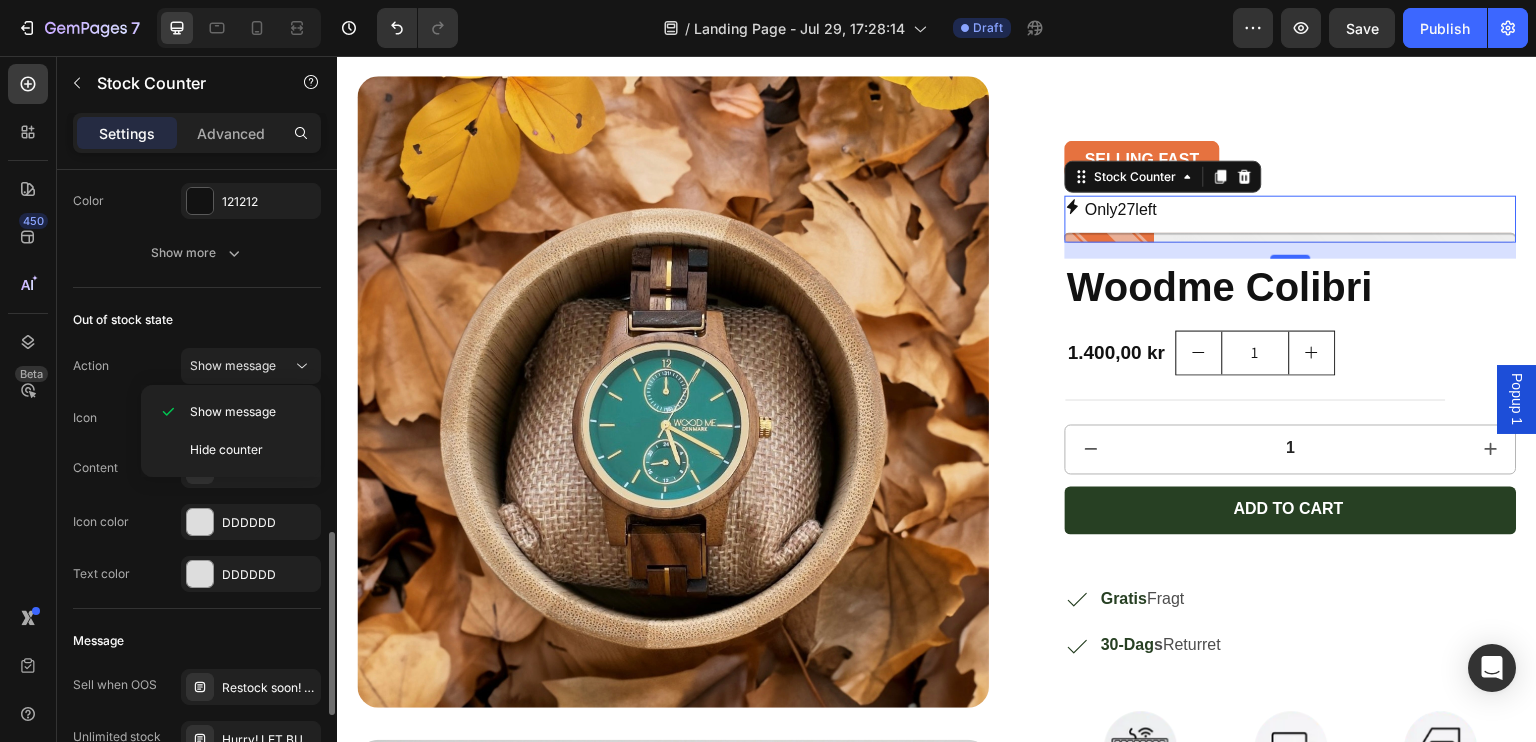 click on "Content OUT OF STOCK" at bounding box center (197, 470) 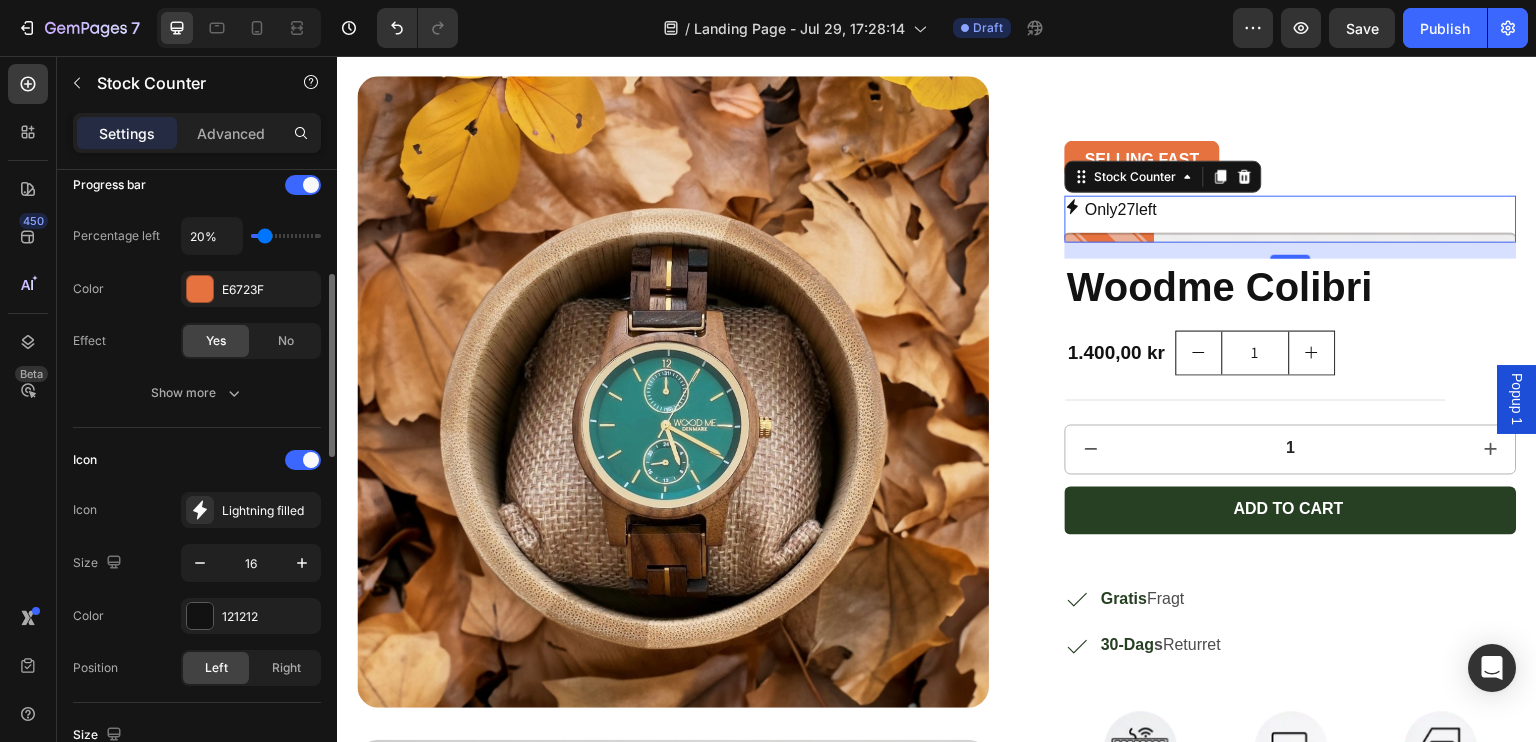scroll, scrollTop: 334, scrollLeft: 0, axis: vertical 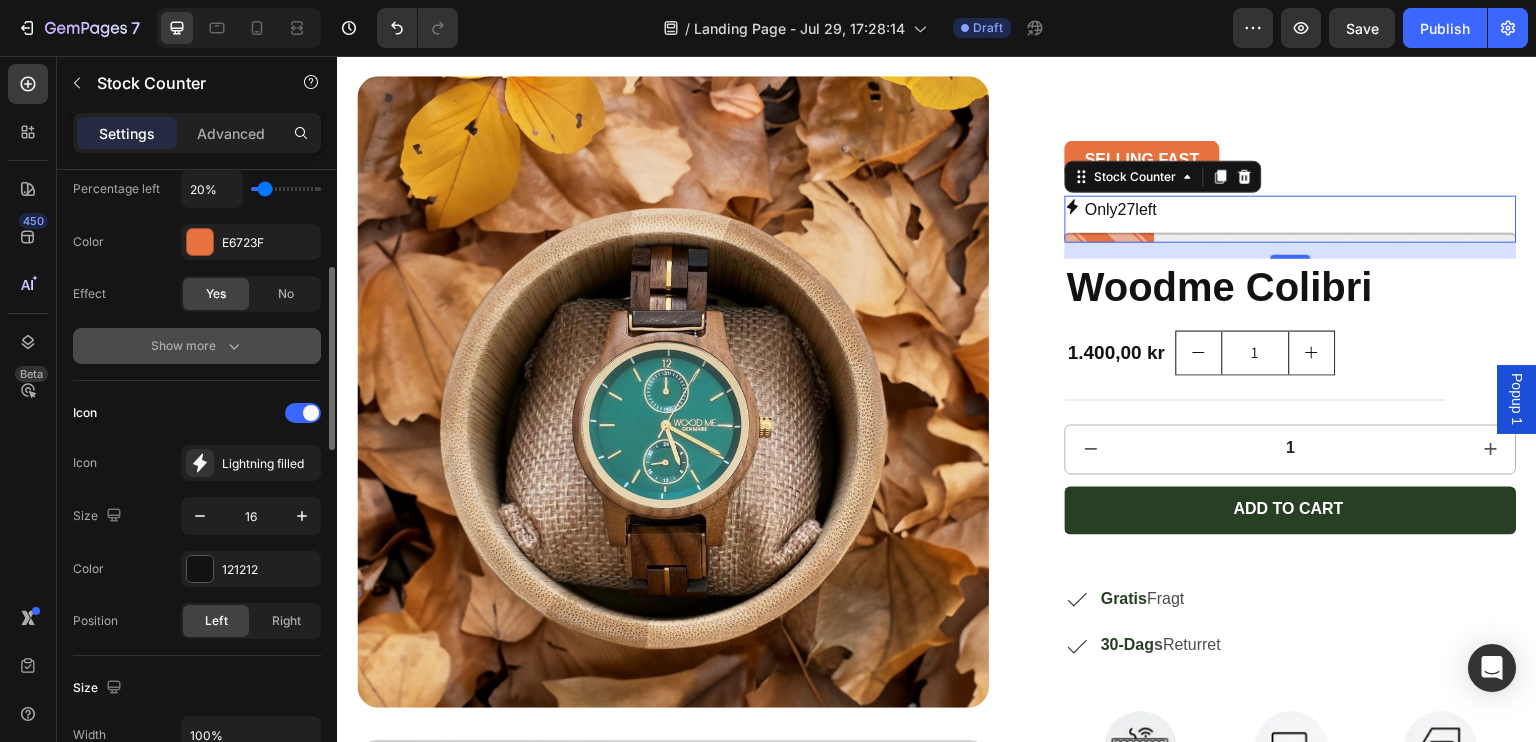 click on "Show more" at bounding box center [197, 346] 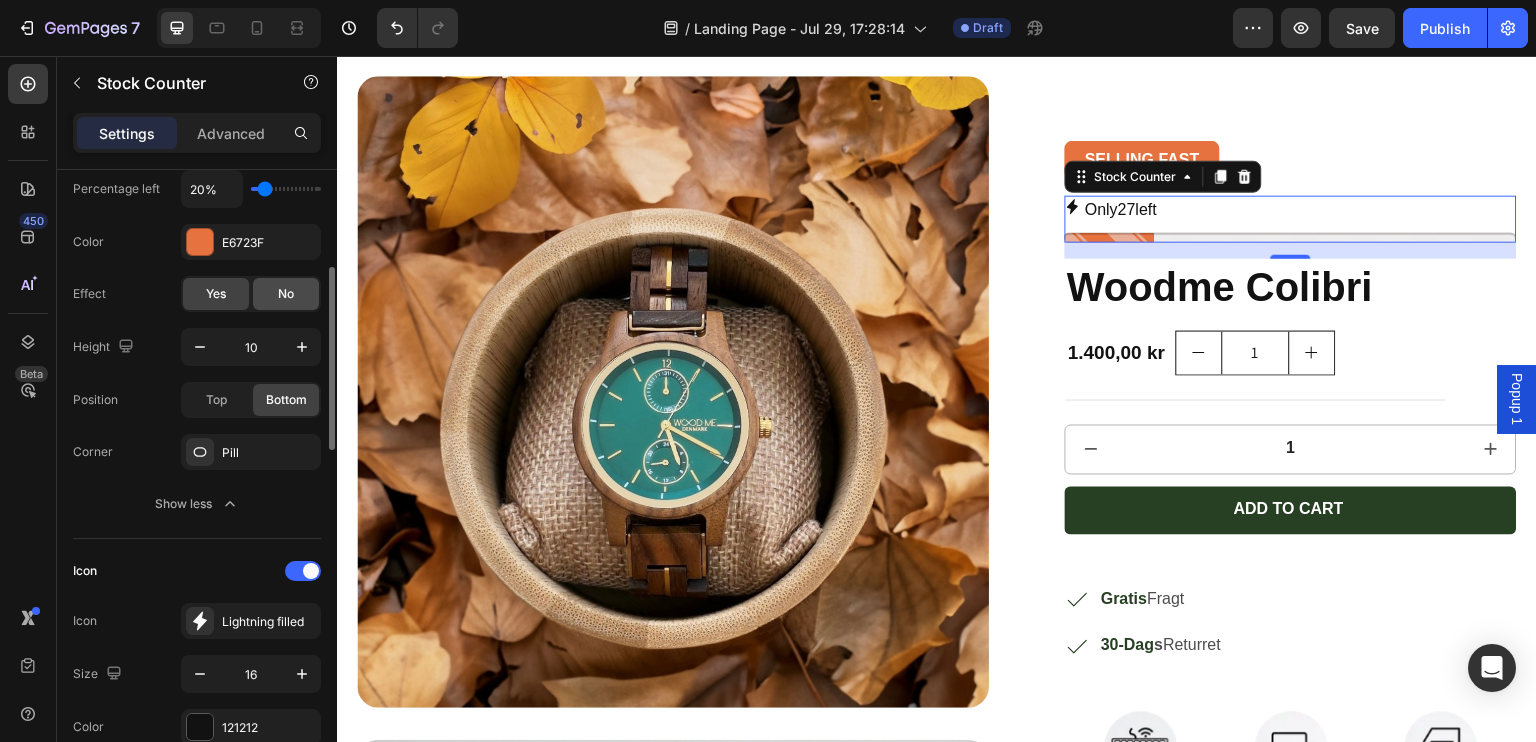 click on "No" 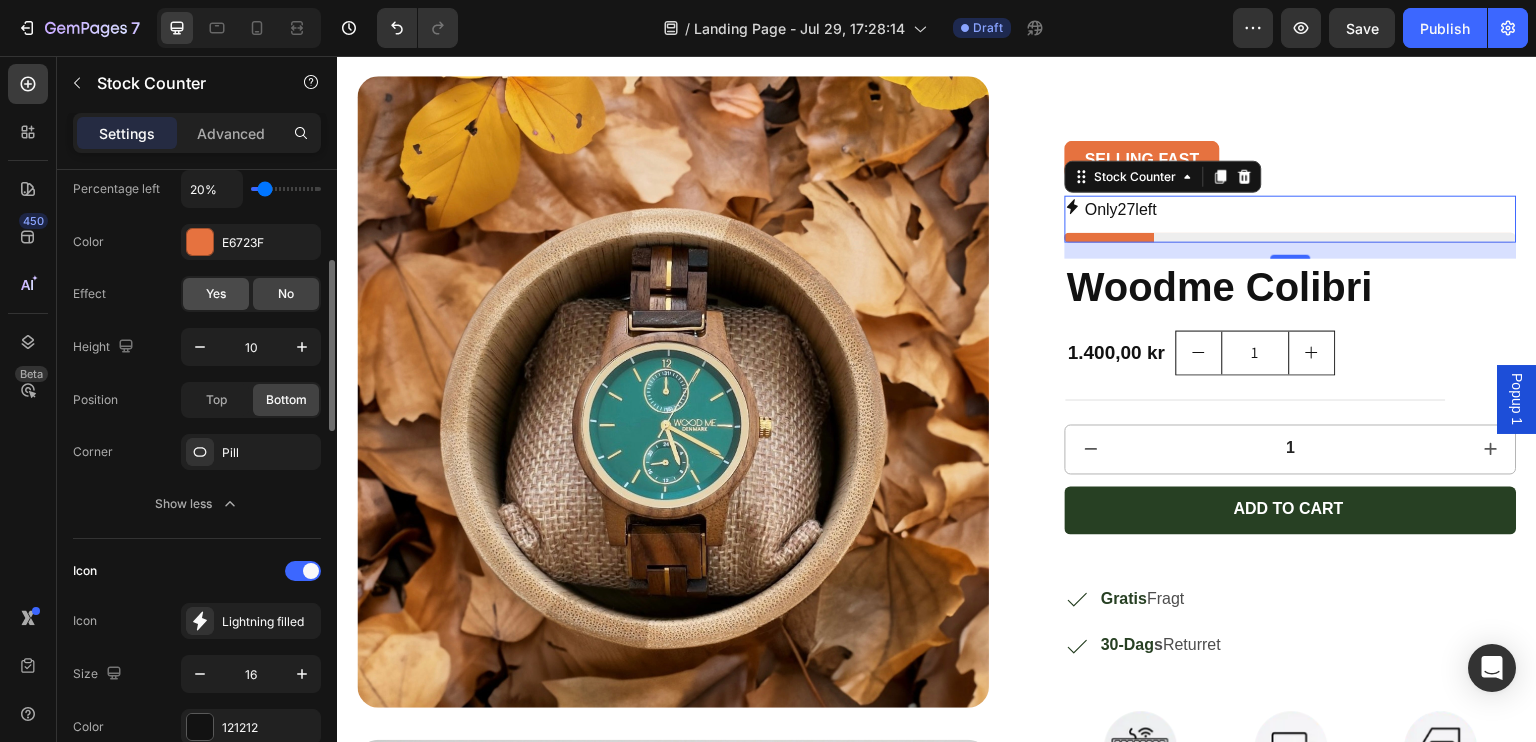 click on "Yes" 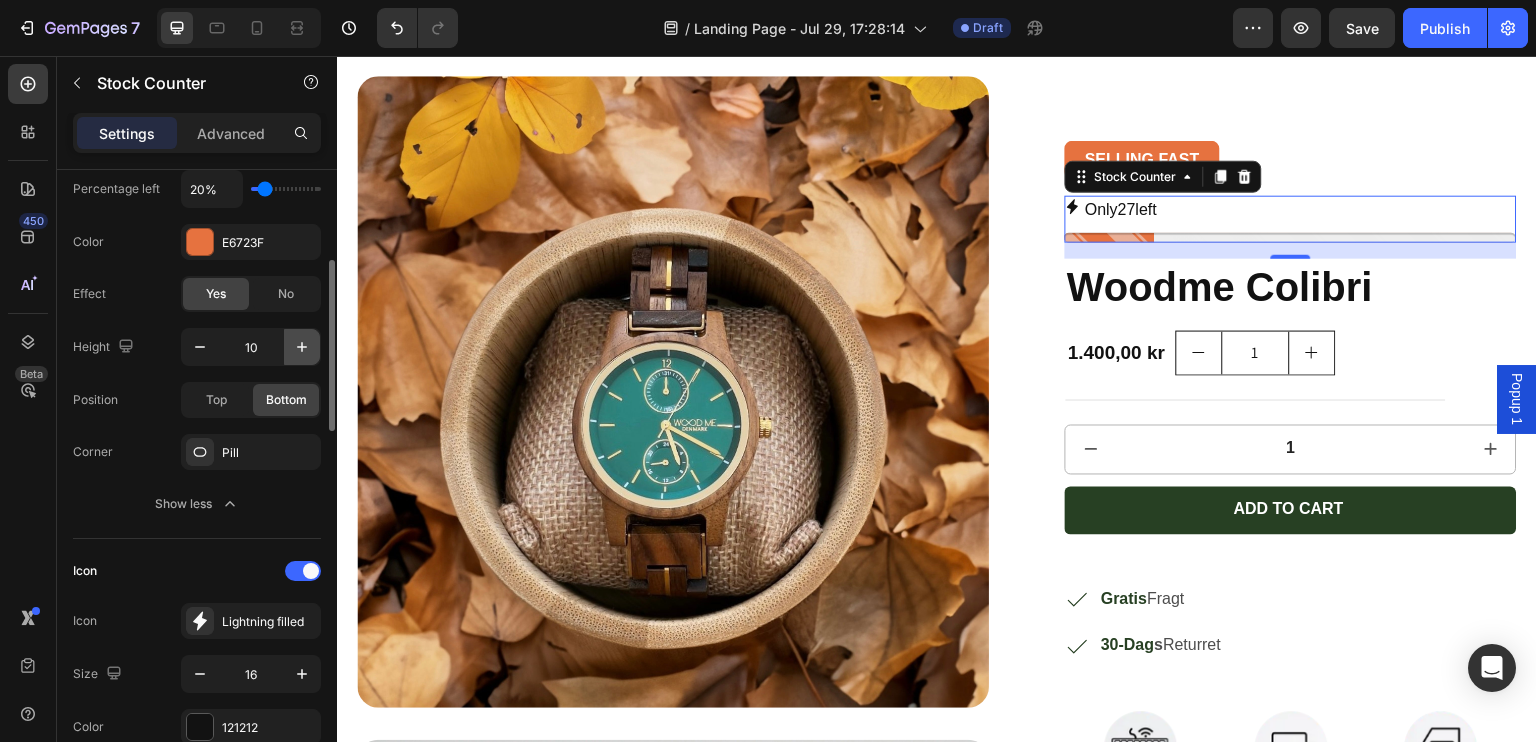 click at bounding box center [302, 347] 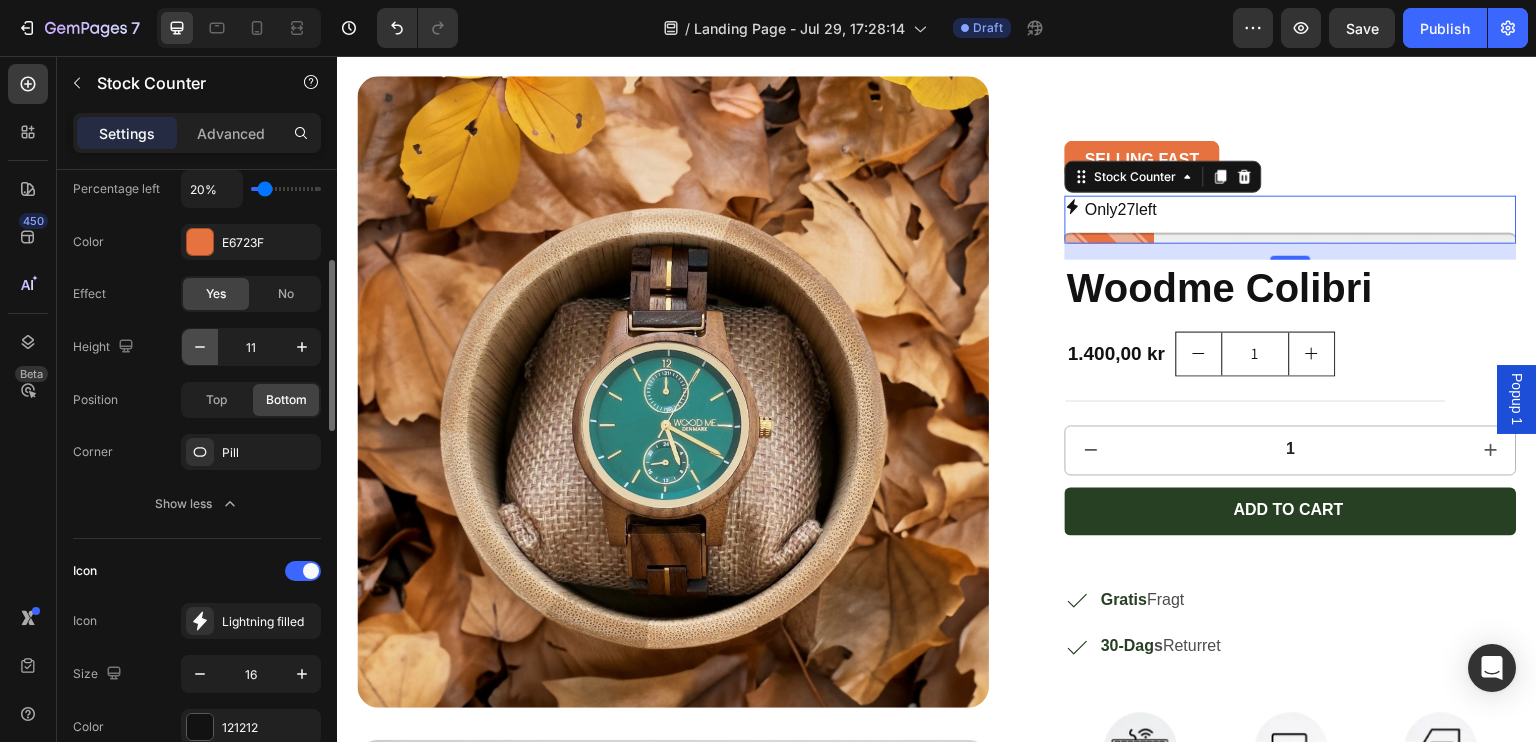 click at bounding box center (200, 347) 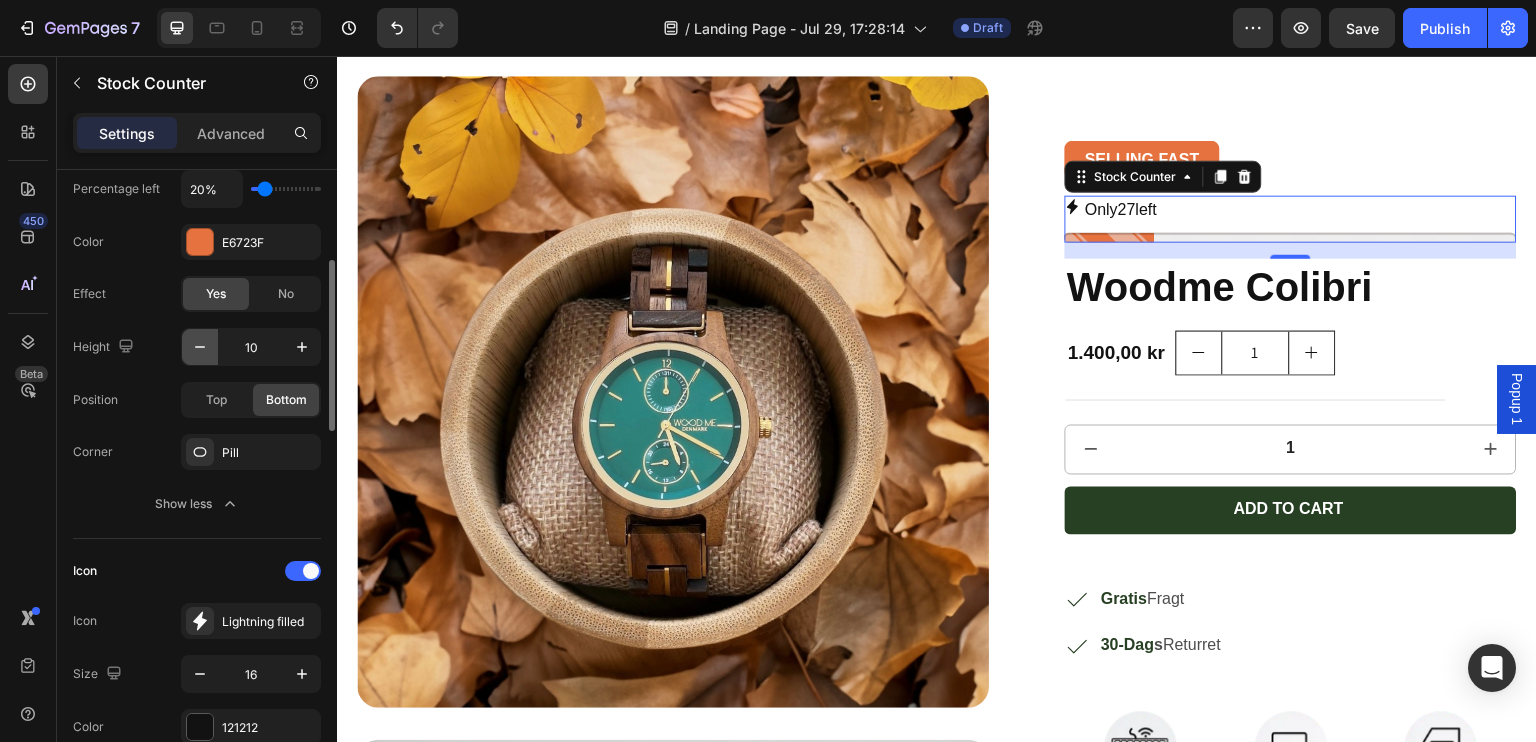 click at bounding box center (200, 347) 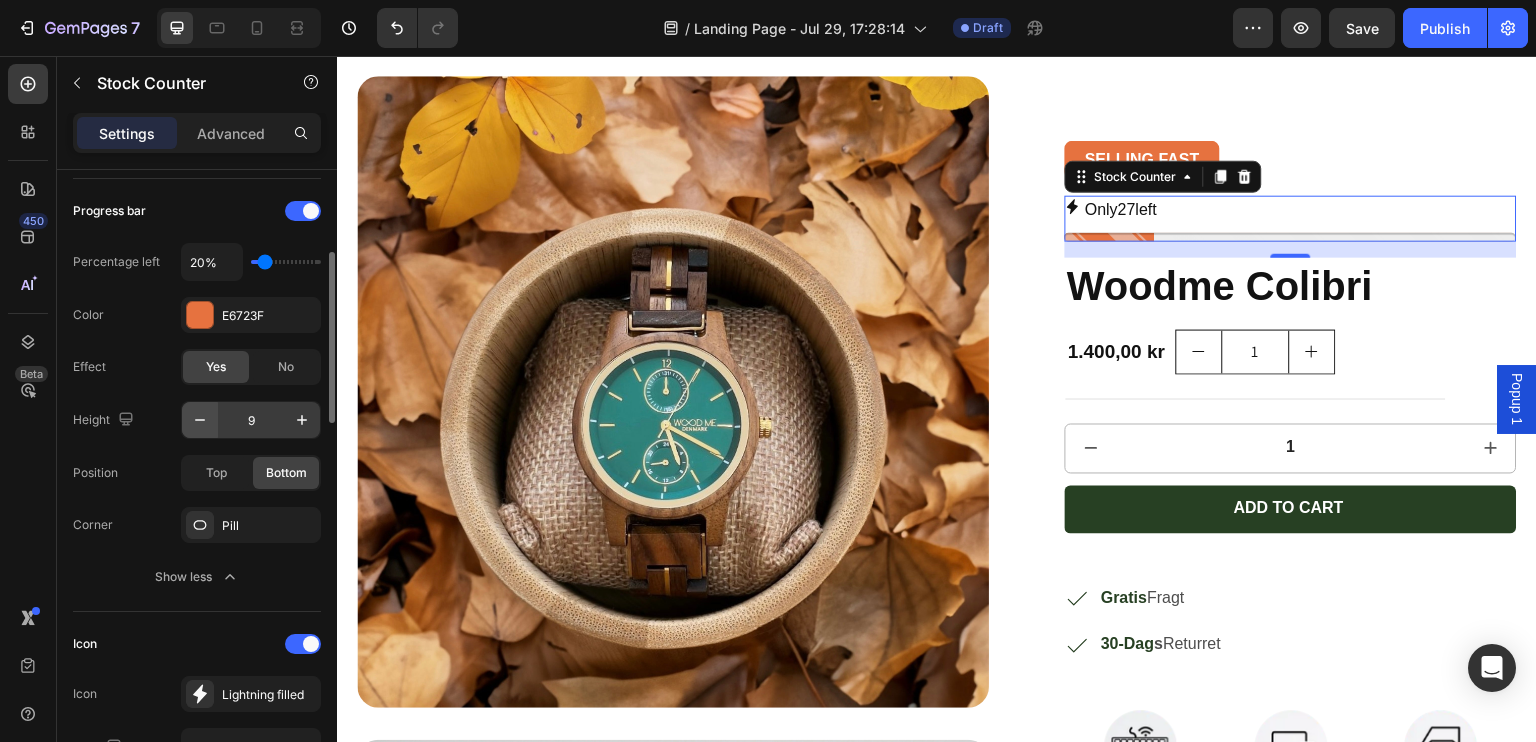 scroll, scrollTop: 260, scrollLeft: 0, axis: vertical 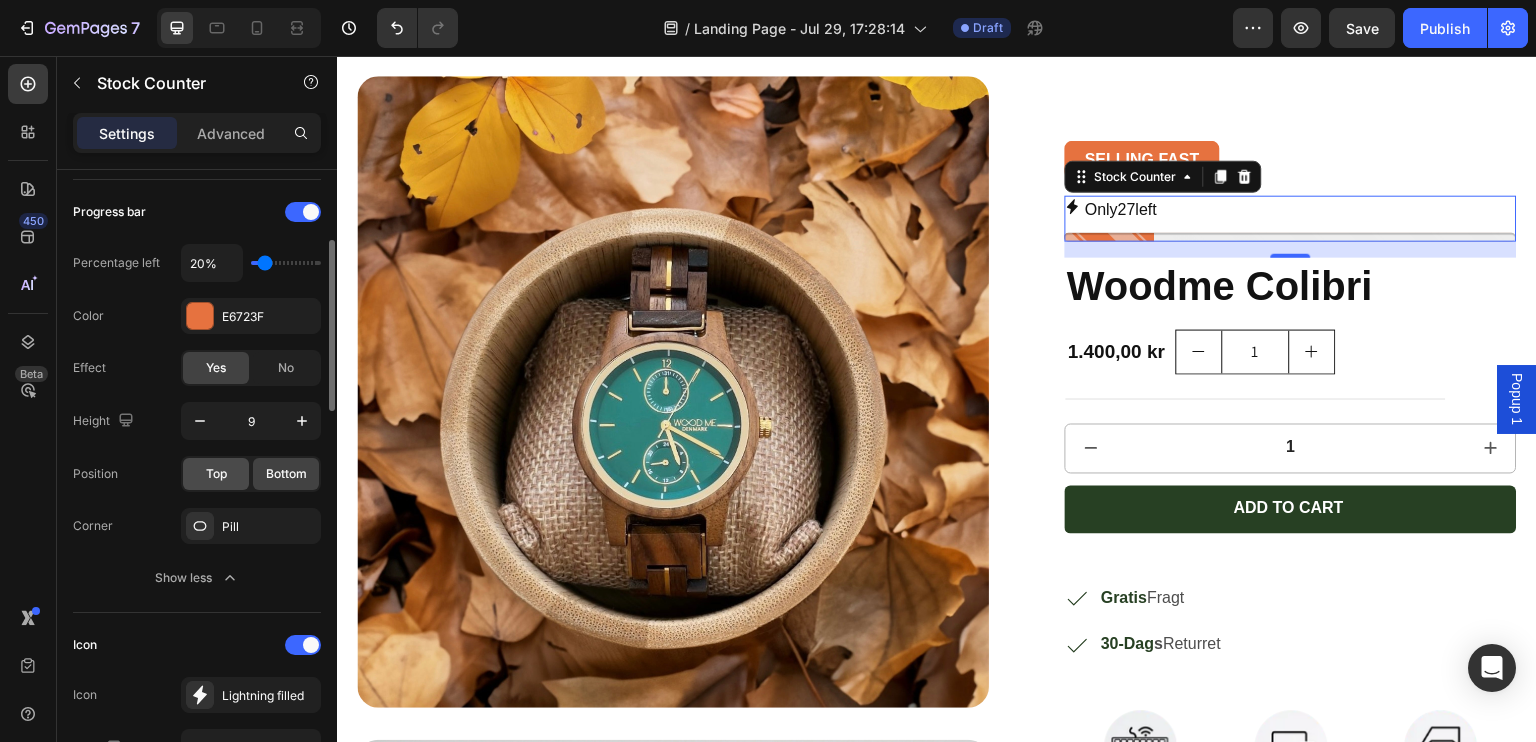 click on "Top" 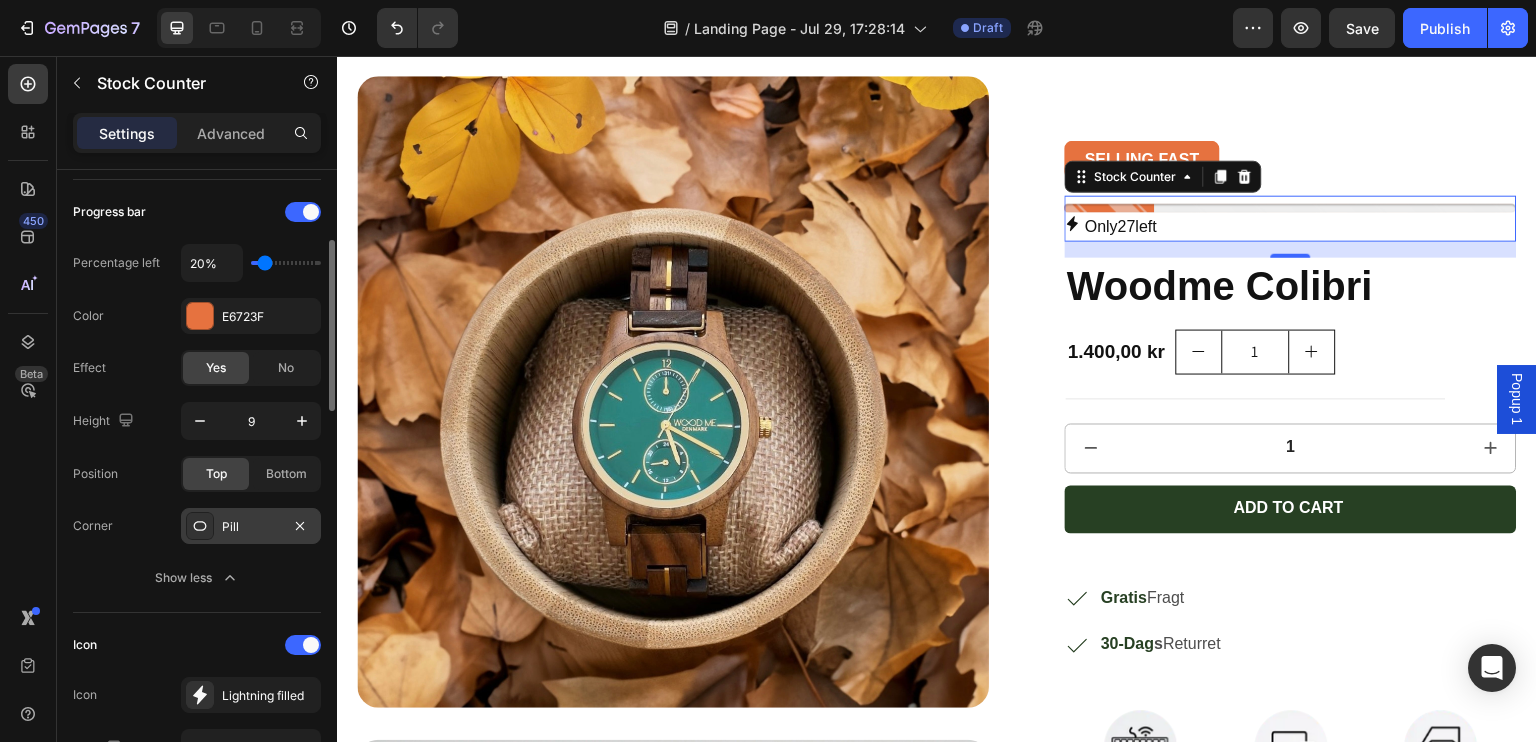 click on "Pill" at bounding box center [251, 527] 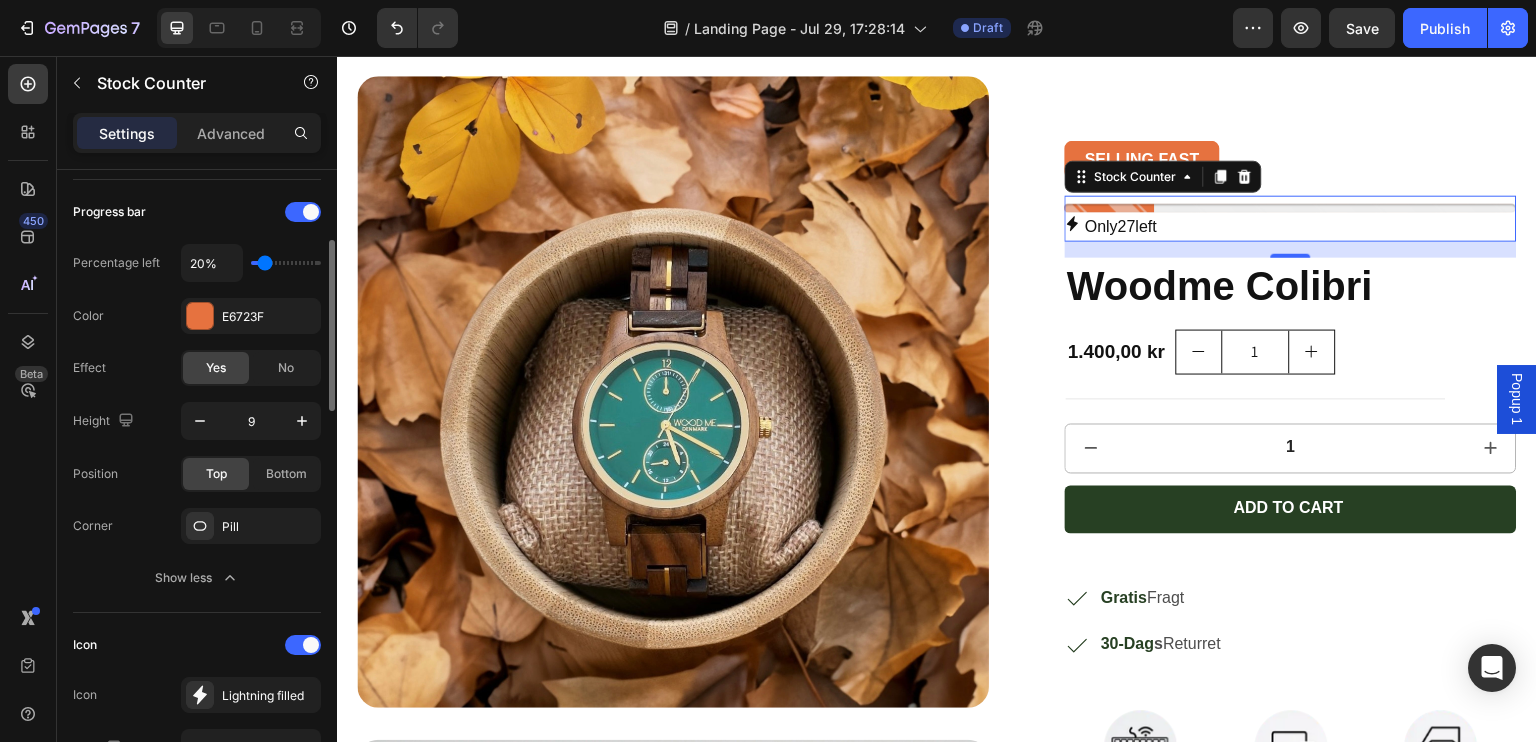click on "Corner" at bounding box center [93, 526] 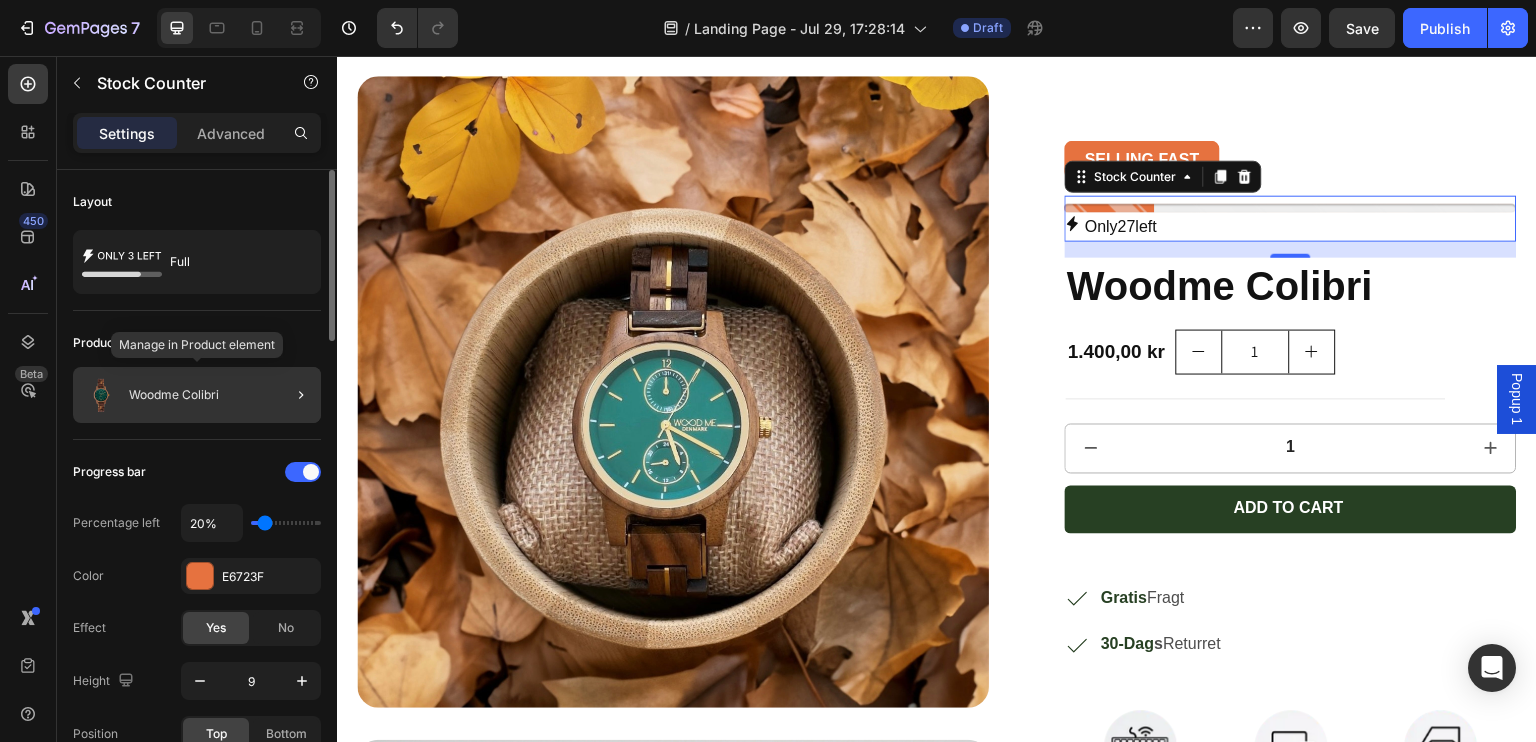 scroll, scrollTop: 0, scrollLeft: 0, axis: both 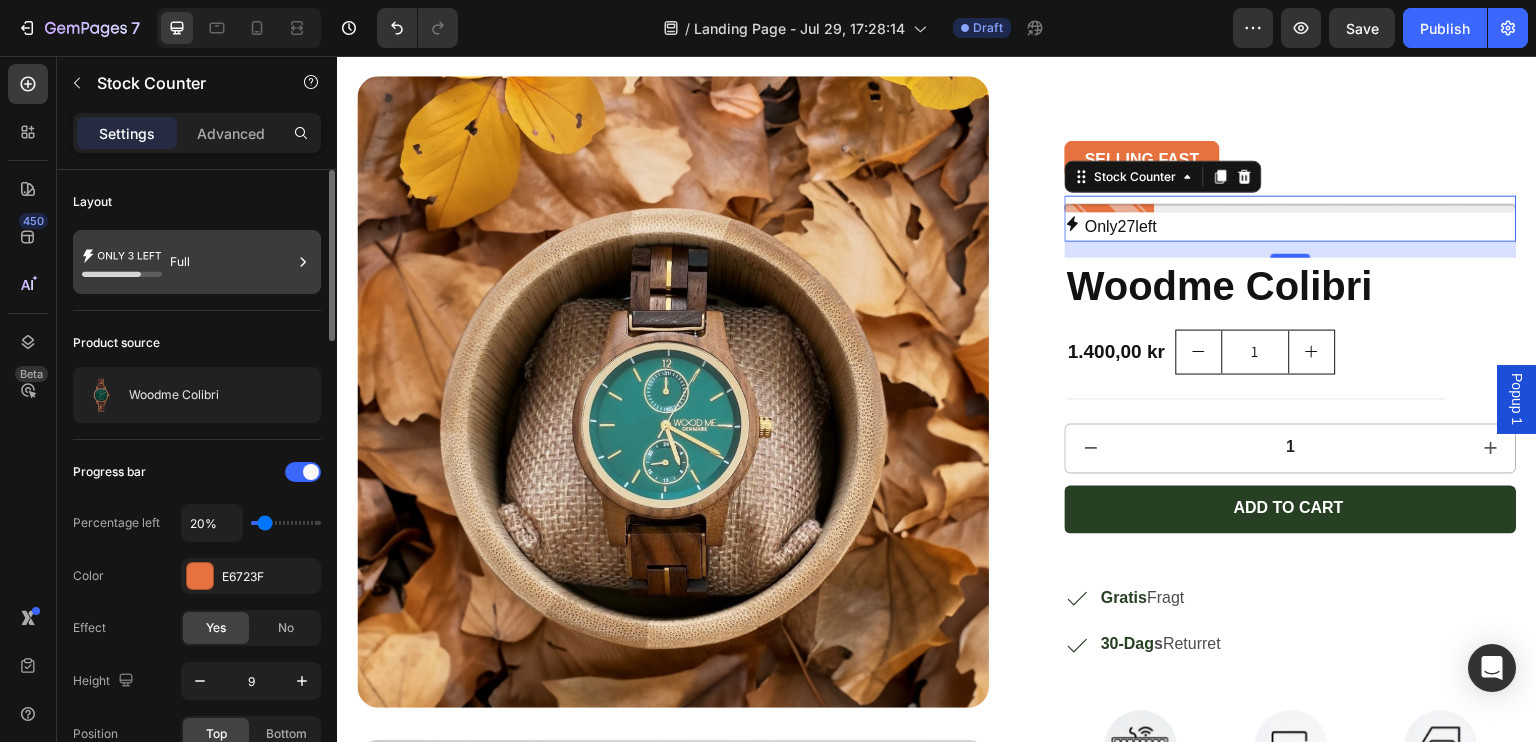 click on "Full" at bounding box center (231, 262) 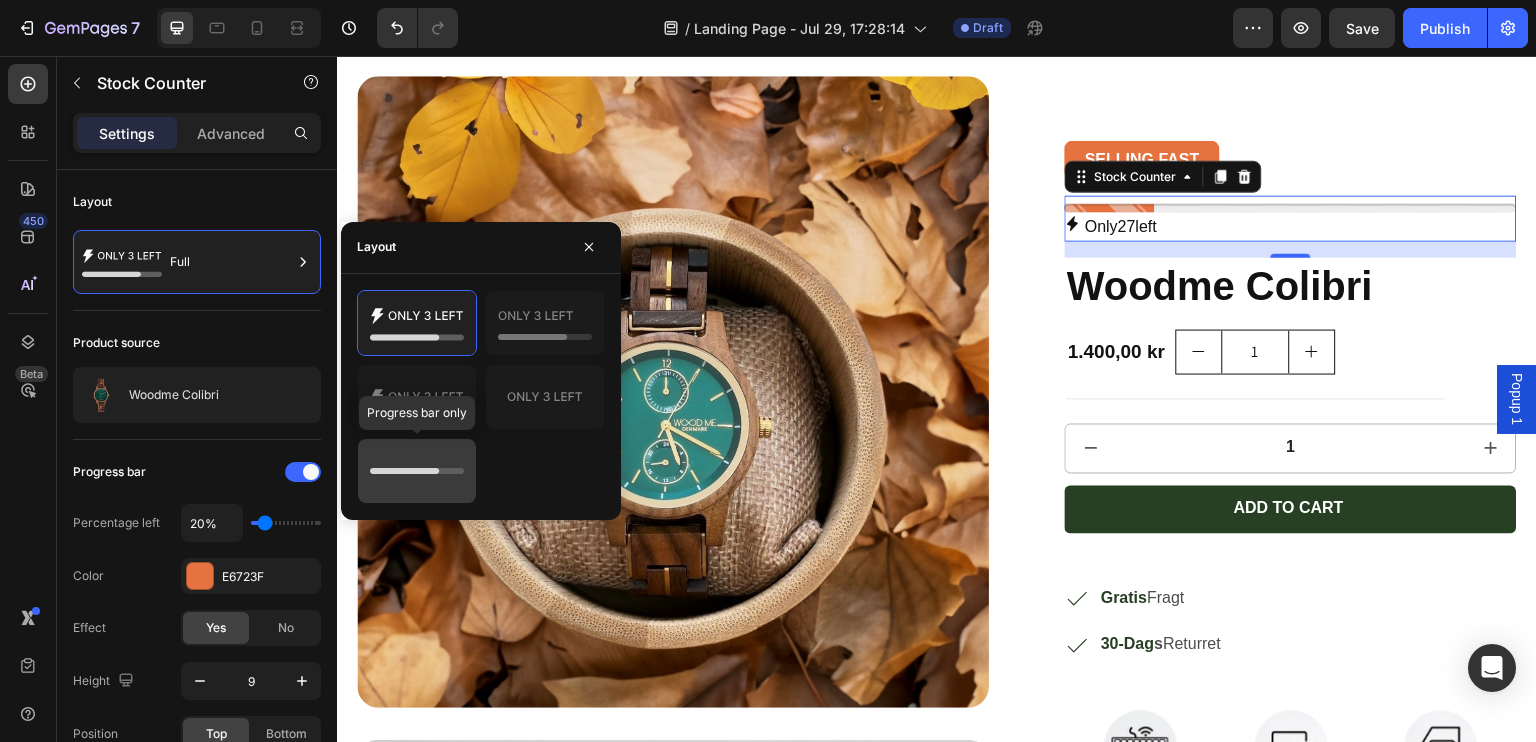 click 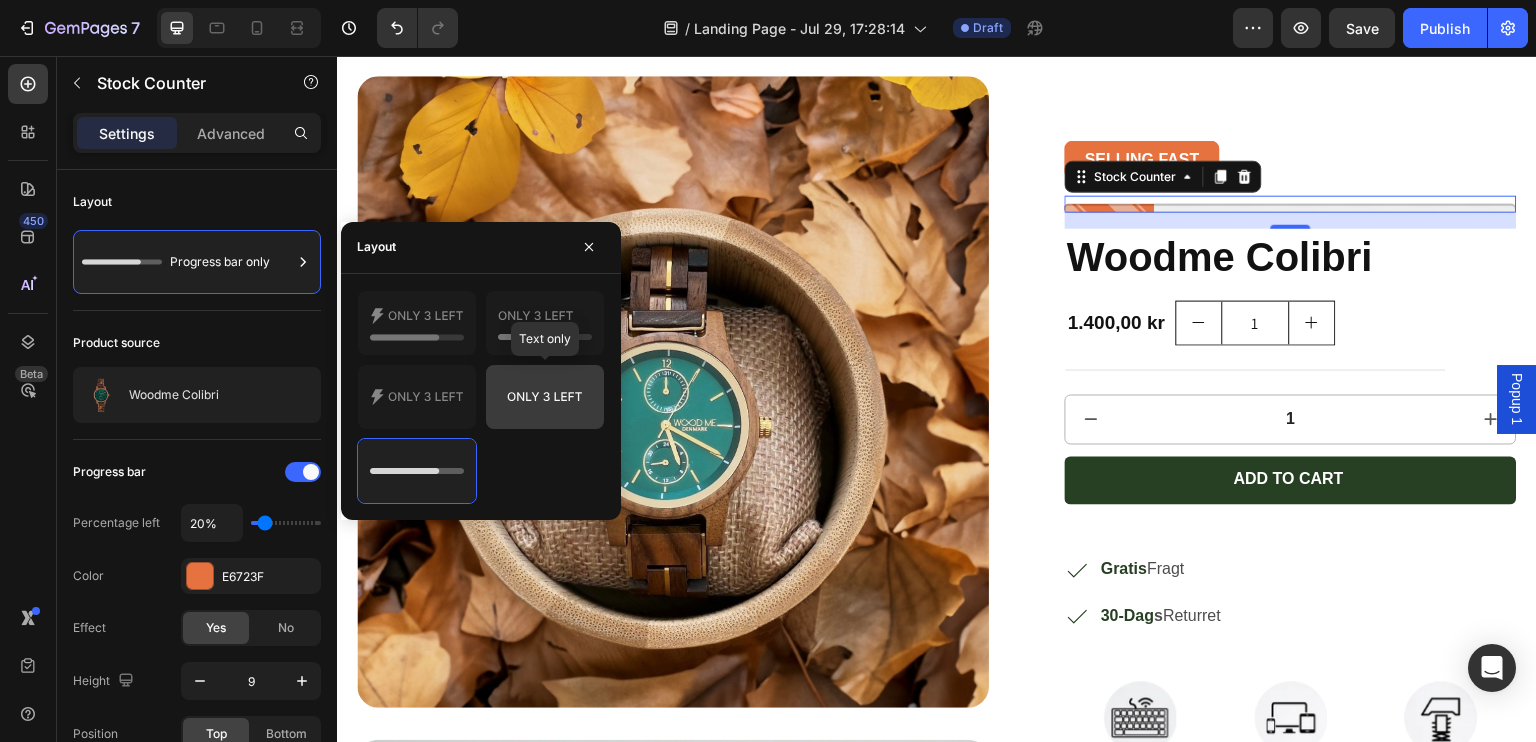 click 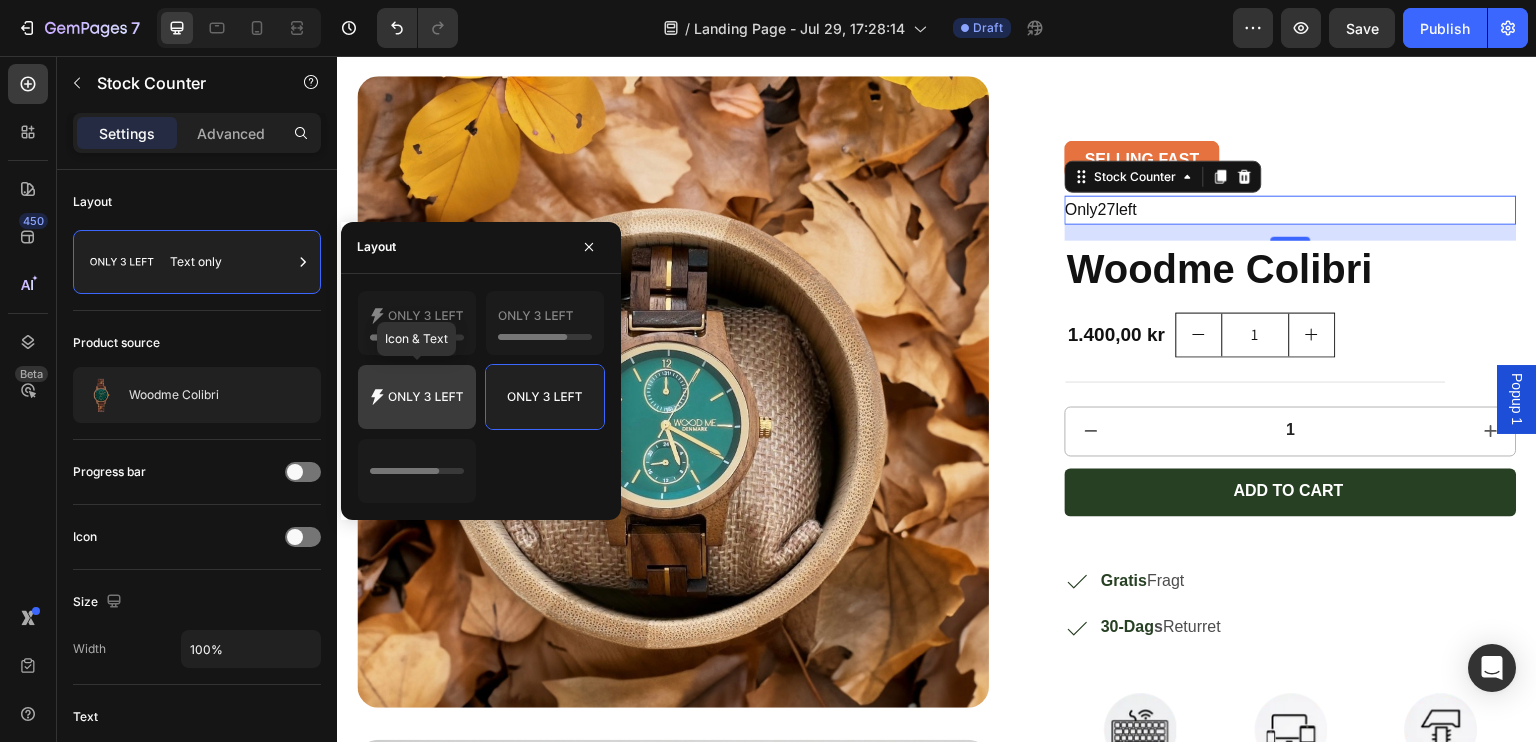 click 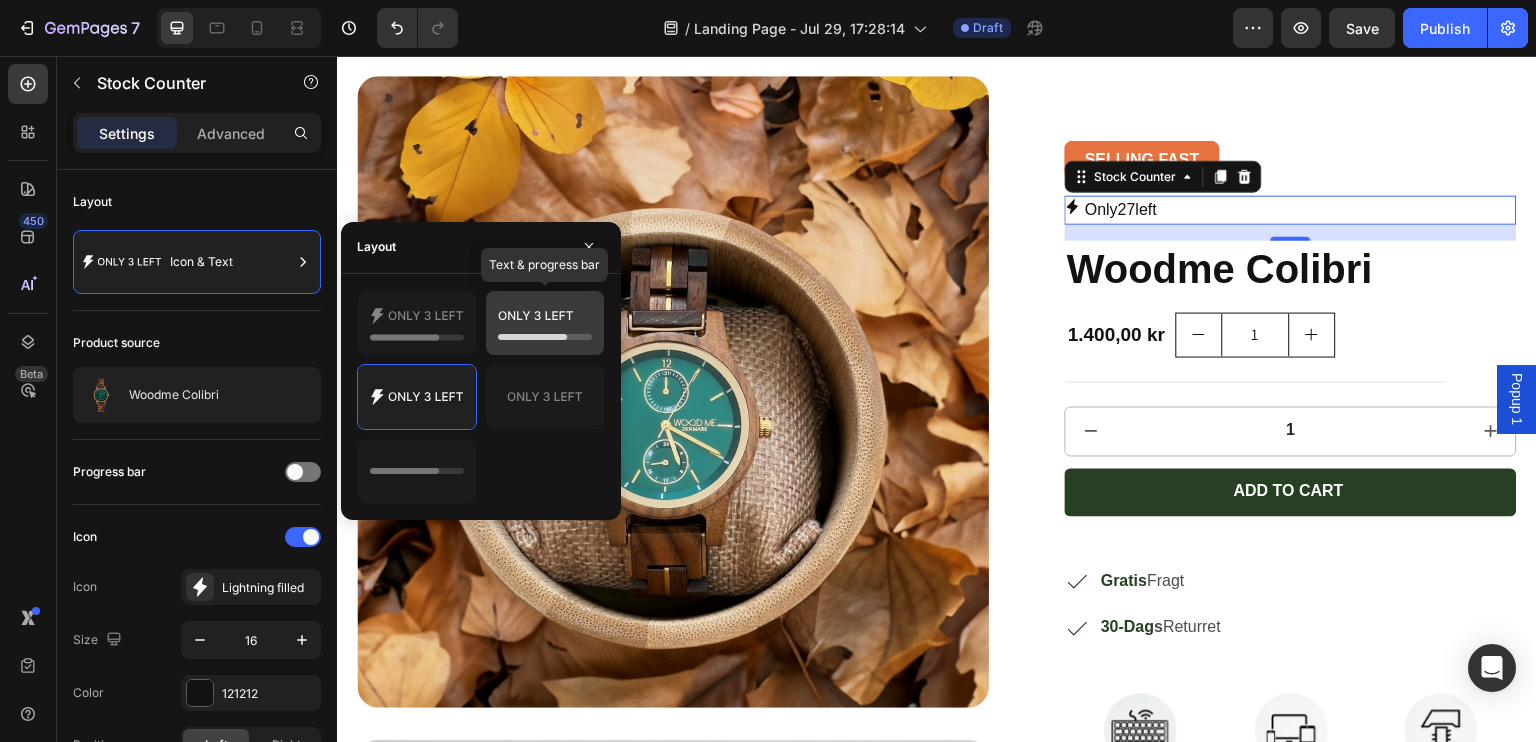 click 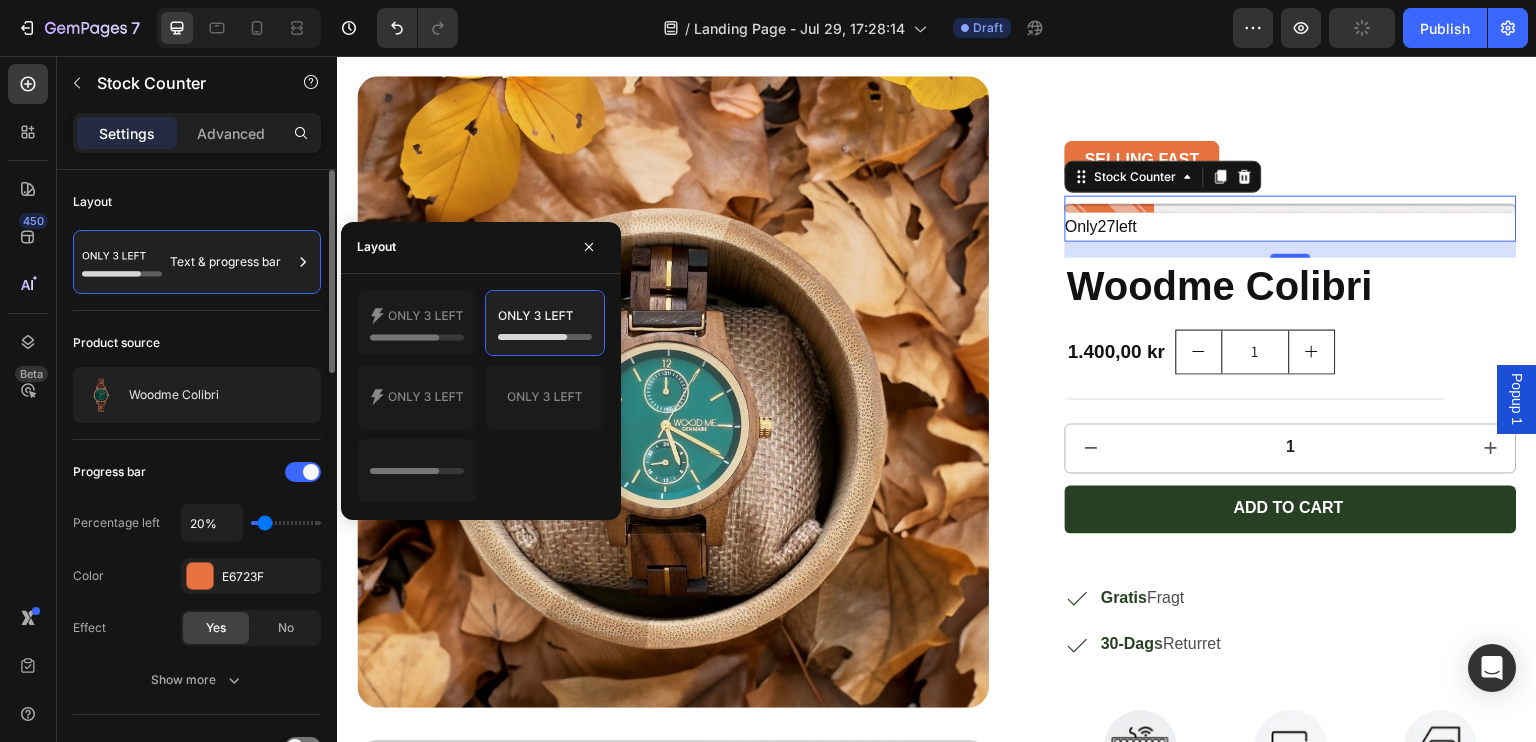 click on "Progress bar Percentage left 20% Color E6723F Effect Yes No Show more" 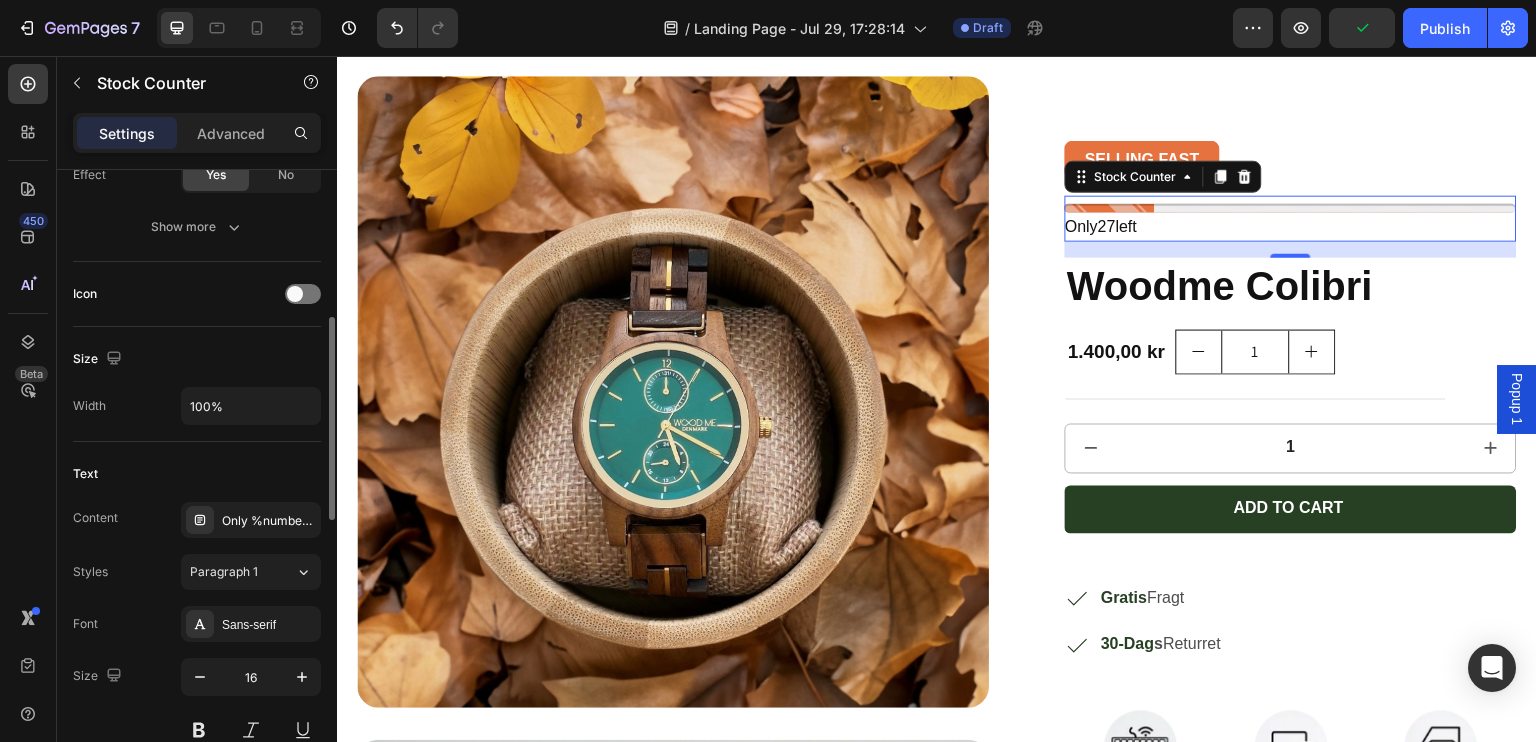 scroll, scrollTop: 454, scrollLeft: 0, axis: vertical 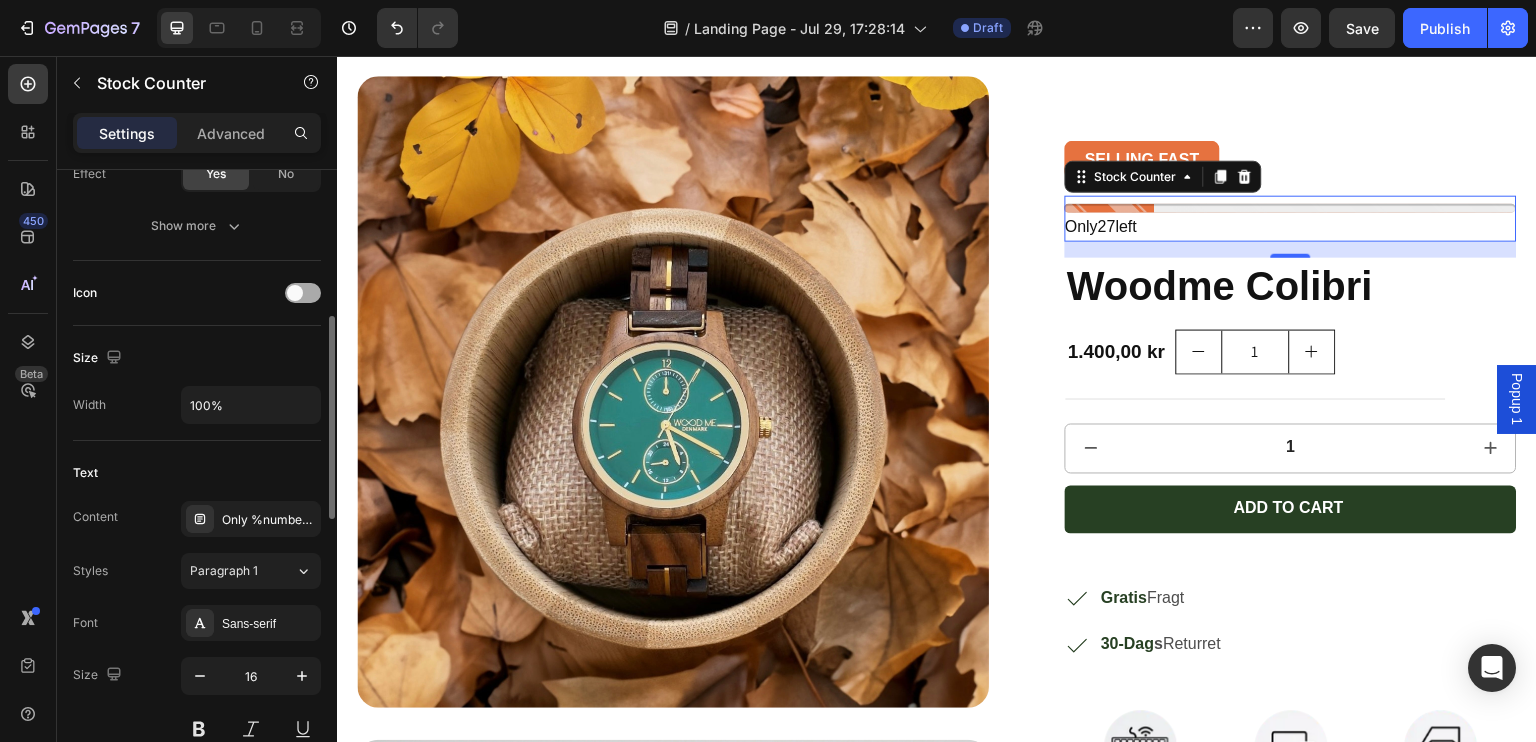 click at bounding box center [303, 293] 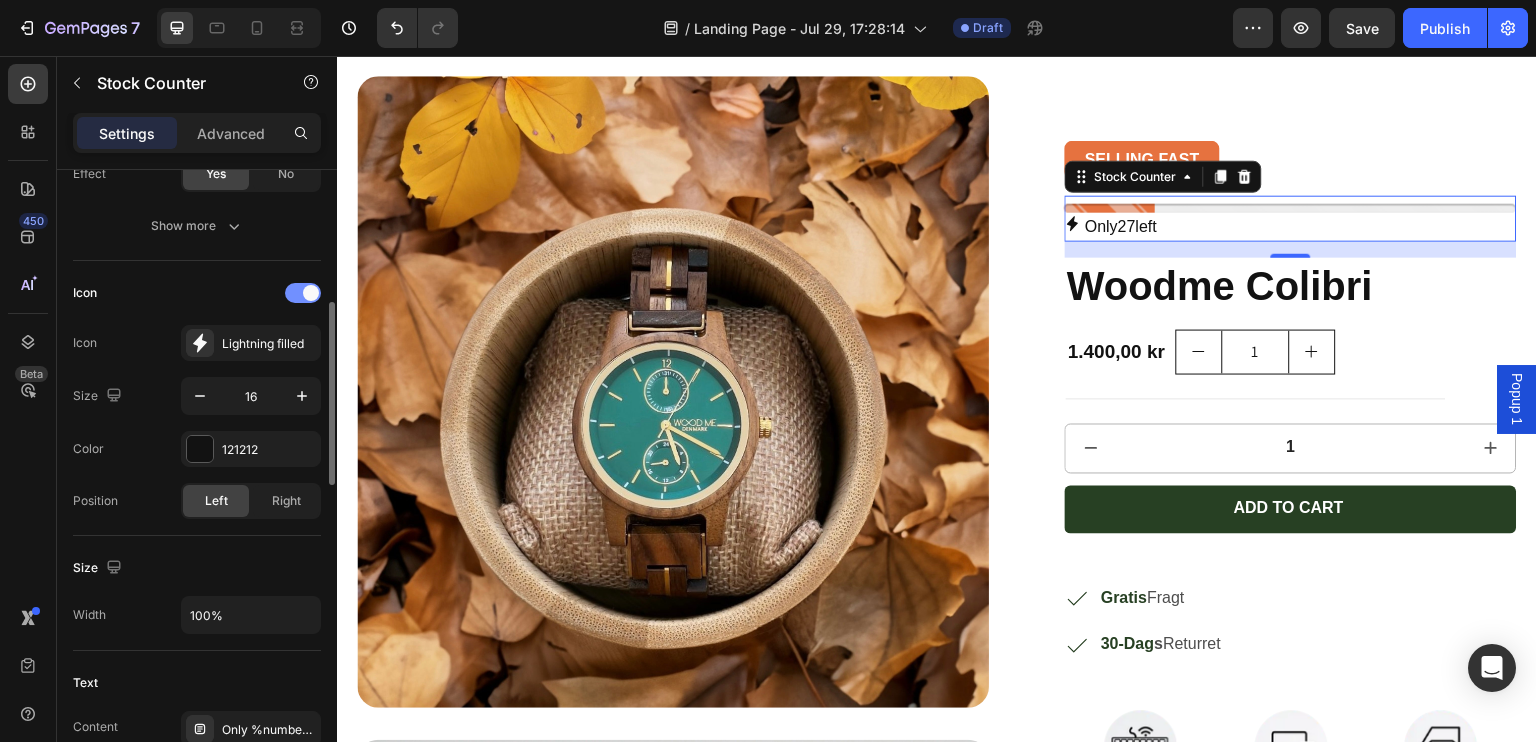 click at bounding box center [311, 293] 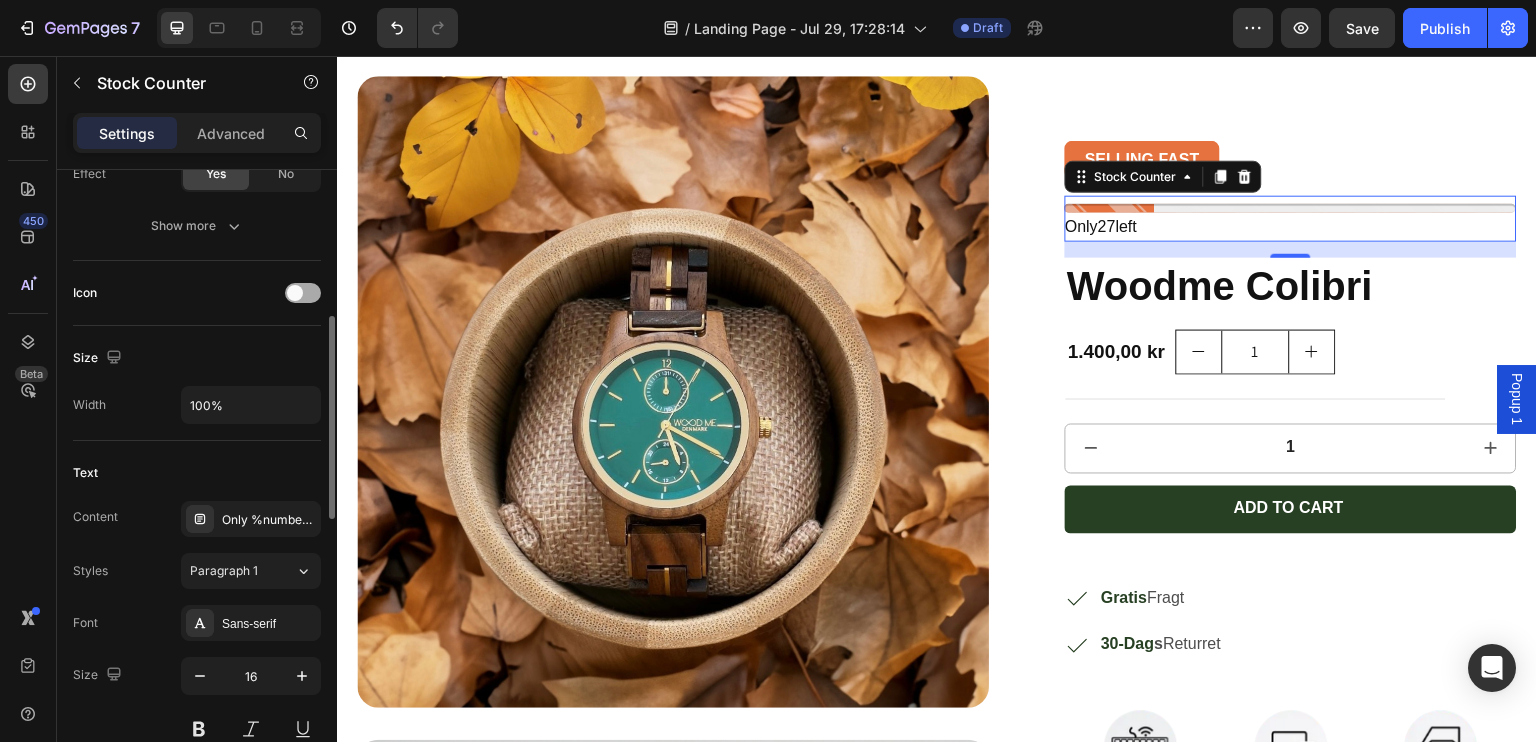 click at bounding box center [303, 293] 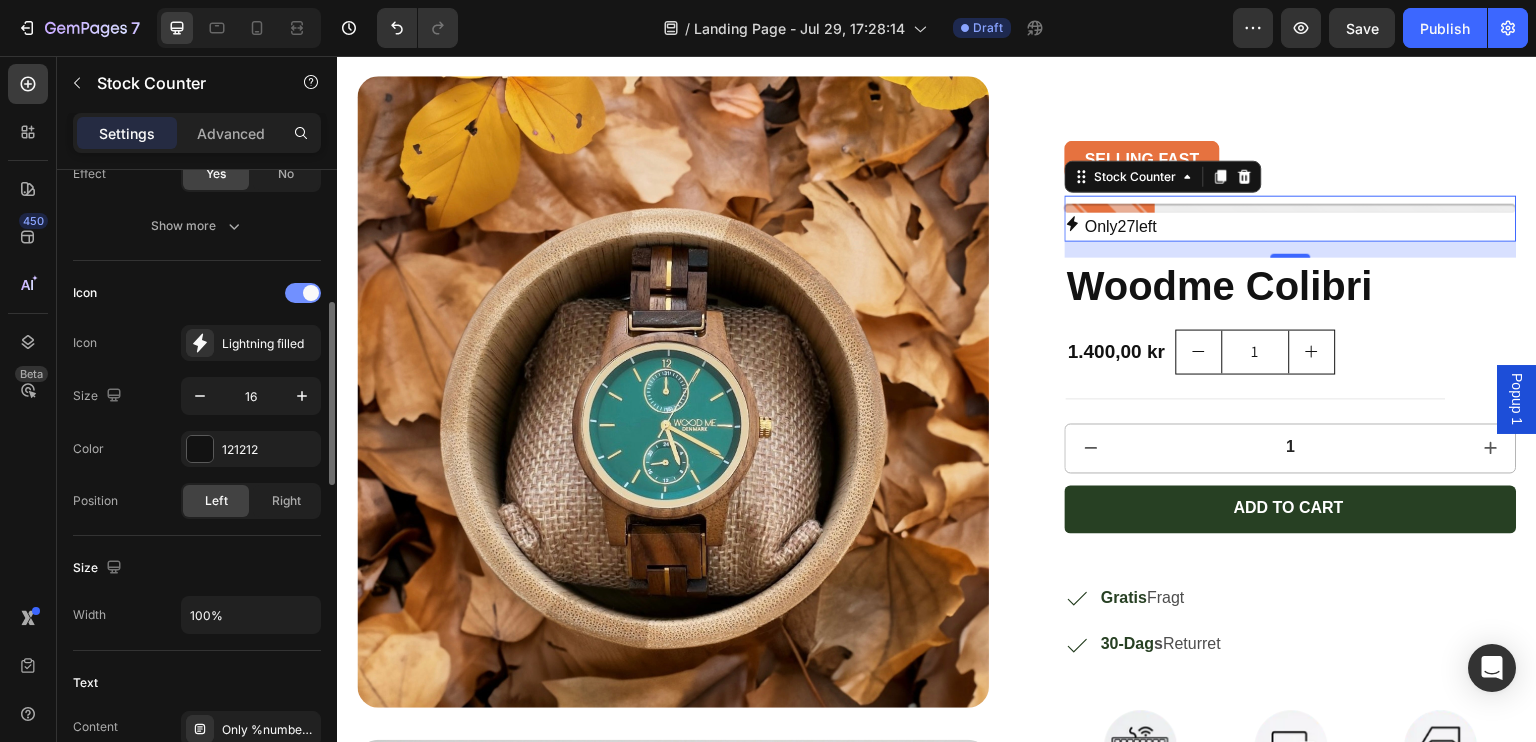 click at bounding box center (311, 293) 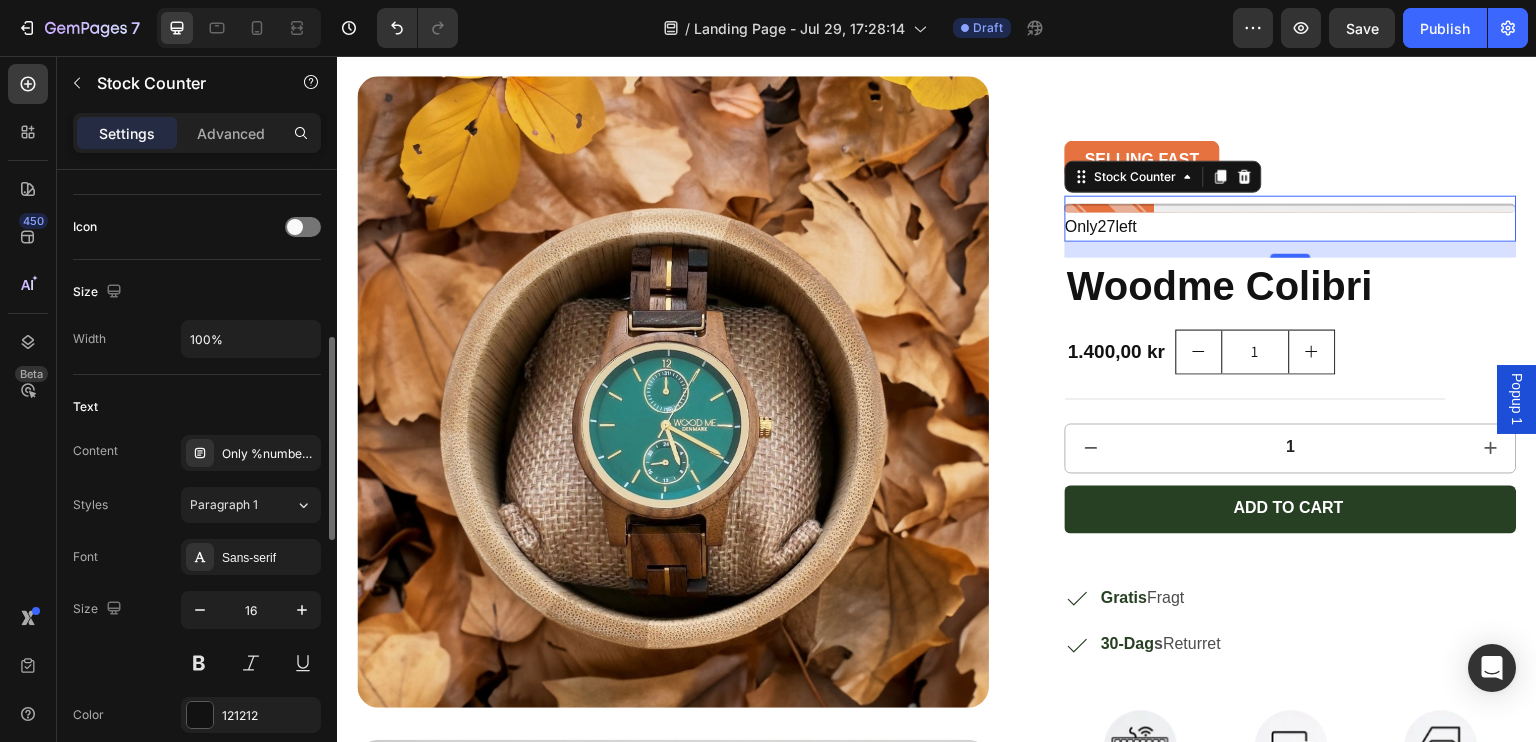 scroll, scrollTop: 520, scrollLeft: 0, axis: vertical 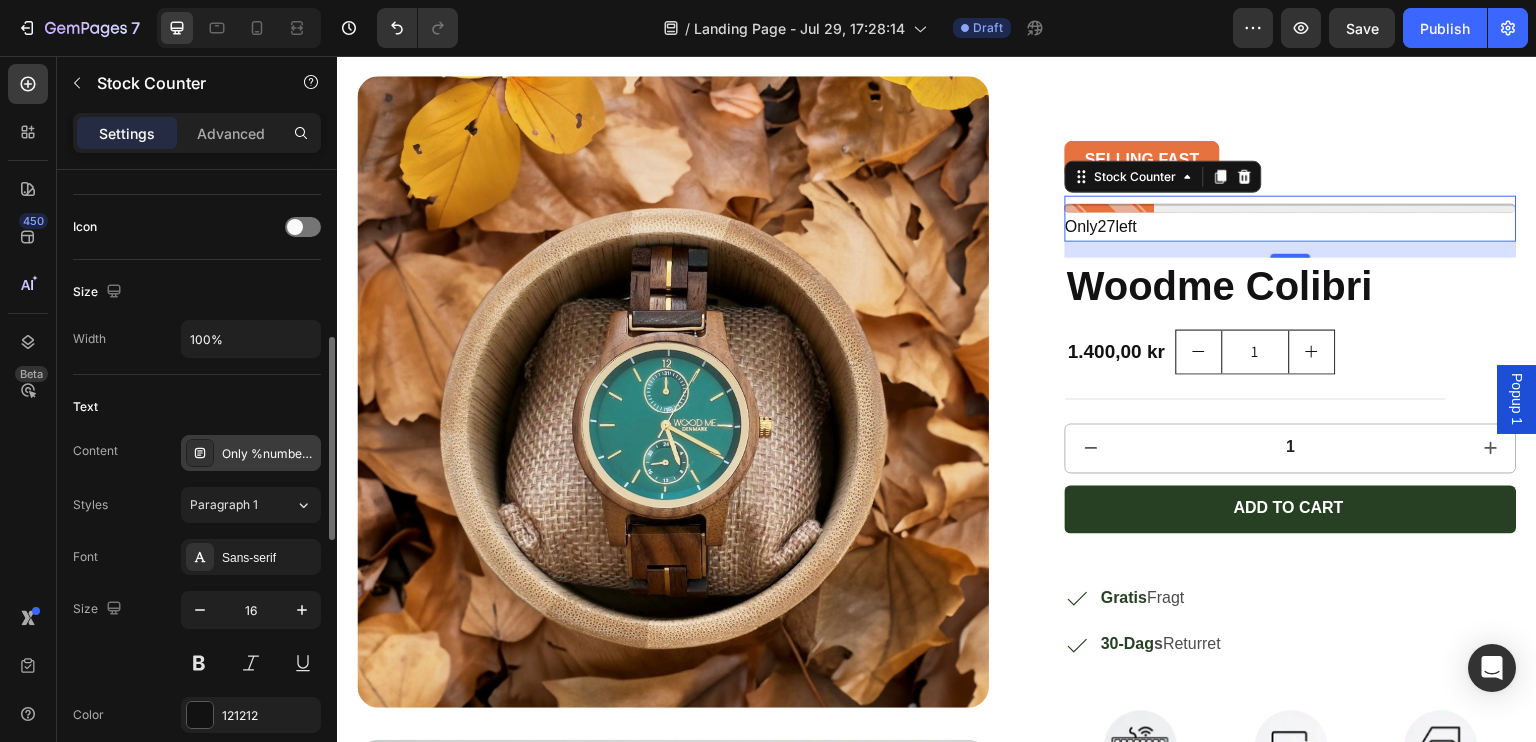 click on "Only %number% left" at bounding box center (269, 454) 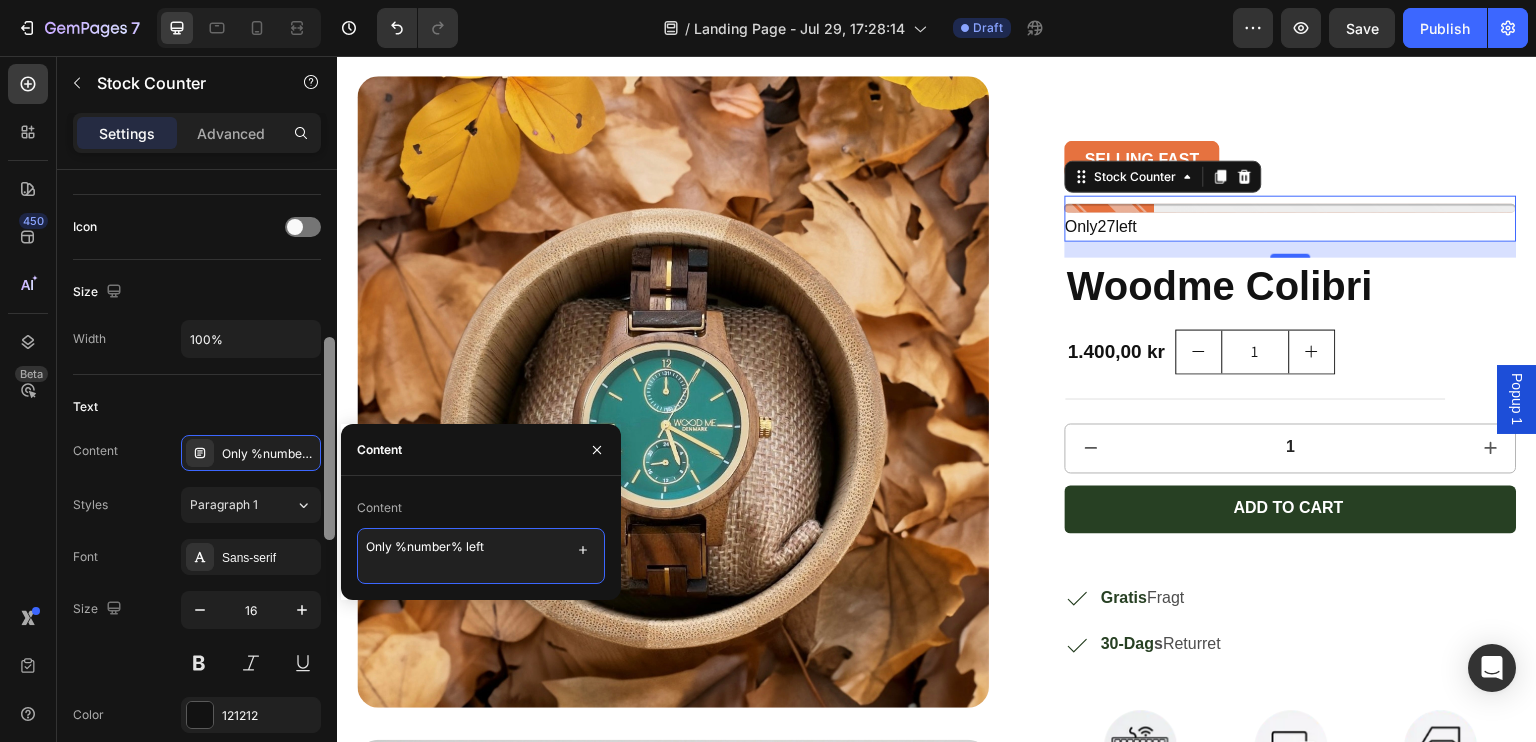 drag, startPoint x: 388, startPoint y: 550, endPoint x: 331, endPoint y: 545, distance: 57.21888 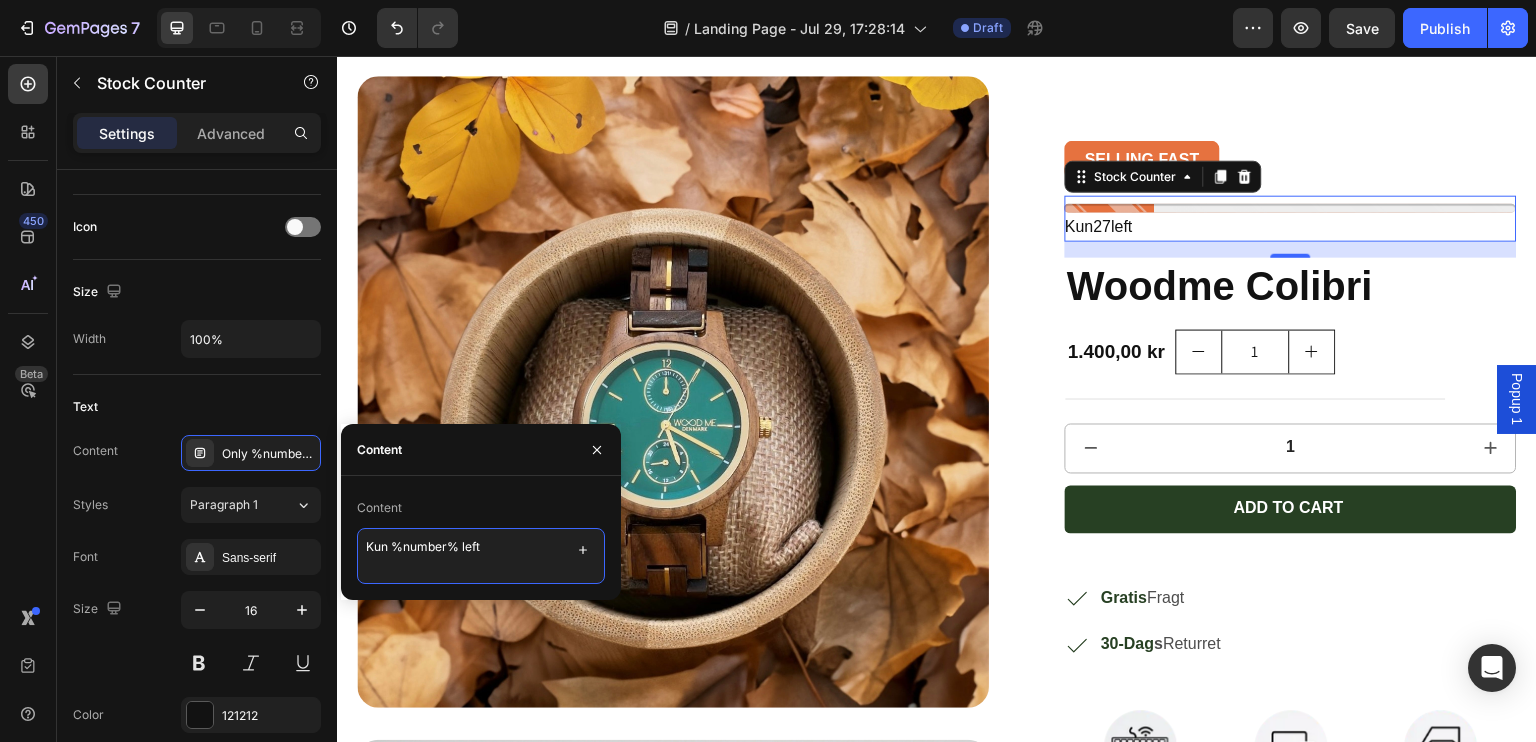 drag, startPoint x: 509, startPoint y: 546, endPoint x: 462, endPoint y: 552, distance: 47.38143 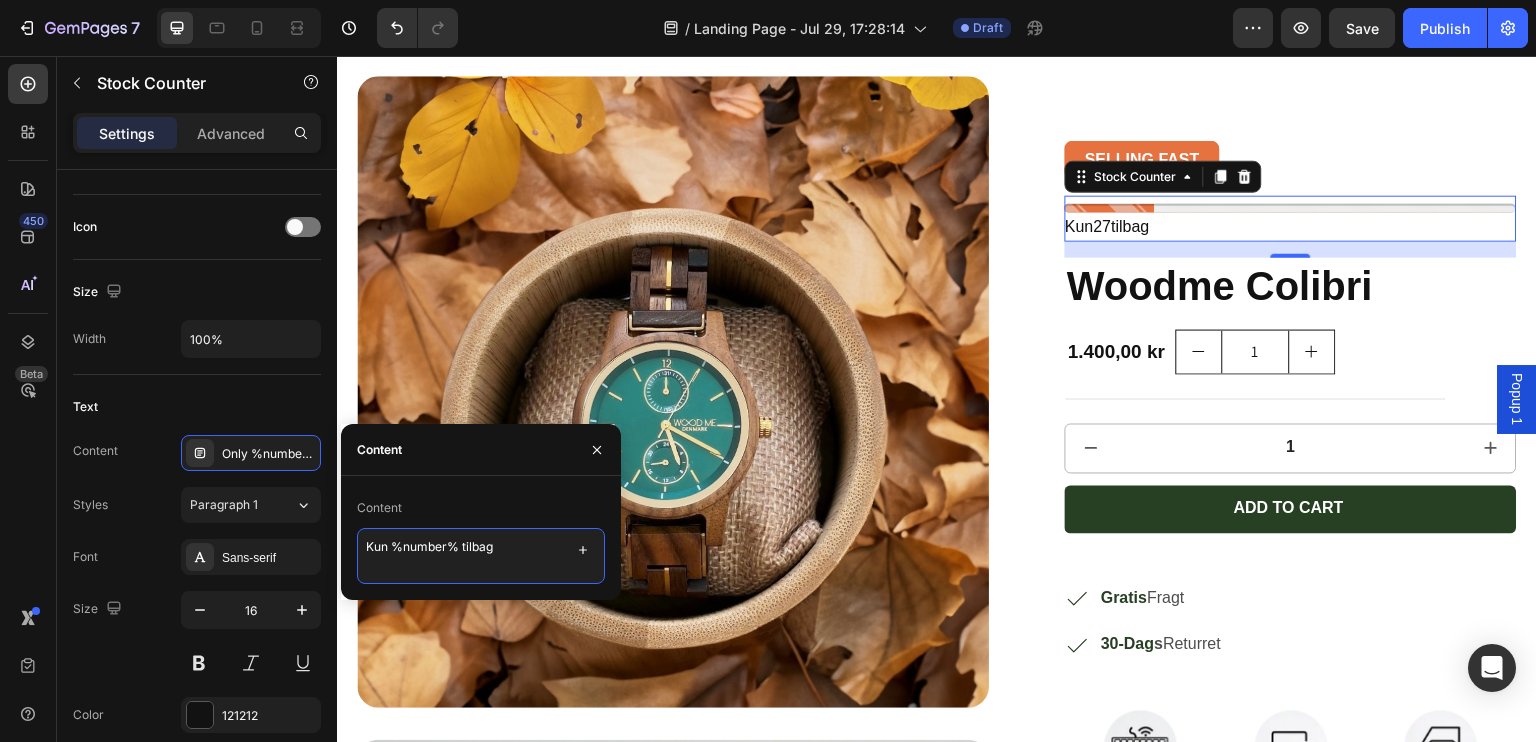 type on "Kun %number% tilbage" 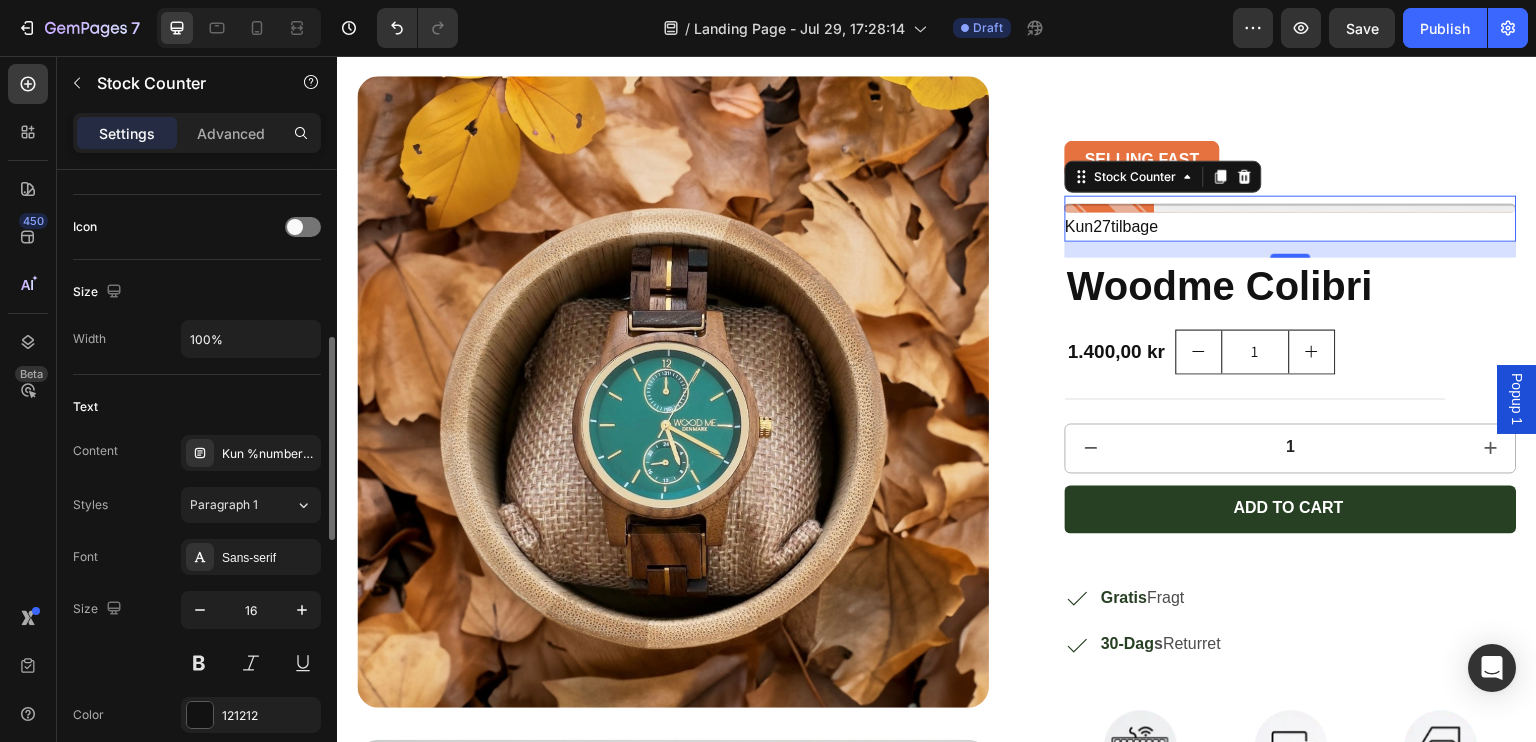 click on "Content Kun %number% tilbage Styles Paragraph 1 Font Sans-serif Size 16 Color 121212 Show more" at bounding box center [197, 610] 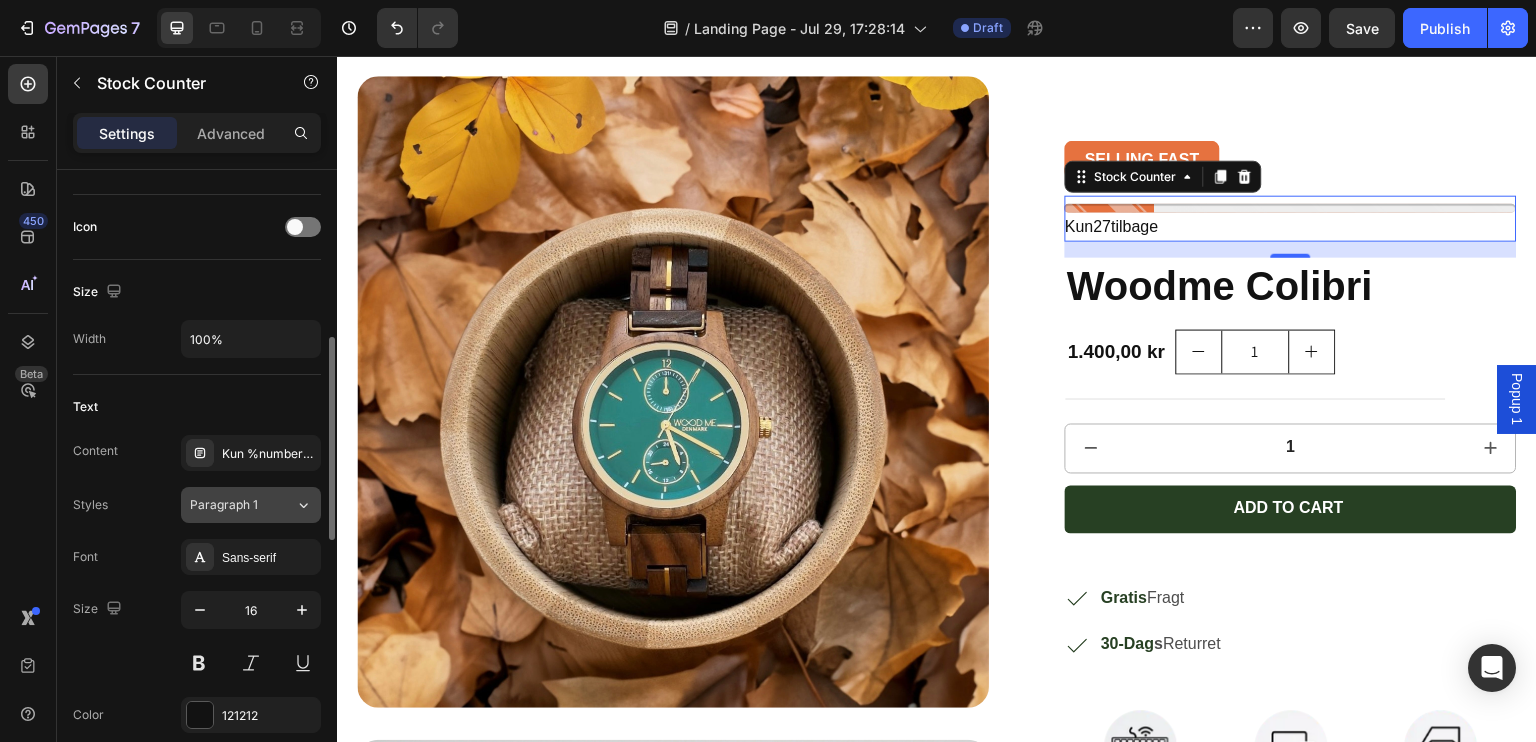 click on "Paragraph 1" 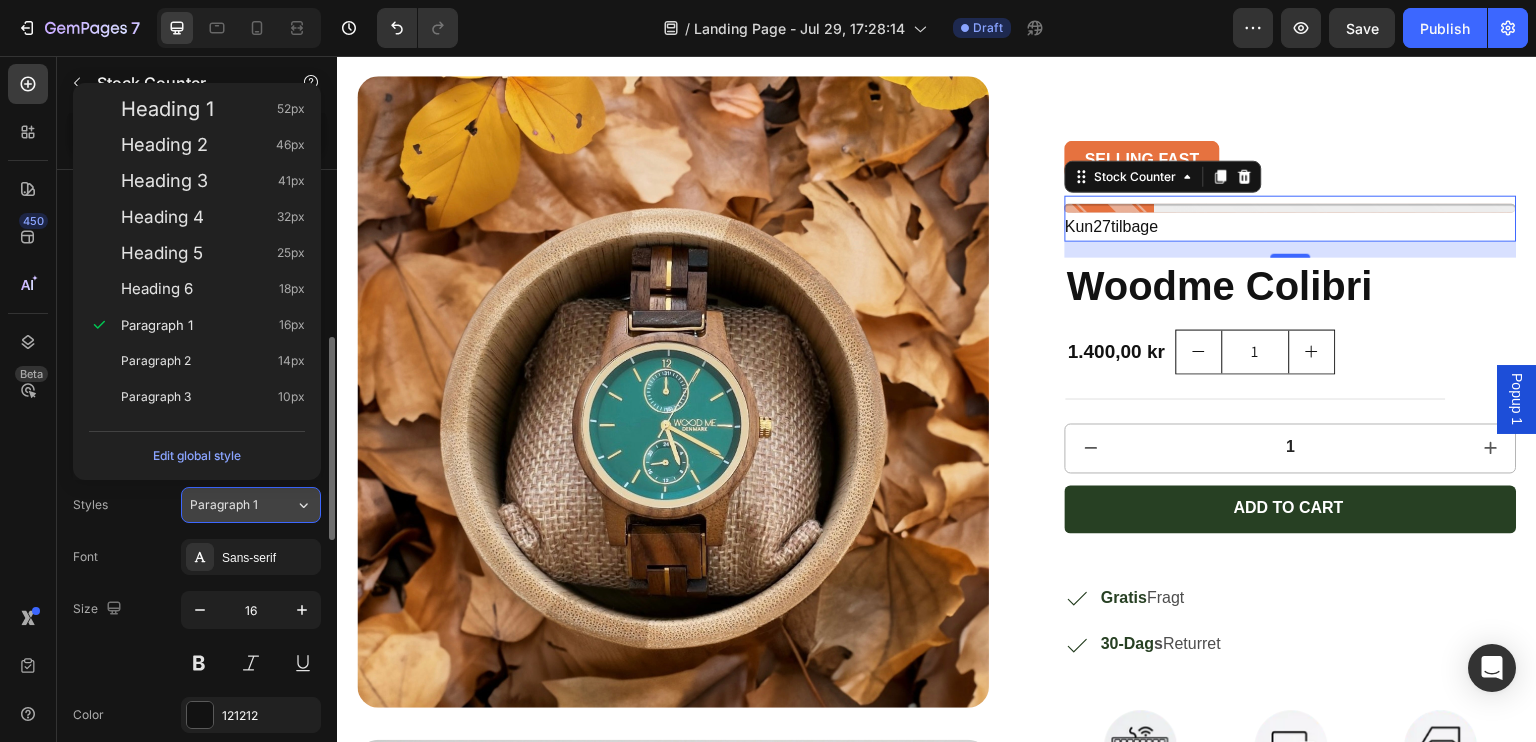 click on "Paragraph 1" 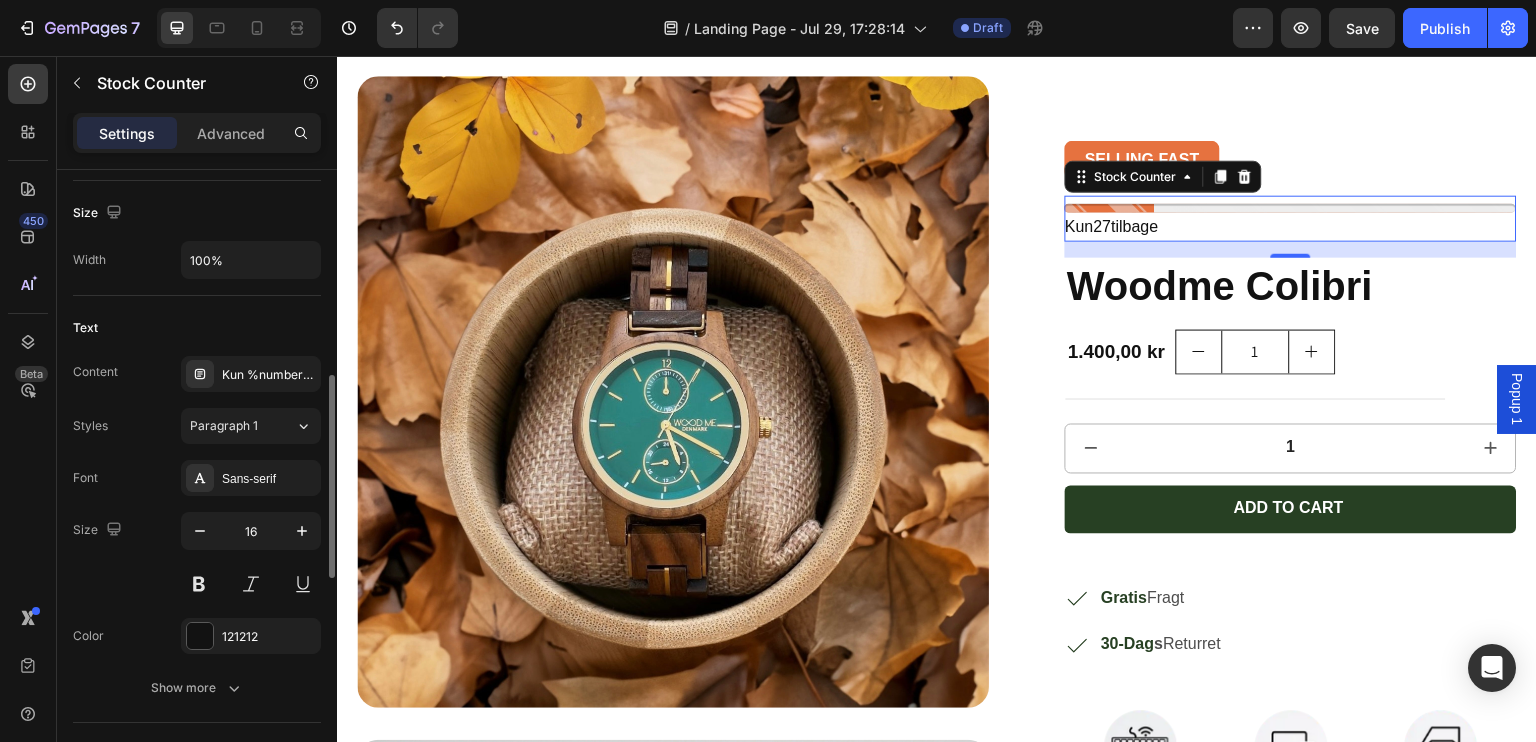 scroll, scrollTop: 619, scrollLeft: 0, axis: vertical 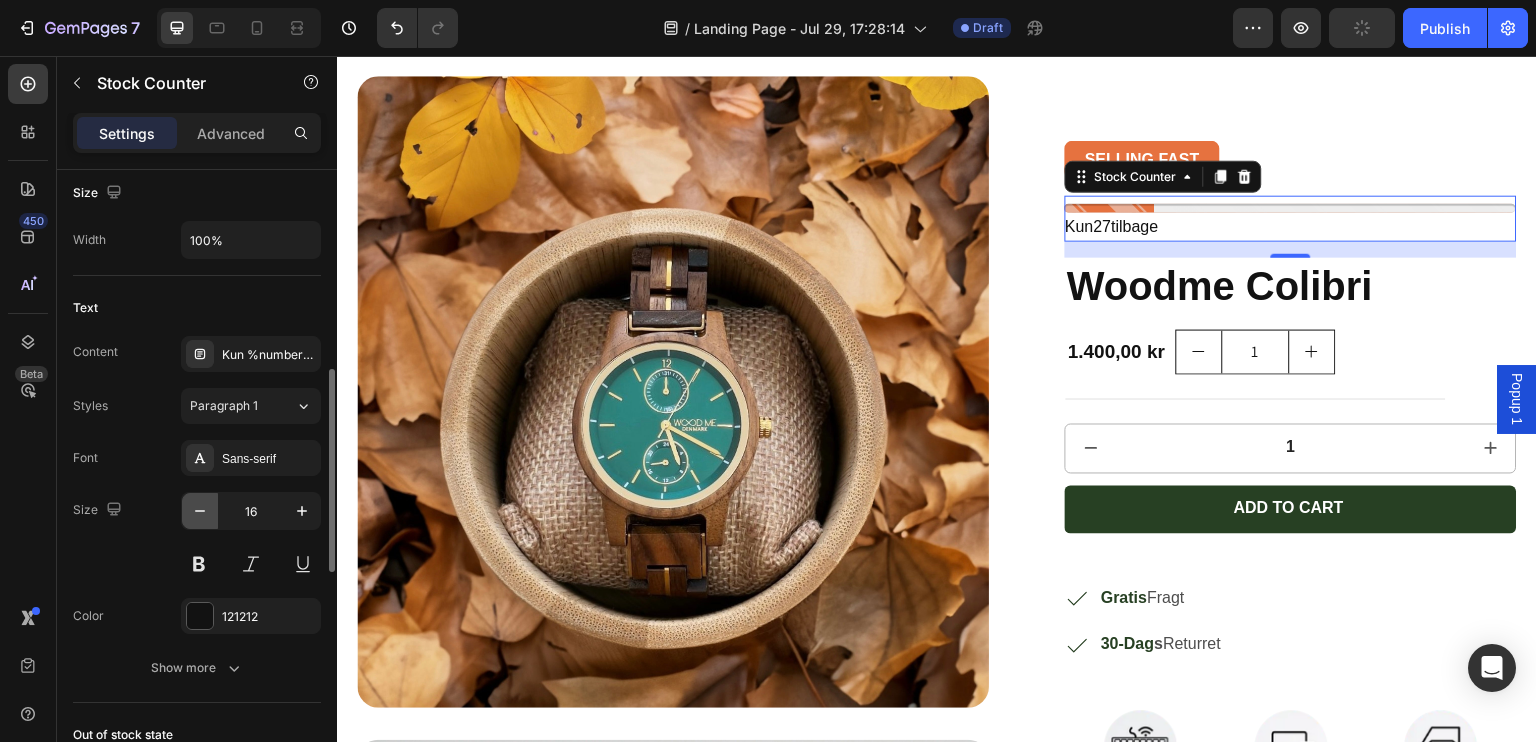 click 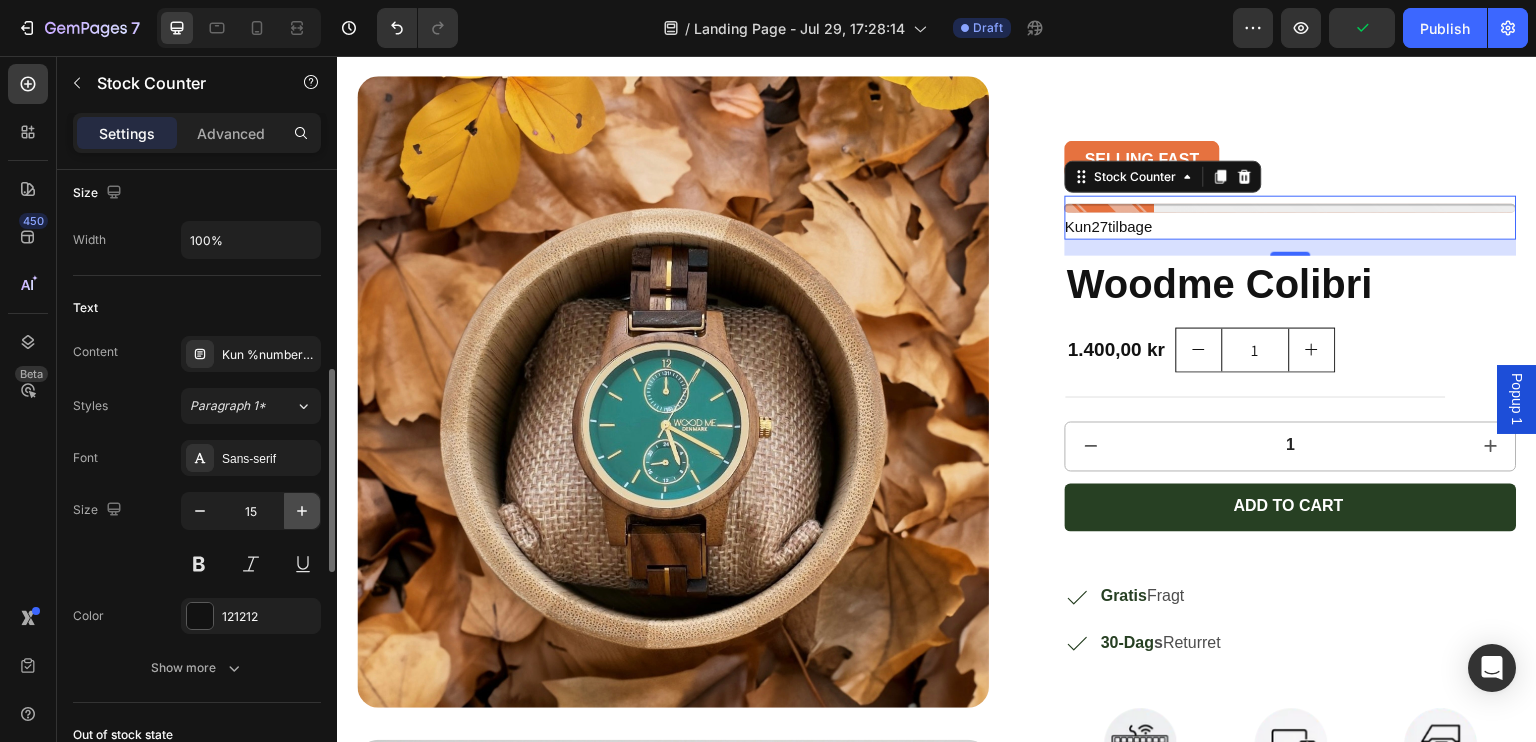 click 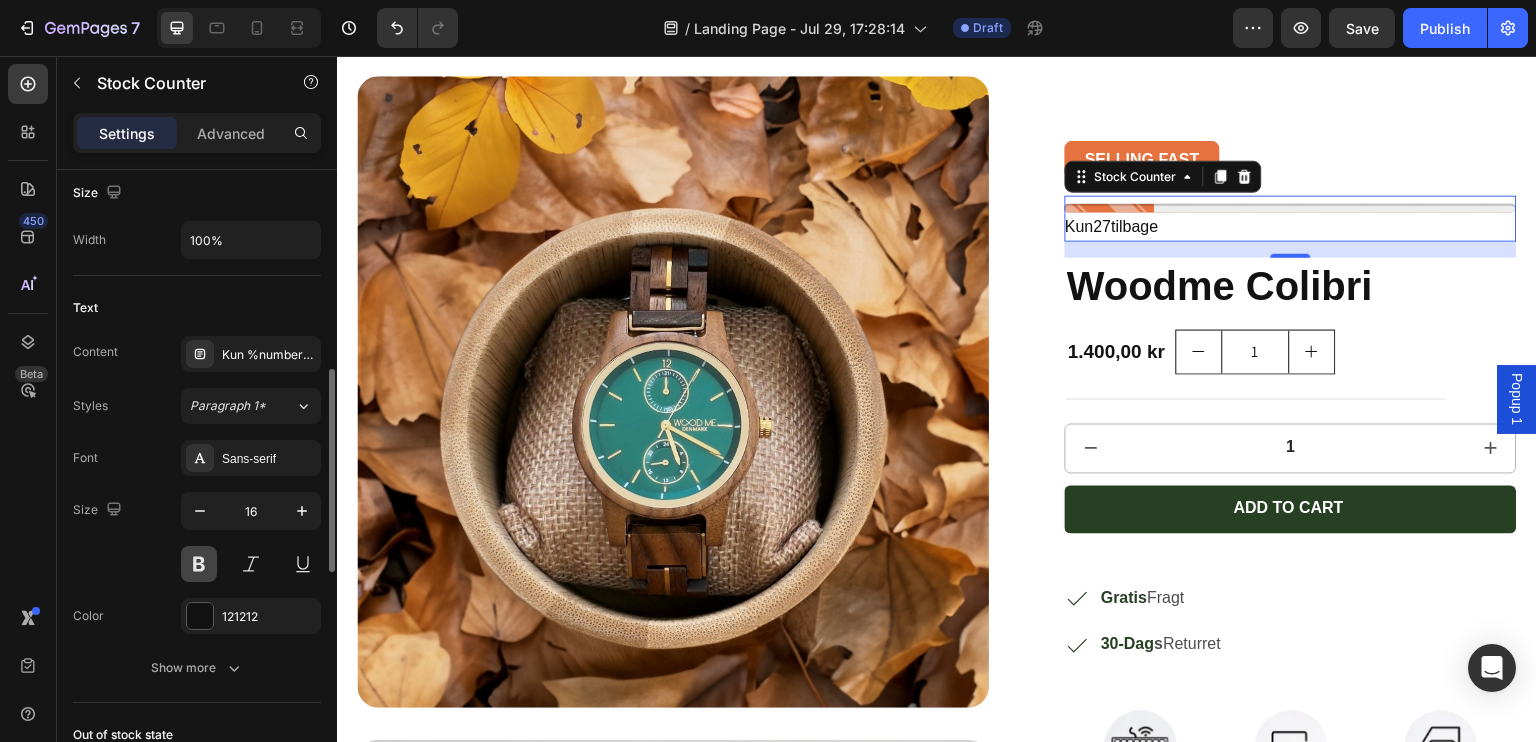 click at bounding box center [199, 564] 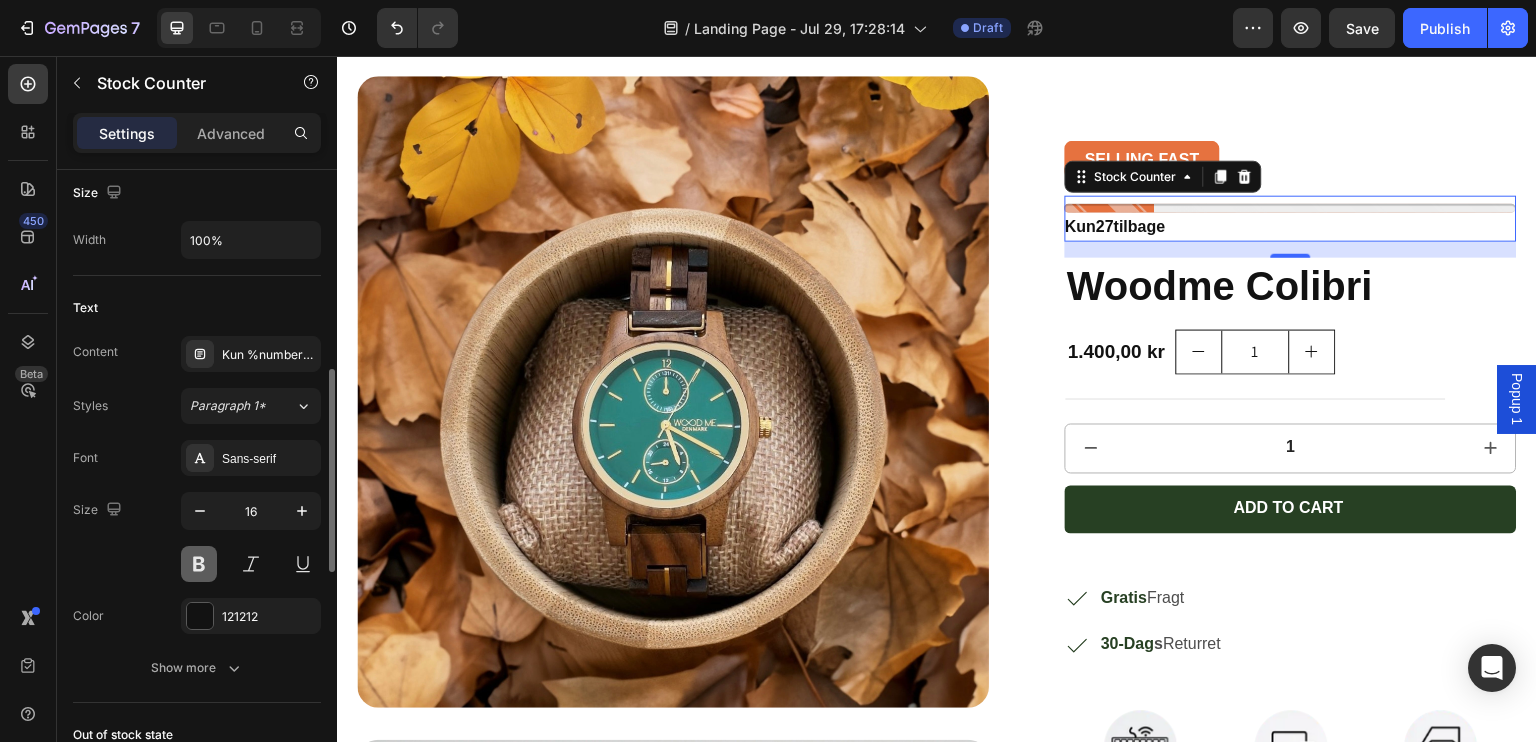 click at bounding box center (199, 564) 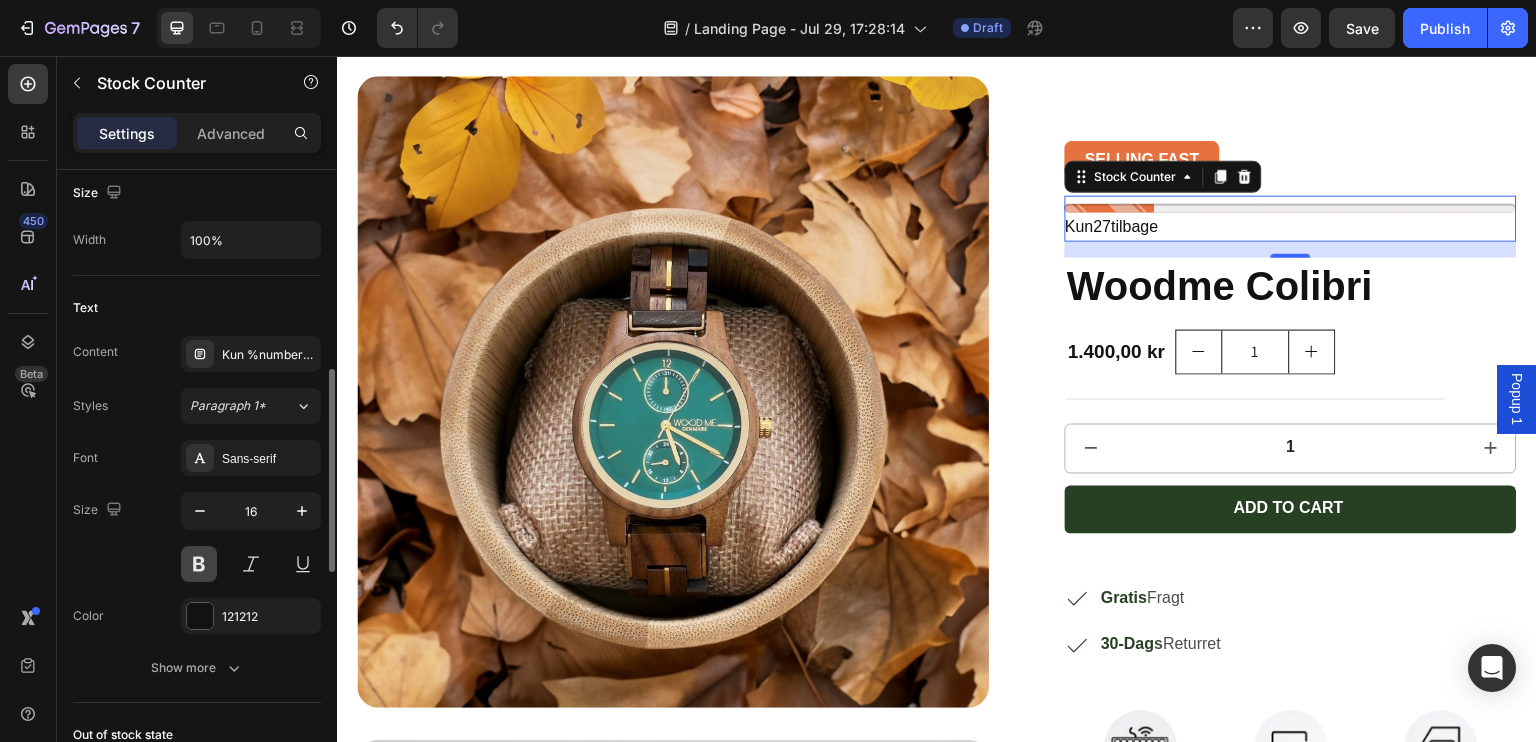 click at bounding box center [199, 564] 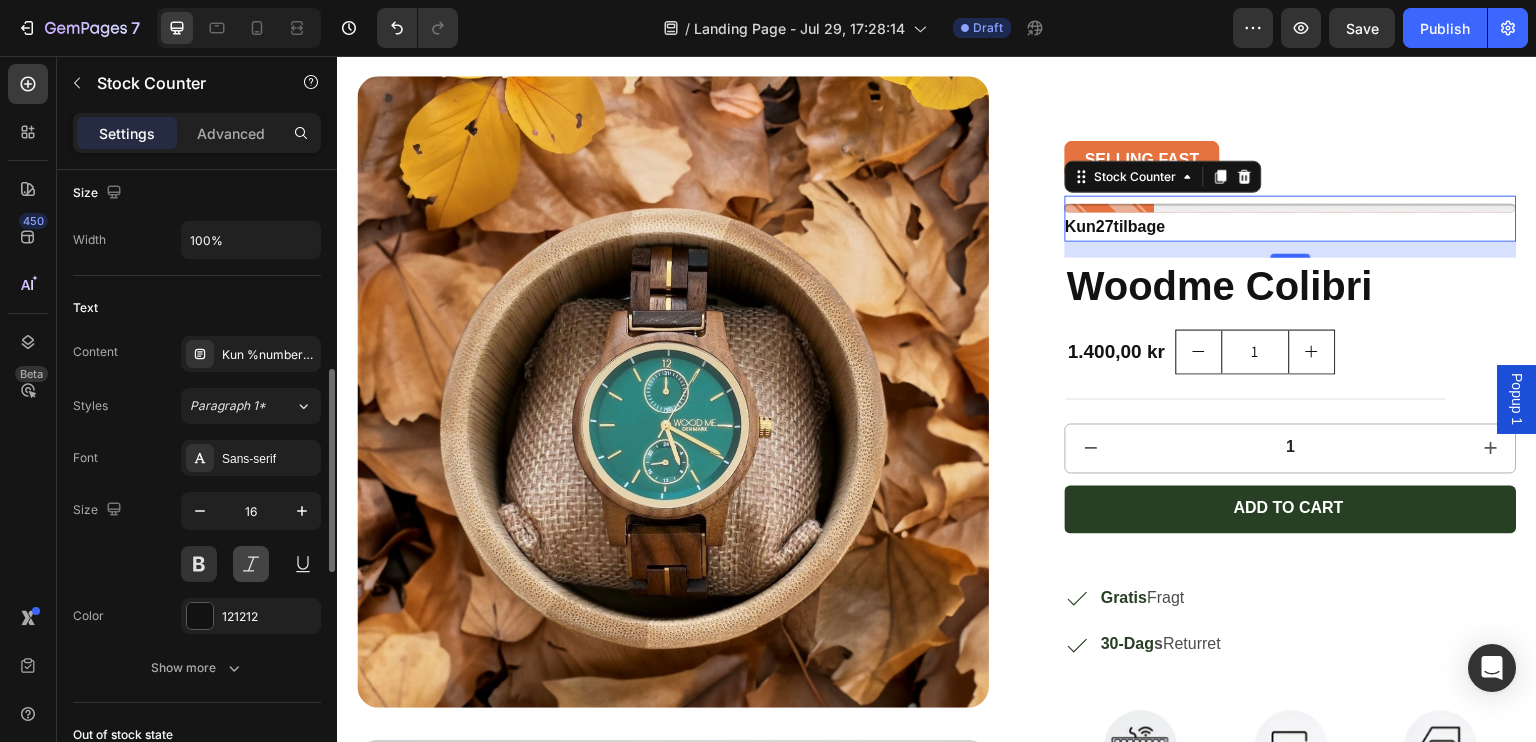 click at bounding box center [251, 564] 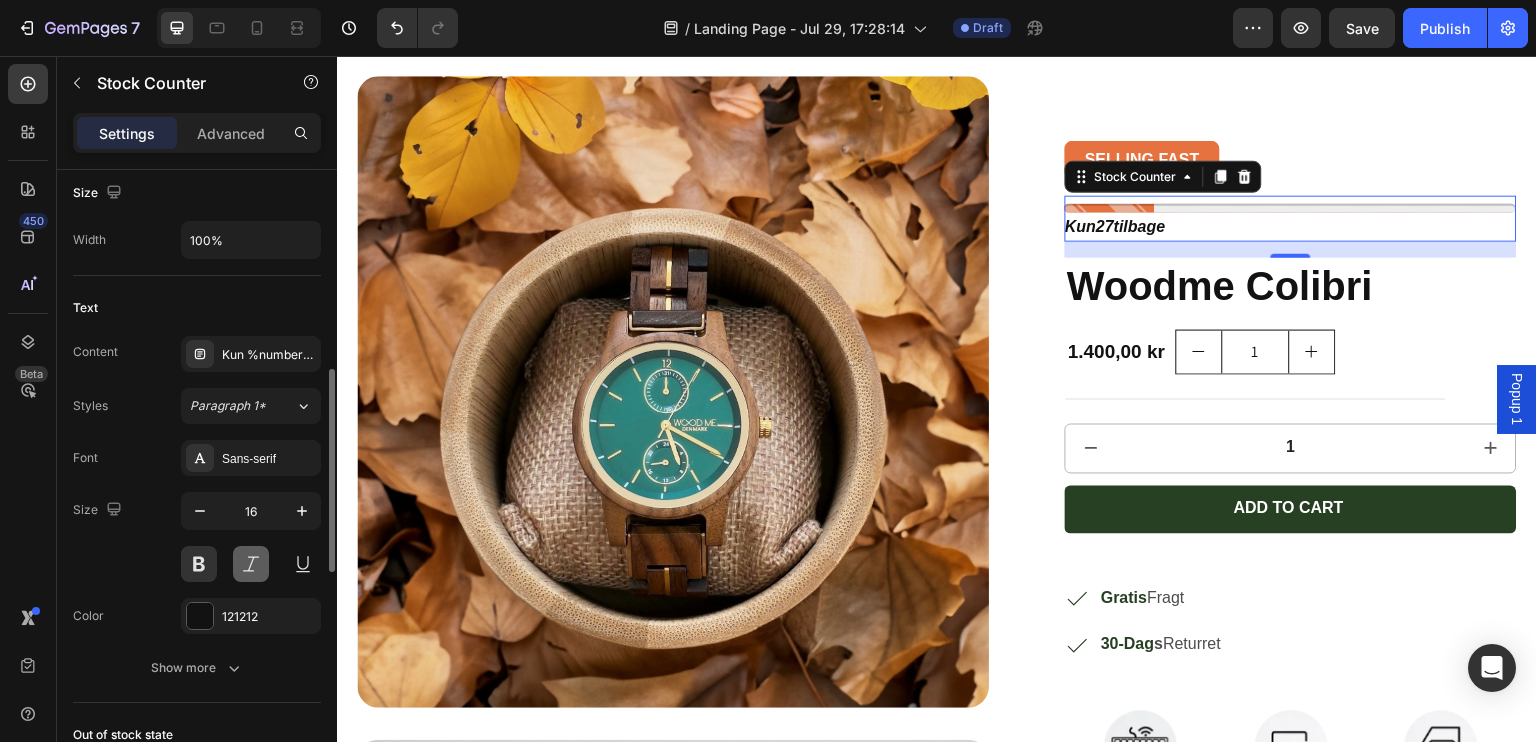 click at bounding box center [251, 564] 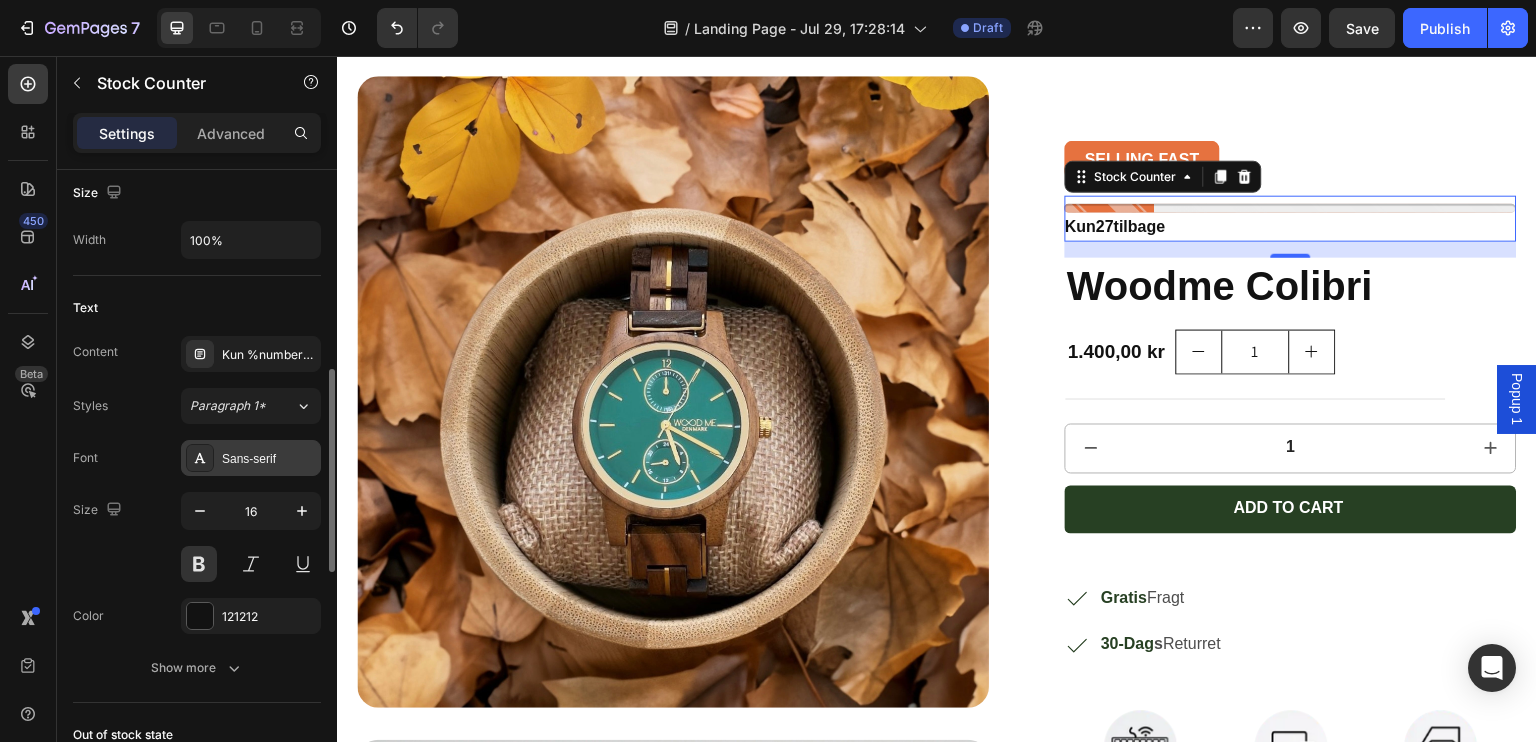 click on "Sans-serif" at bounding box center (269, 459) 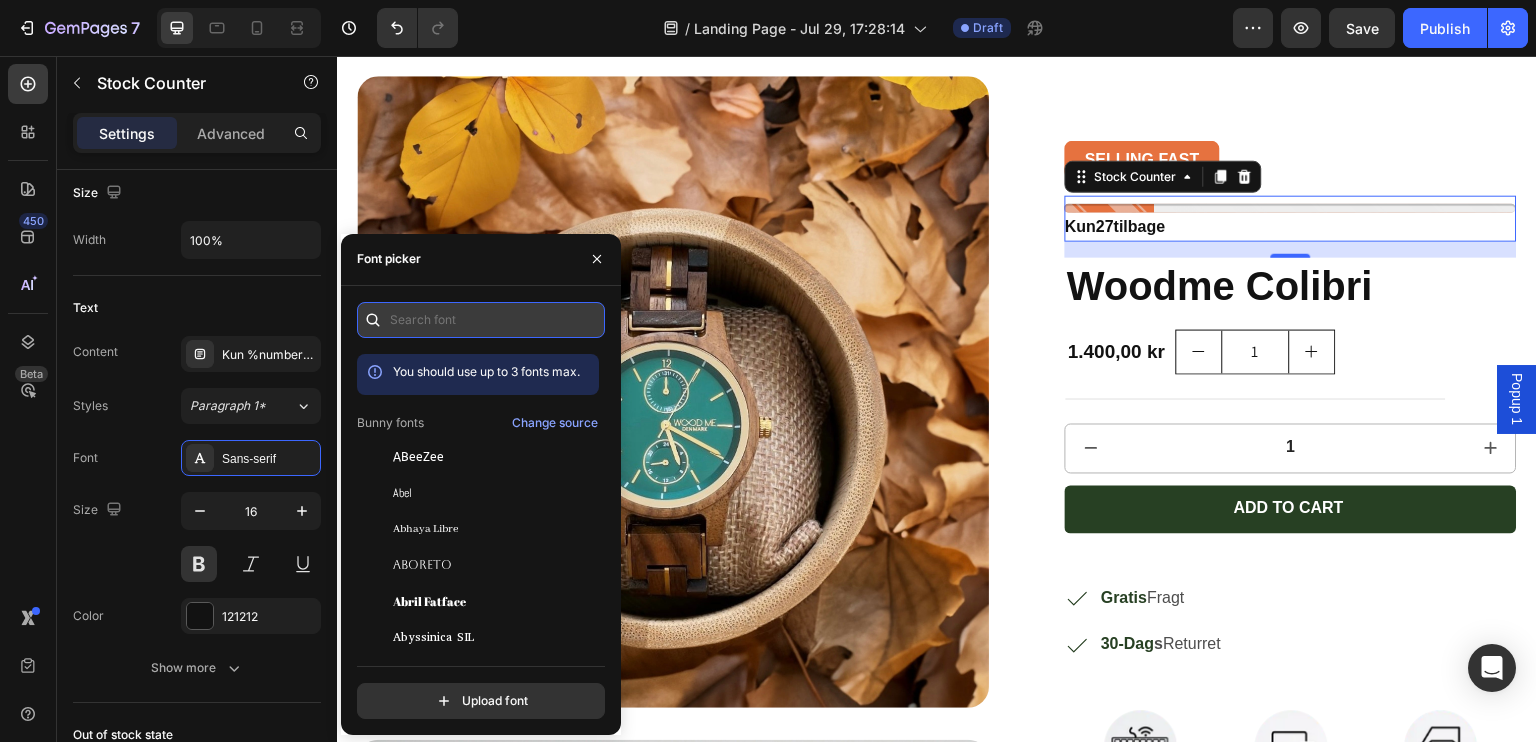 click at bounding box center (481, 320) 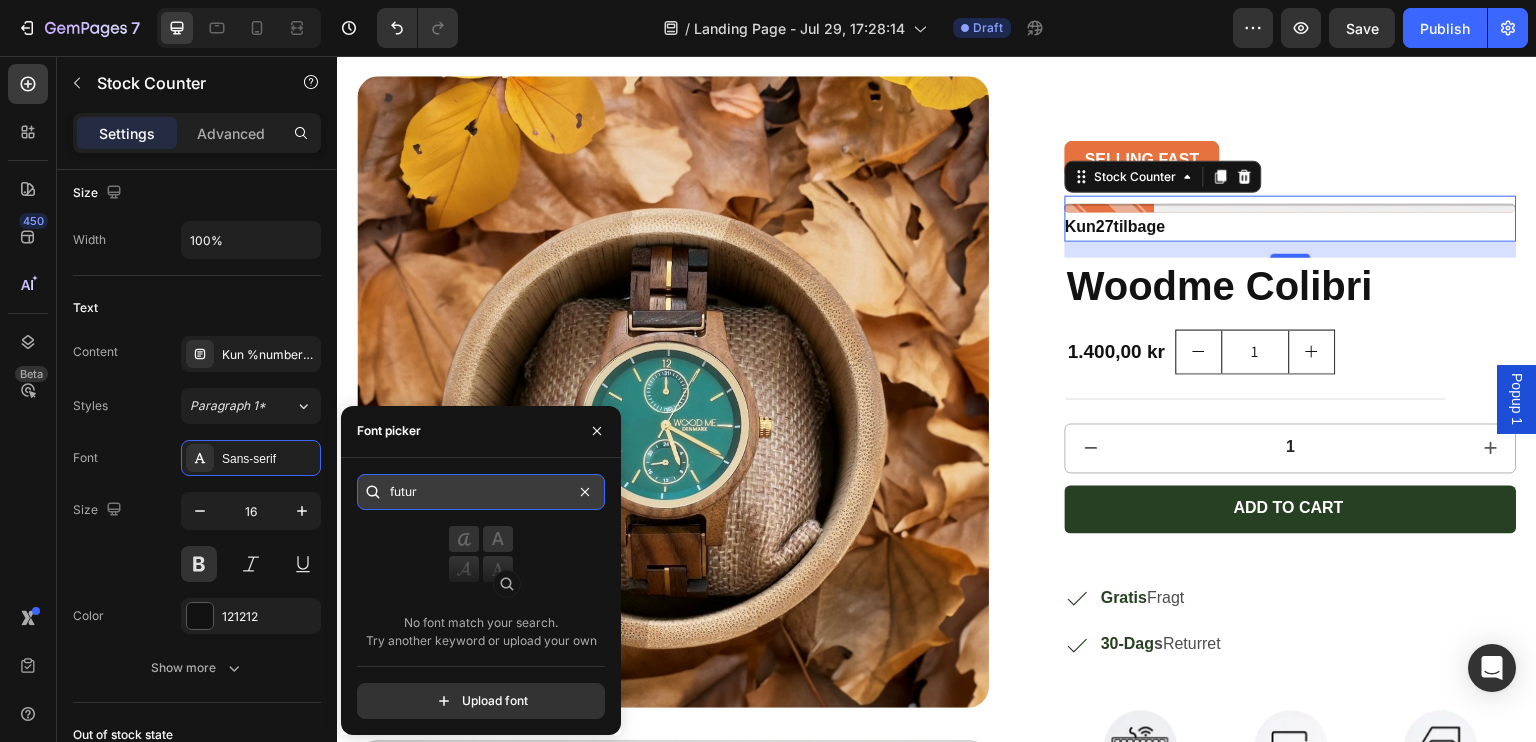 type on "futura" 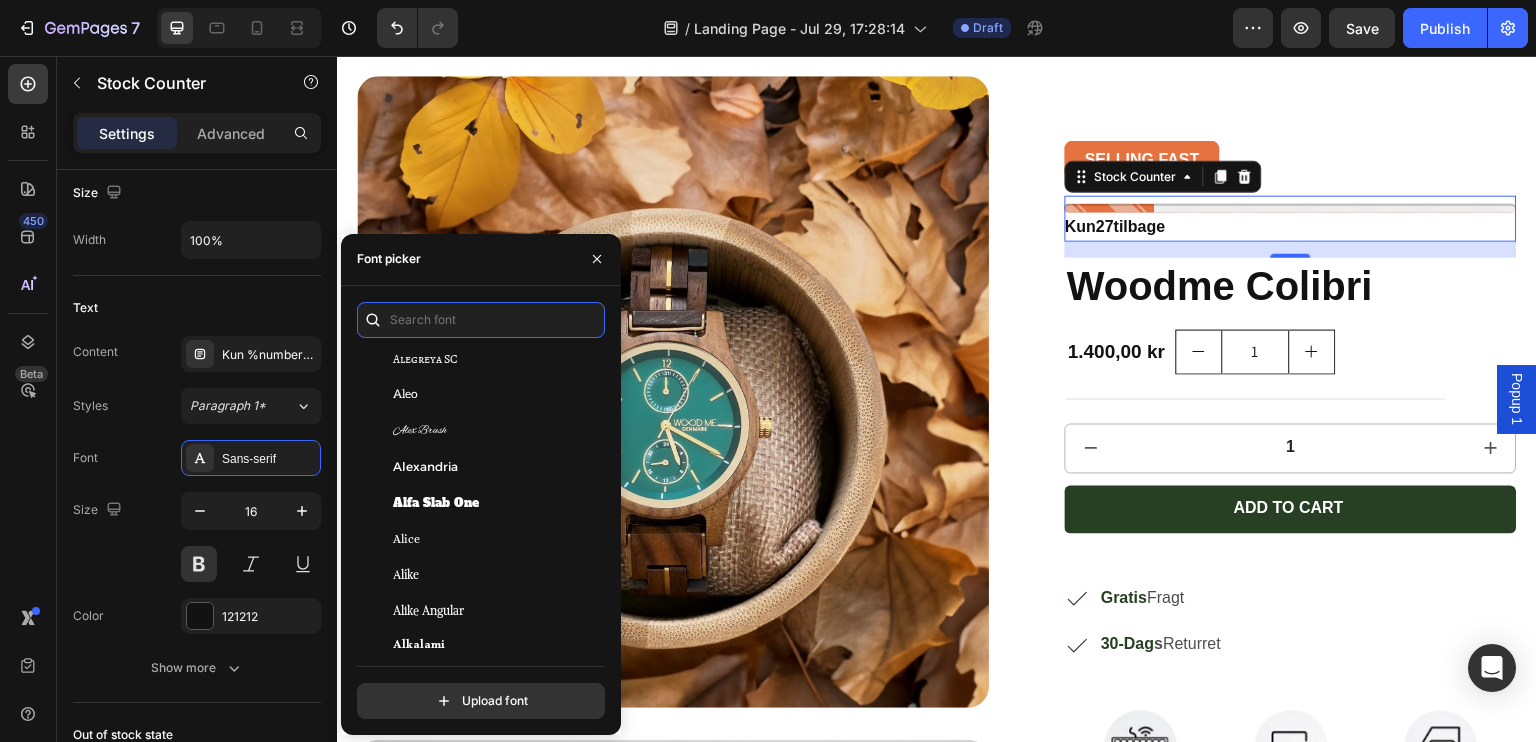 scroll, scrollTop: 988, scrollLeft: 0, axis: vertical 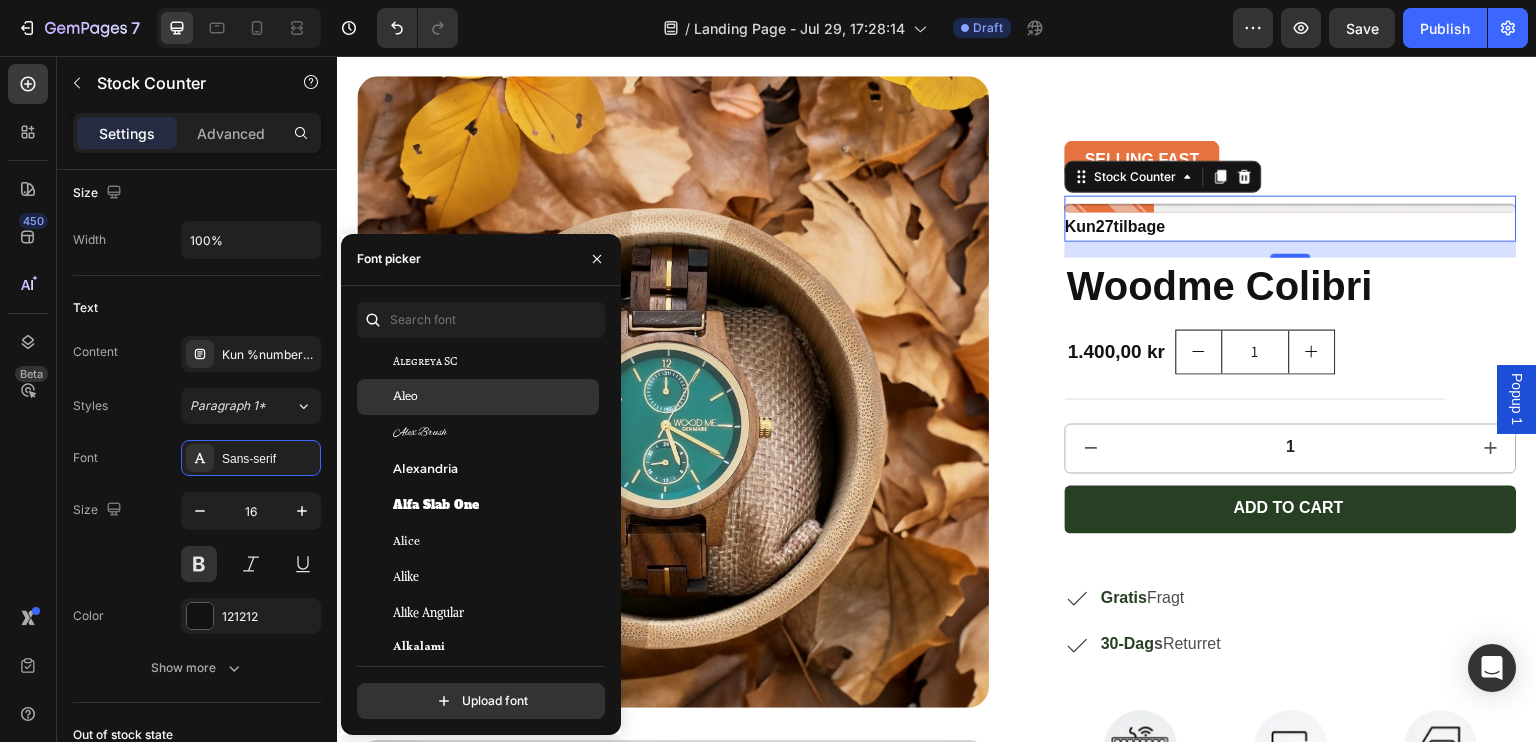 click on "Aleo" at bounding box center (494, 397) 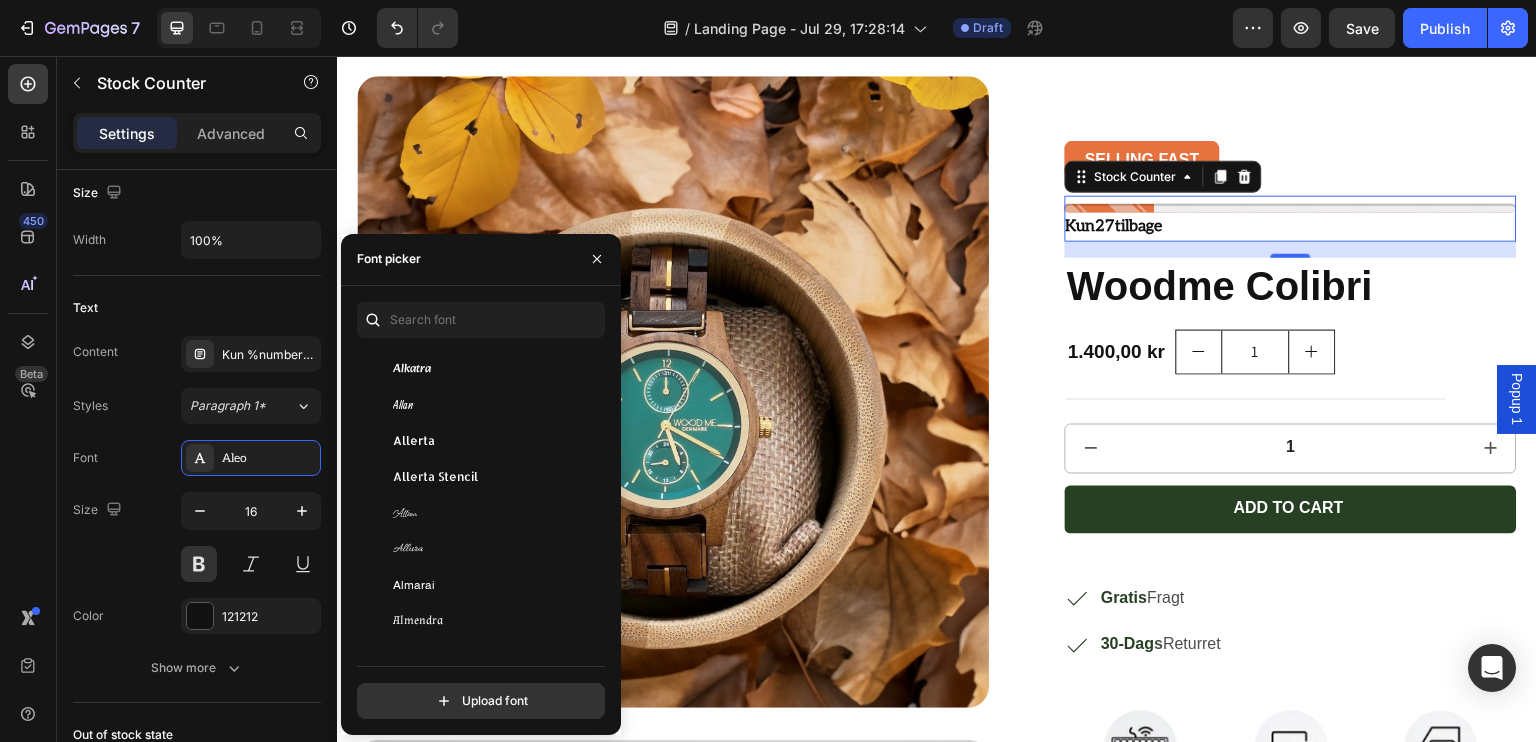 scroll, scrollTop: 1378, scrollLeft: 0, axis: vertical 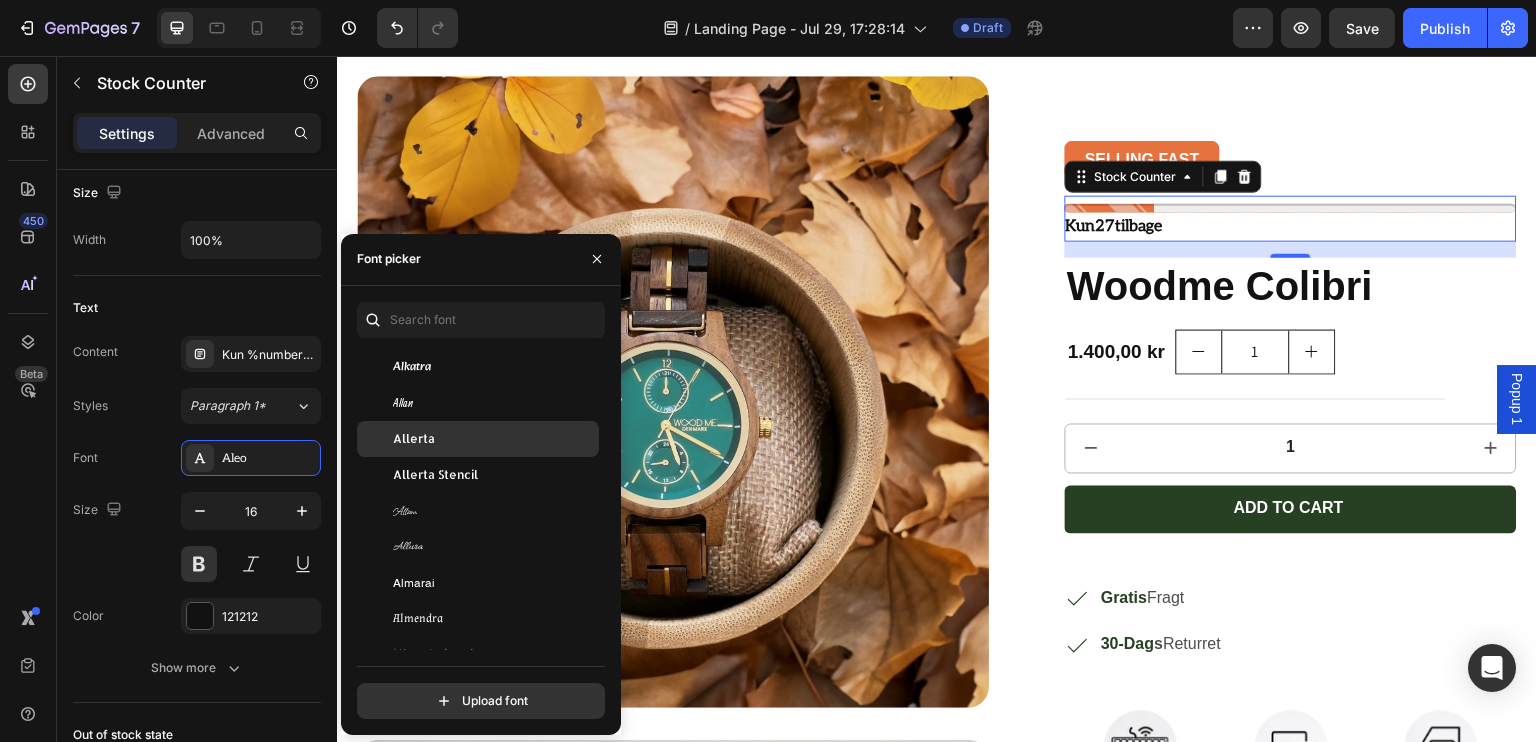 click on "Allerta" at bounding box center [494, 439] 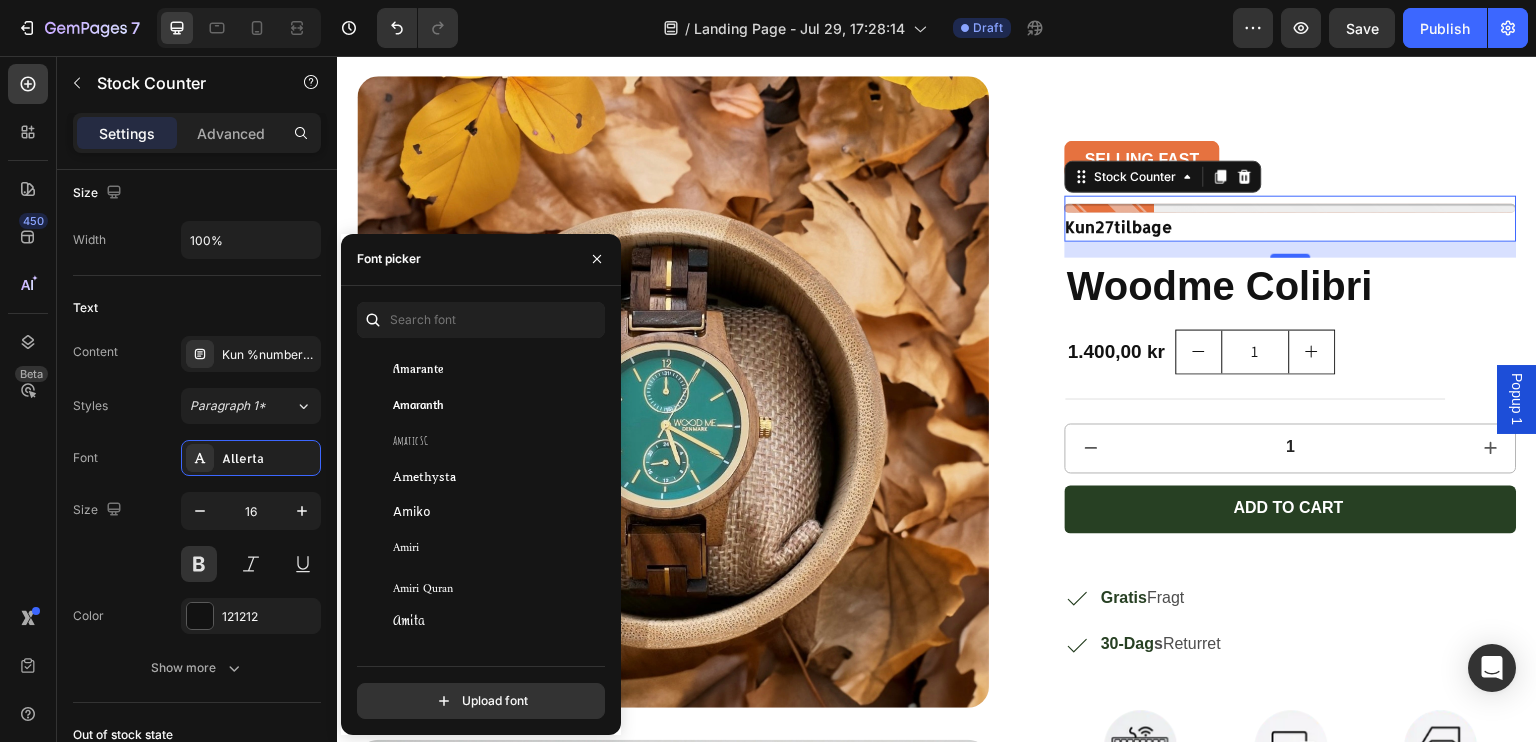 scroll, scrollTop: 1918, scrollLeft: 0, axis: vertical 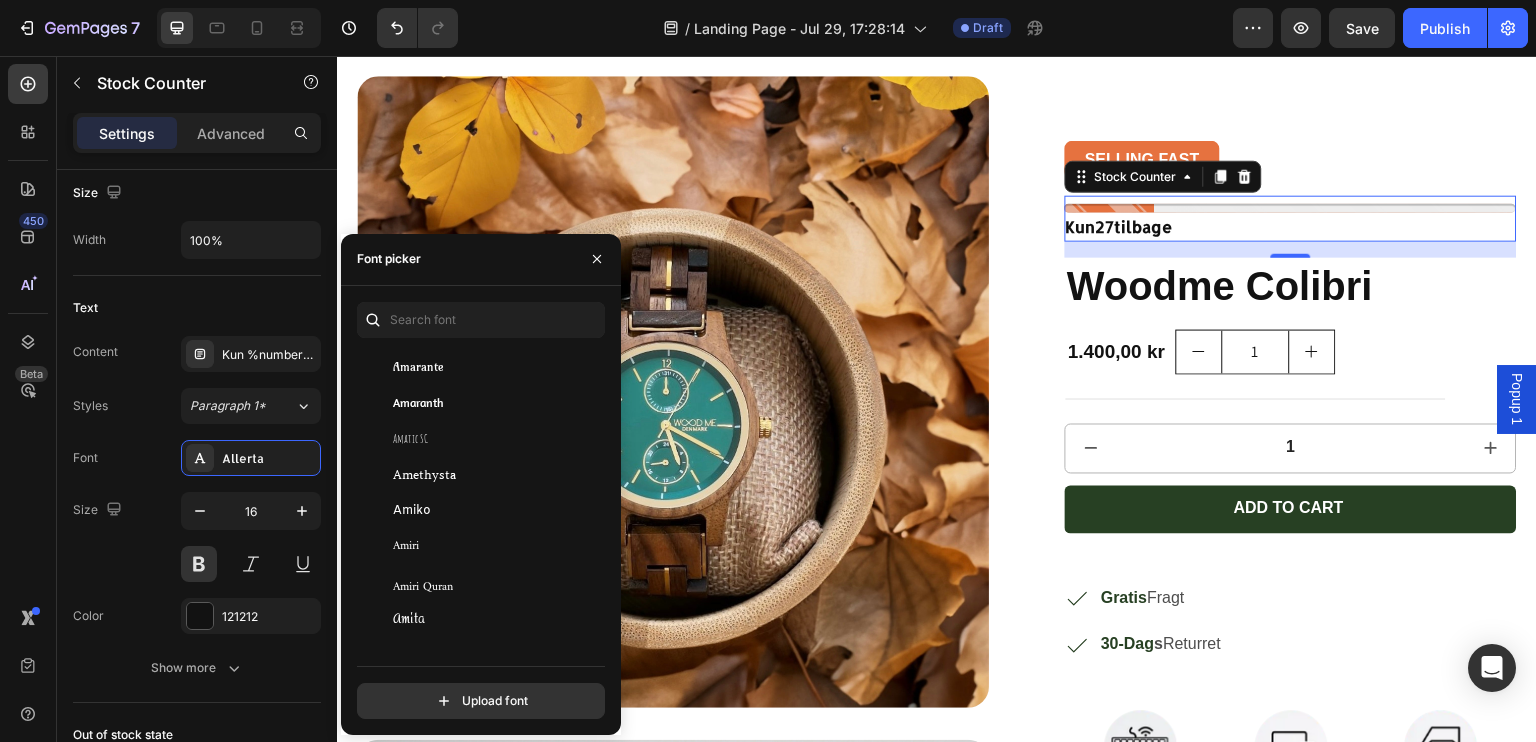 click on "Amiko" at bounding box center [494, 511] 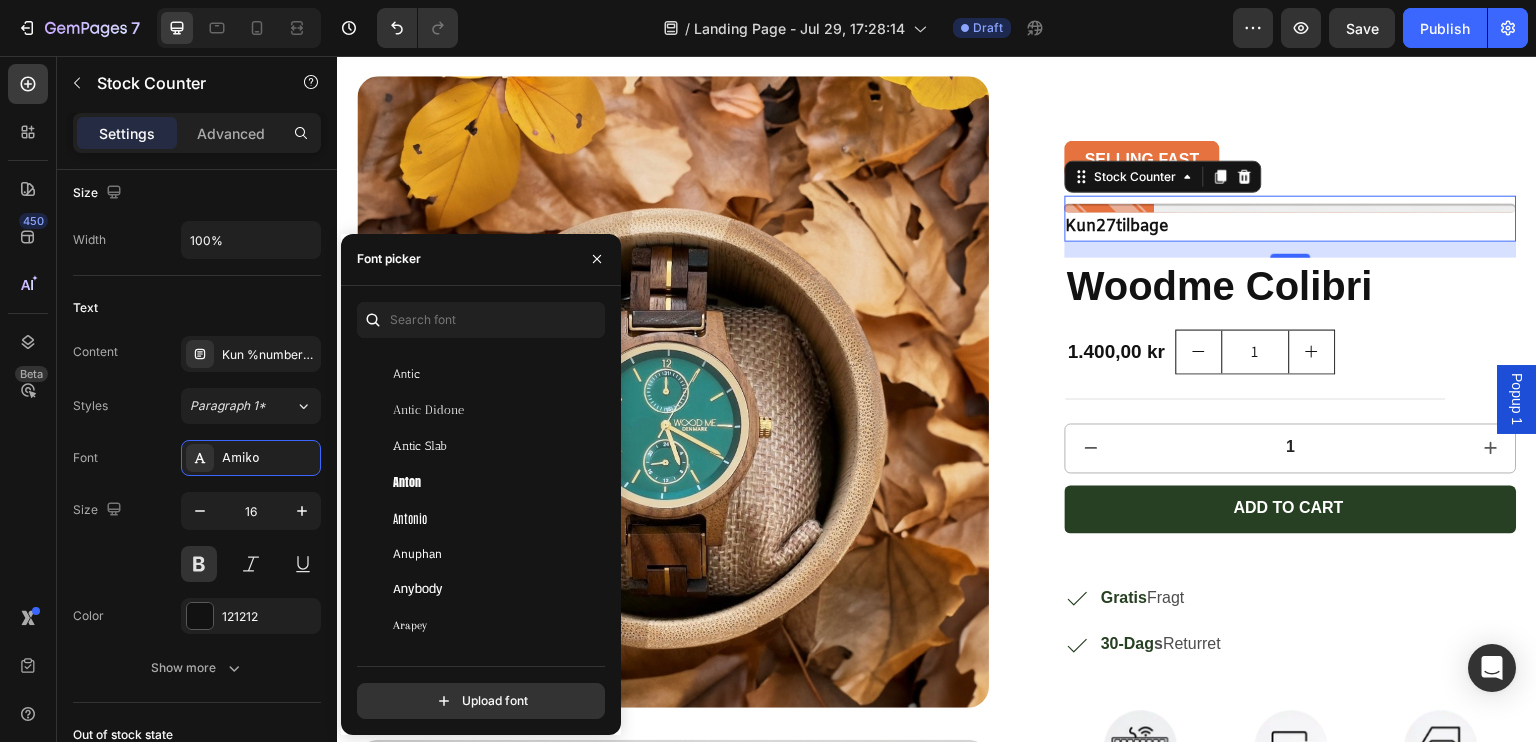 scroll, scrollTop: 2814, scrollLeft: 0, axis: vertical 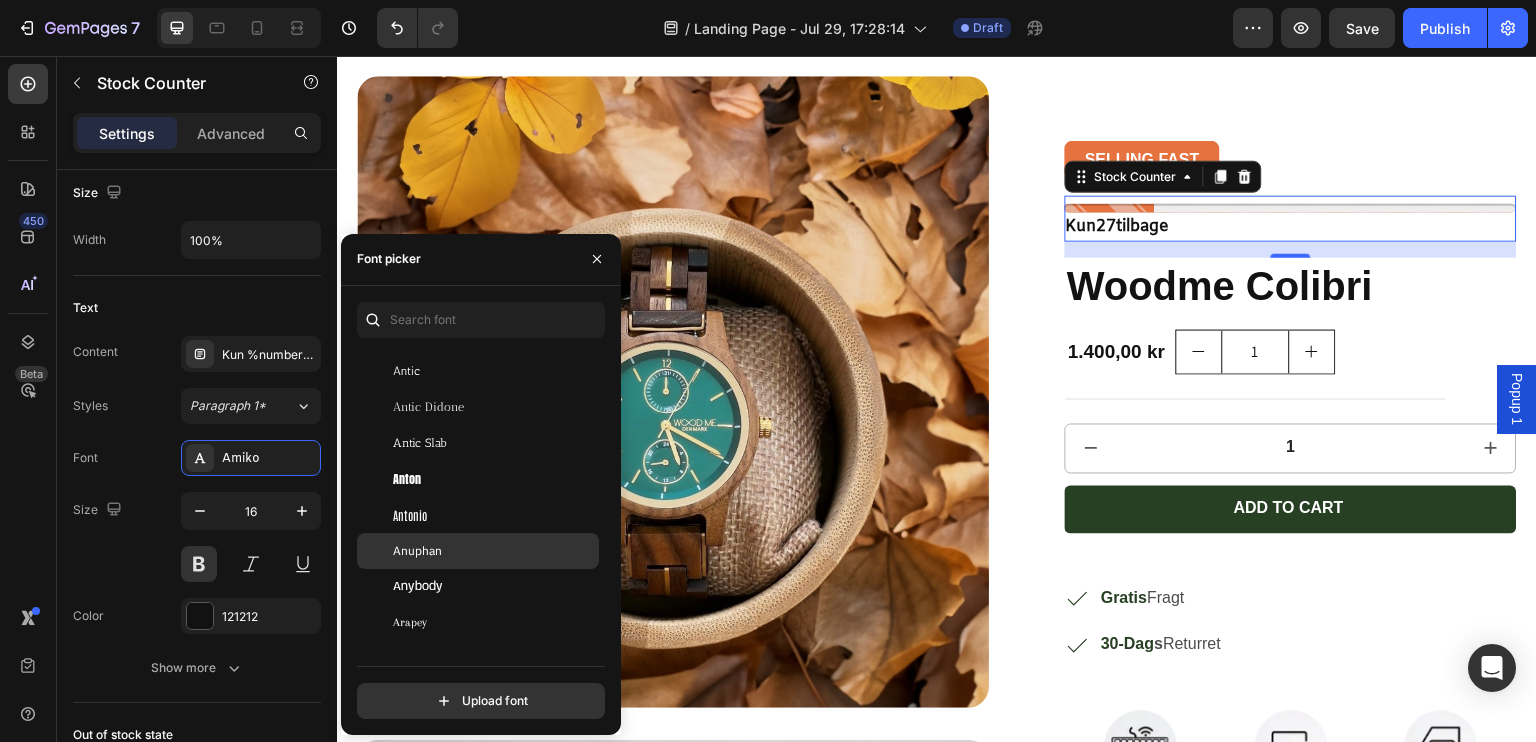 click on "Anuphan" 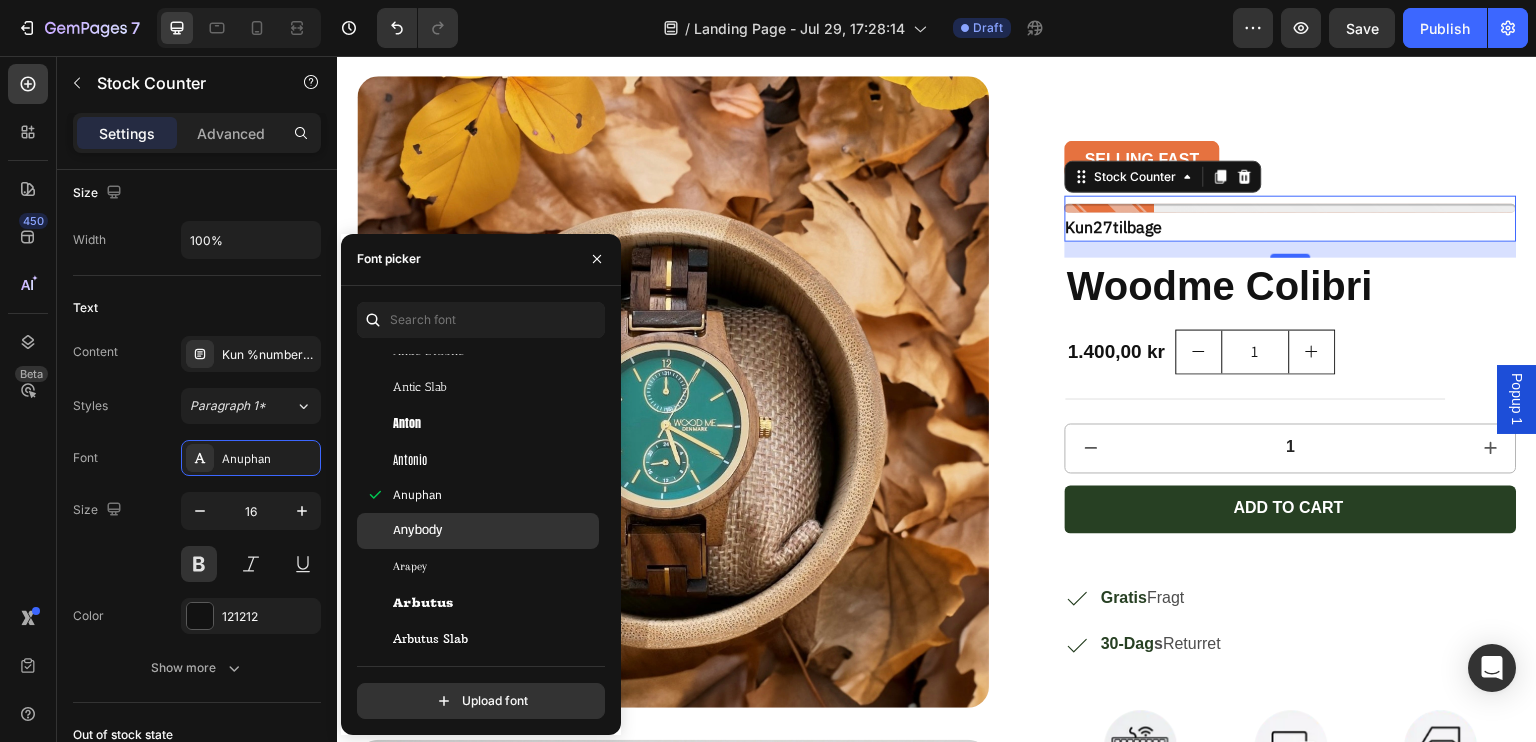 scroll, scrollTop: 2872, scrollLeft: 0, axis: vertical 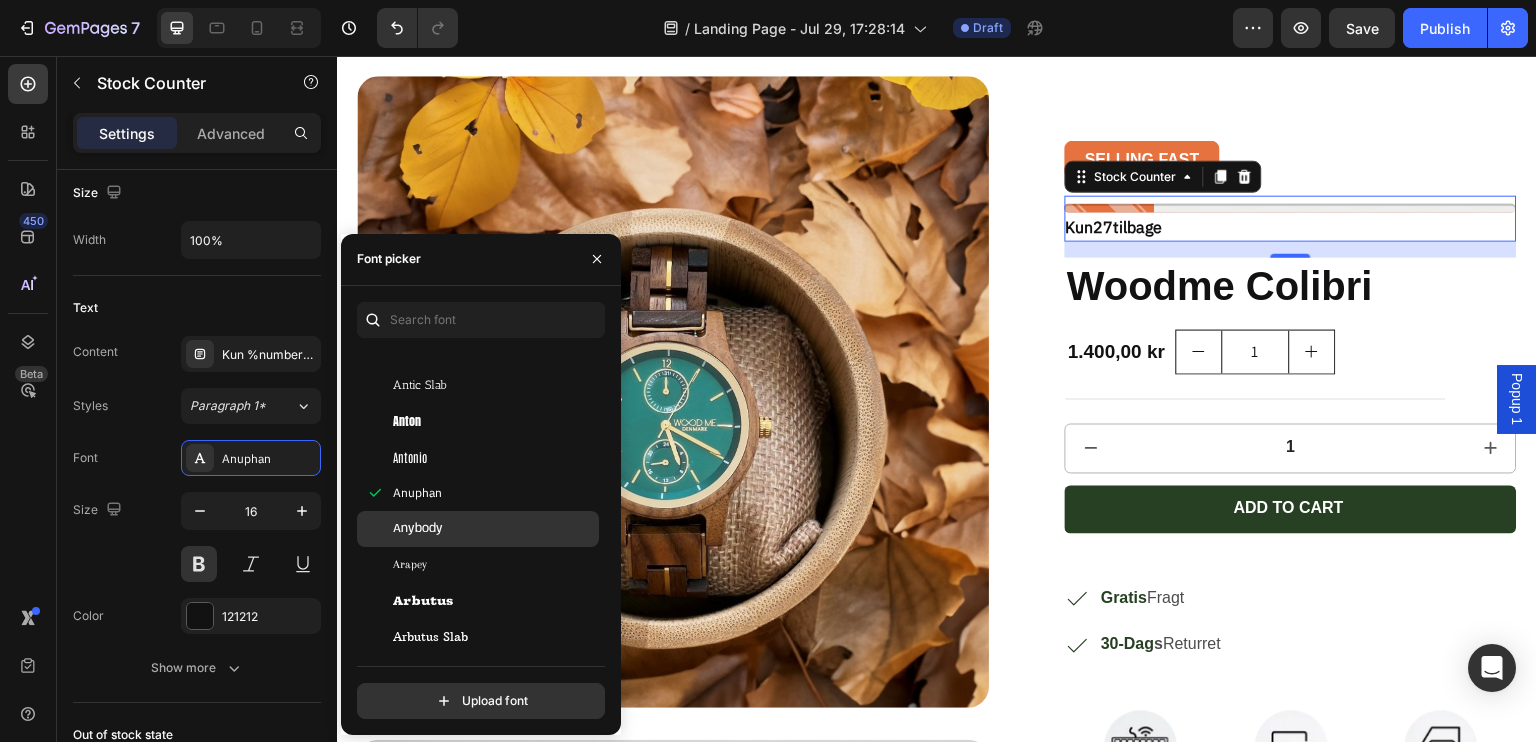 click on "Anybody" at bounding box center [494, 529] 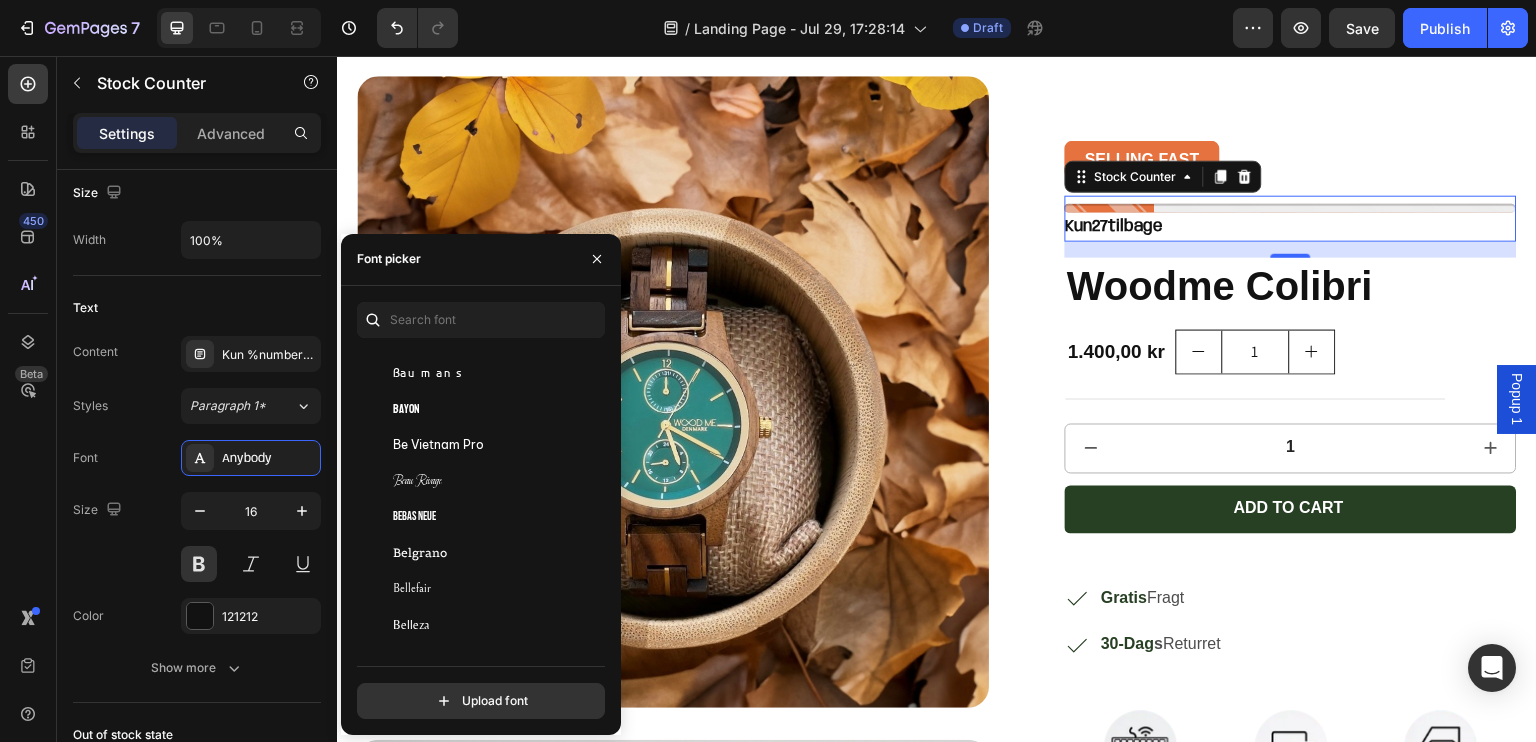 scroll, scrollTop: 5583, scrollLeft: 0, axis: vertical 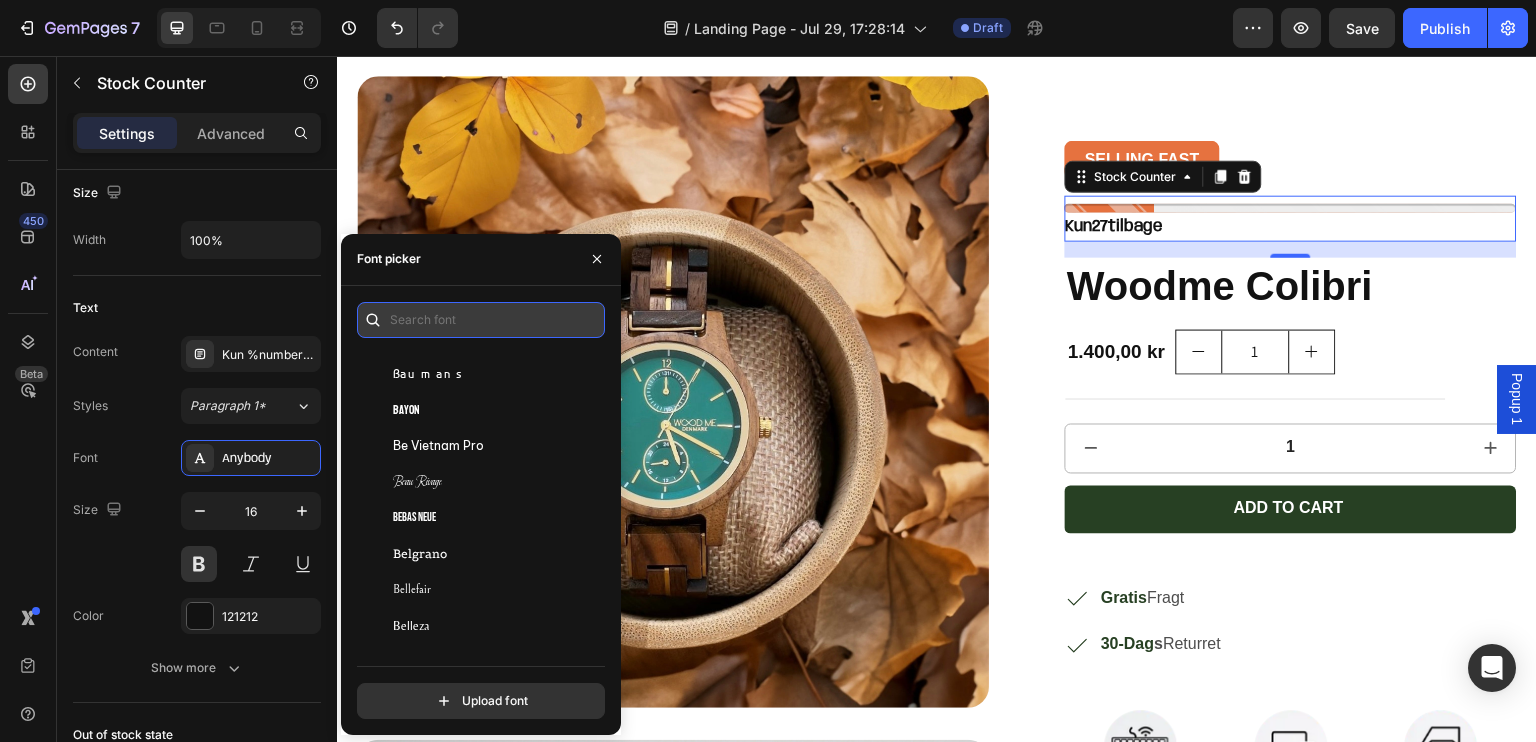 click at bounding box center [481, 320] 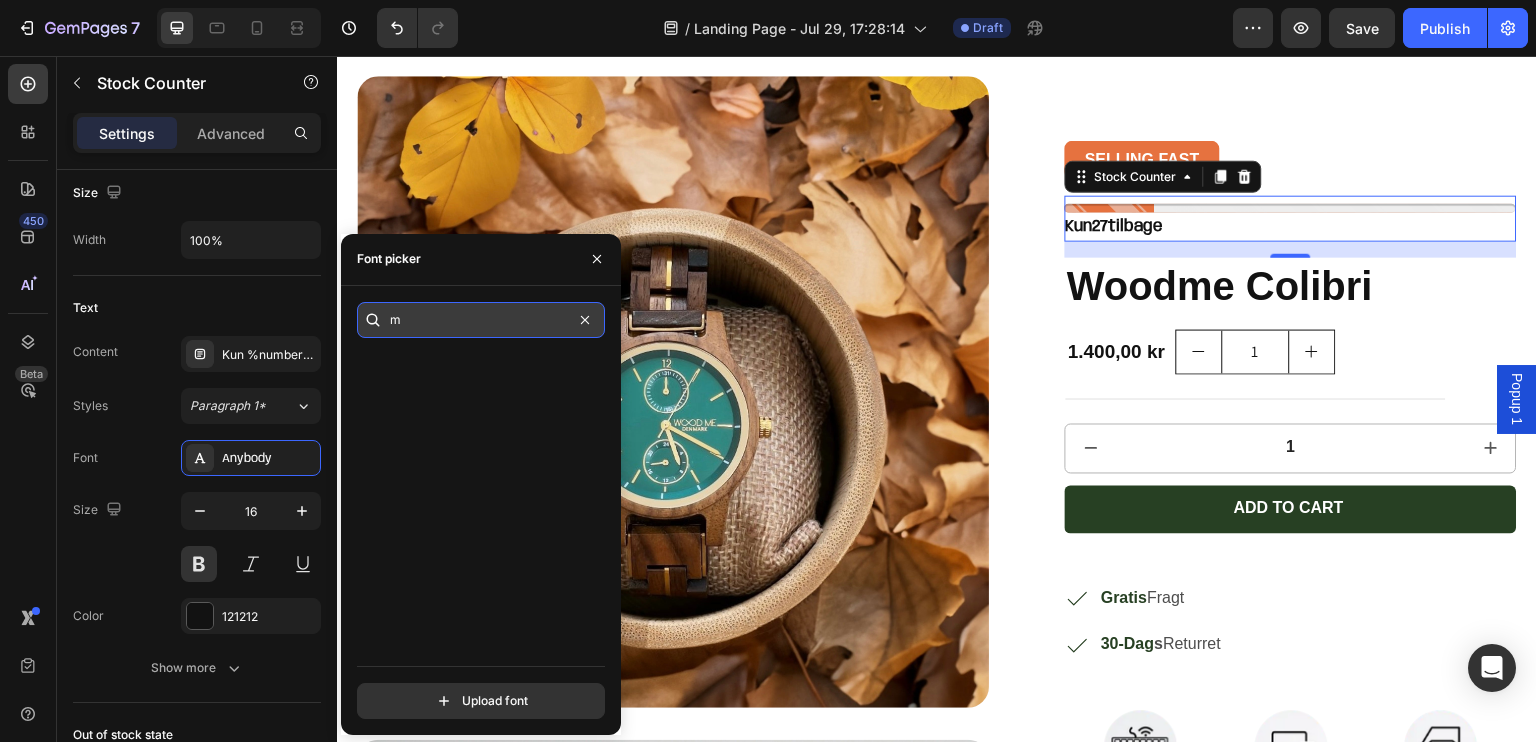 scroll, scrollTop: 0, scrollLeft: 0, axis: both 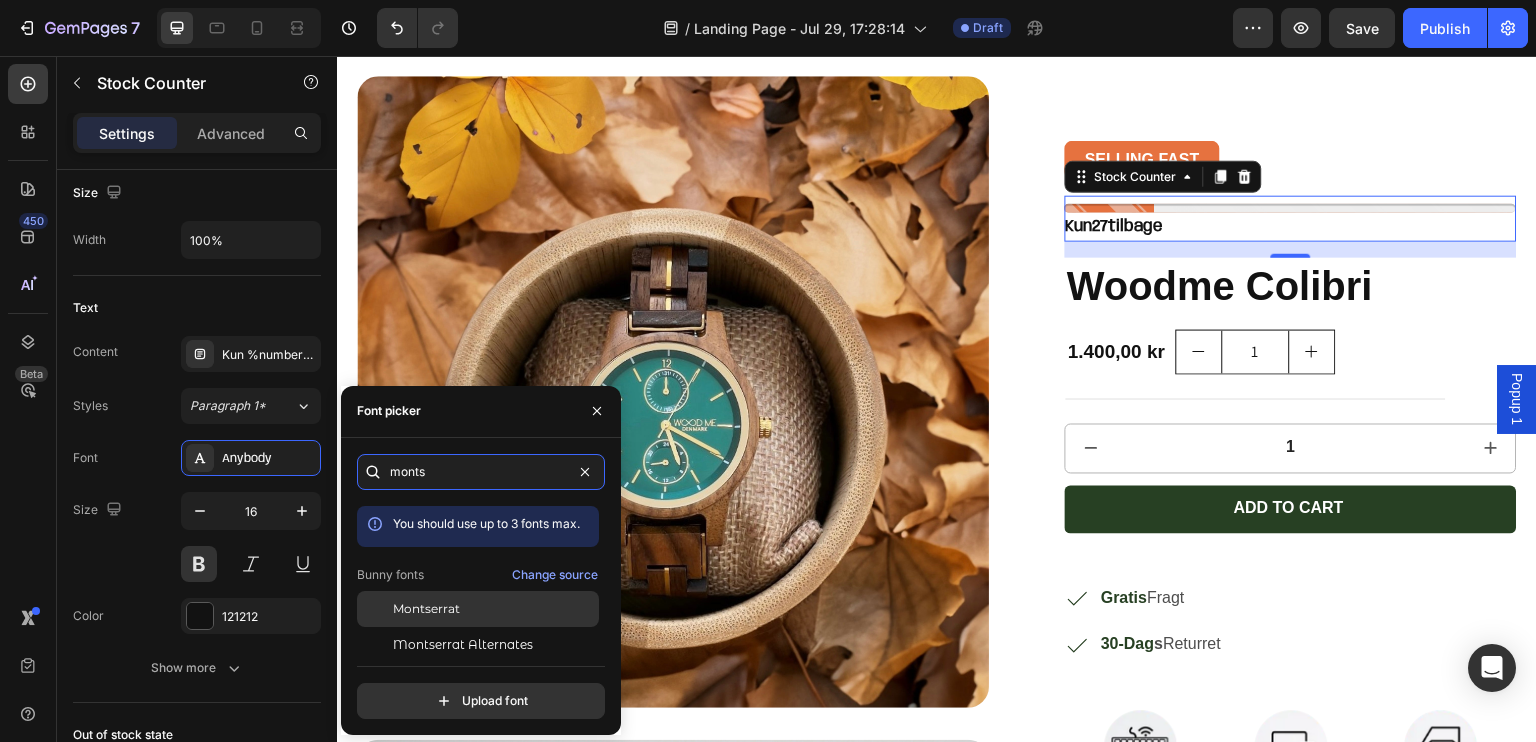 type on "monts" 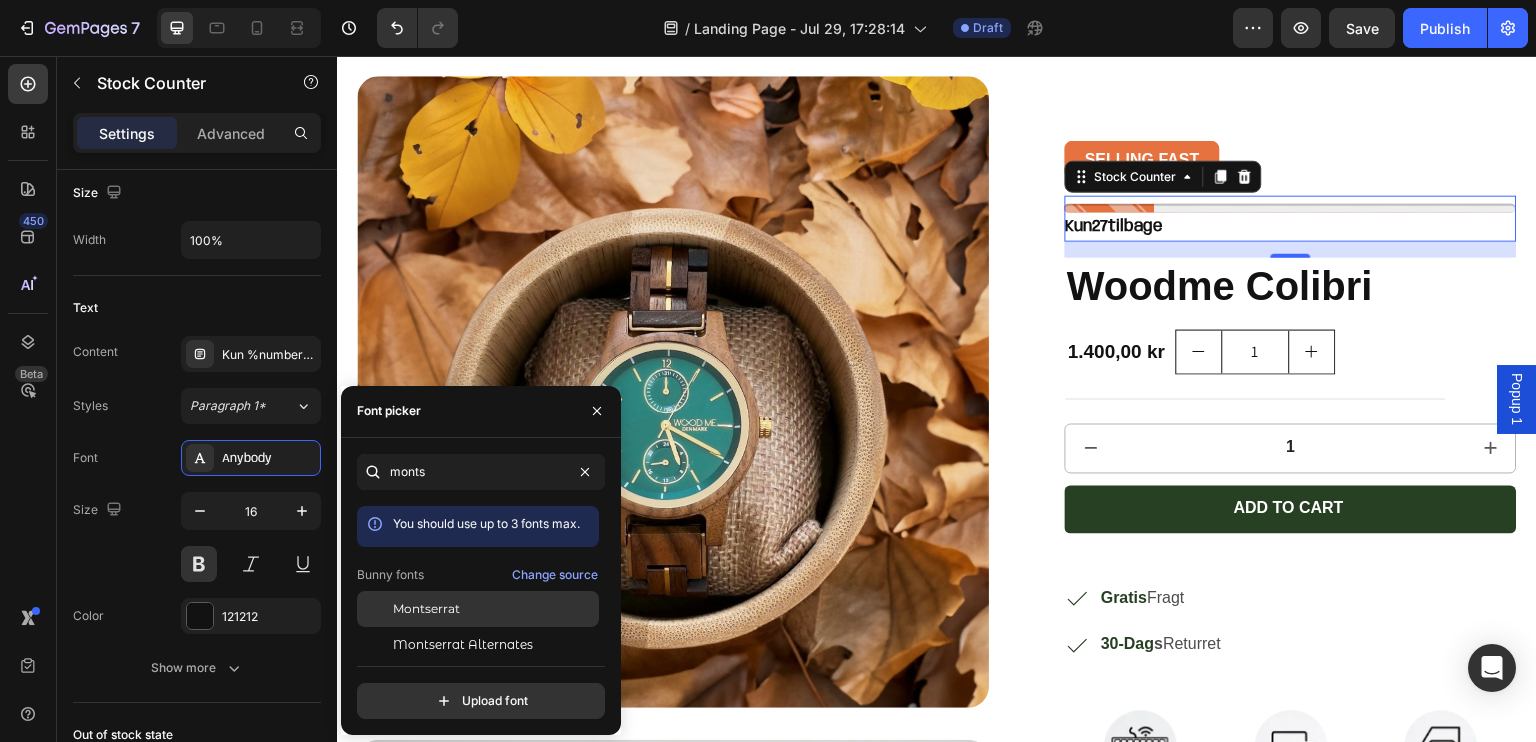 click on "Montserrat" 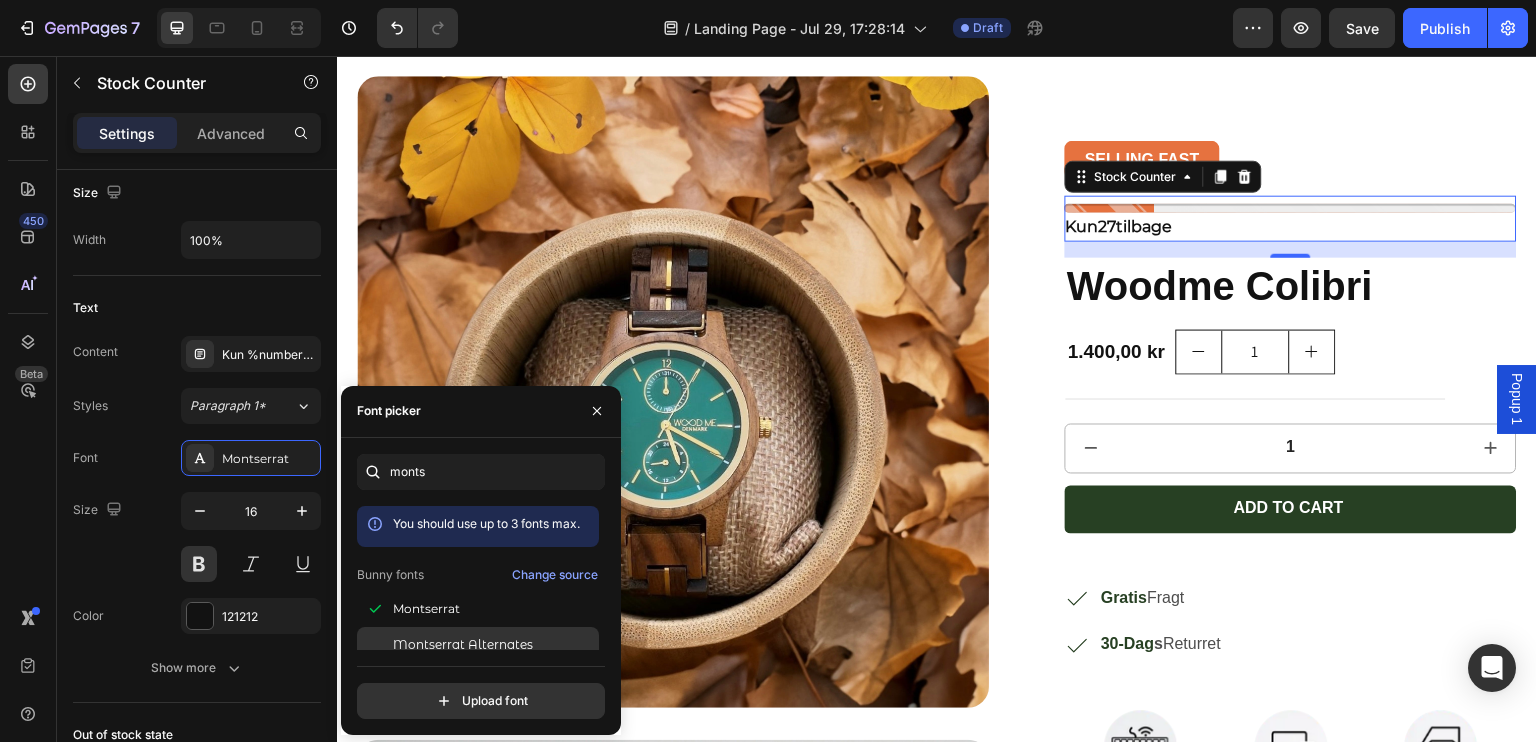 click on "Montserrat Alternates" at bounding box center [494, 645] 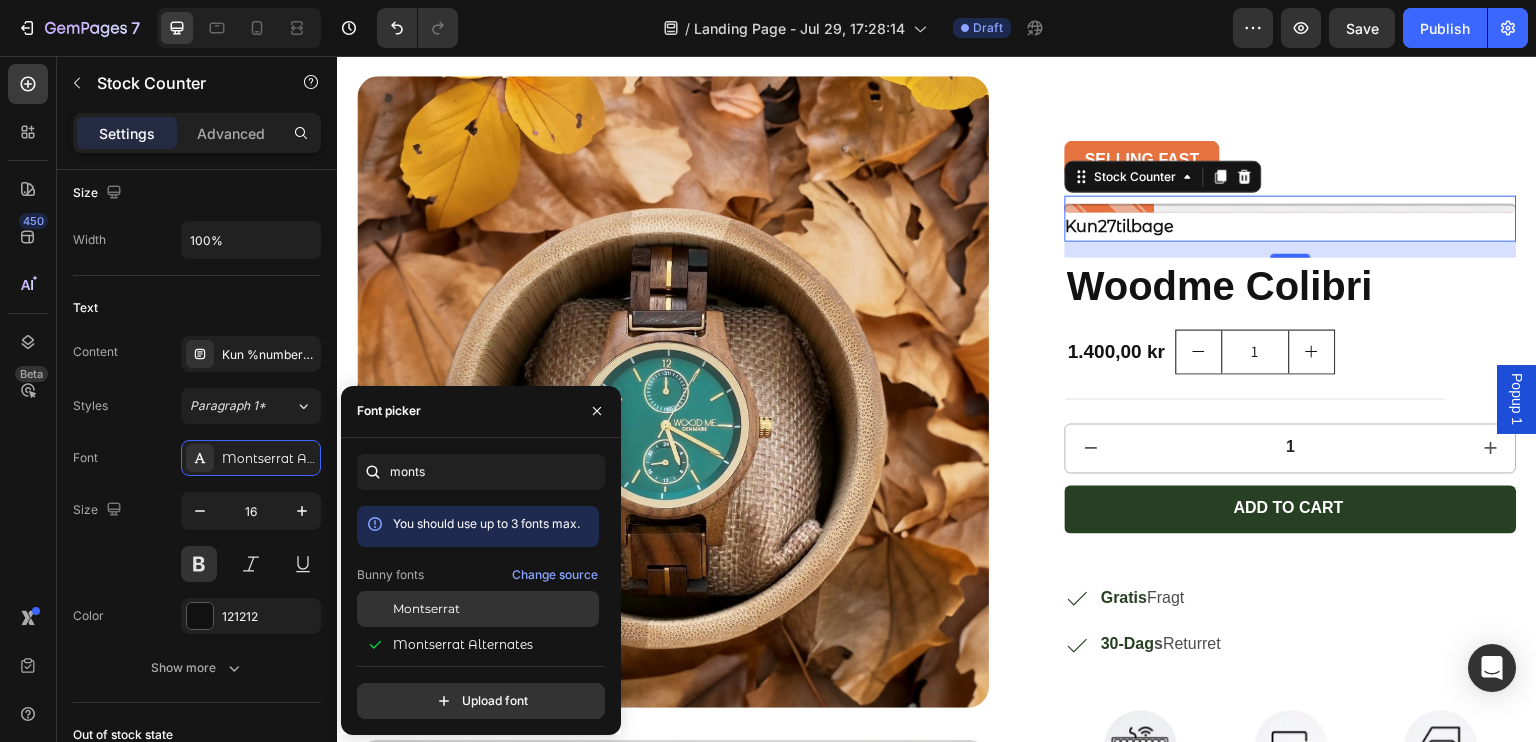 click on "Montserrat" at bounding box center (494, 609) 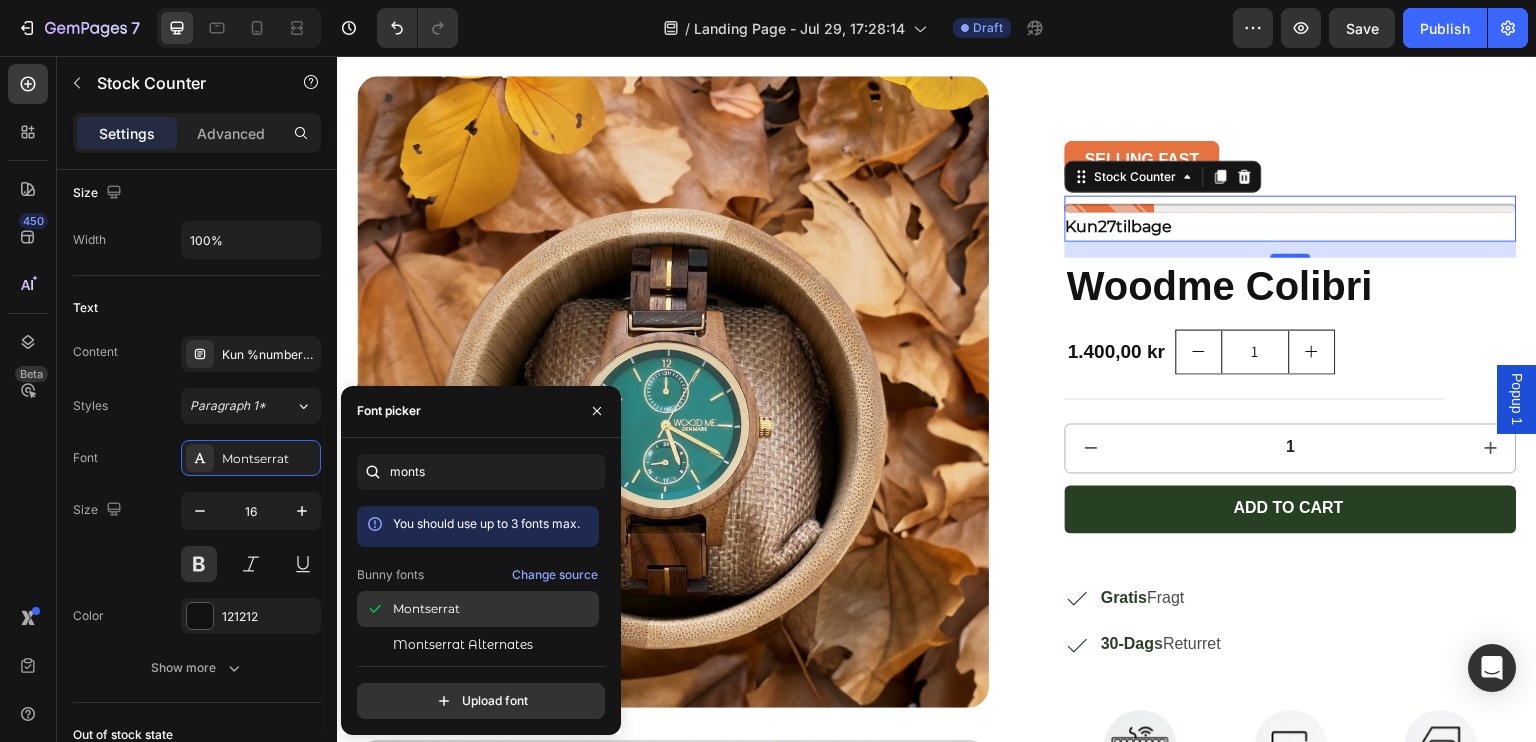 scroll, scrollTop: 49, scrollLeft: 0, axis: vertical 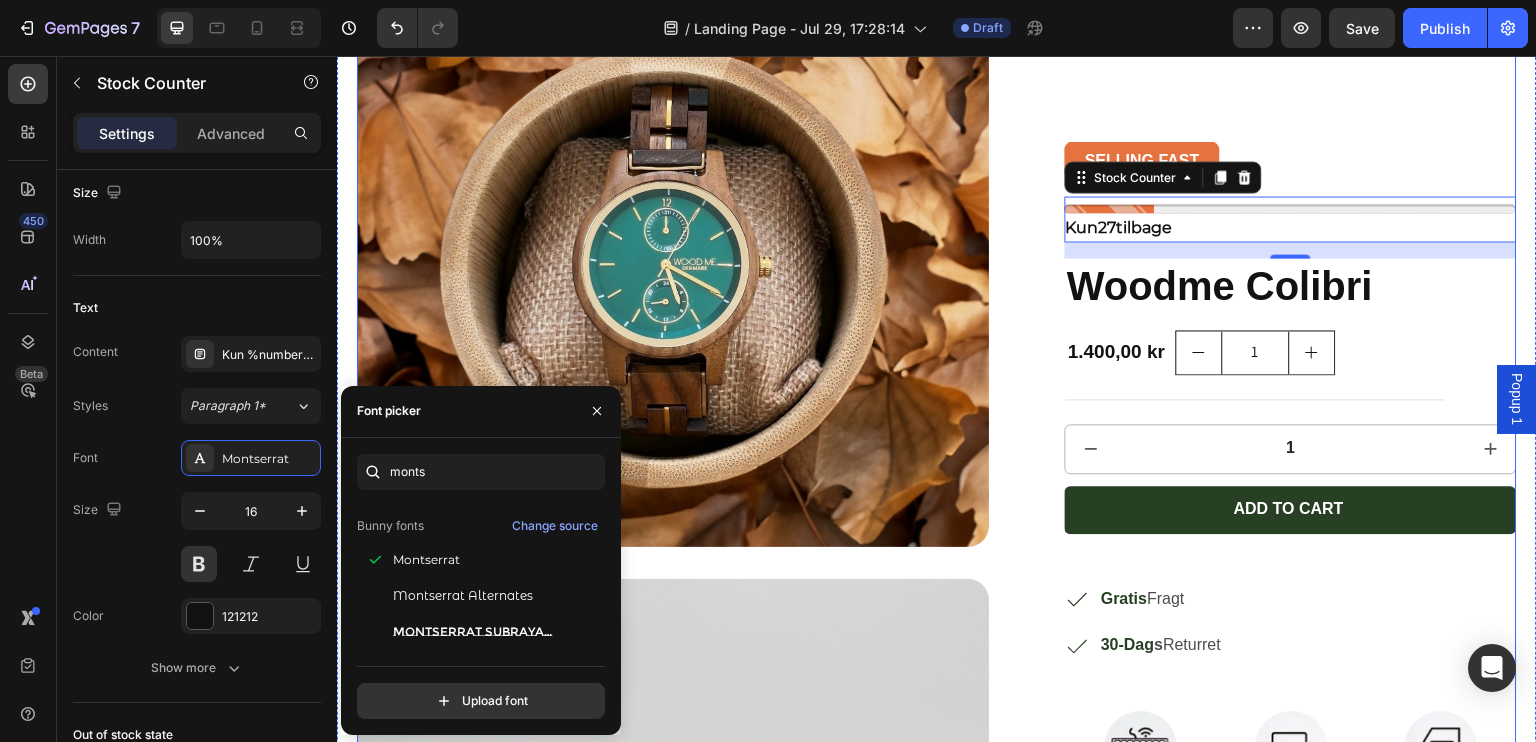 click on "Product Images SELLING FAST Button Kun  27  tilbage Stock Counter   16 Woodme Colibri Product Title 1.400,00 kr Product Price Product Price
1
Product Quantity Row
1
Product Quantity Add to cart Add to Cart
Gratis  Fragt
30-Dag s  Returret Item List Image Wireless  or Wired Text Block Image Connects up to  3 Devices Text Block Image Mechanical Switches Text Block Row Image
Product Specifications
Shipping Accordion Row Product" at bounding box center (937, 563) 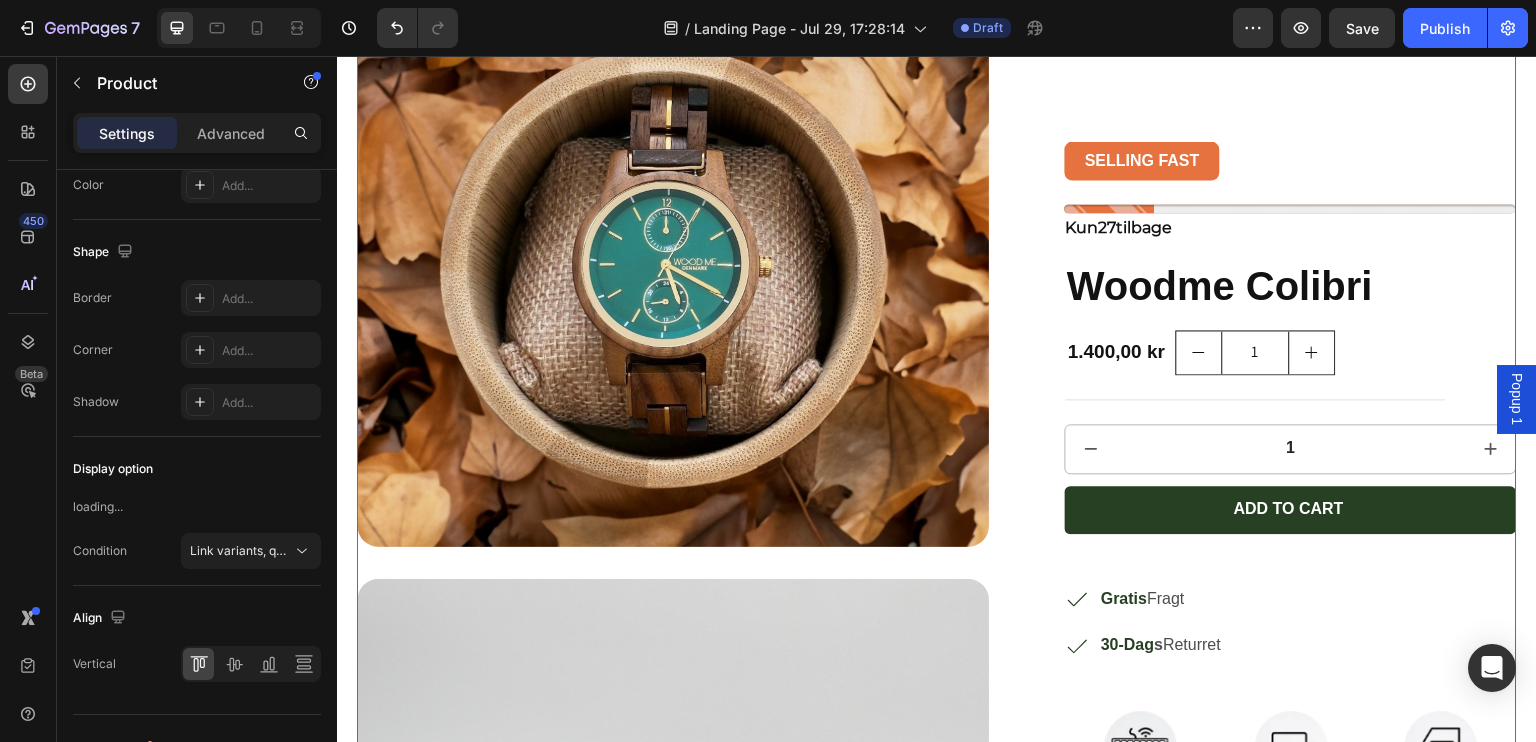 scroll, scrollTop: 0, scrollLeft: 0, axis: both 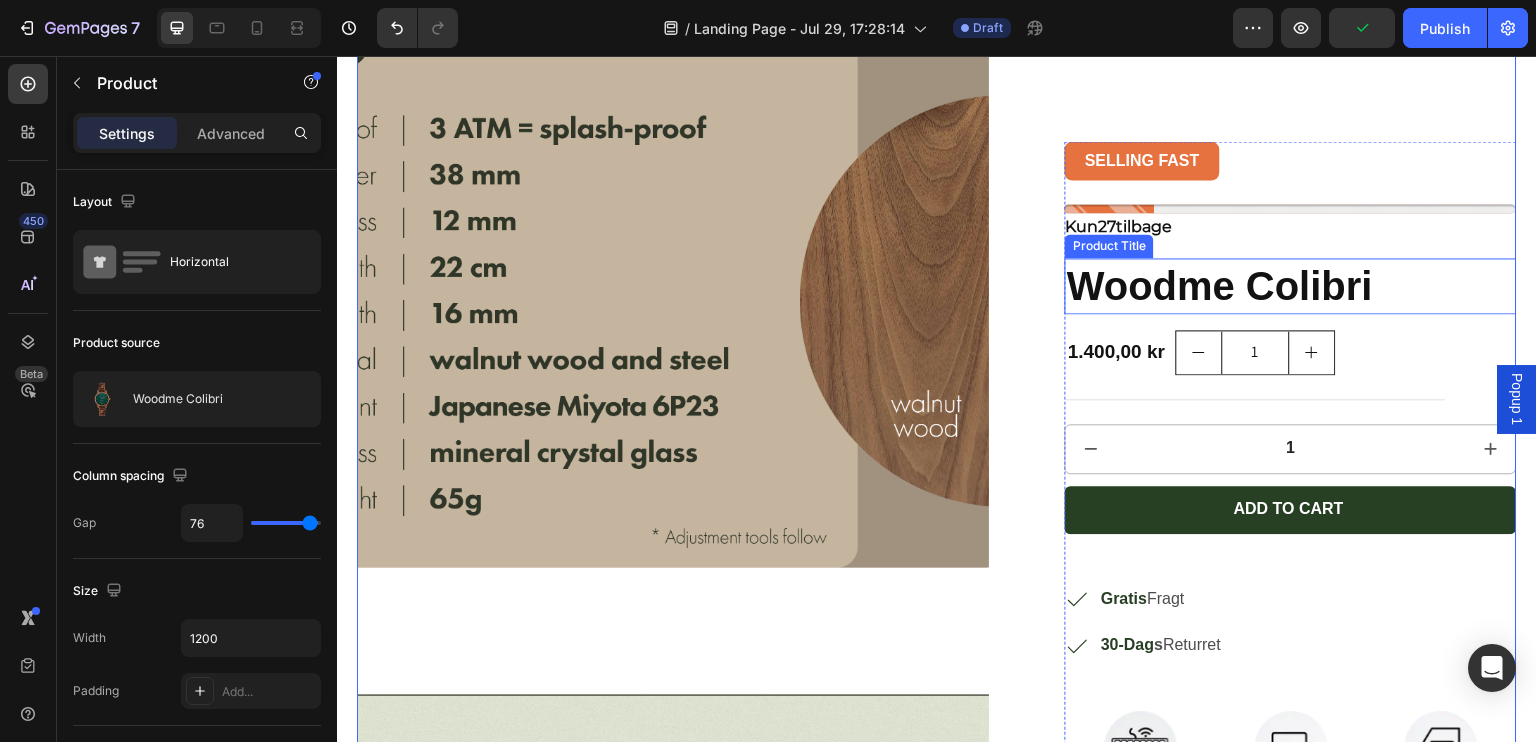 click on "Woodme Colibri" at bounding box center [1291, 286] 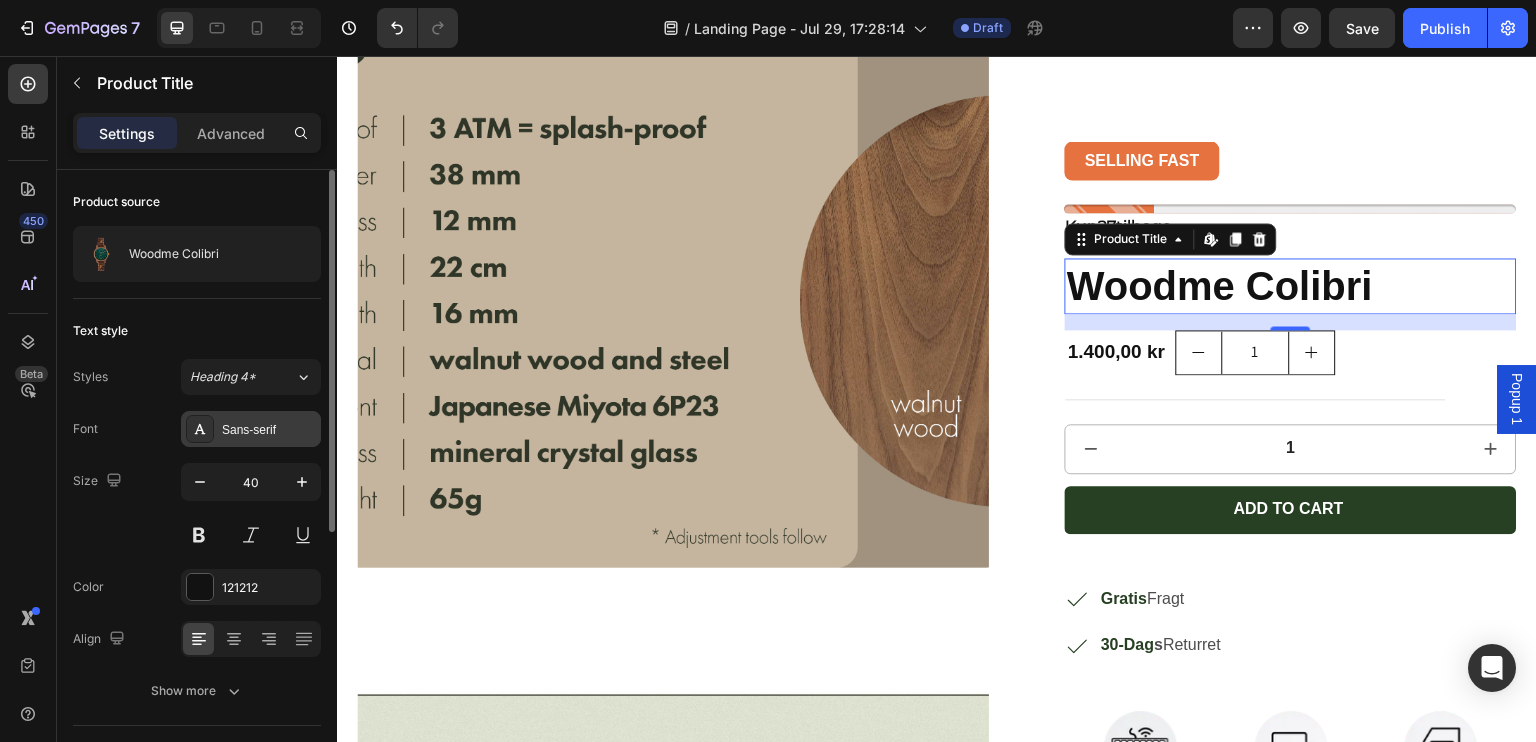 click on "Sans-serif" at bounding box center (251, 429) 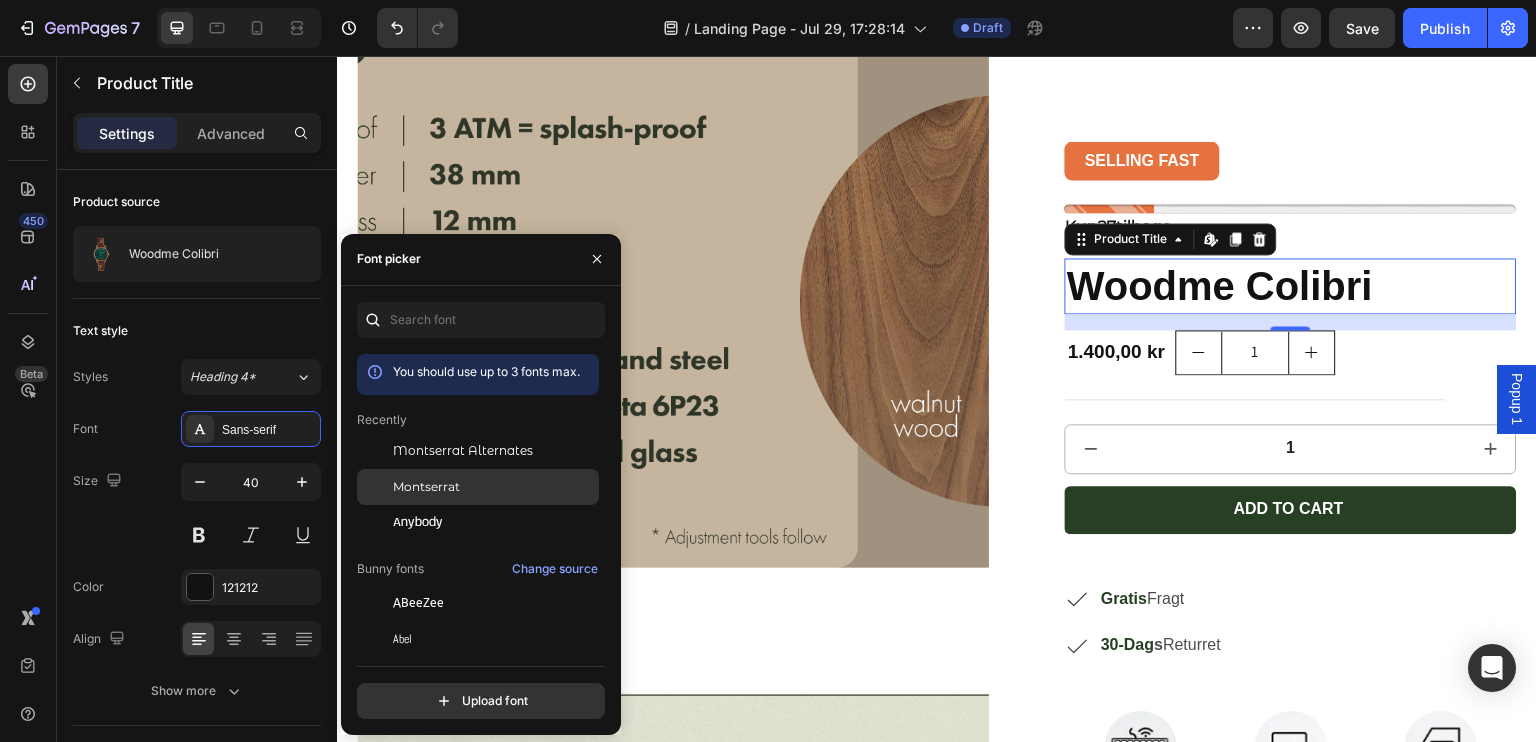 click at bounding box center [375, 487] 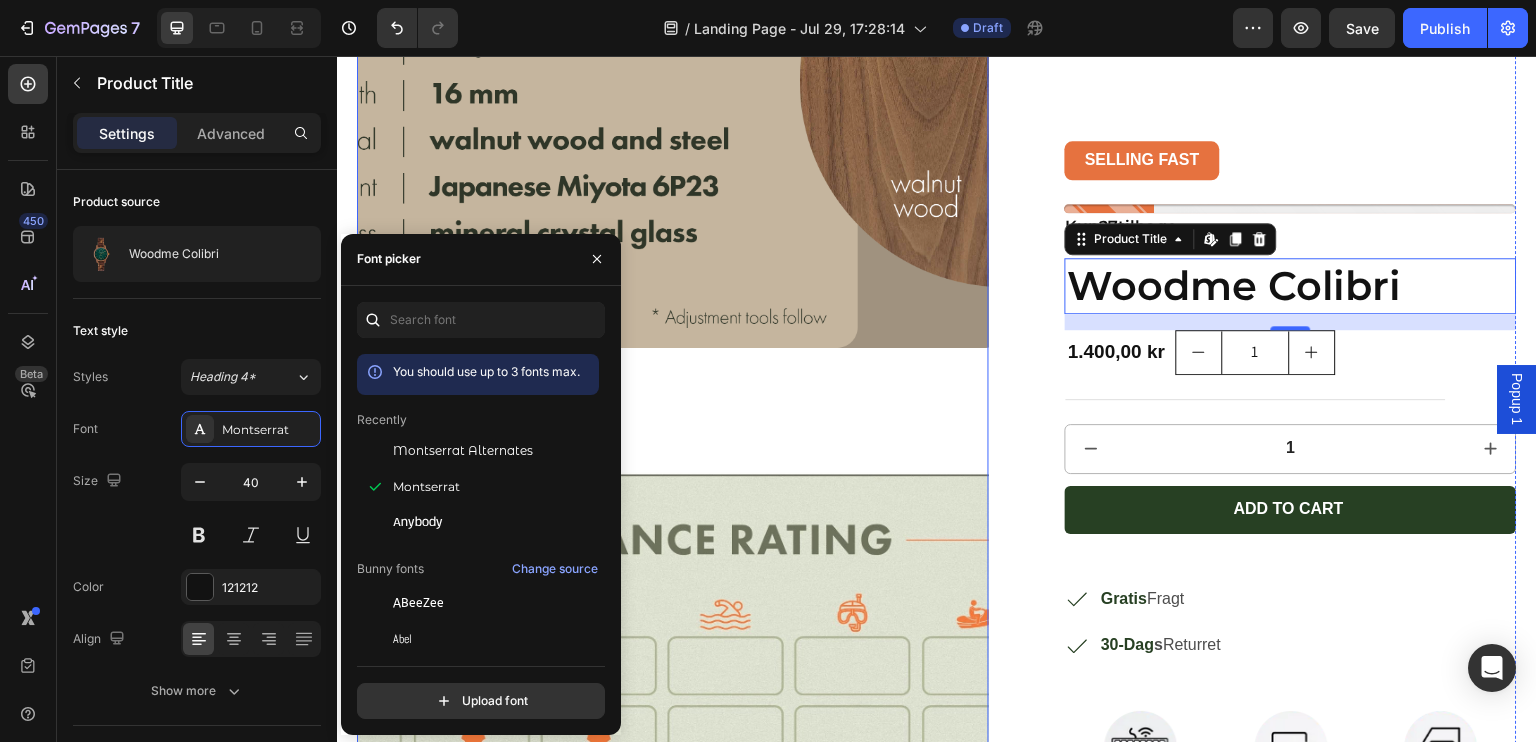 scroll, scrollTop: 2812, scrollLeft: 0, axis: vertical 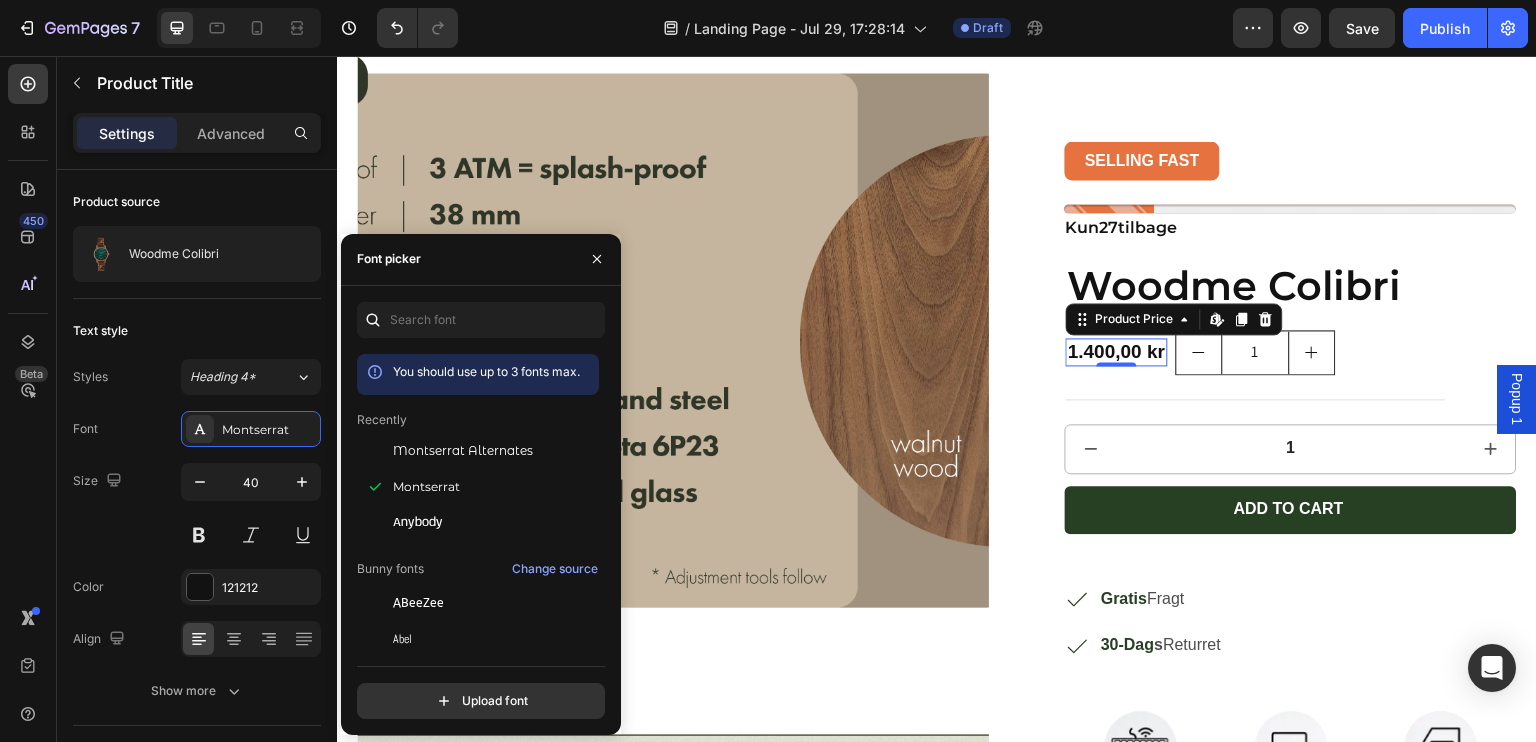 click on "1.400,00 kr" at bounding box center (1116, 352) 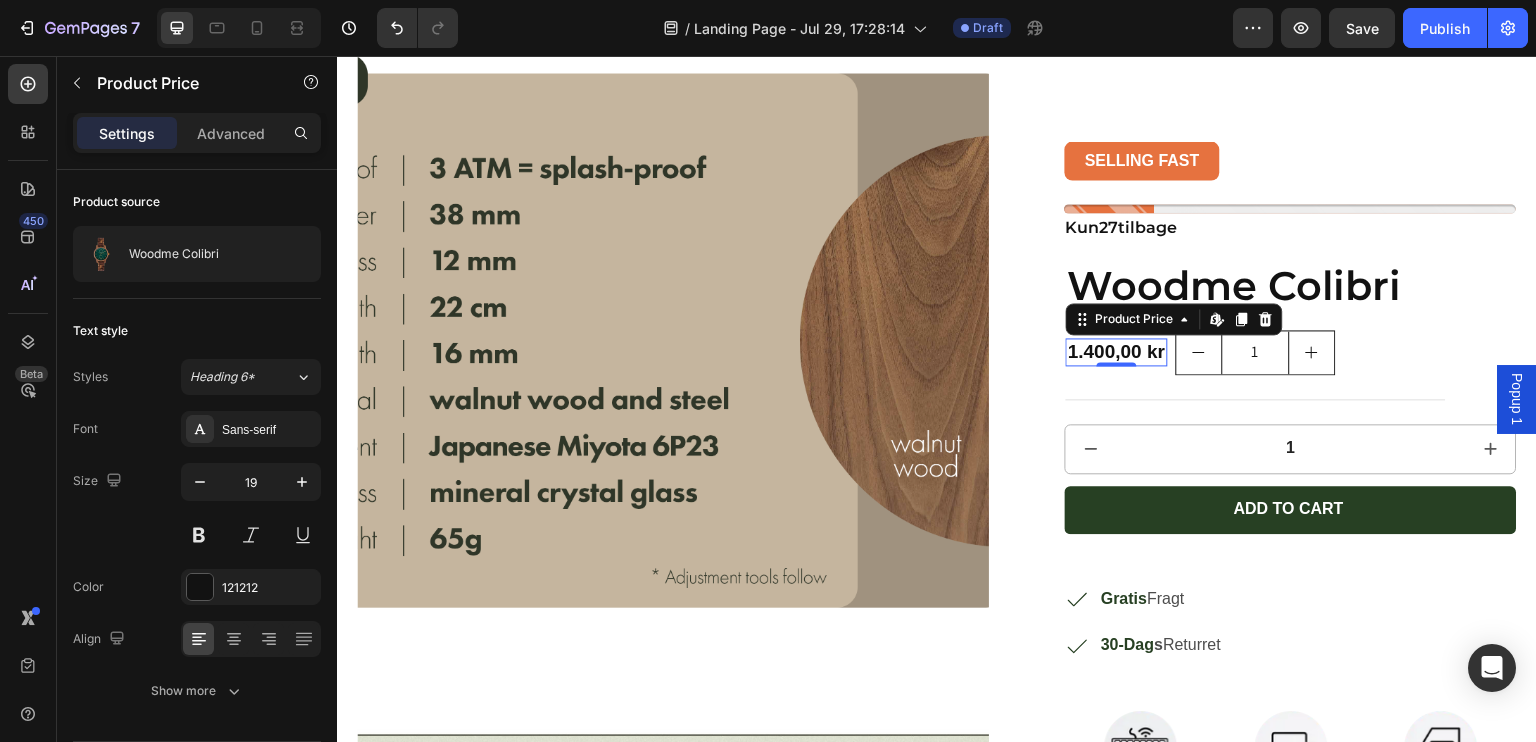 click on "1.400,00 kr" at bounding box center (1116, 352) 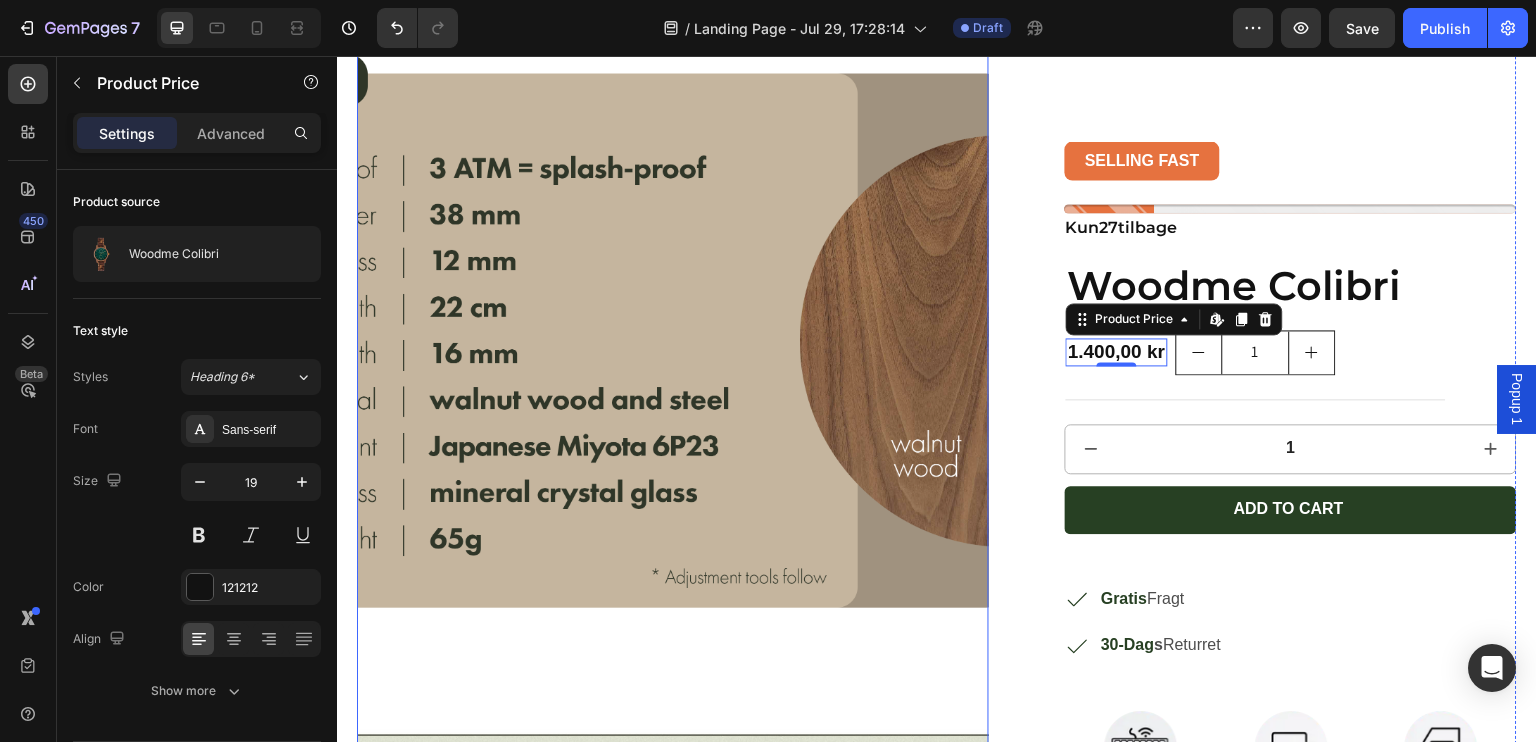 scroll, scrollTop: 2956, scrollLeft: 0, axis: vertical 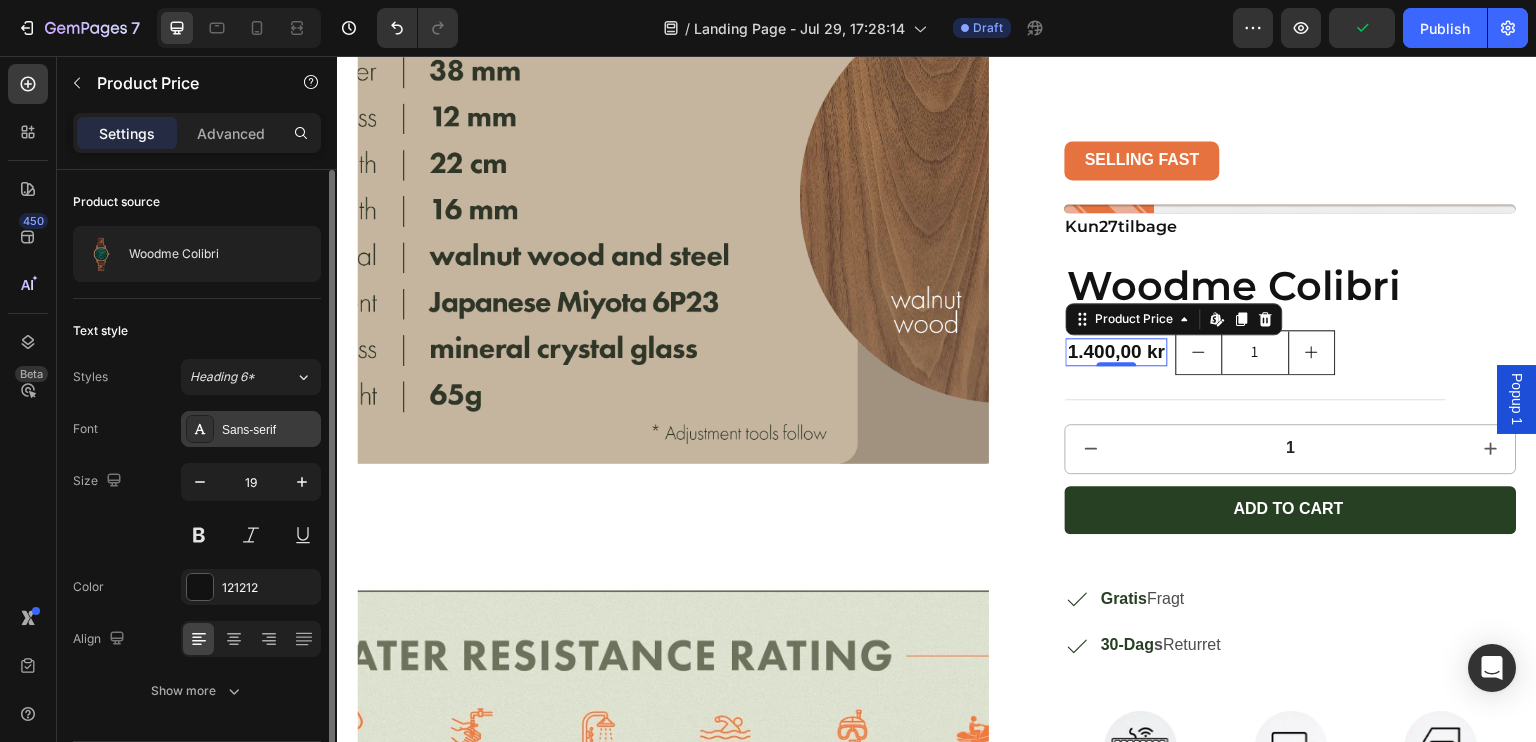 click on "Sans-serif" at bounding box center (269, 430) 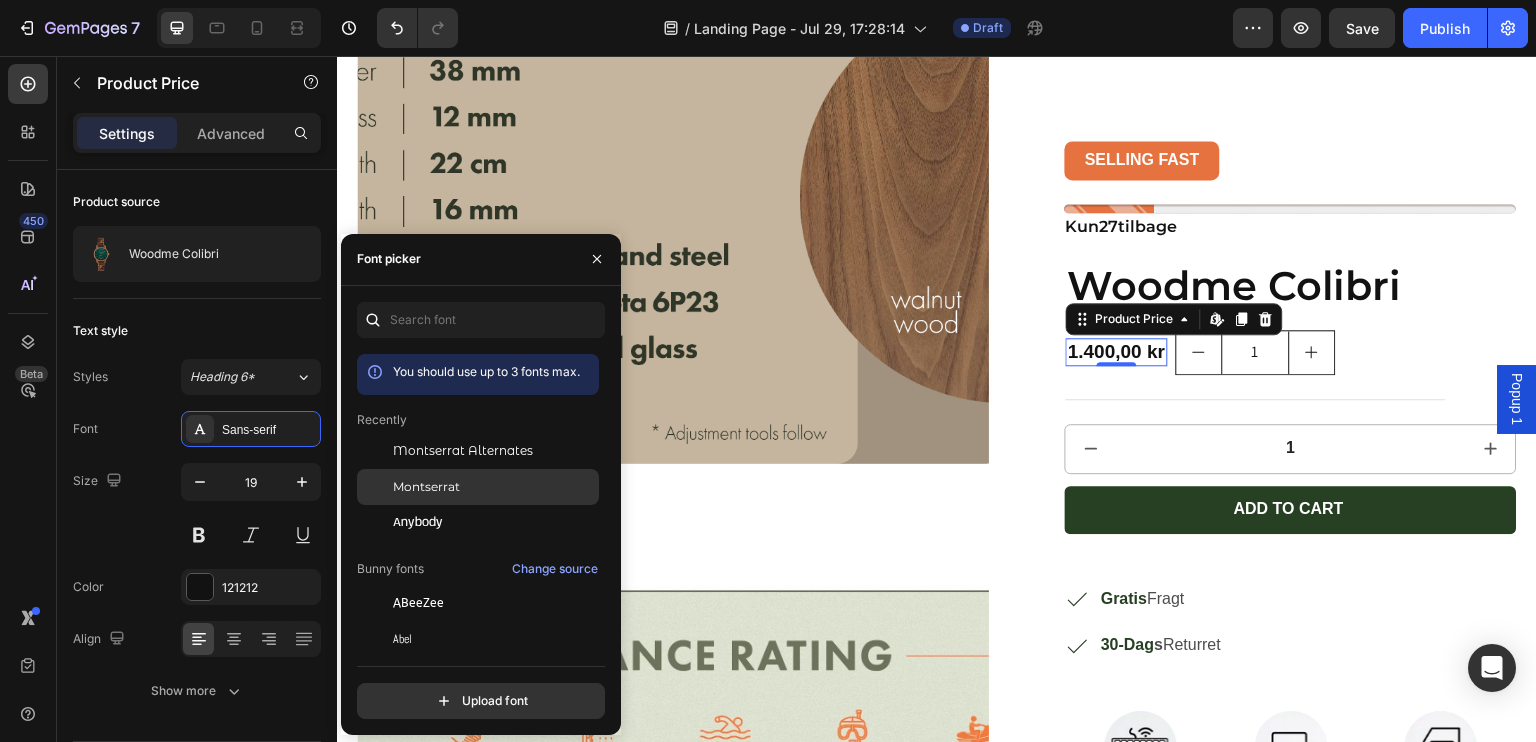 click on "Montserrat" at bounding box center [426, 487] 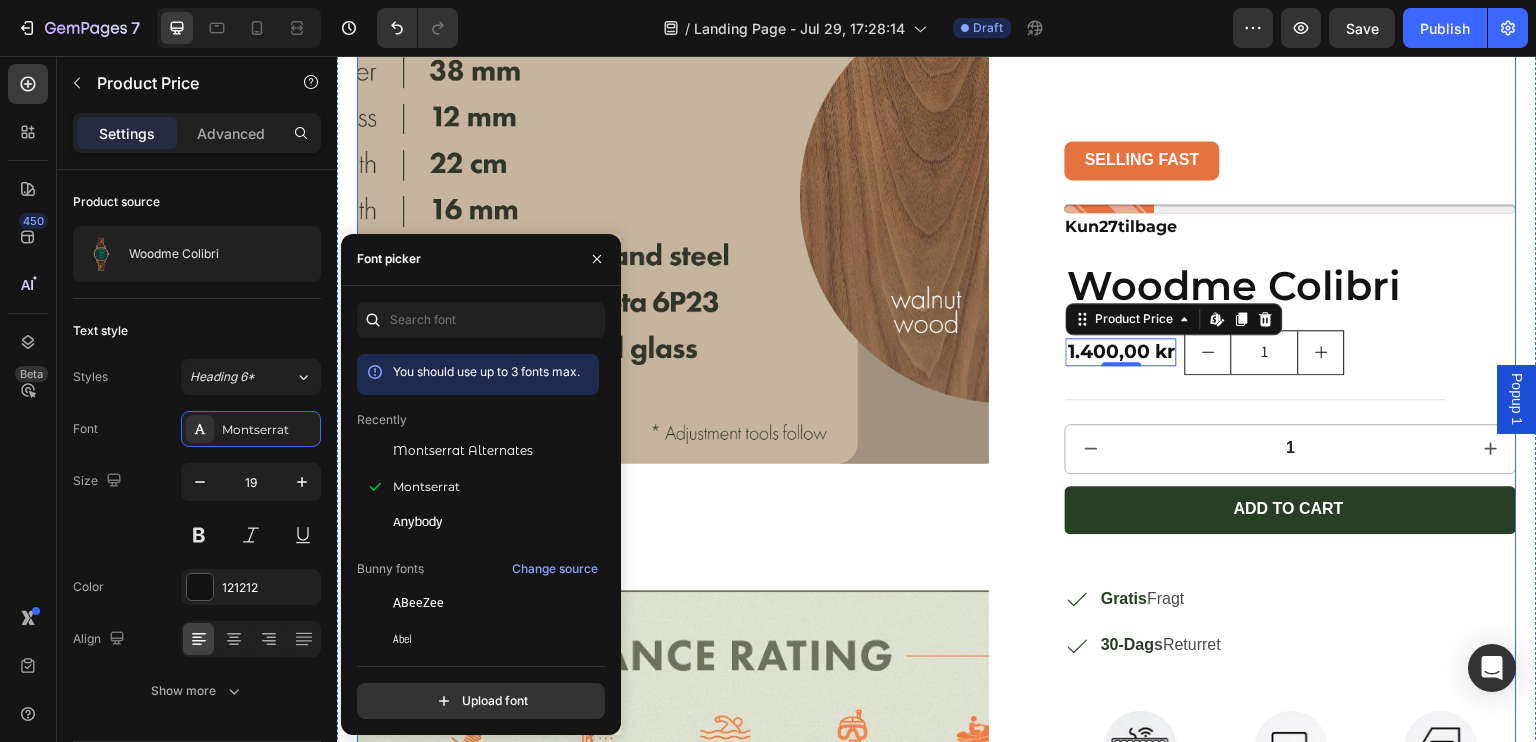 scroll, scrollTop: 3000, scrollLeft: 0, axis: vertical 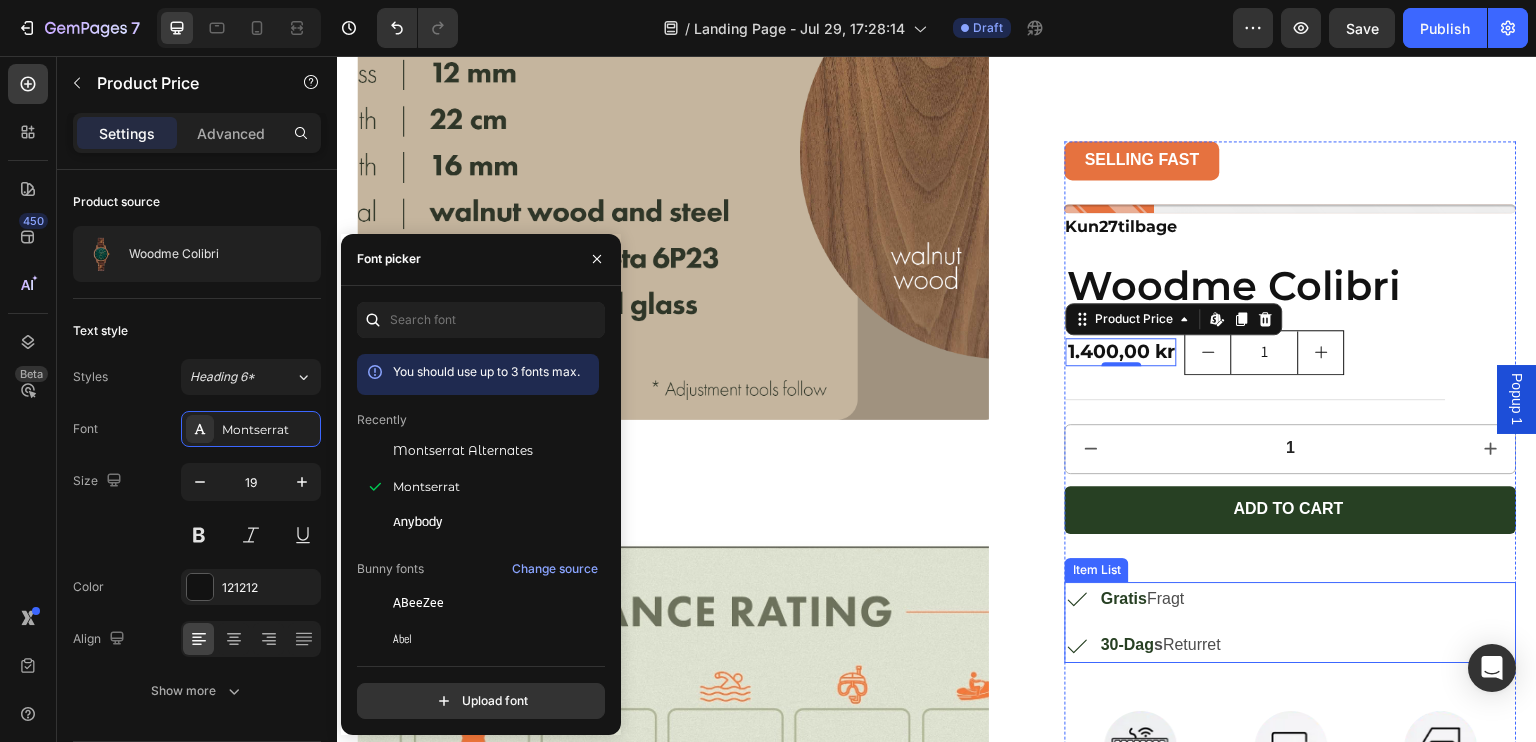 click on "Gratis  Fragt" at bounding box center (1161, 599) 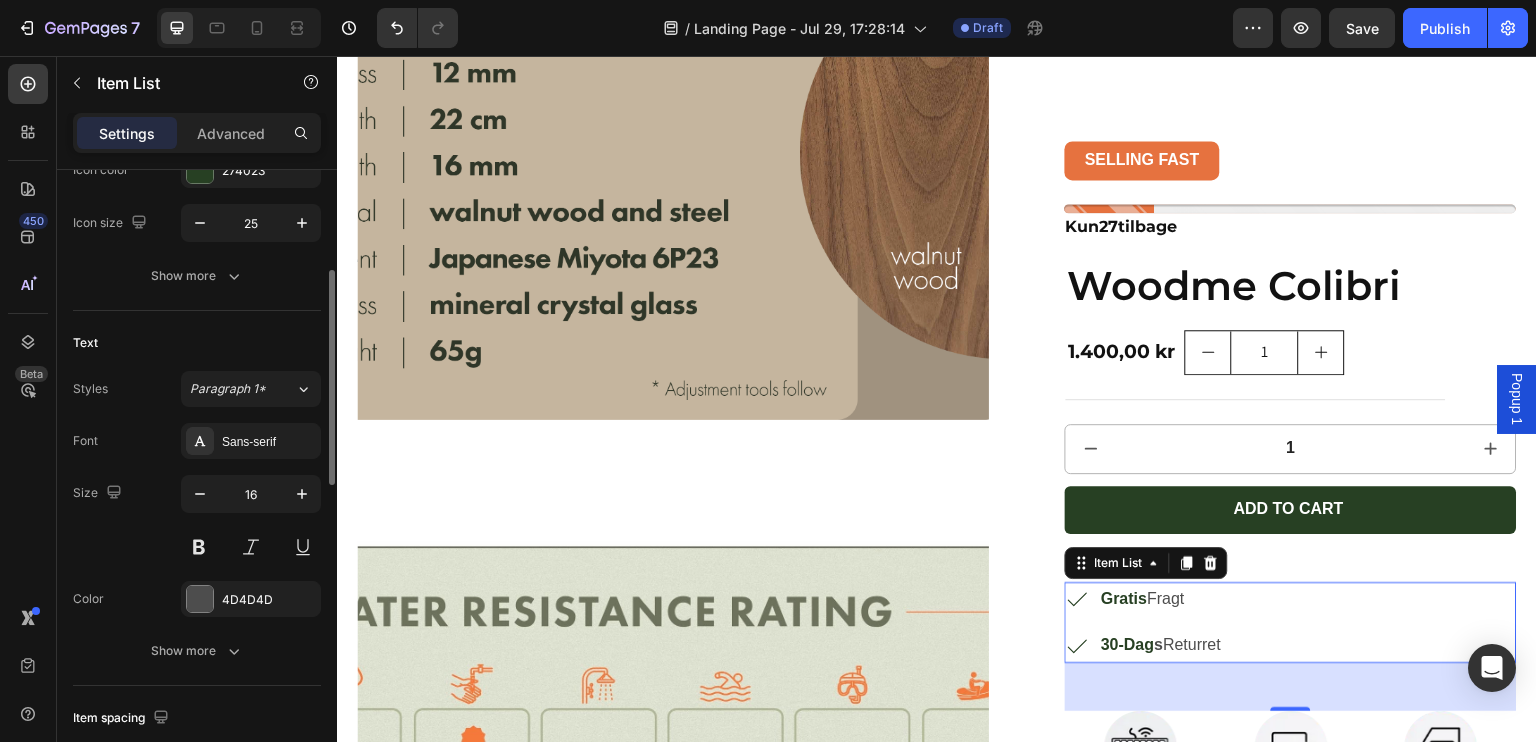 scroll, scrollTop: 307, scrollLeft: 0, axis: vertical 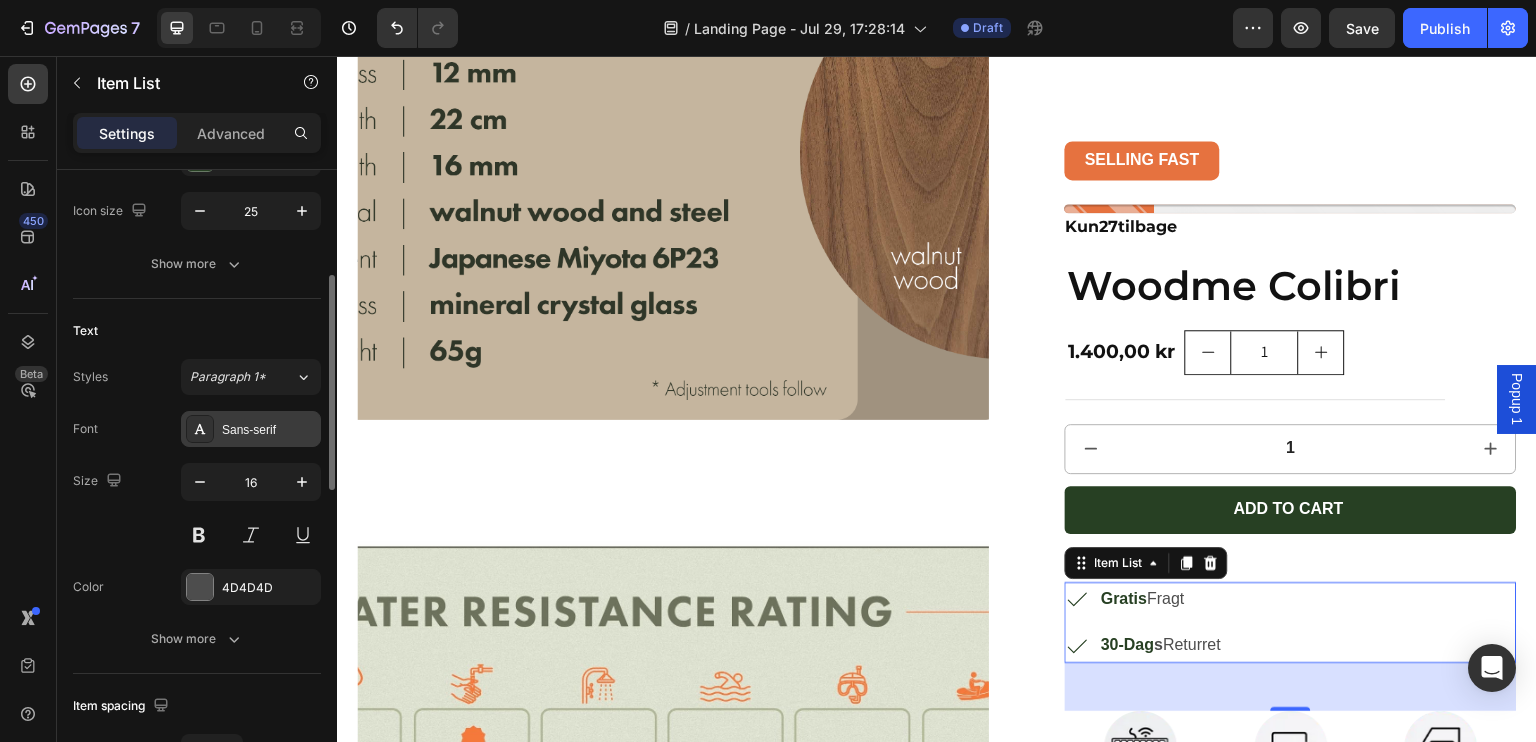 click on "Sans-serif" at bounding box center [269, 430] 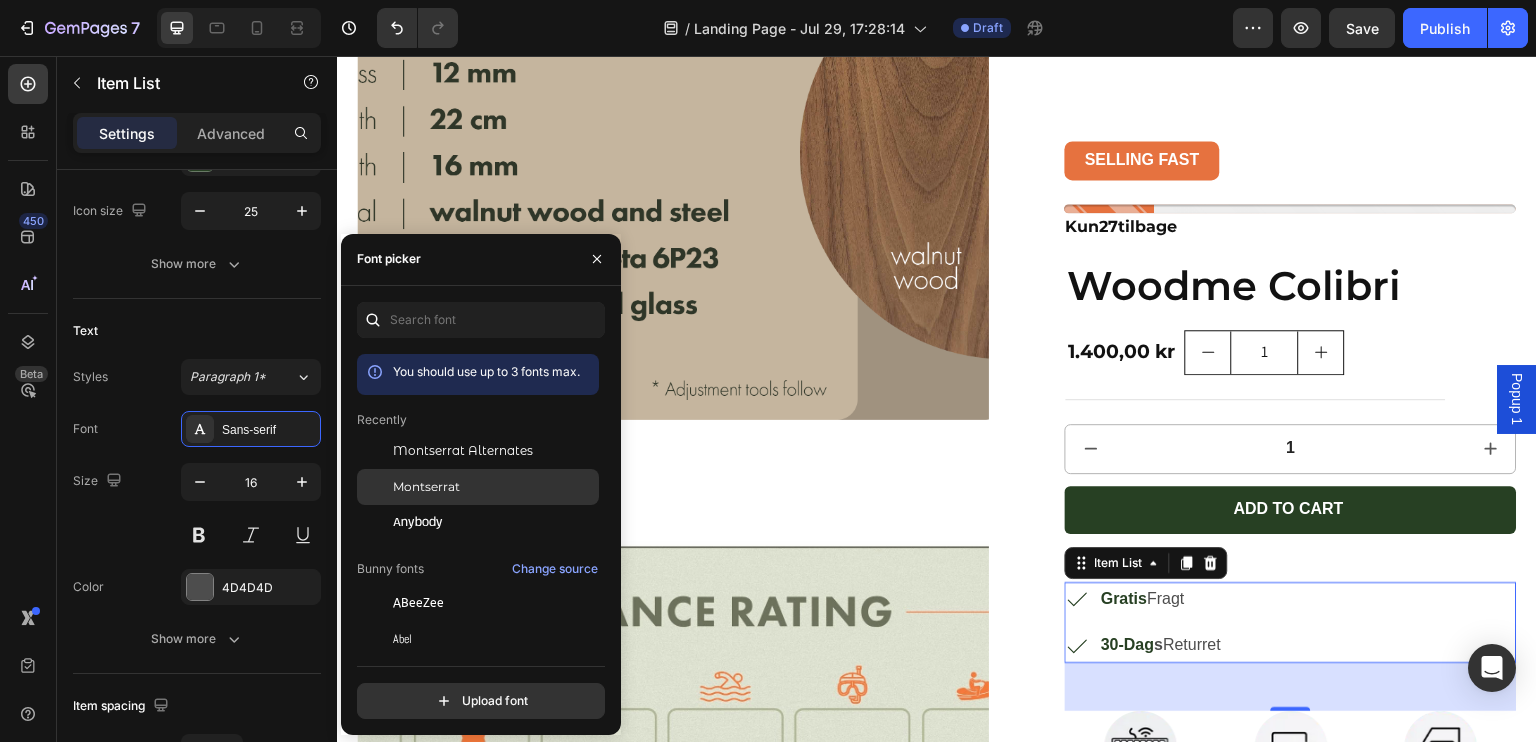 click on "Montserrat" at bounding box center [426, 487] 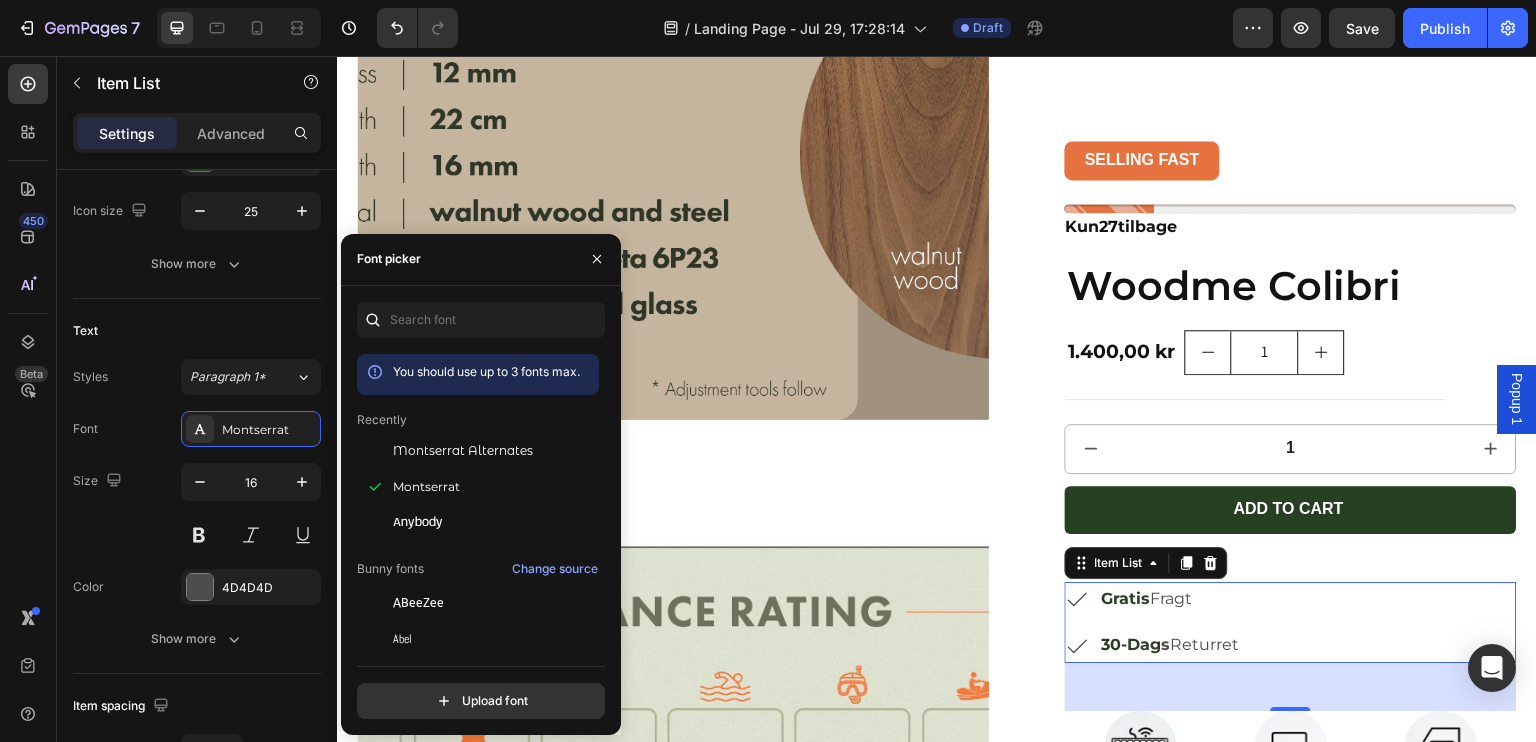 click on "30-Dag s  Returret" at bounding box center [1170, 645] 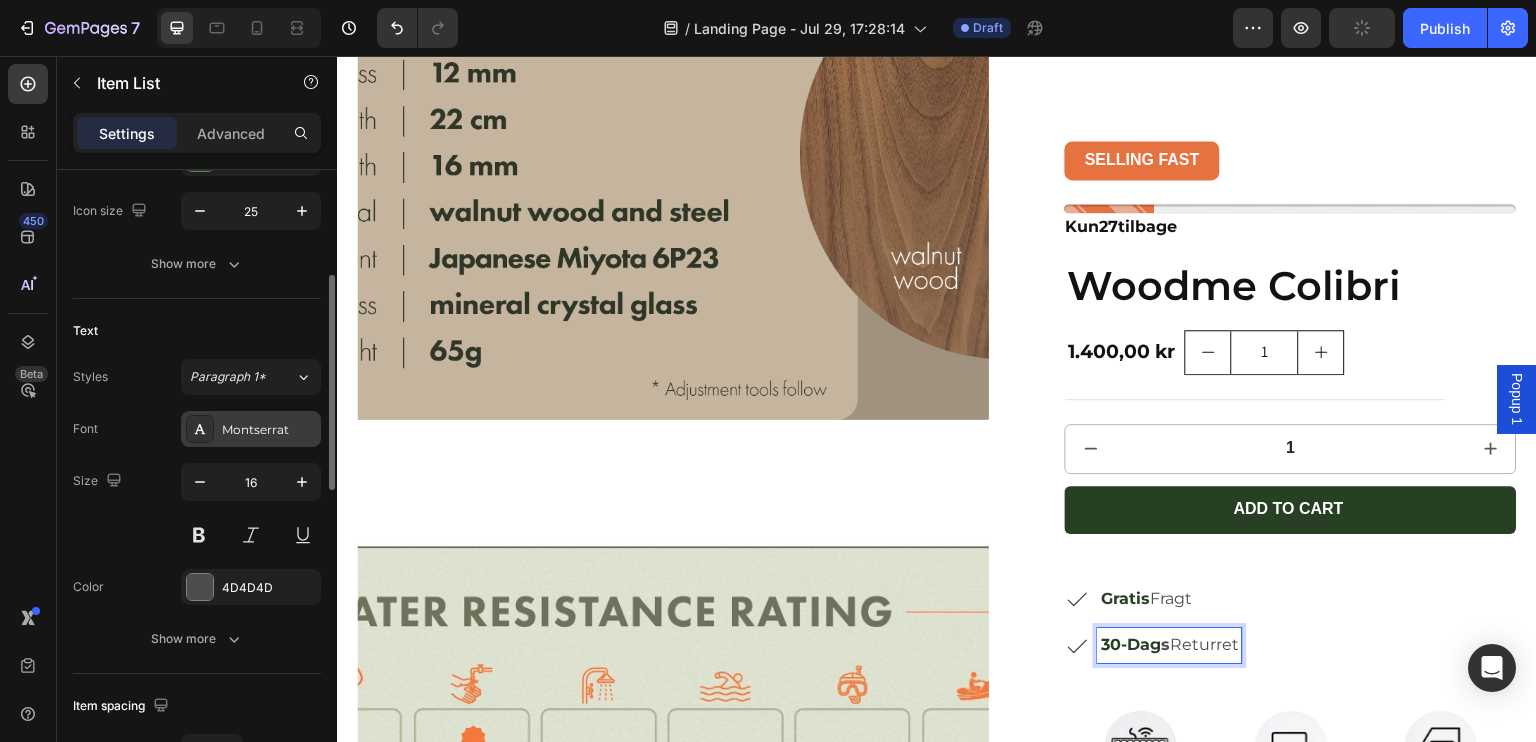 click on "Montserrat" at bounding box center (251, 429) 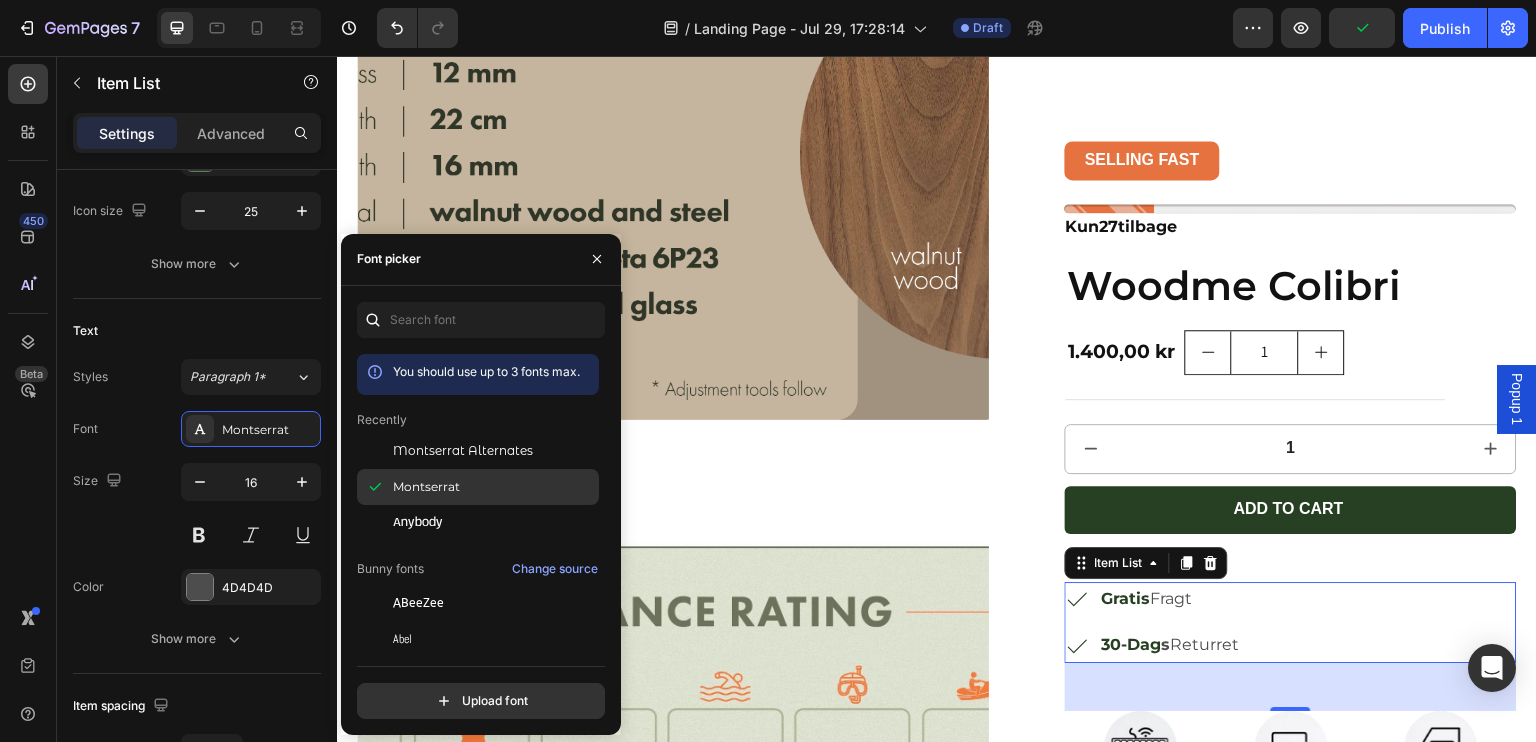 click on "Montserrat" at bounding box center (426, 487) 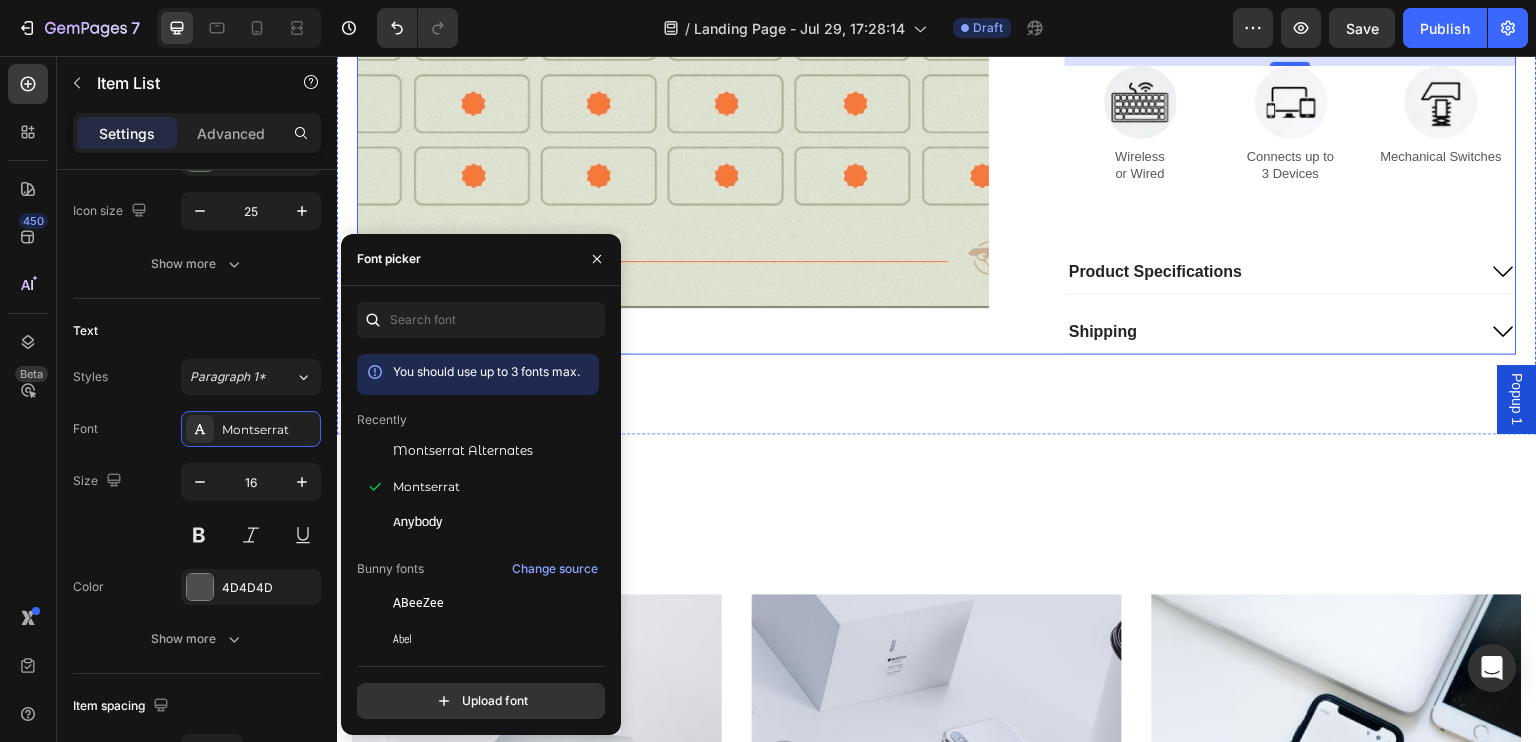 scroll, scrollTop: 3878, scrollLeft: 0, axis: vertical 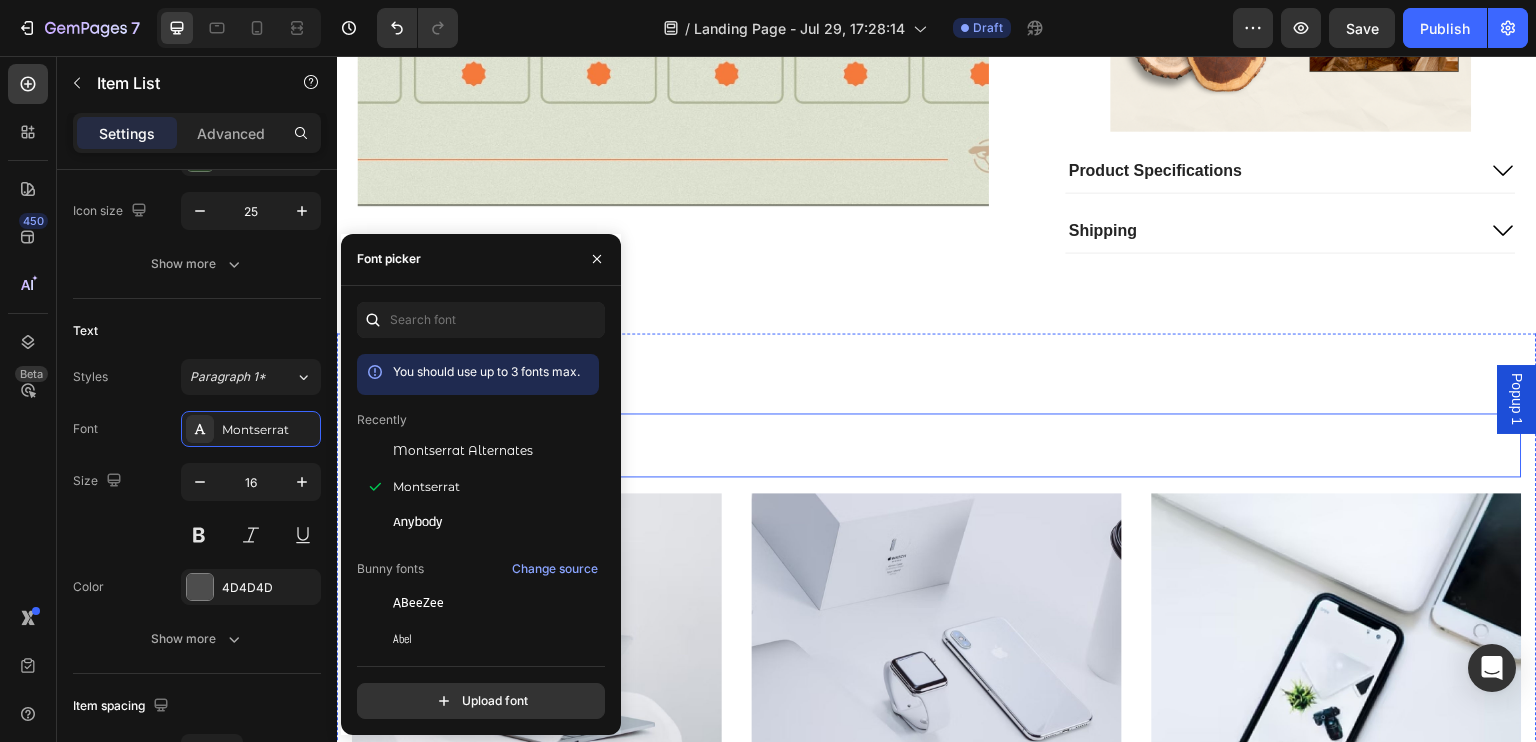click on "Features" at bounding box center (937, 445) 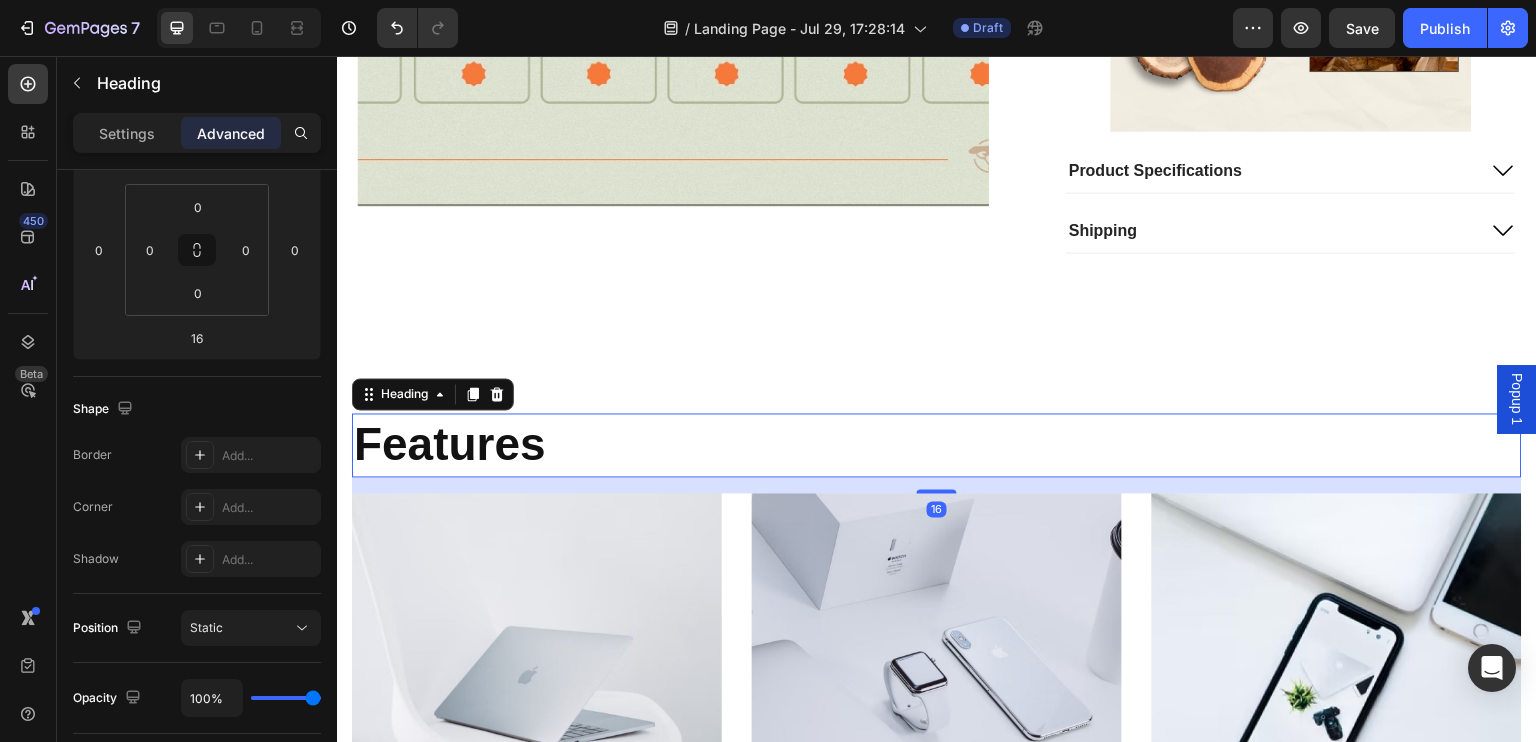 scroll, scrollTop: 0, scrollLeft: 0, axis: both 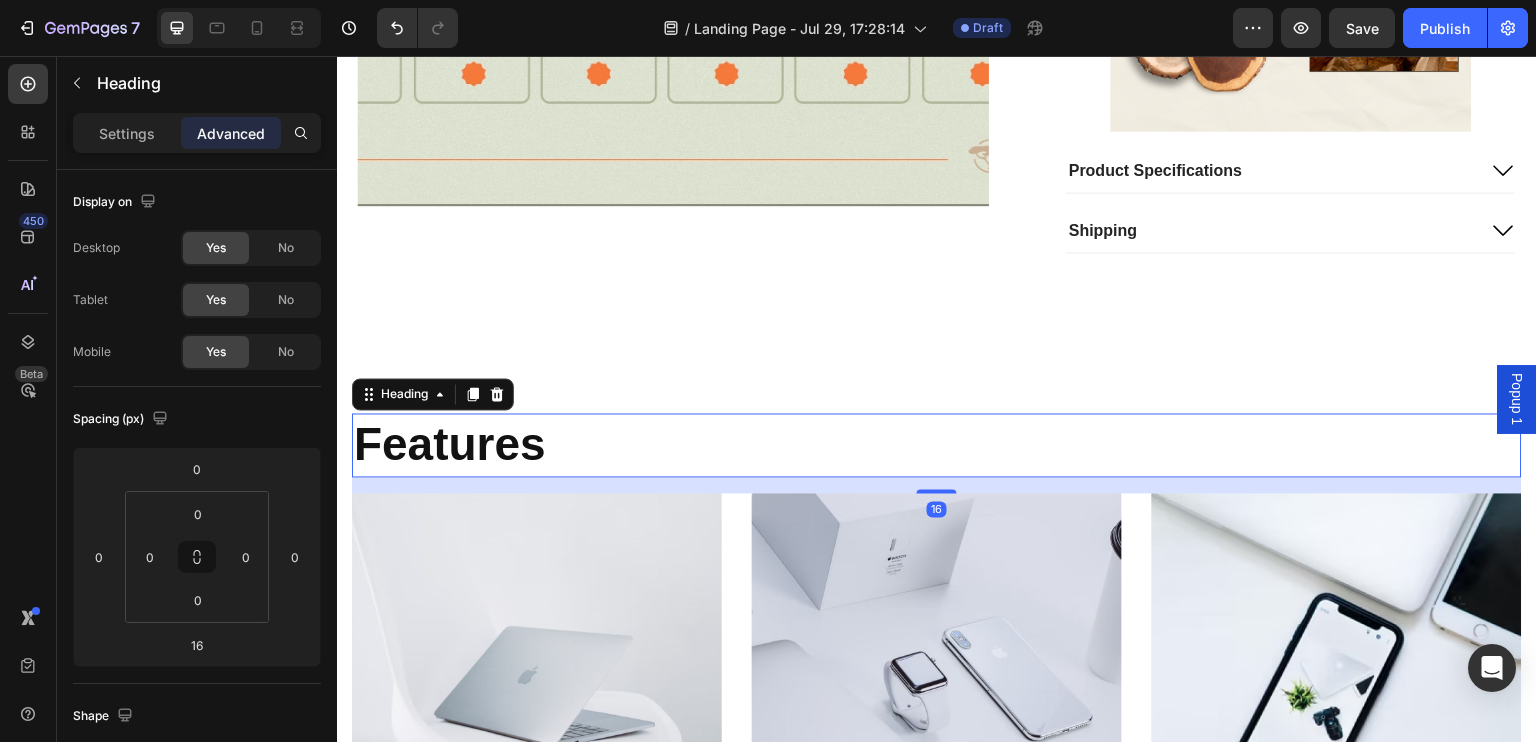 click on "Features" at bounding box center [937, 445] 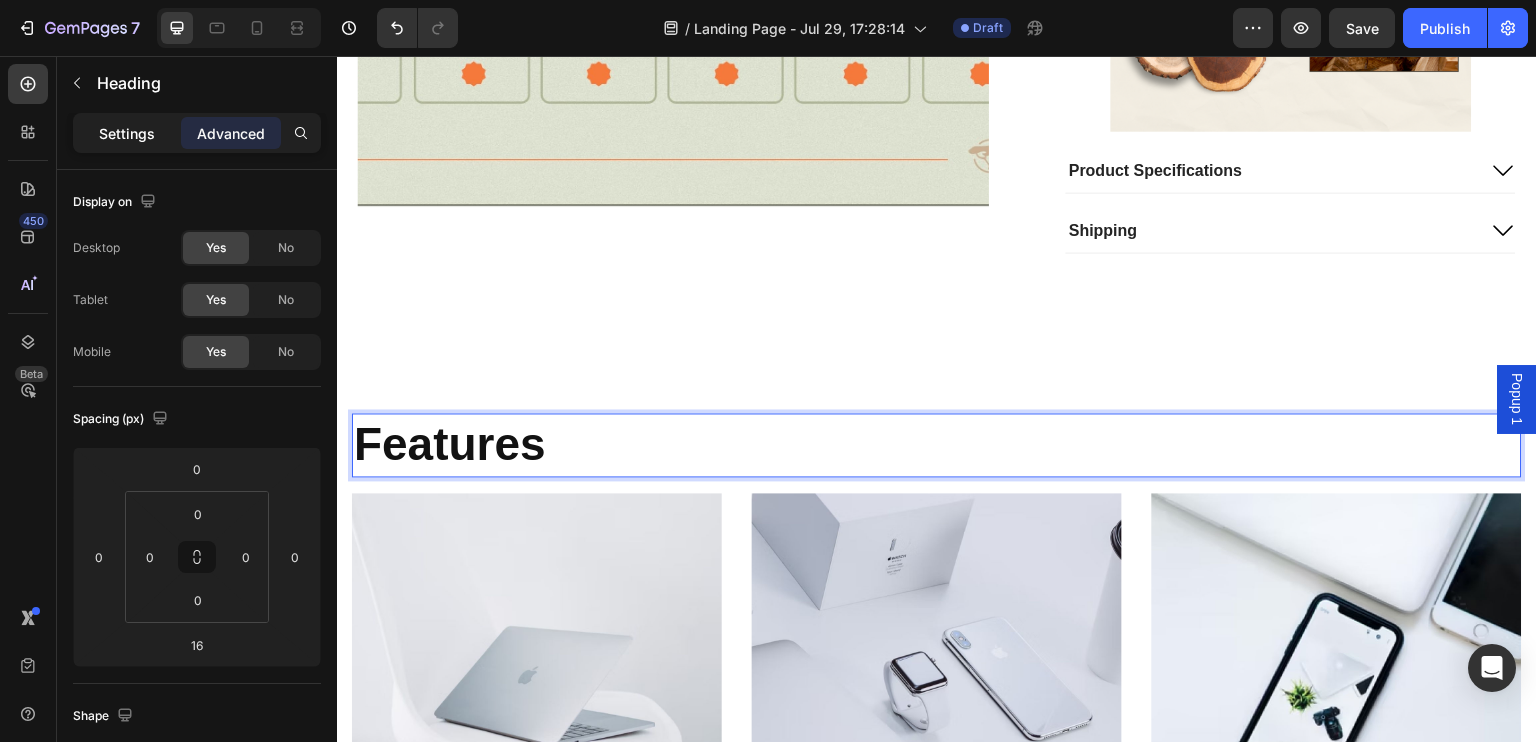 click on "Settings" at bounding box center (127, 133) 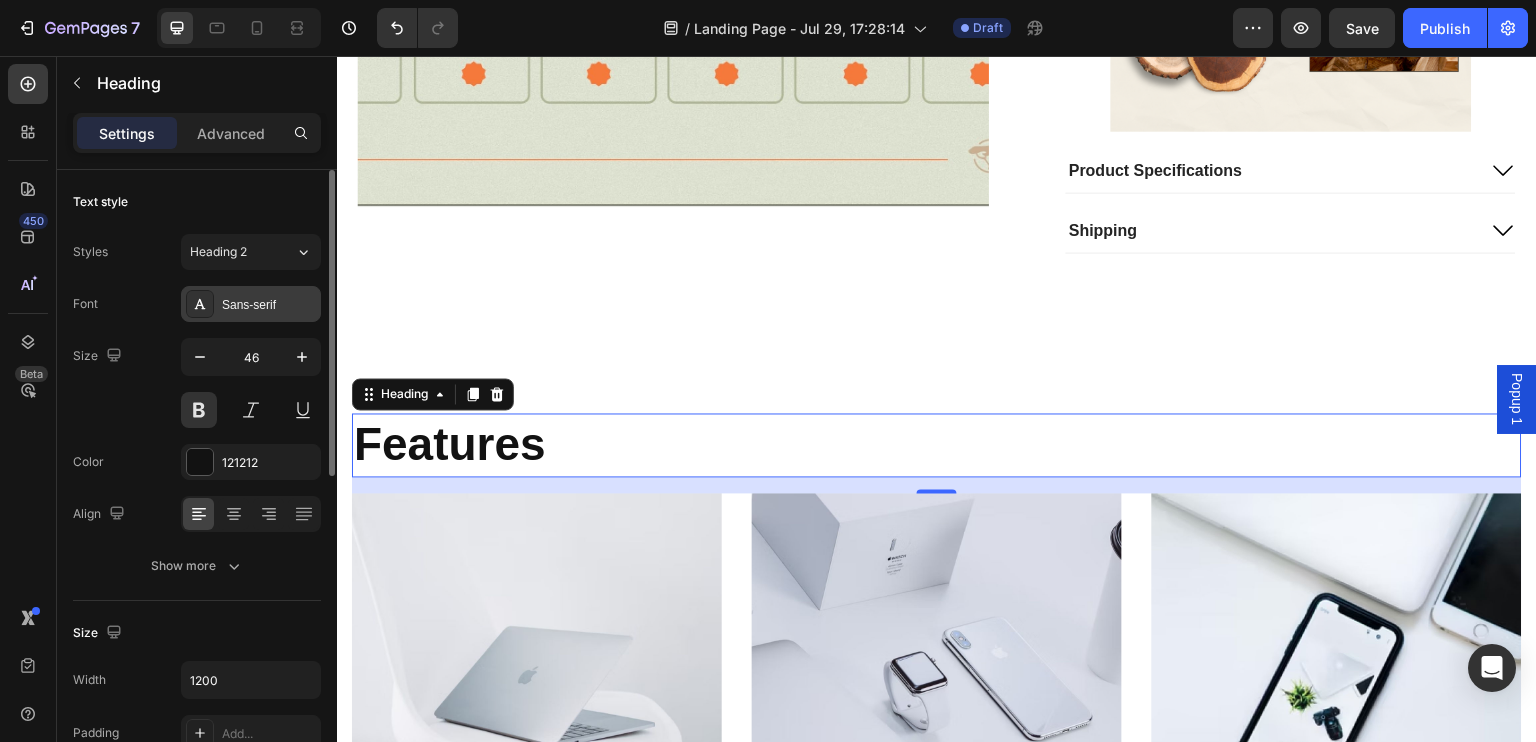 click on "Sans-serif" at bounding box center [269, 305] 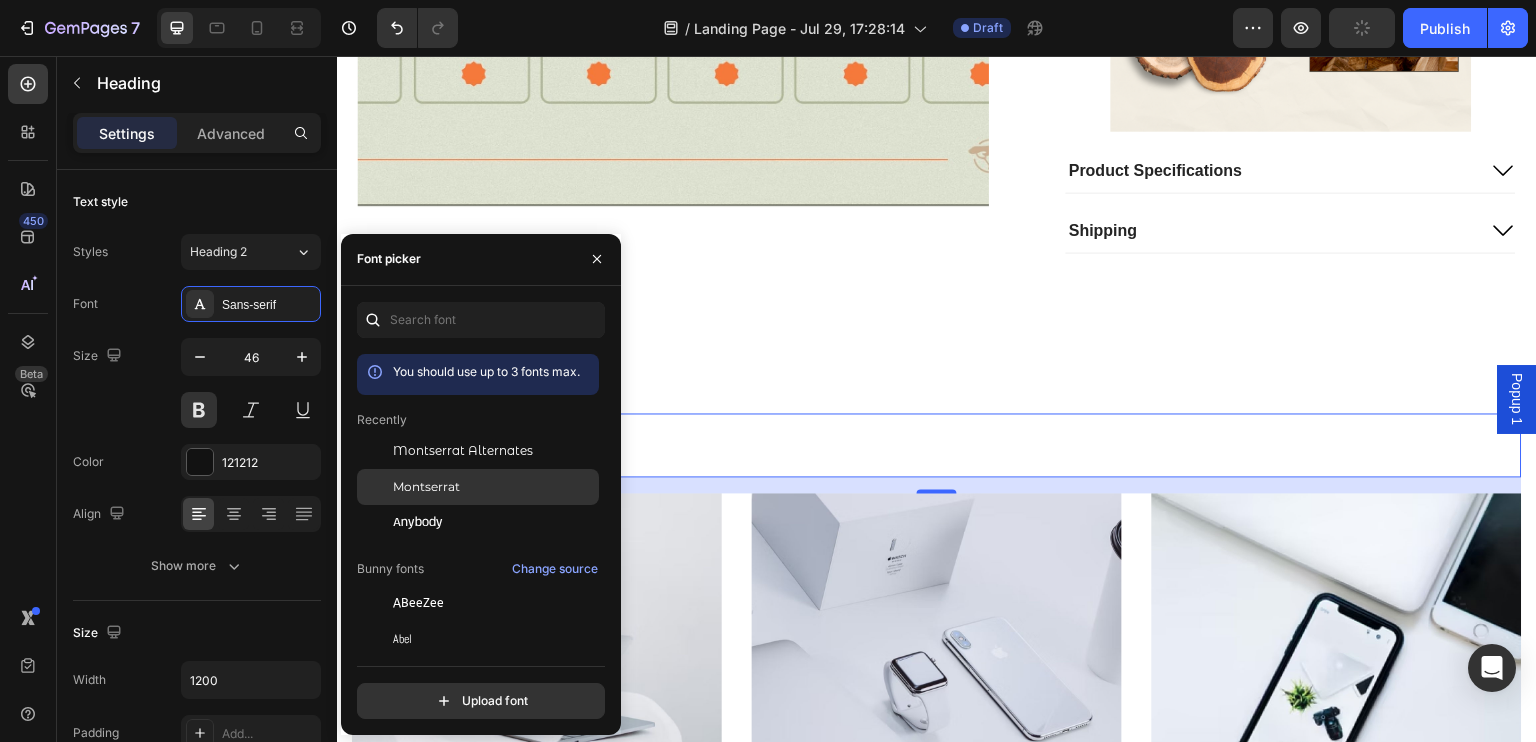 click at bounding box center (375, 487) 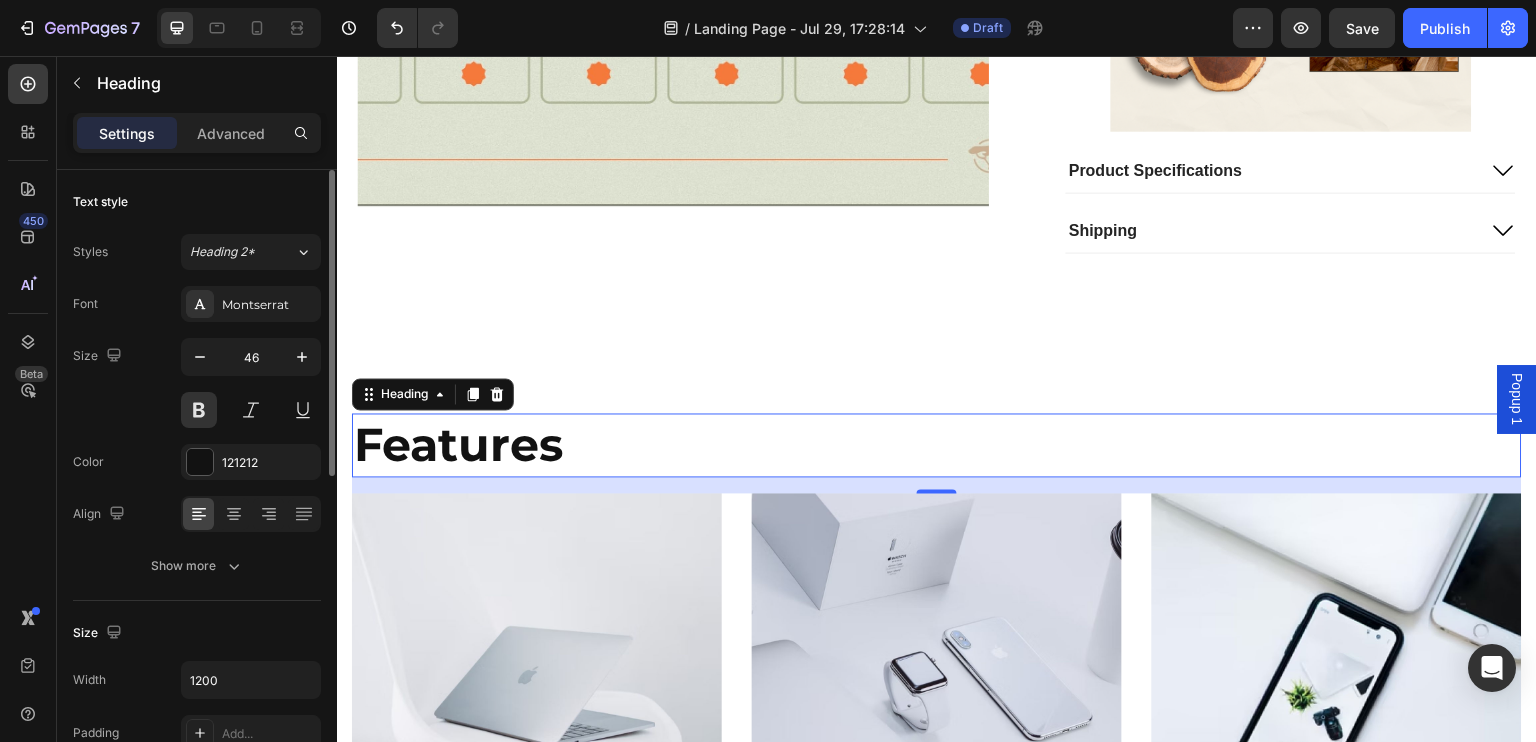 click on "Size 46" at bounding box center (197, 383) 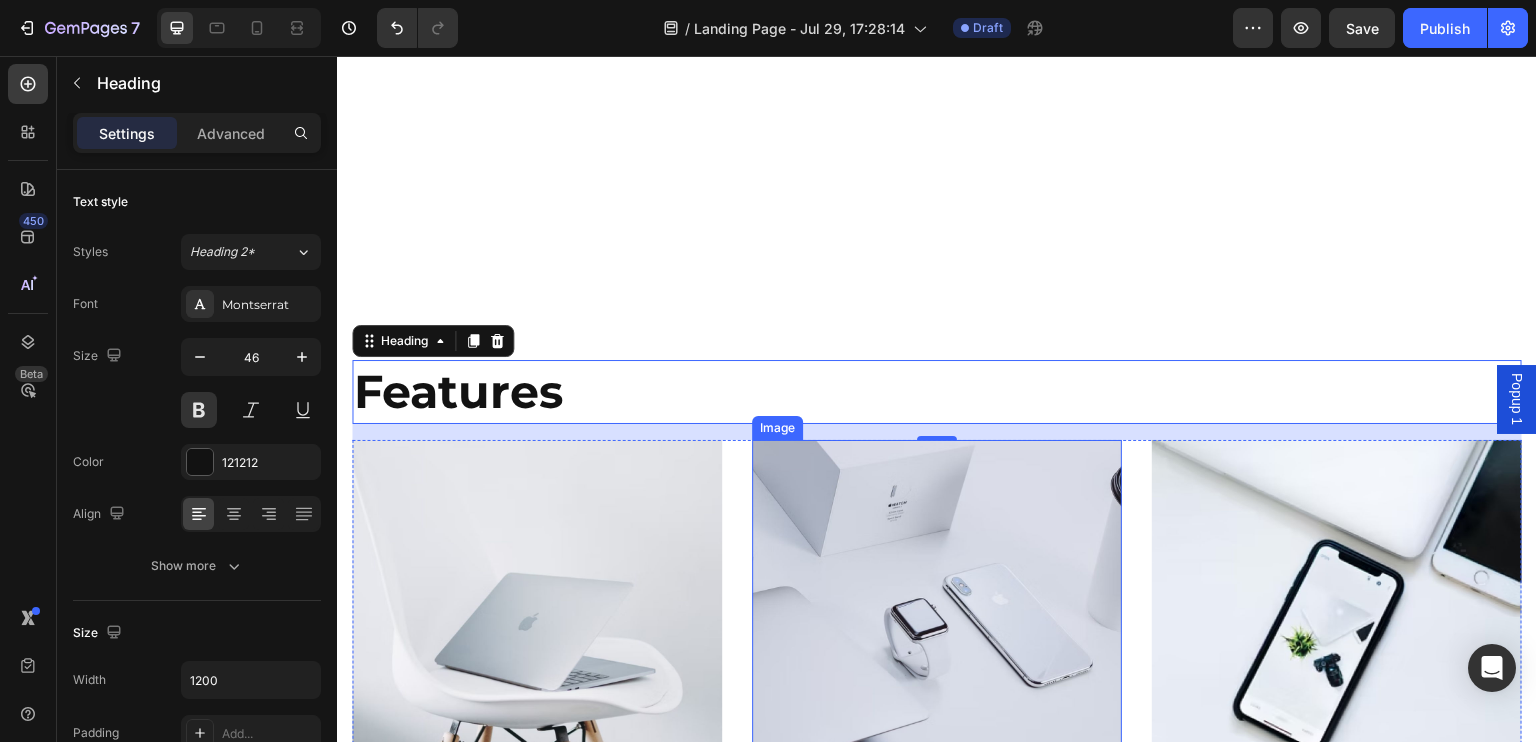 scroll, scrollTop: 4214, scrollLeft: 0, axis: vertical 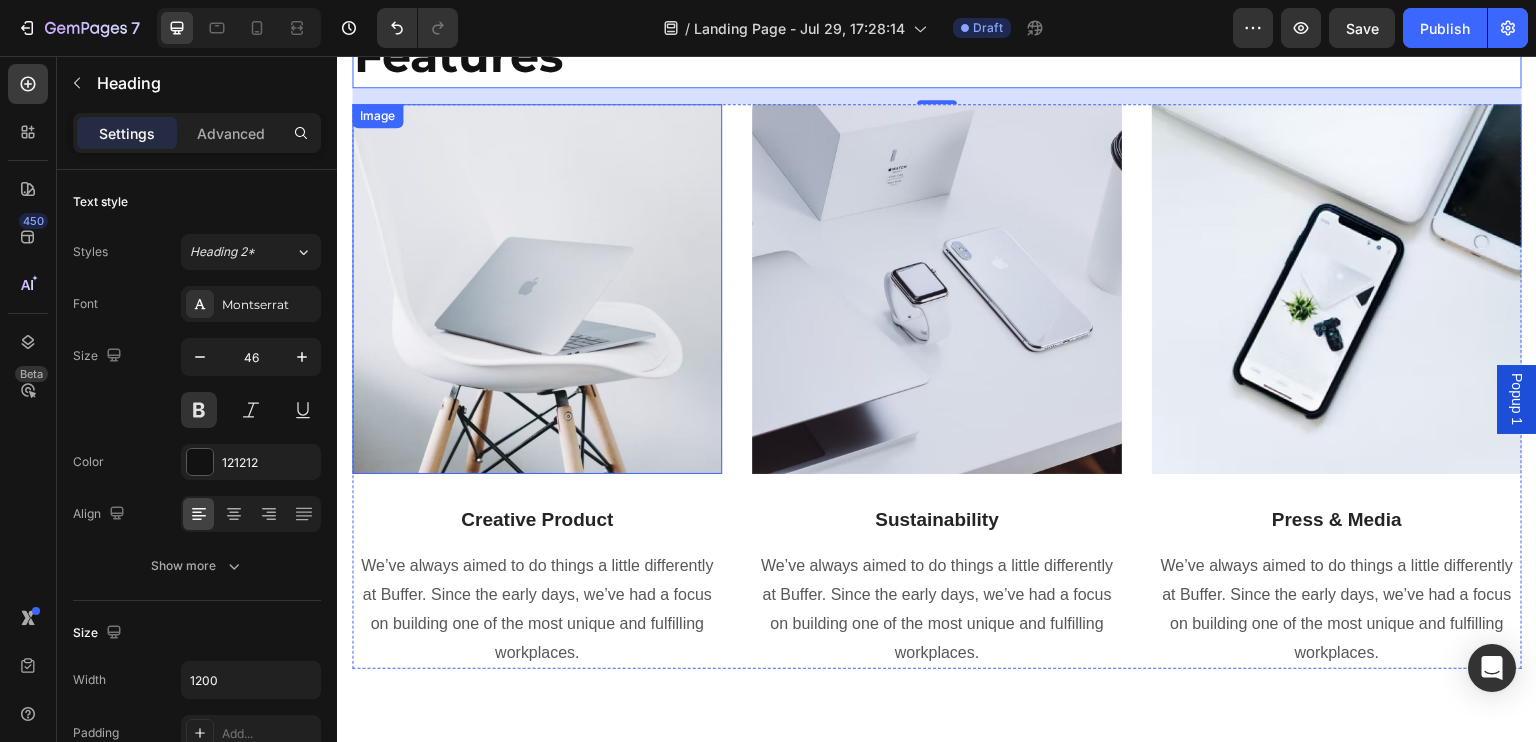 click at bounding box center (537, 289) 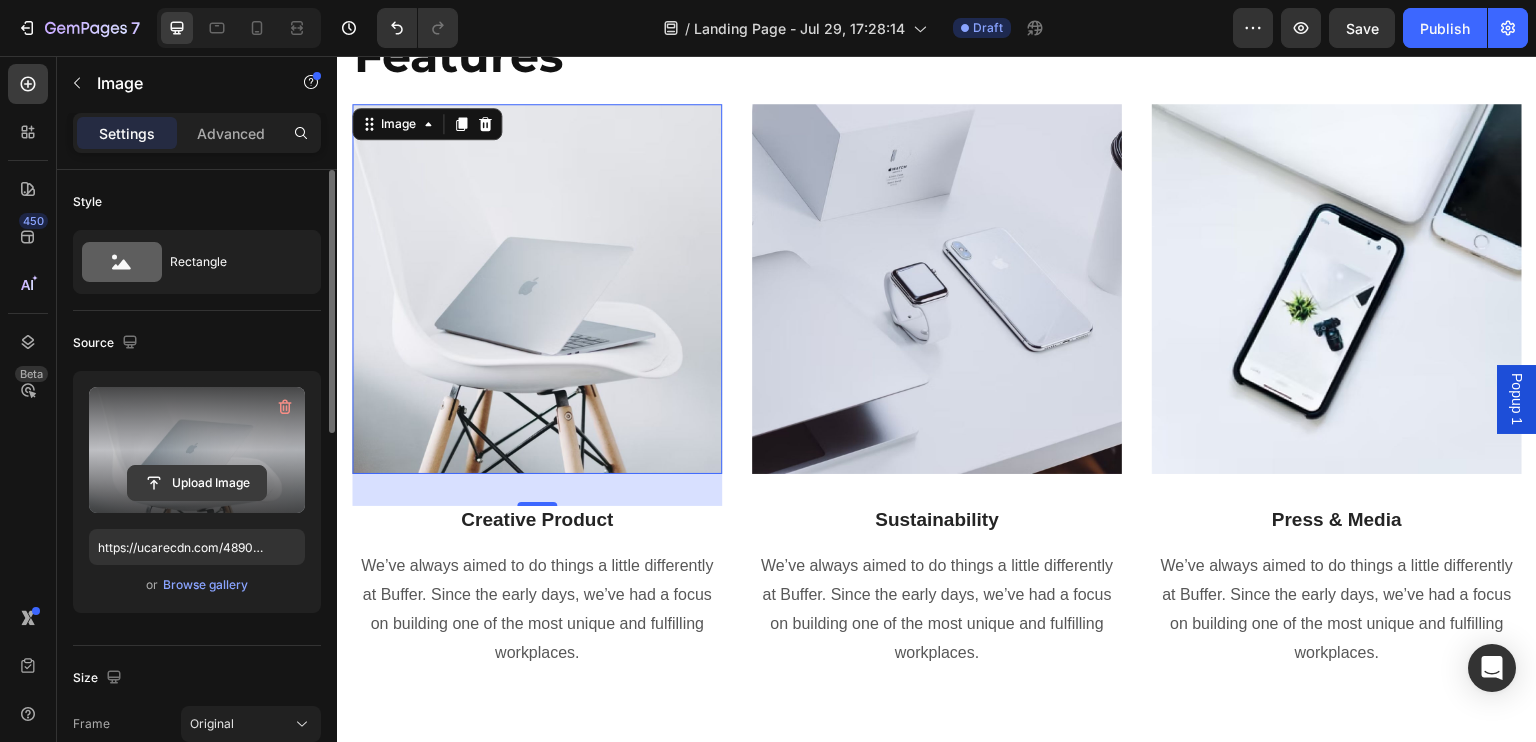 click 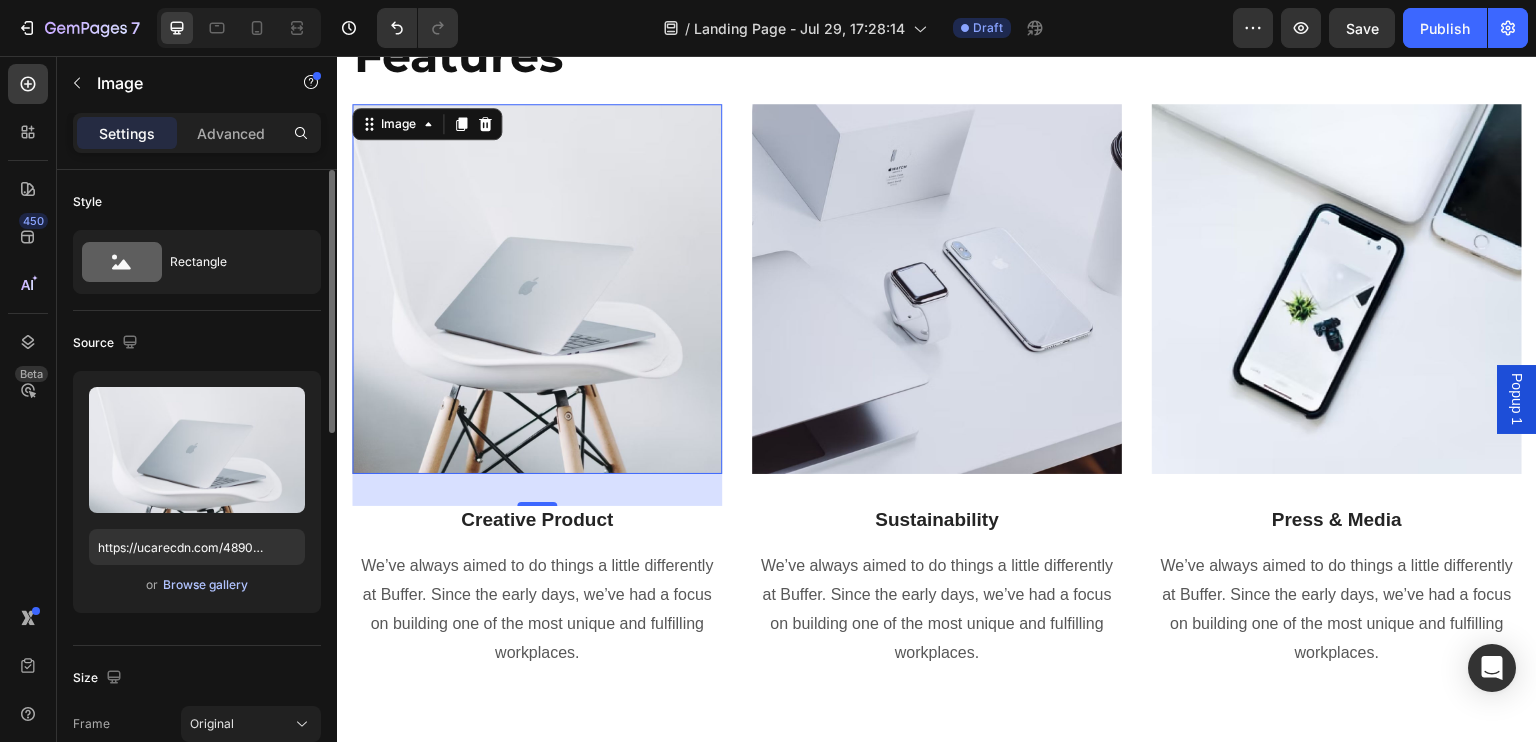 click on "Browse gallery" at bounding box center [205, 585] 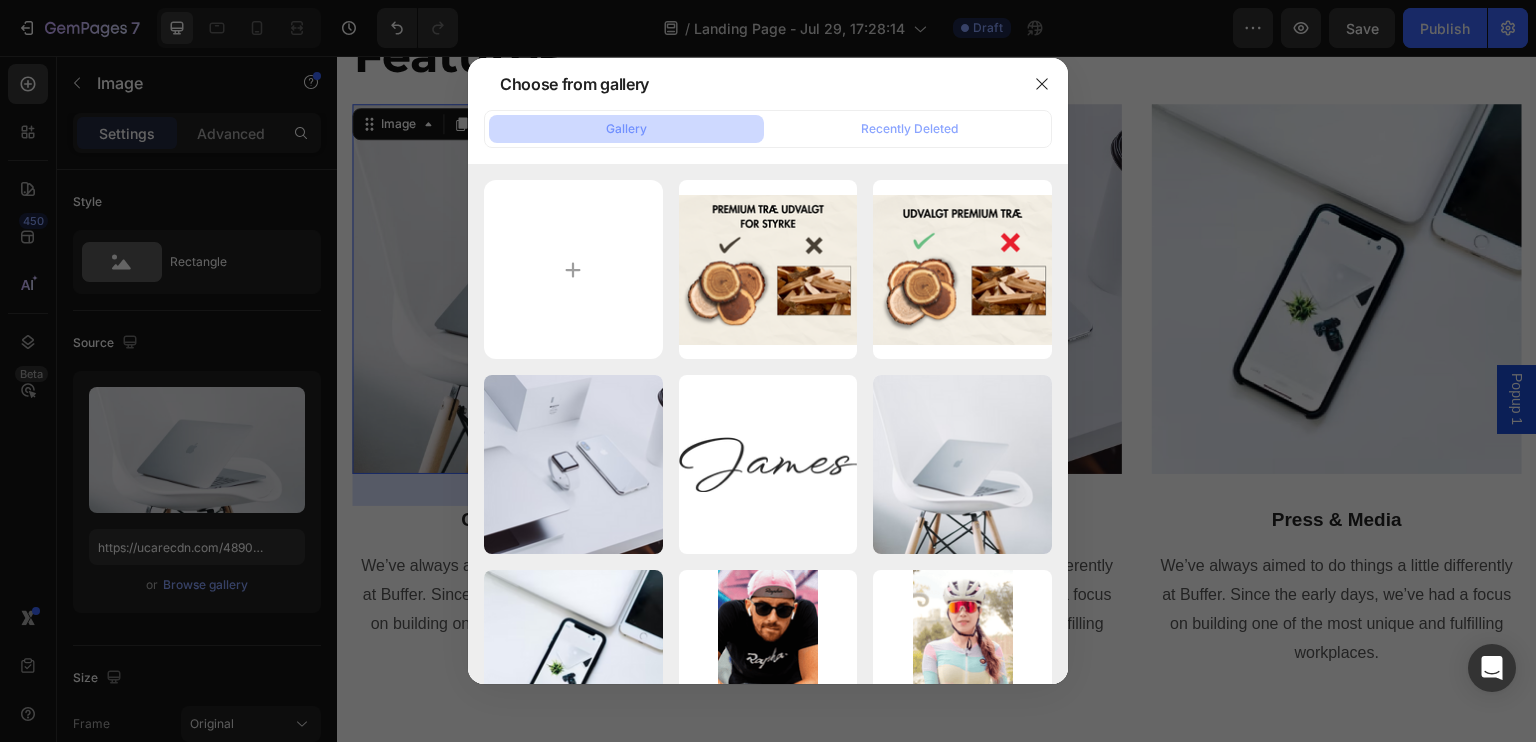 type on "C:\fakepath\IMG_4358.jpg" 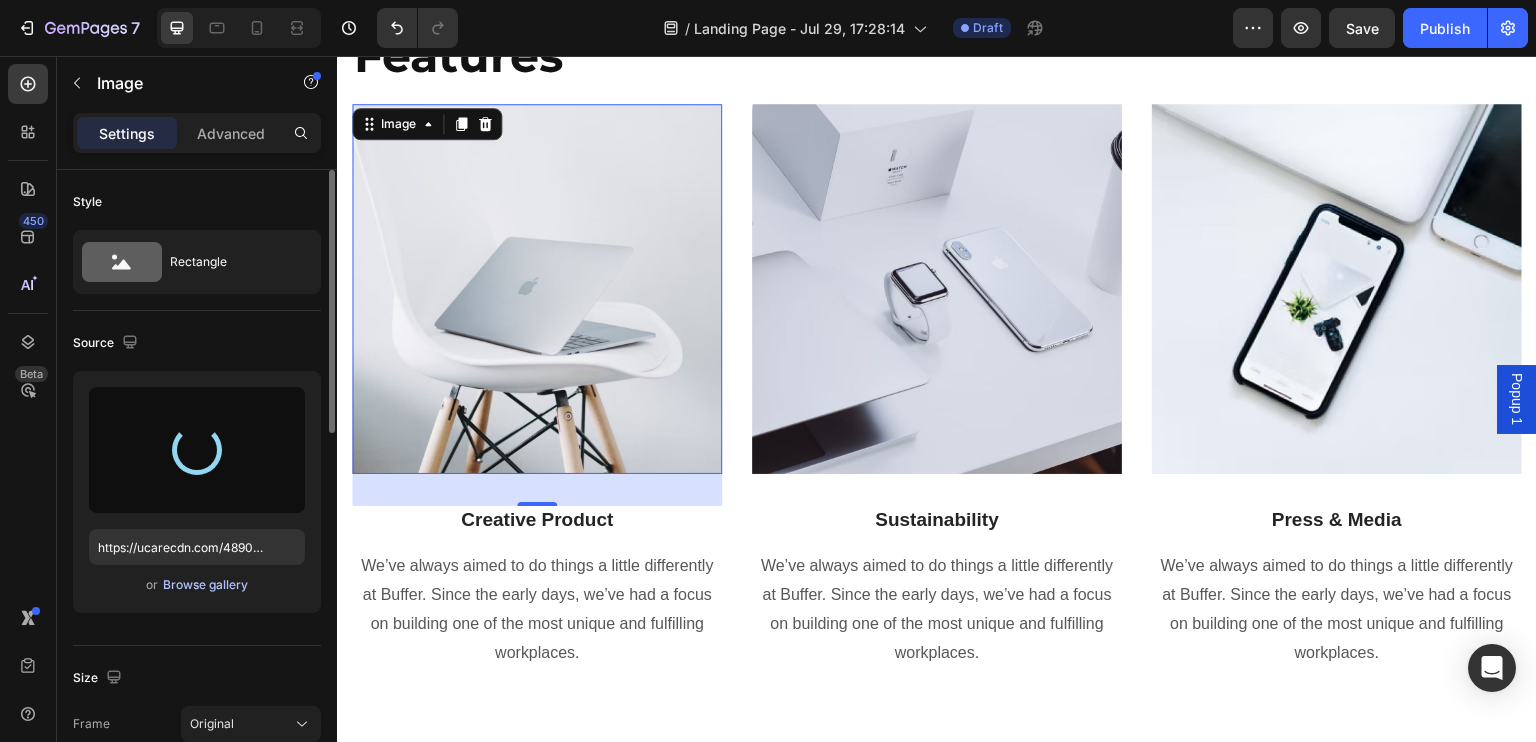 click on "Browse gallery" at bounding box center [205, 585] 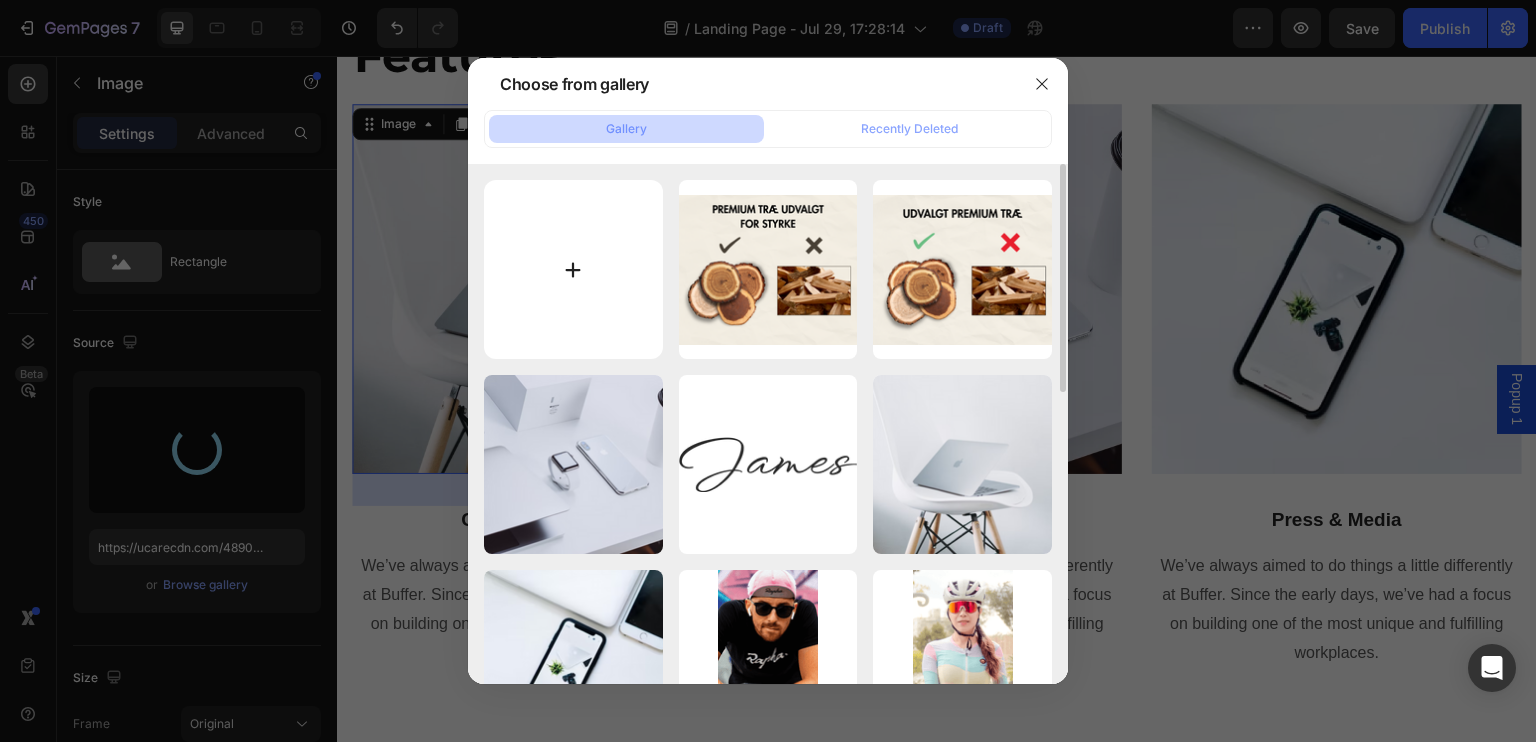 click at bounding box center (573, 269) 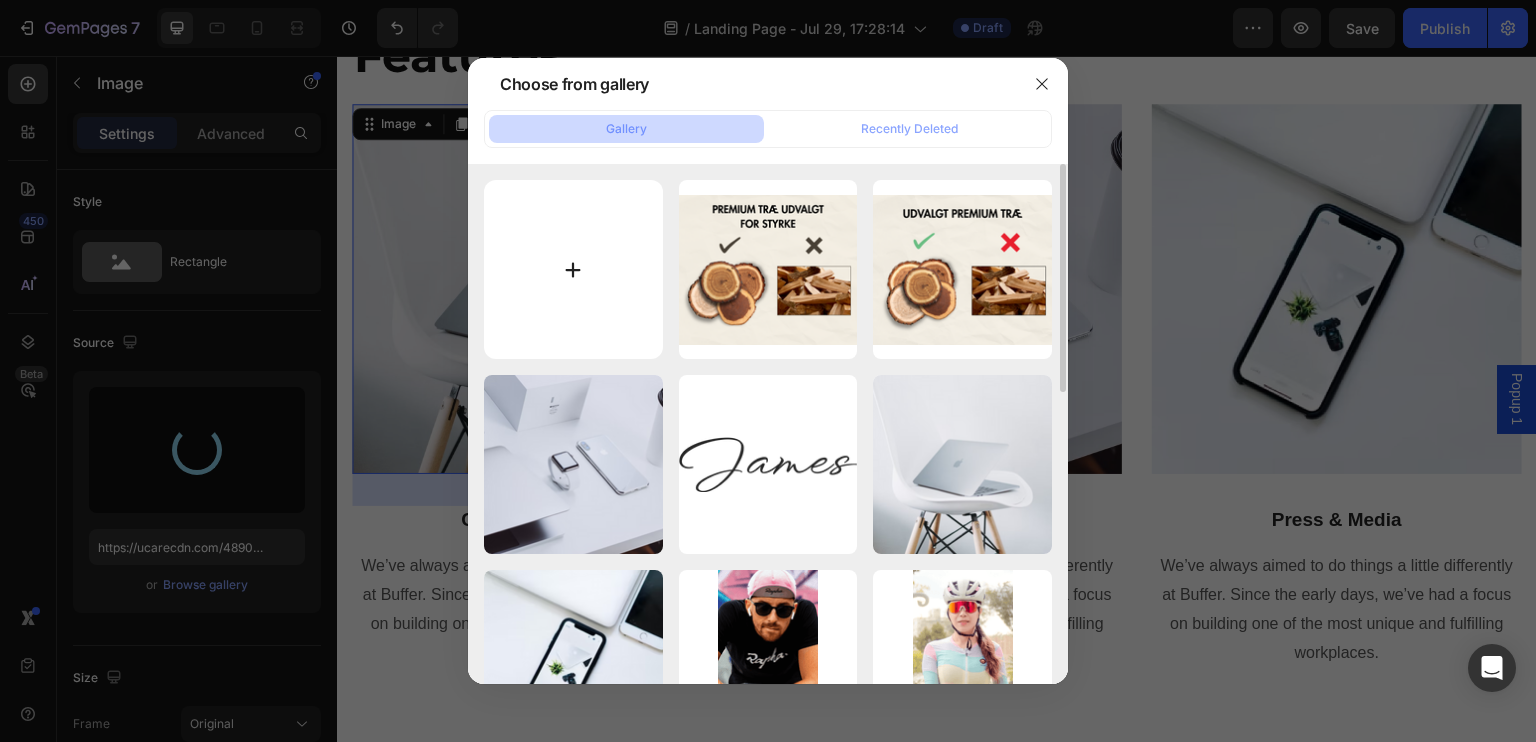 type on "https://cdn.shopify.com/s/files/1/0870/0516/7957/files/gempages_577532446971527718-095b3903-5461-4a4b-9f77-99bf5bda7f18.jpg" 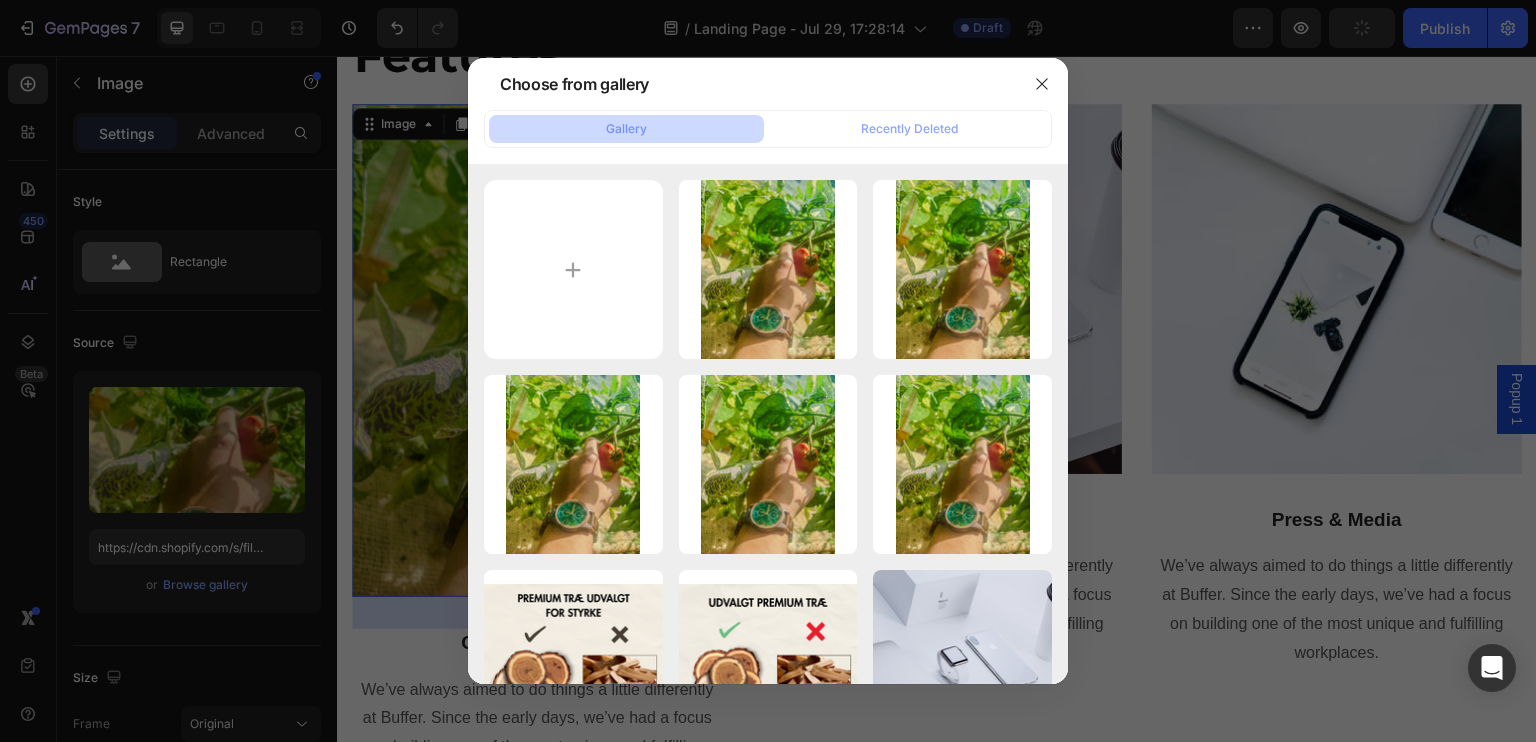 type on "C:\fakepath\IMG_4357.jpg" 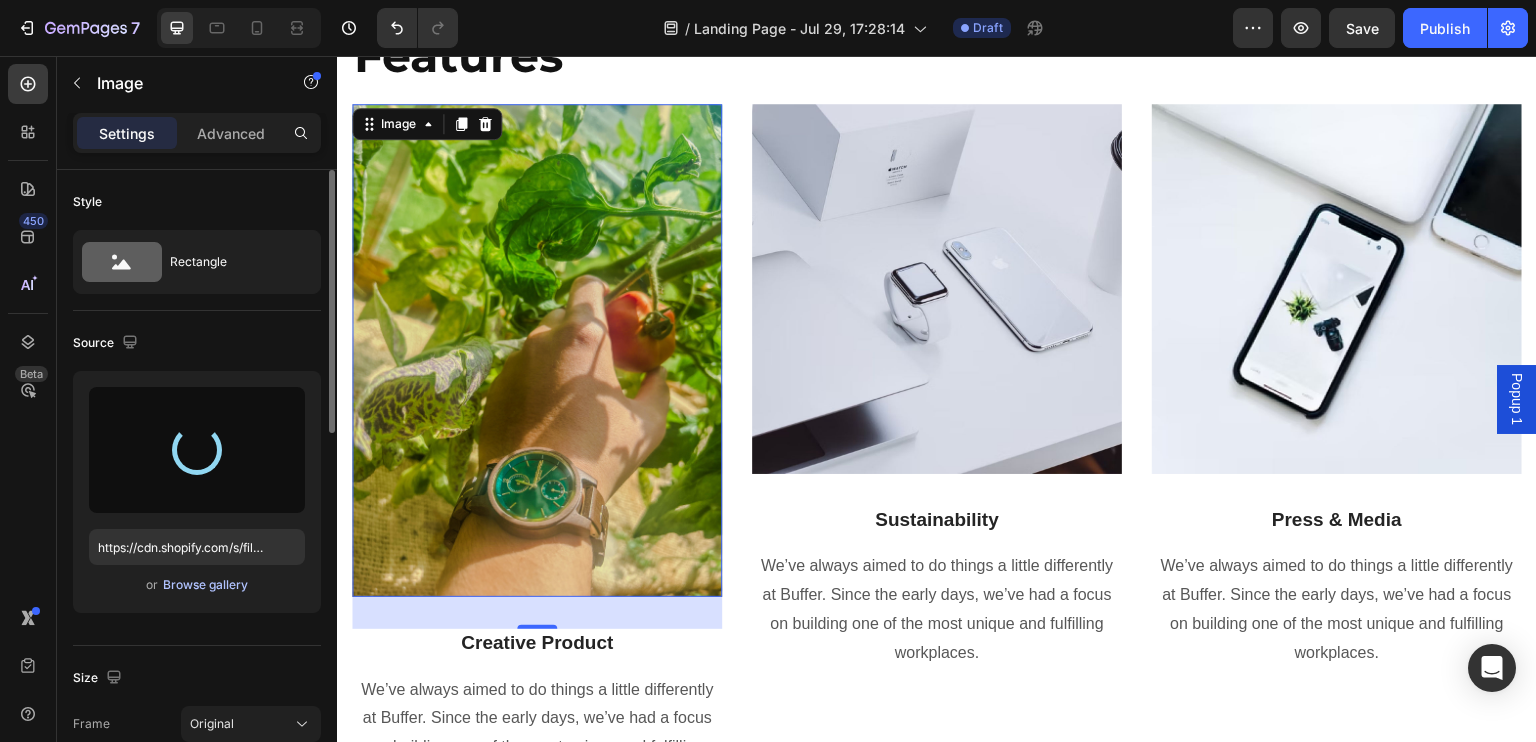 click on "Browse gallery" at bounding box center (205, 585) 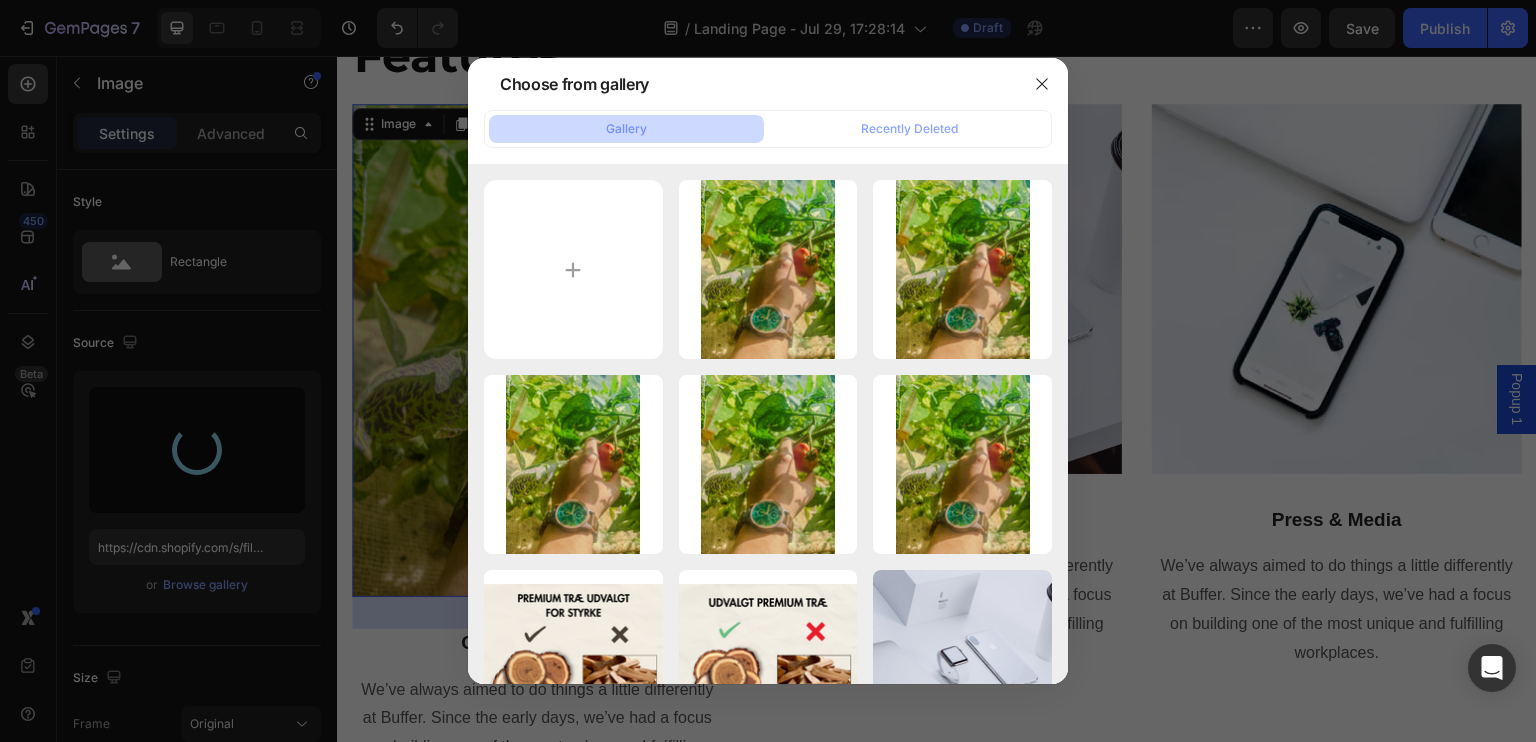 type on "https://cdn.shopify.com/s/files/1/0870/0516/7957/files/gempages_577532446971527718-e438166a-91c9-4bfa-b030-41050d8b6366.jpg" 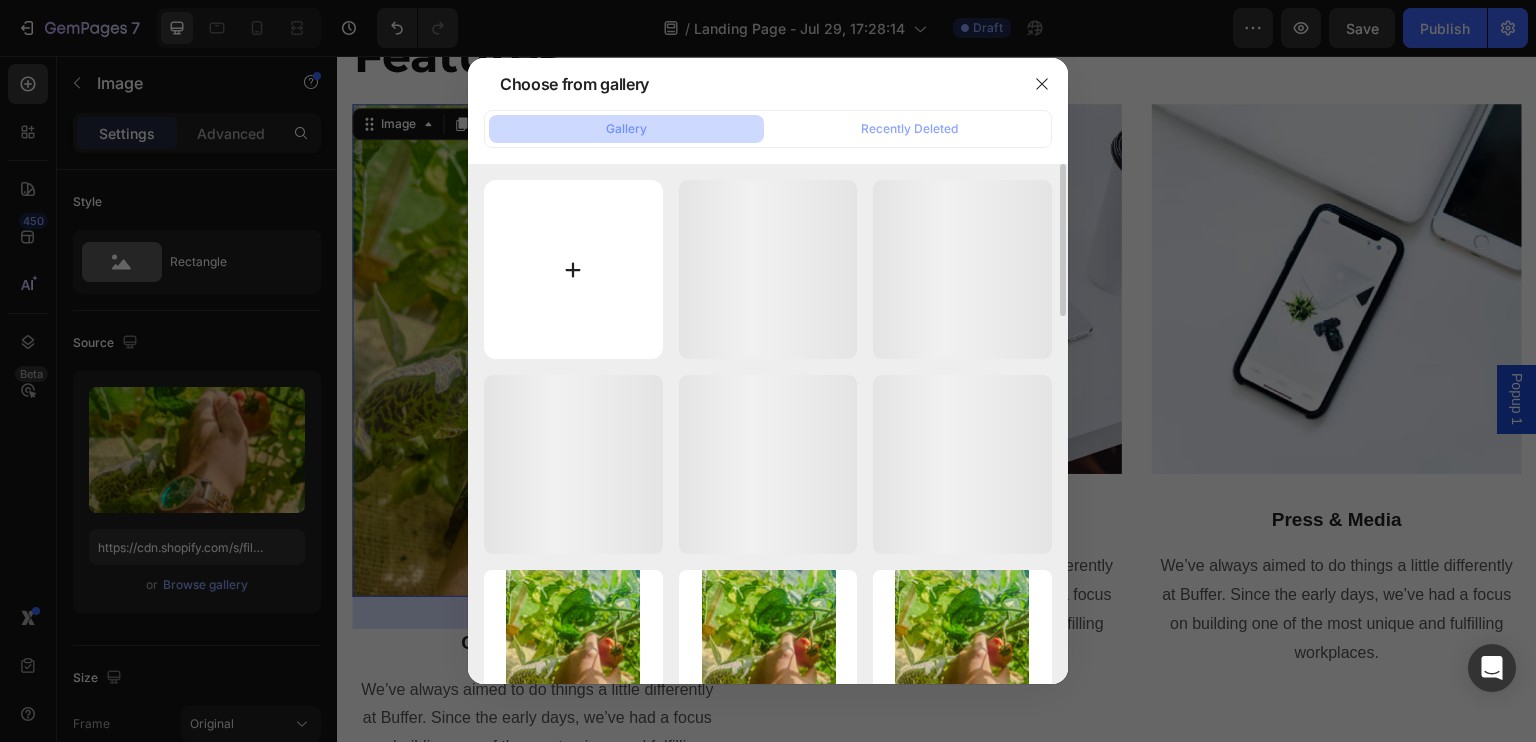 type on "C:\fakepath\IMG_9877 (1).jpg" 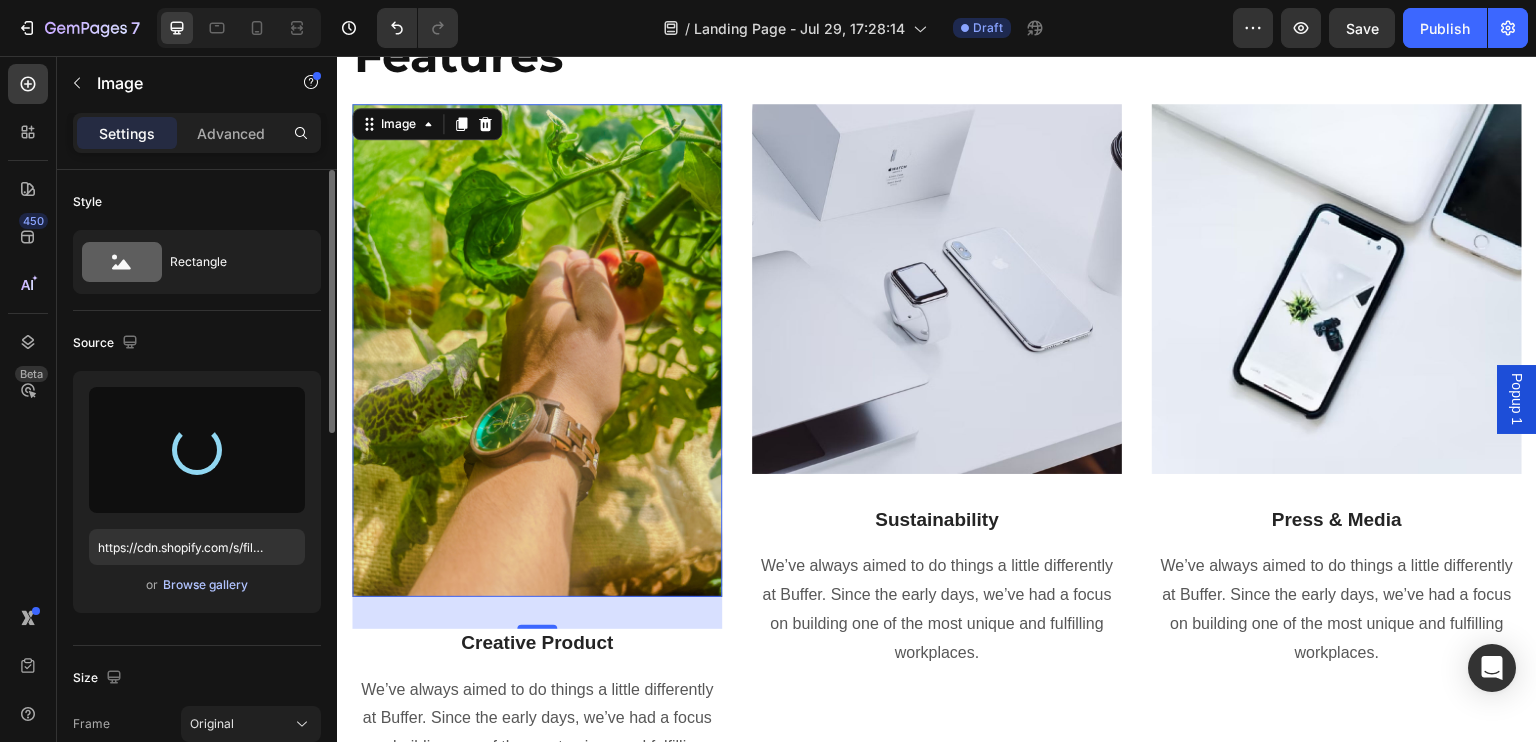 click on "Browse gallery" at bounding box center [205, 585] 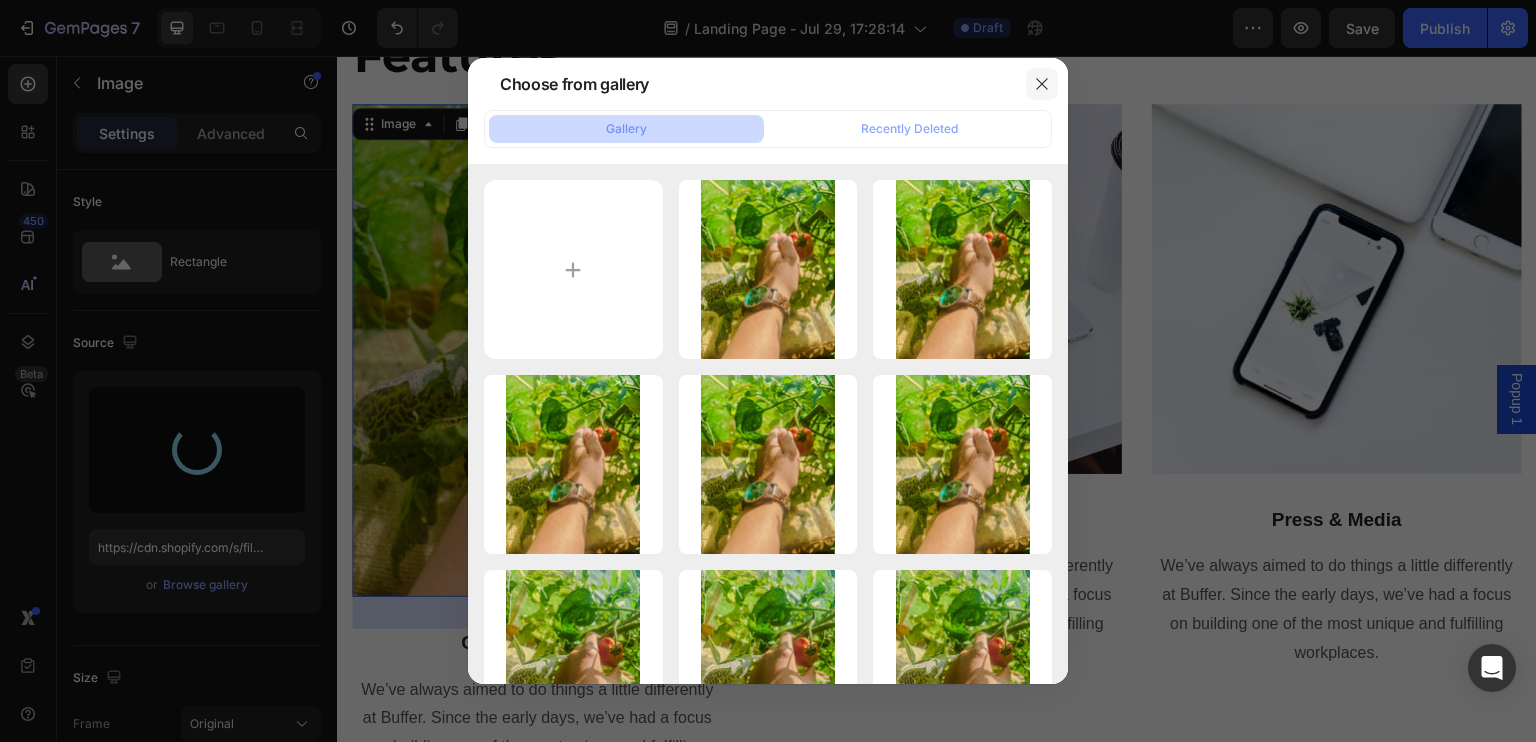 click 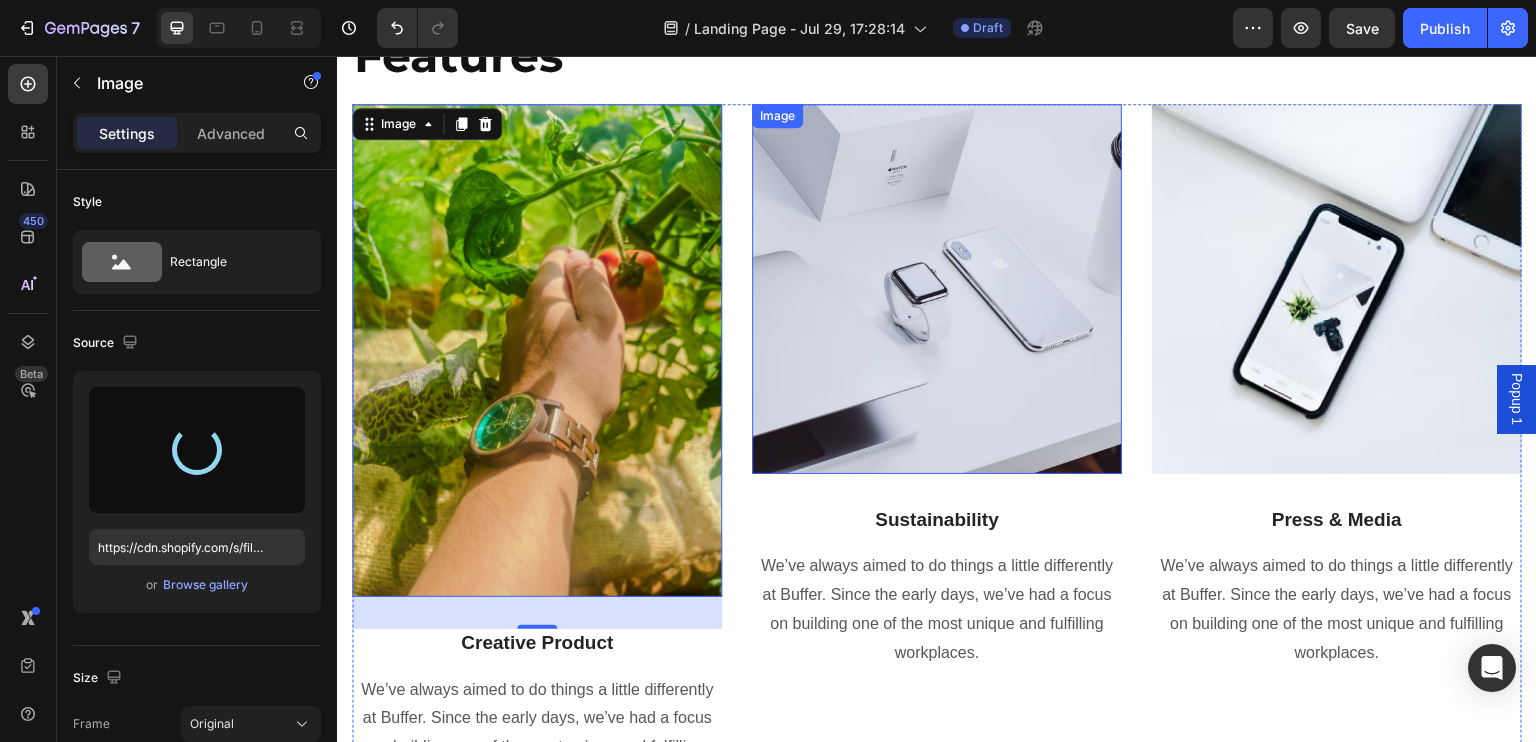 type on "https://cdn.shopify.com/s/files/1/0870/0516/7957/files/gempages_577532446971527718-772f93eb-d6cf-41a8-8f58-b9b34c84bd70.jpg" 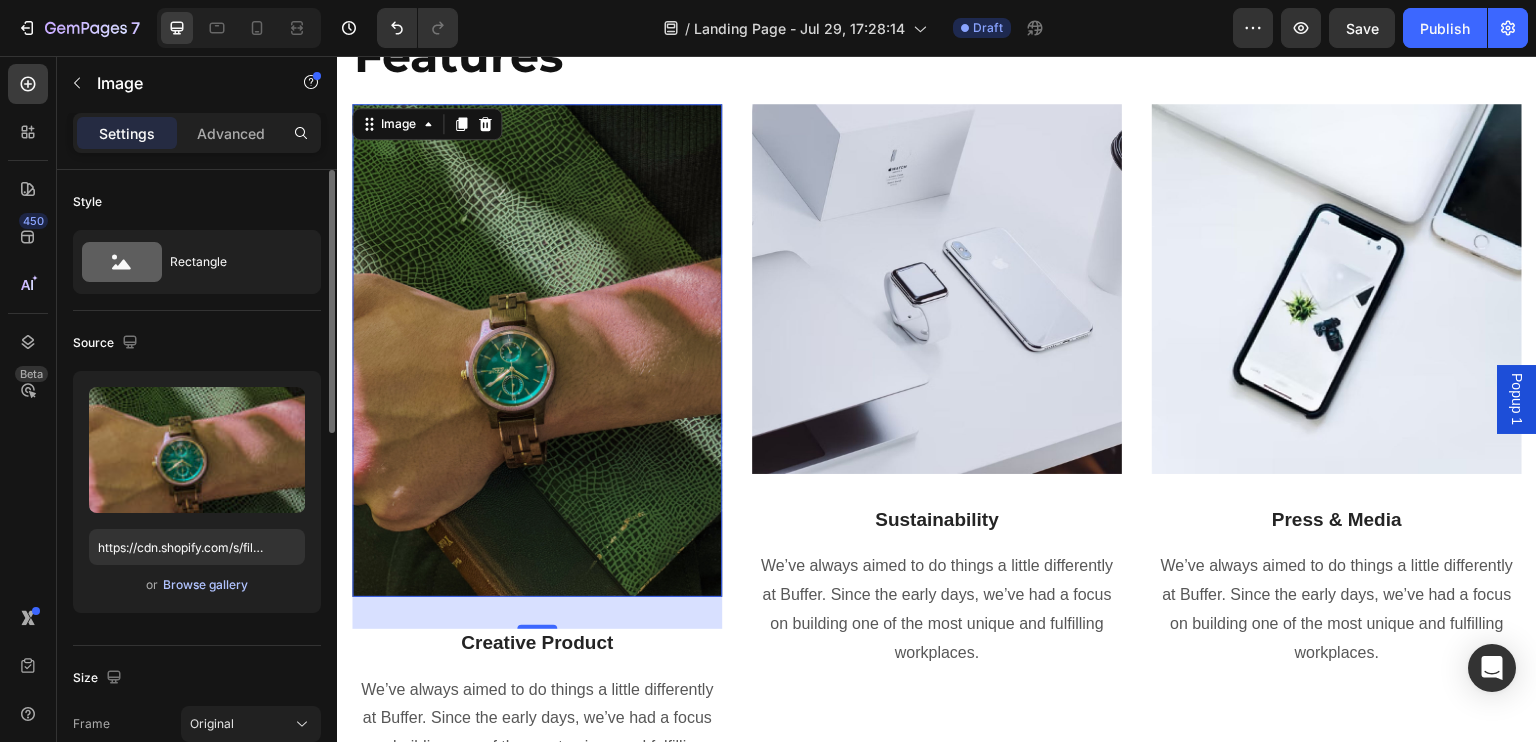 click on "Browse gallery" at bounding box center (205, 585) 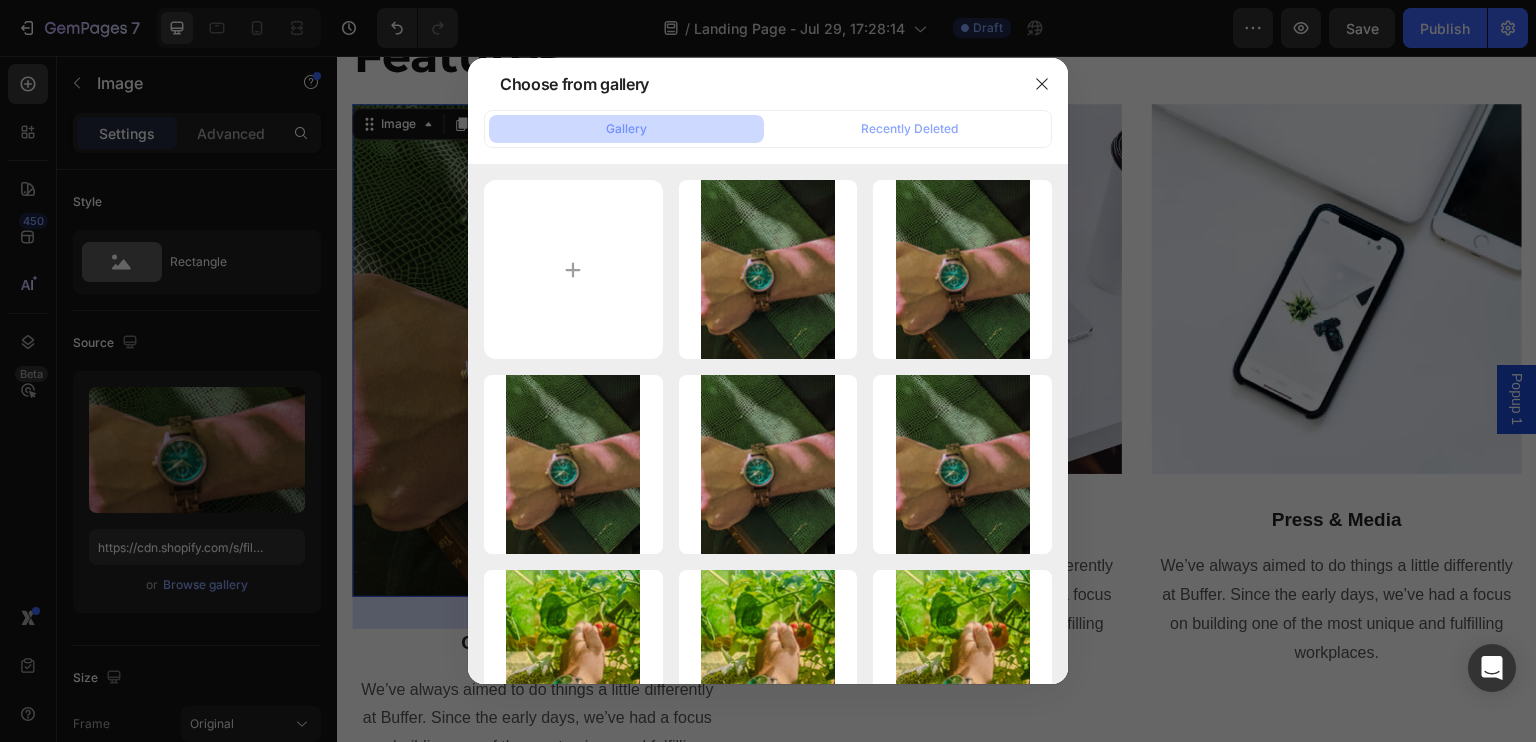 type on "C:\fakepath\IMG_9879 (2).jpg" 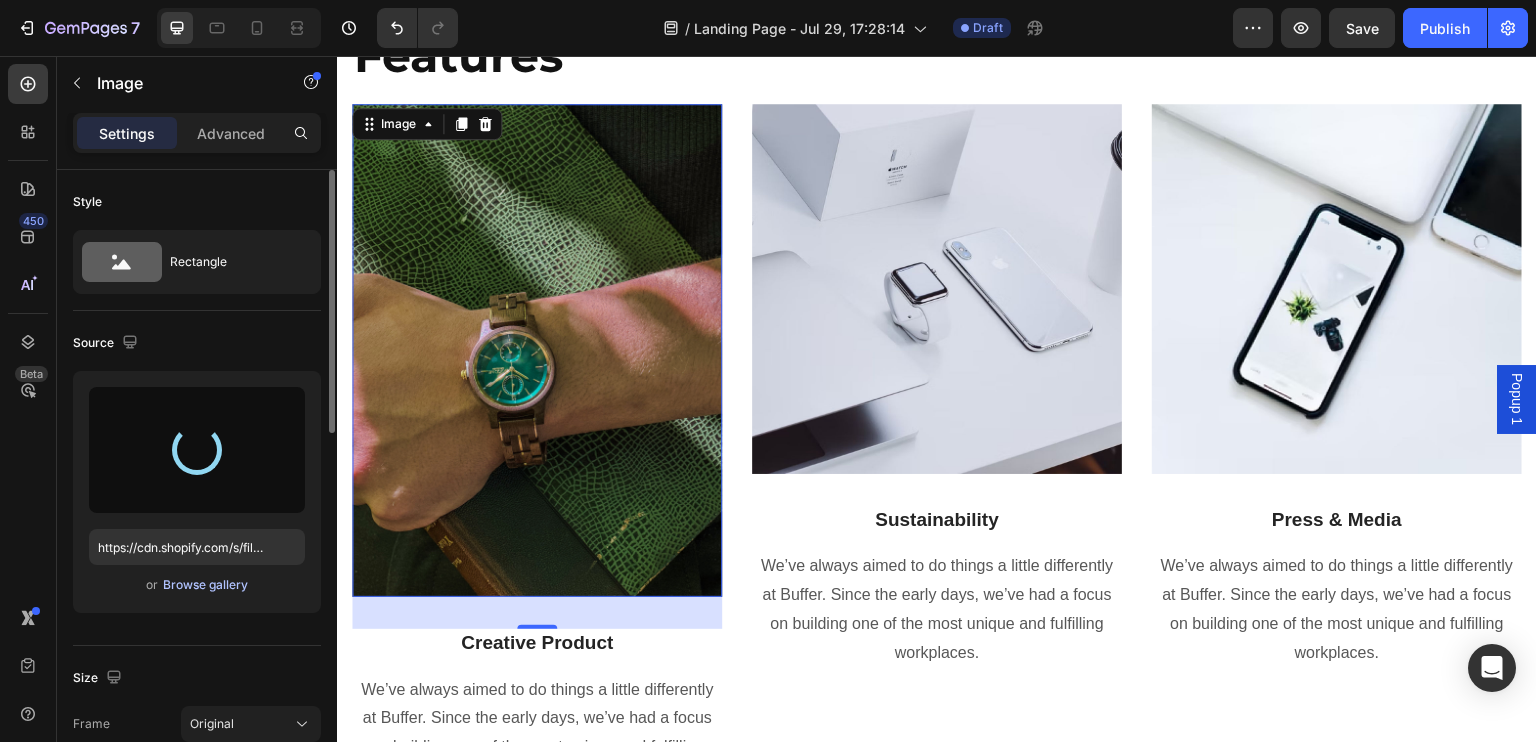 click on "Browse gallery" at bounding box center (205, 585) 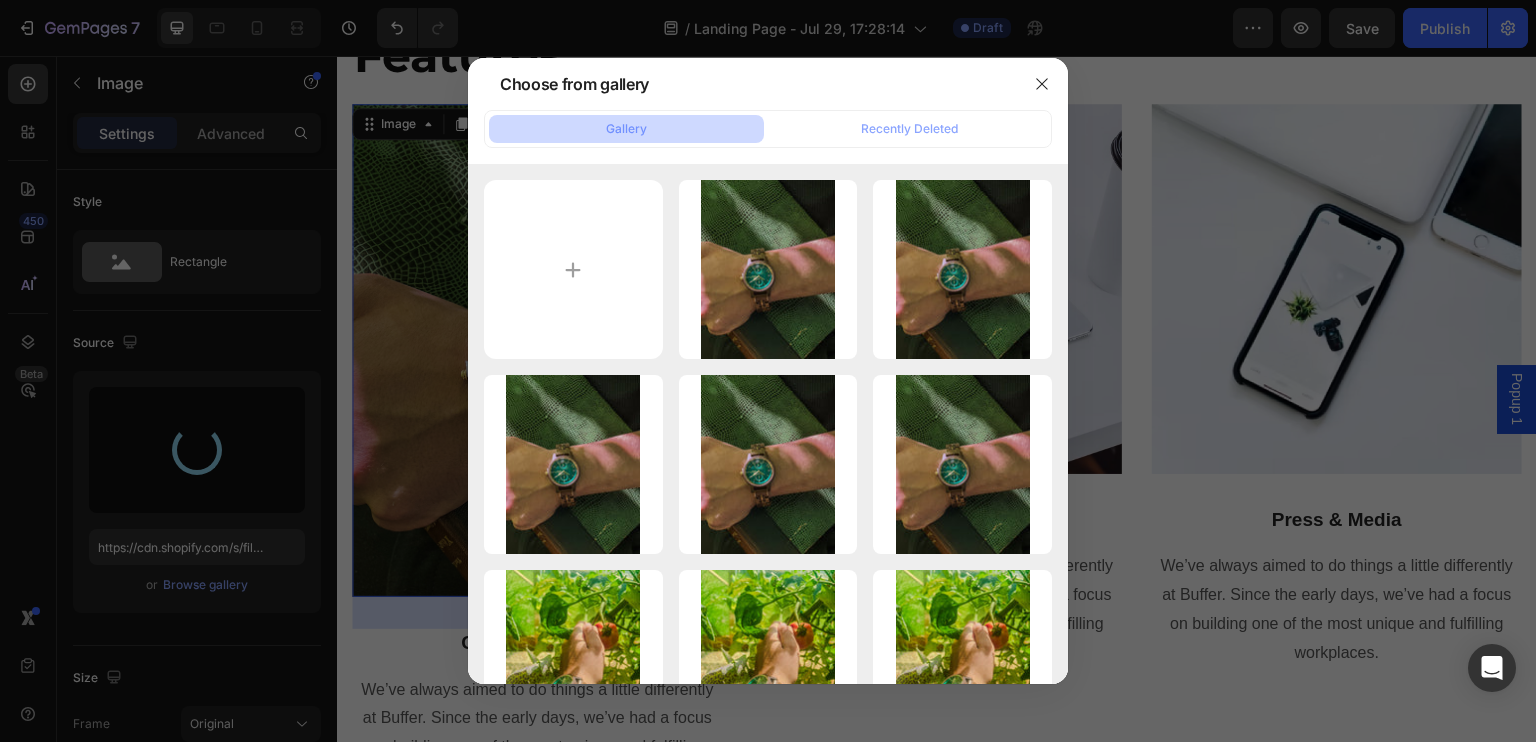 type on "C:\fakepath\IMG_9871.jpg" 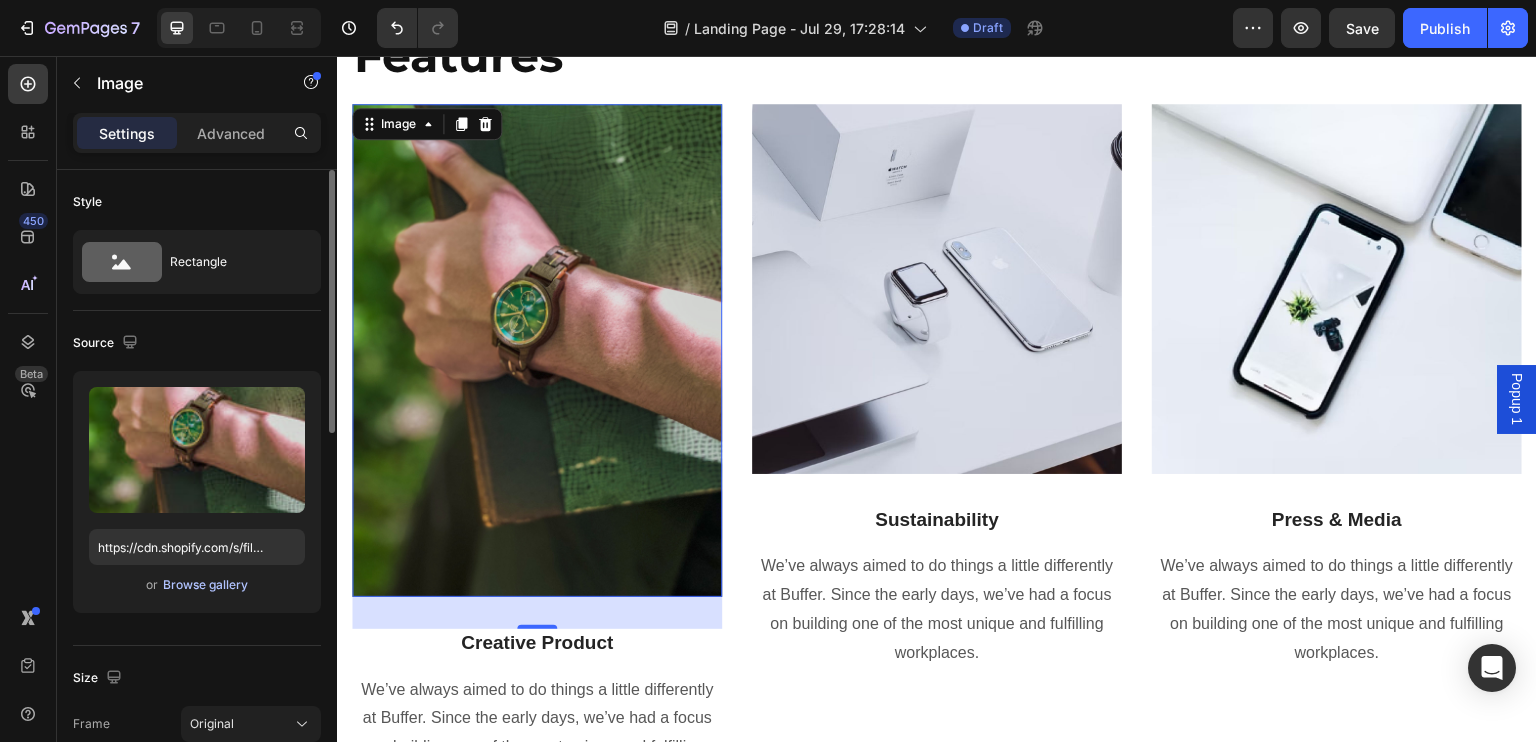 click on "Browse gallery" at bounding box center (205, 585) 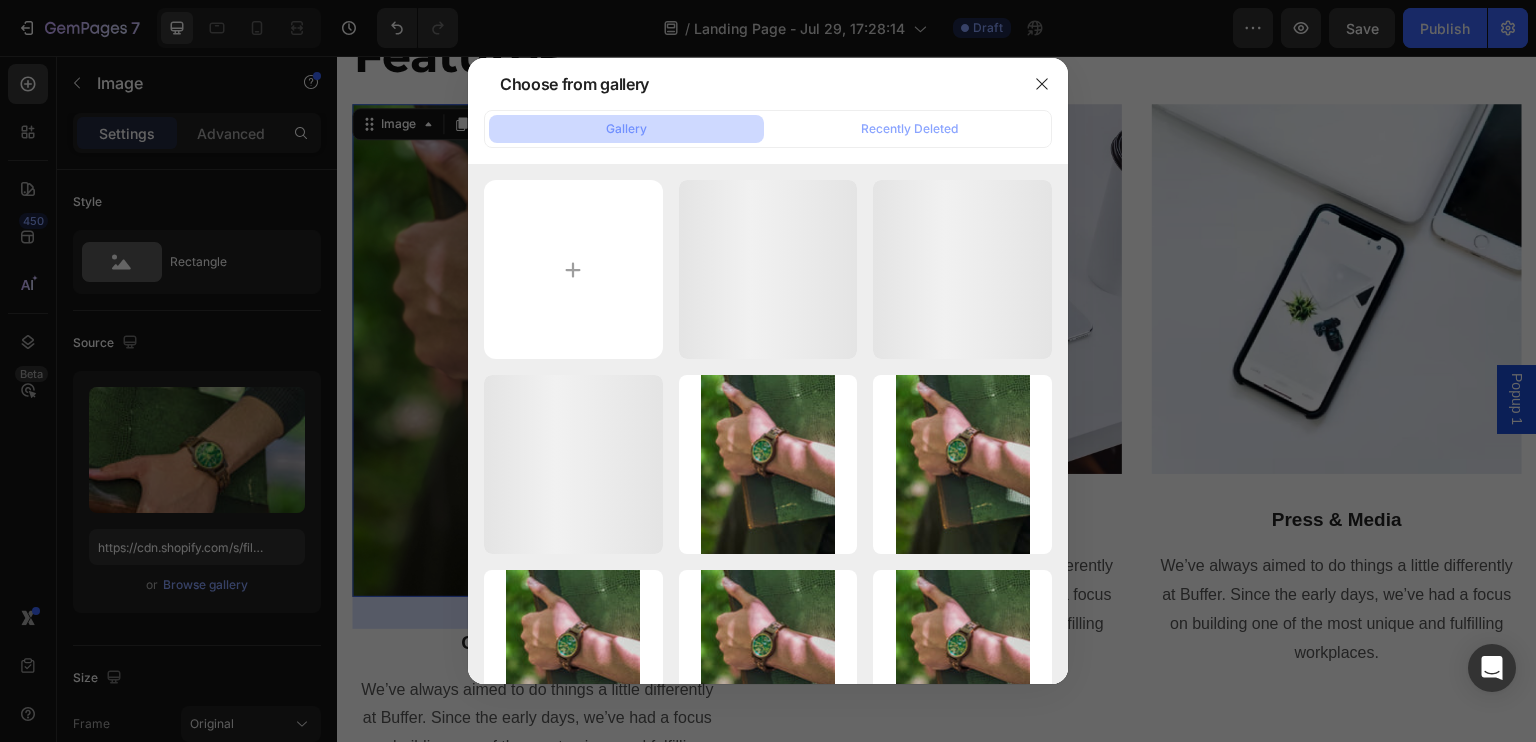type on "https://cdn.shopify.com/s/files/1/0870/0516/7957/files/gempages_577532446971527718-e6762898-9fe4-47e7-87ab-a0be70d5c139.jpg" 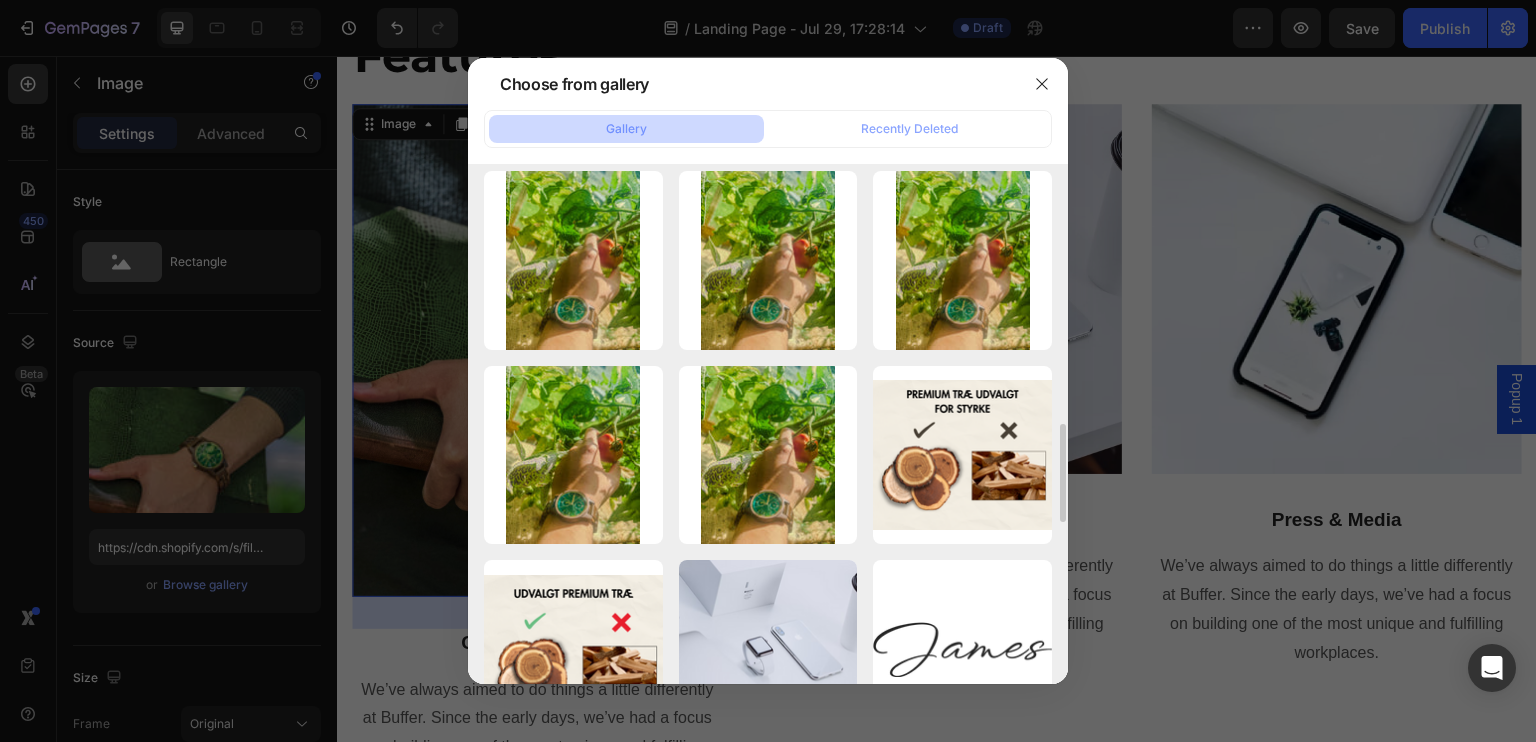 scroll, scrollTop: 1372, scrollLeft: 0, axis: vertical 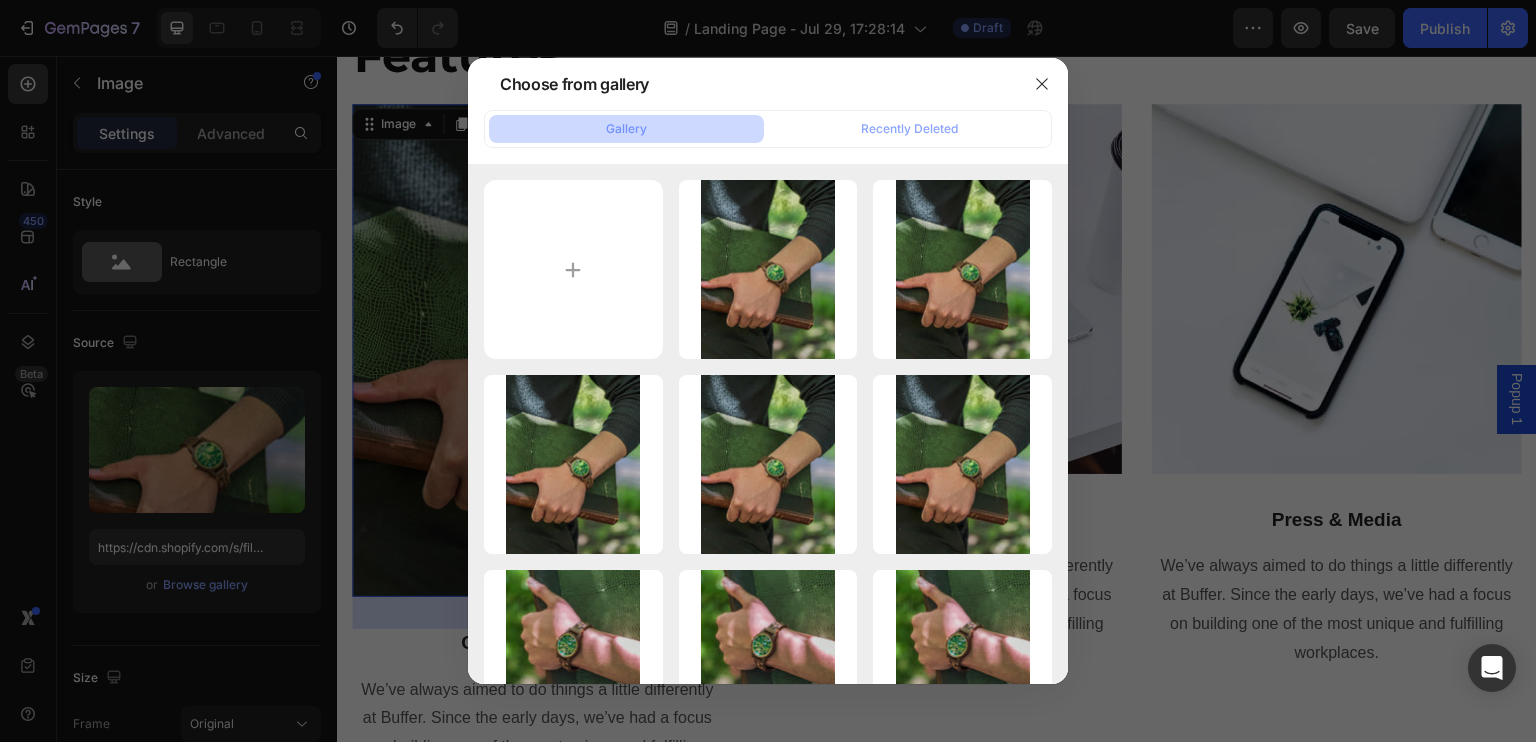 type on "C:\fakepath\IMG_9876.jpg" 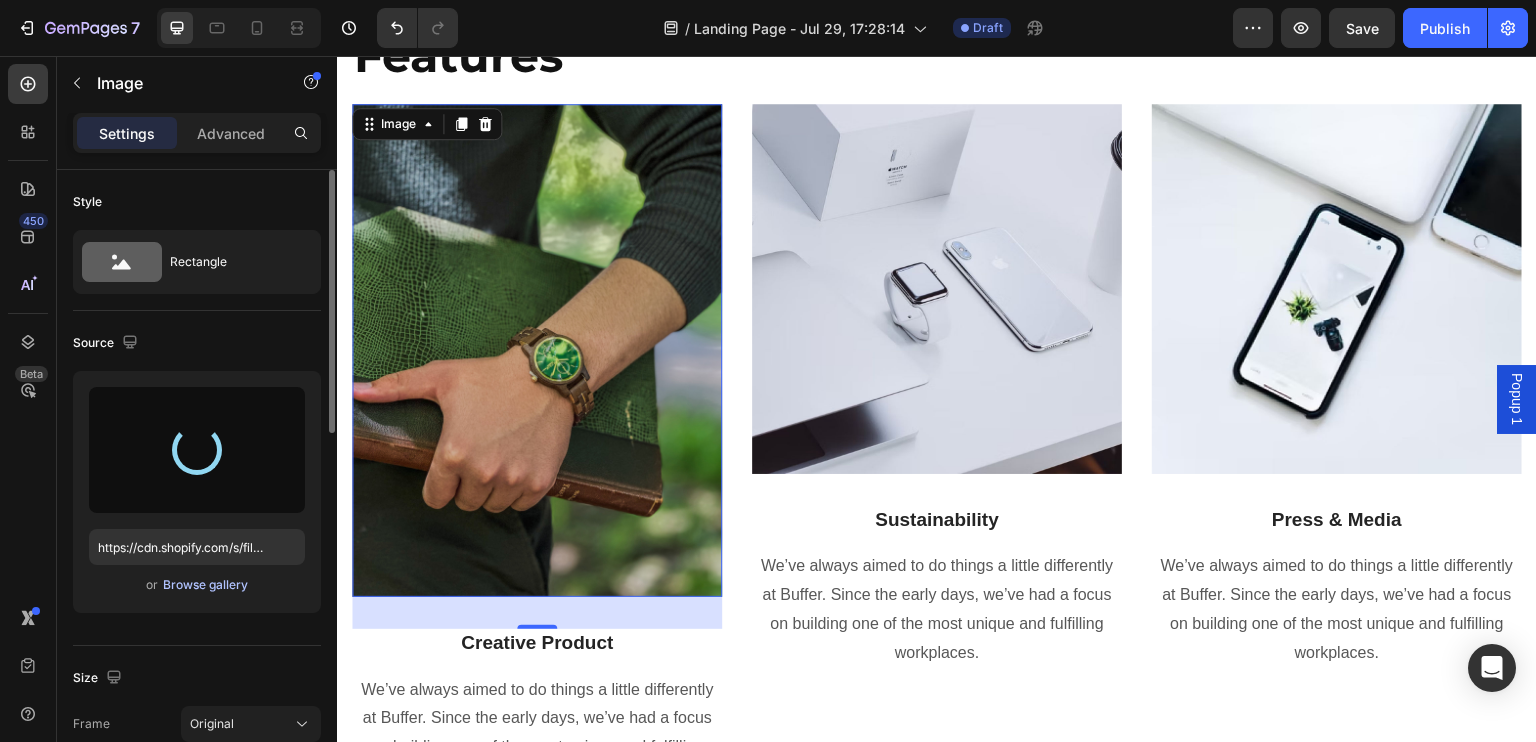 click on "Browse gallery" at bounding box center (205, 585) 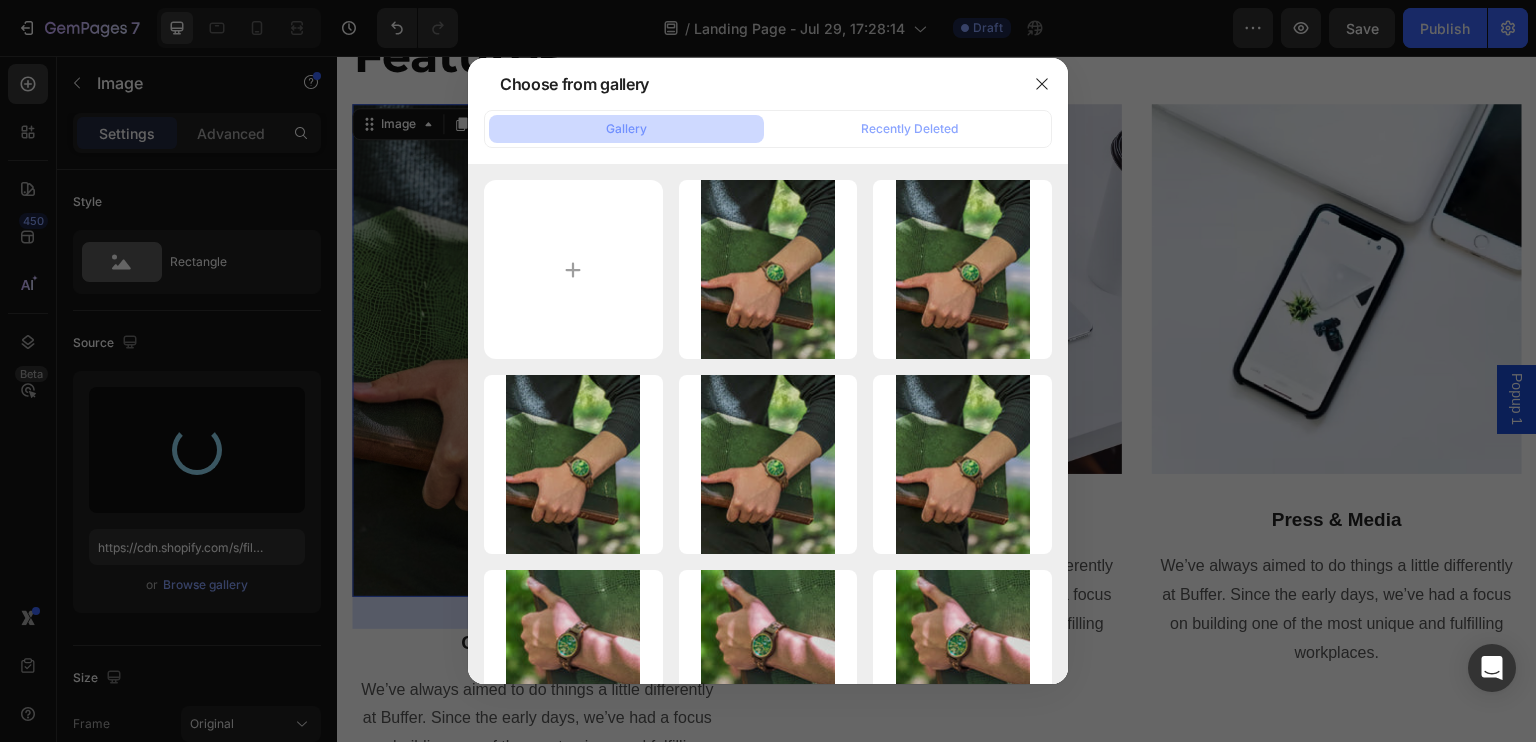 type on "https://cdn.shopify.com/s/files/1/0870/0516/7957/files/gempages_577532446971527718-8dfc4ddd-463a-4869-98b2-e90c9e872fa8.jpg" 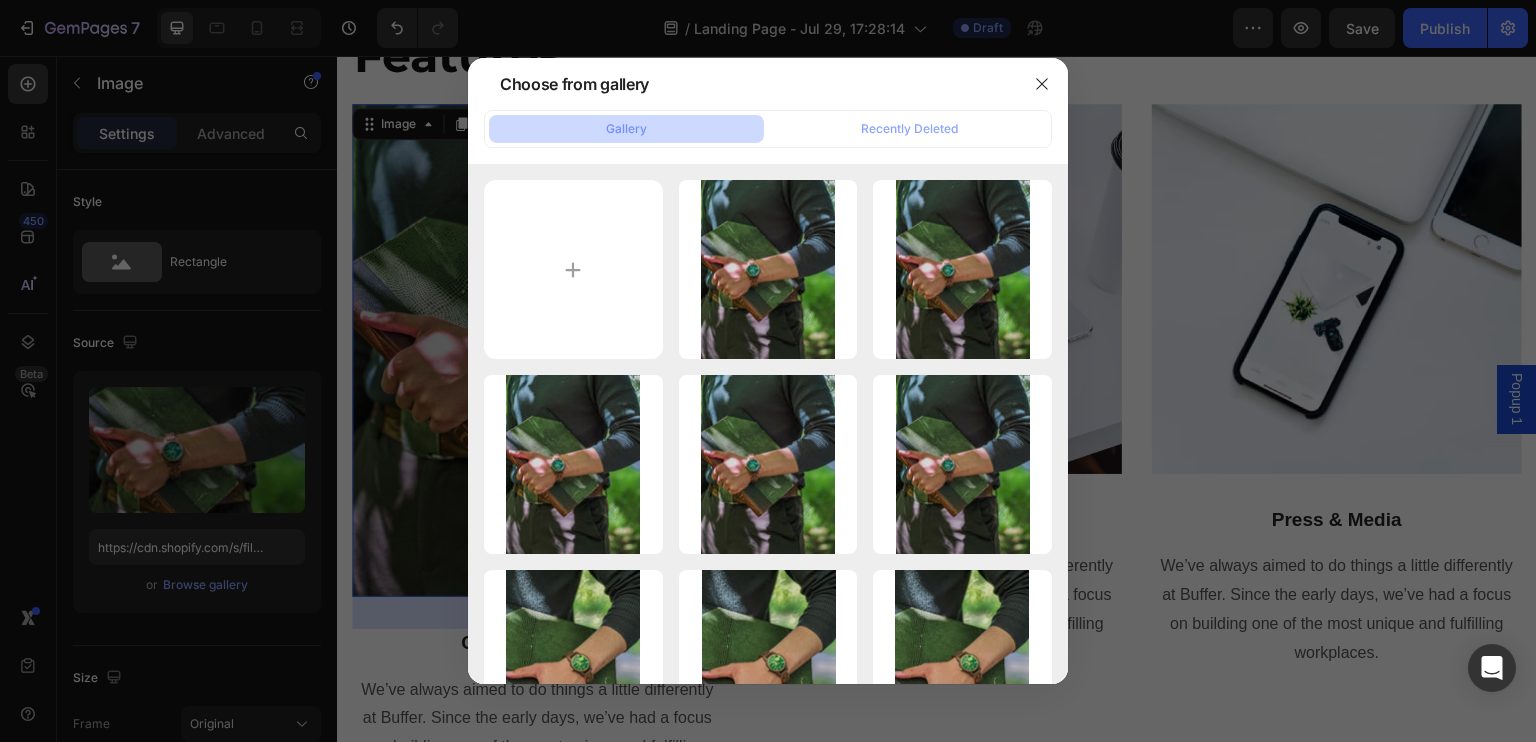 type on "C:\fakepath\IMG_9926.jpg" 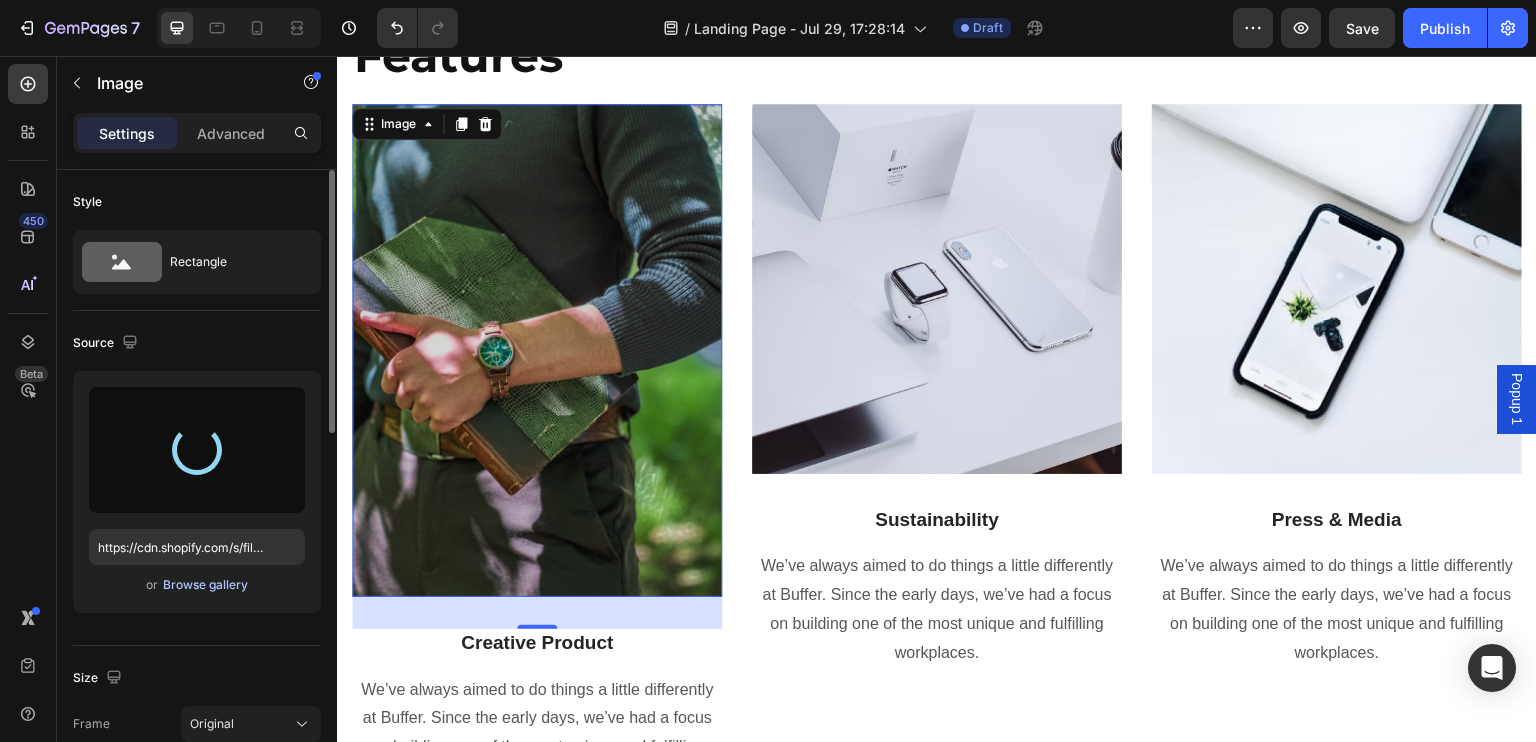 click on "Browse gallery" at bounding box center (205, 585) 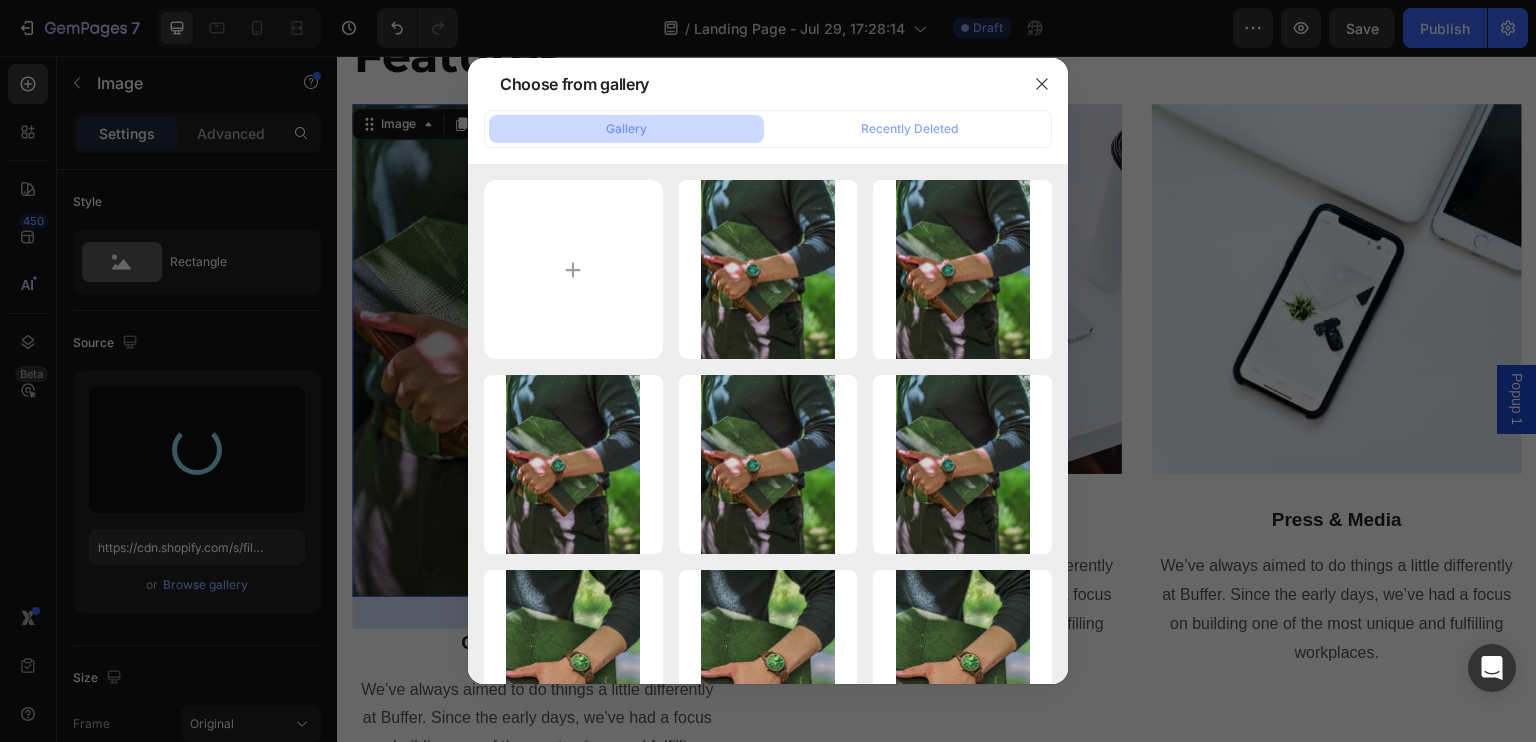 type on "https://cdn.shopify.com/s/files/1/0870/0516/7957/files/gempages_577532446971527718-35e72b31-ab32-4d6a-a7f4-6672a40a75f8.jpg" 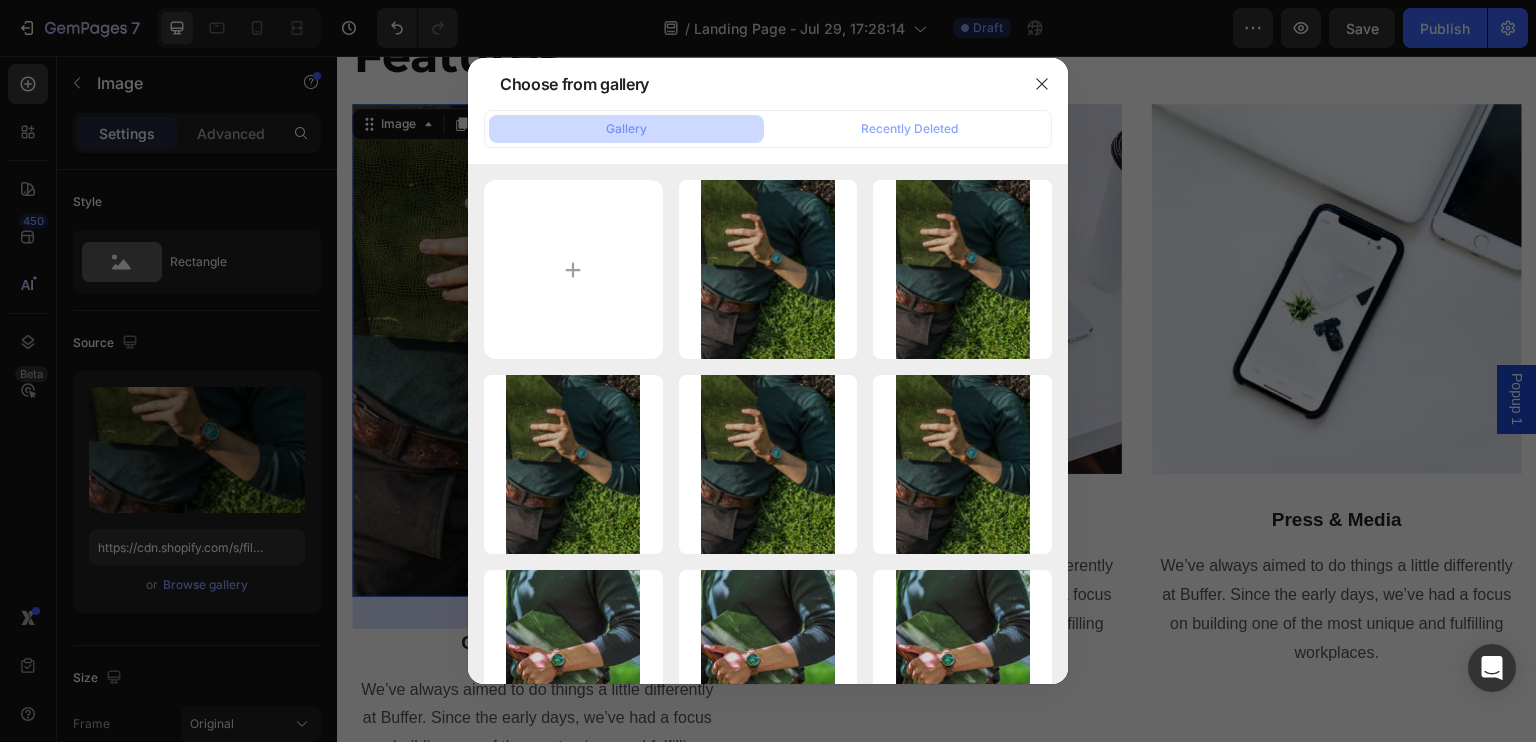 type on "C:\fakepath\IMG_9896.jpg" 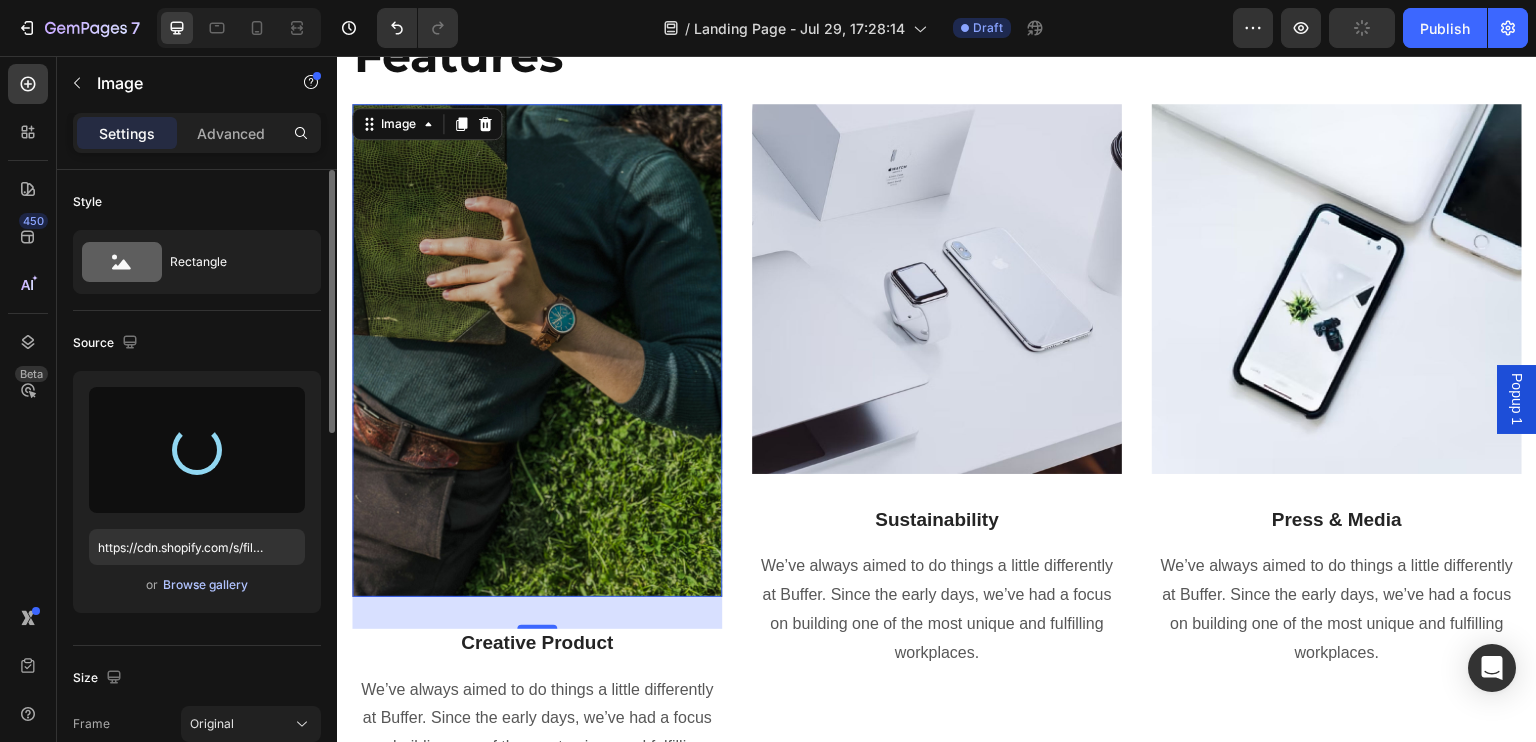 click on "Browse gallery" at bounding box center [205, 585] 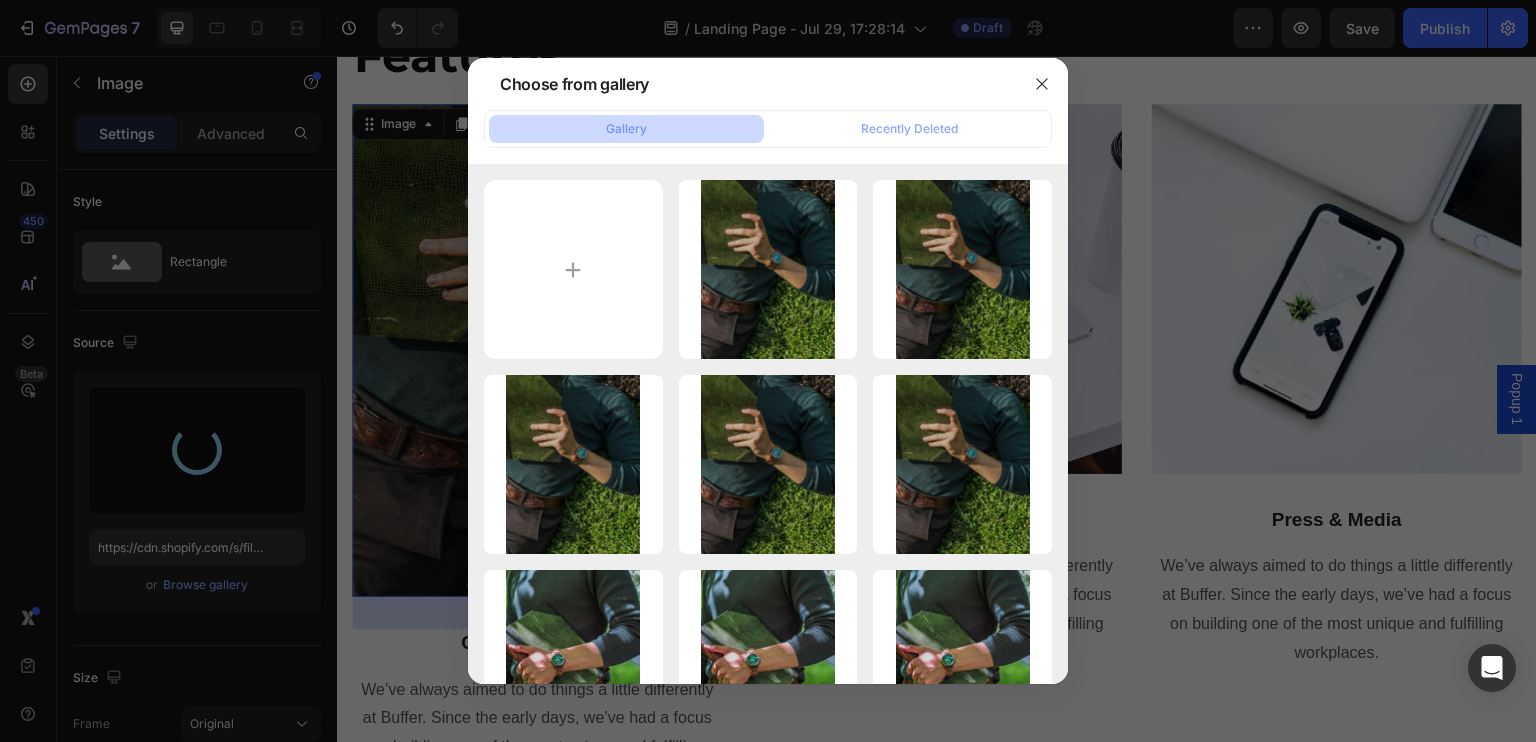 type on "https://cdn.shopify.com/s/files/1/0870/0516/7957/files/gempages_577532446971527718-8f8d597f-e8f5-43a3-9959-86c7d32f7658.jpg" 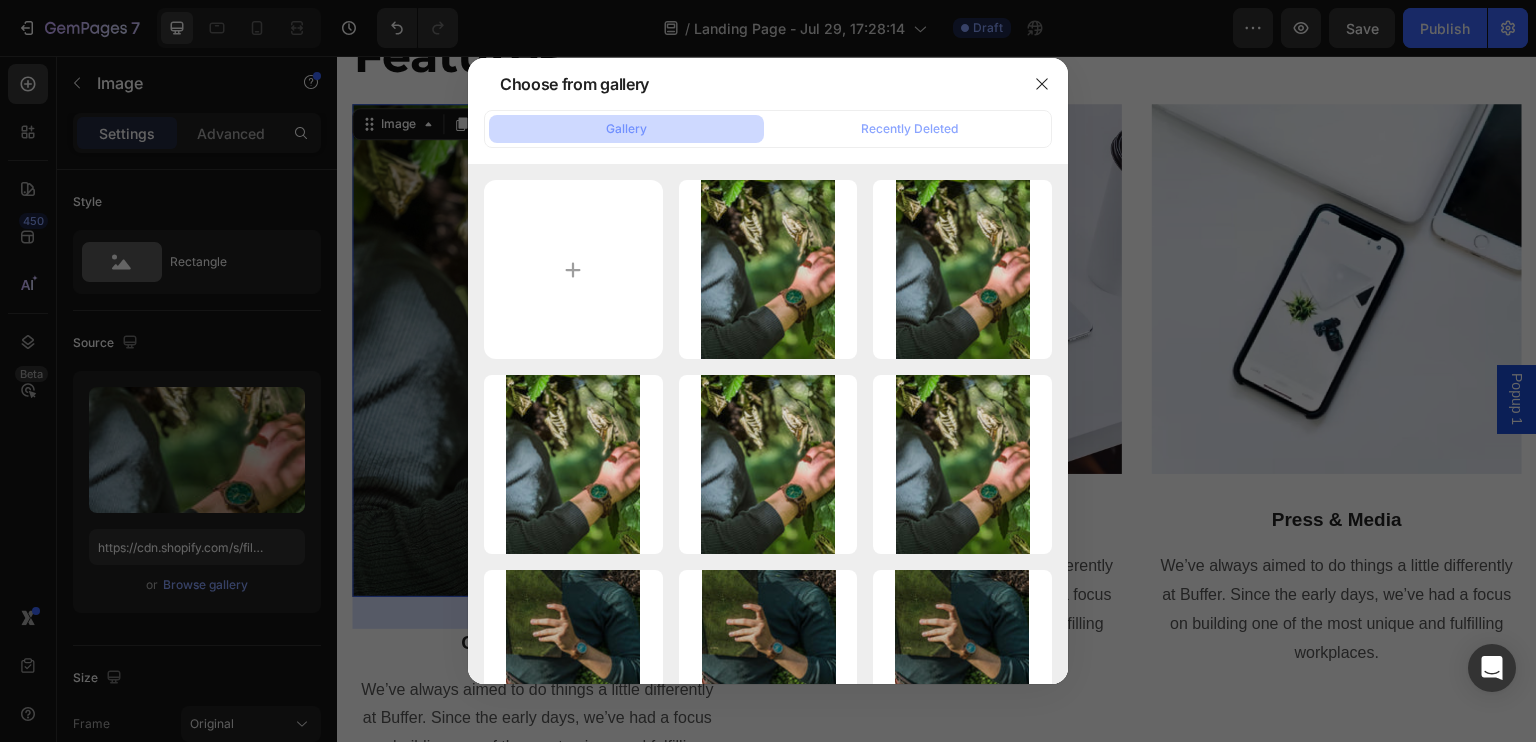 type on "C:\fakepath\IMG_9880.jpg" 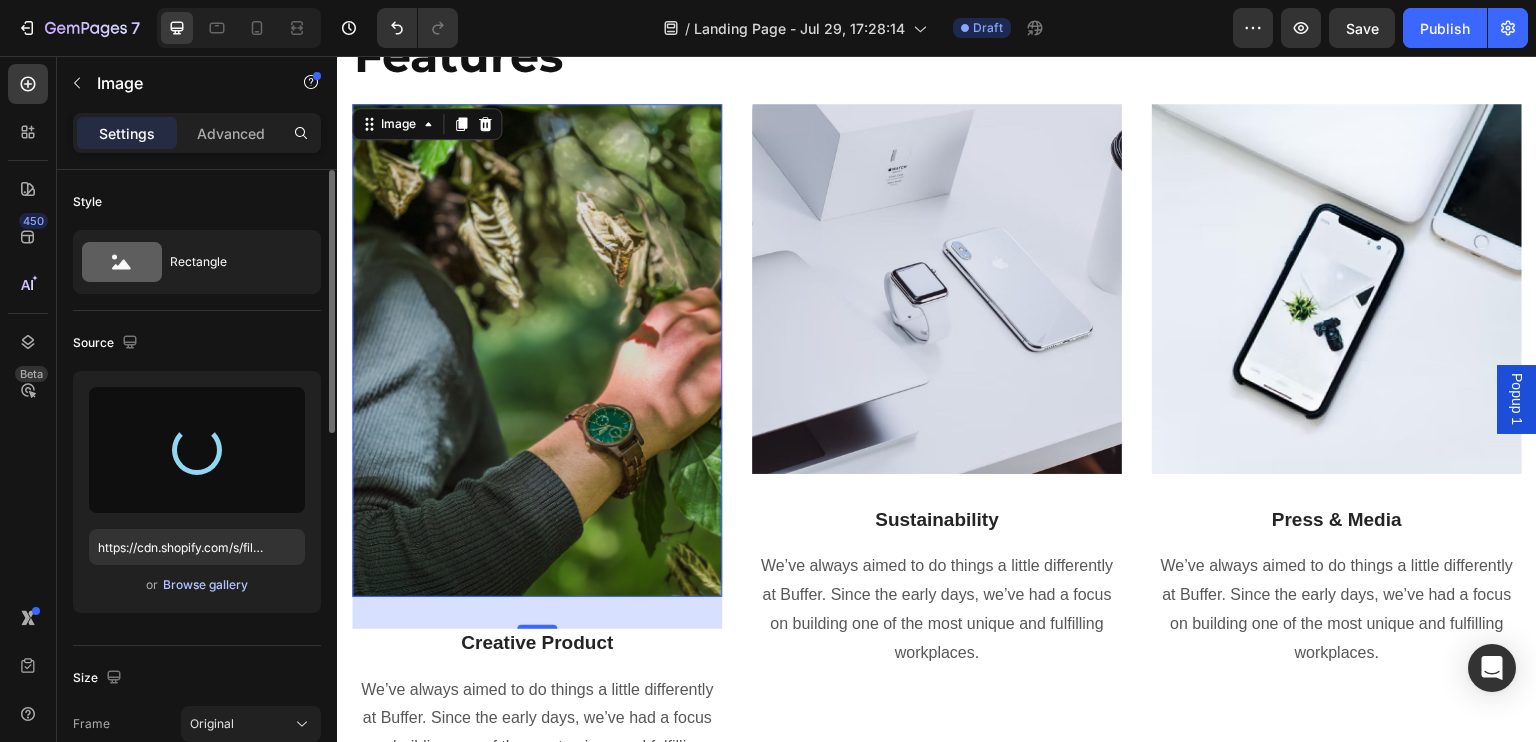 click on "Browse gallery" at bounding box center (205, 585) 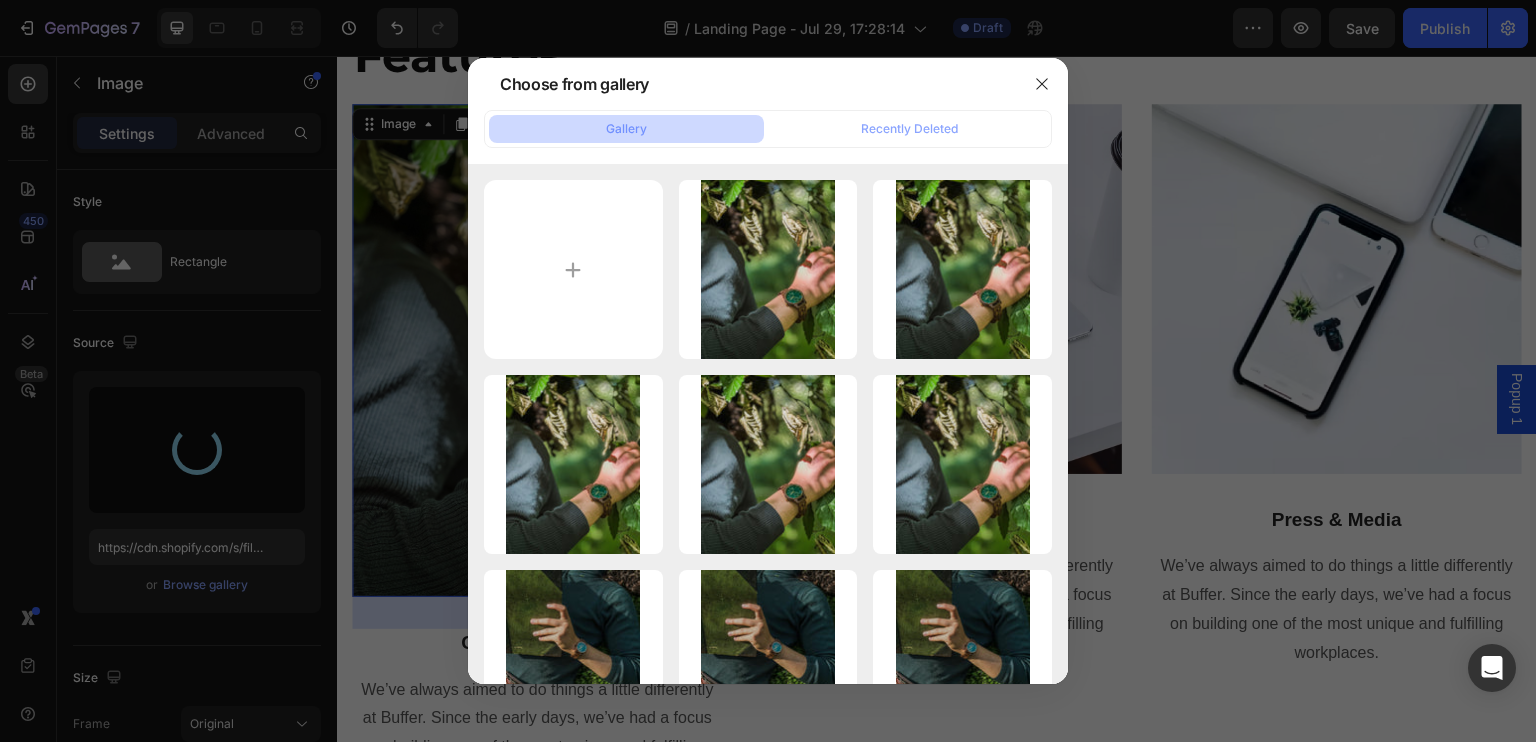 type on "https://cdn.shopify.com/s/files/1/0870/0516/7957/files/gempages_577532446971527718-3995d18d-fbad-4a7e-88b3-9158bf6fa3be.jpg" 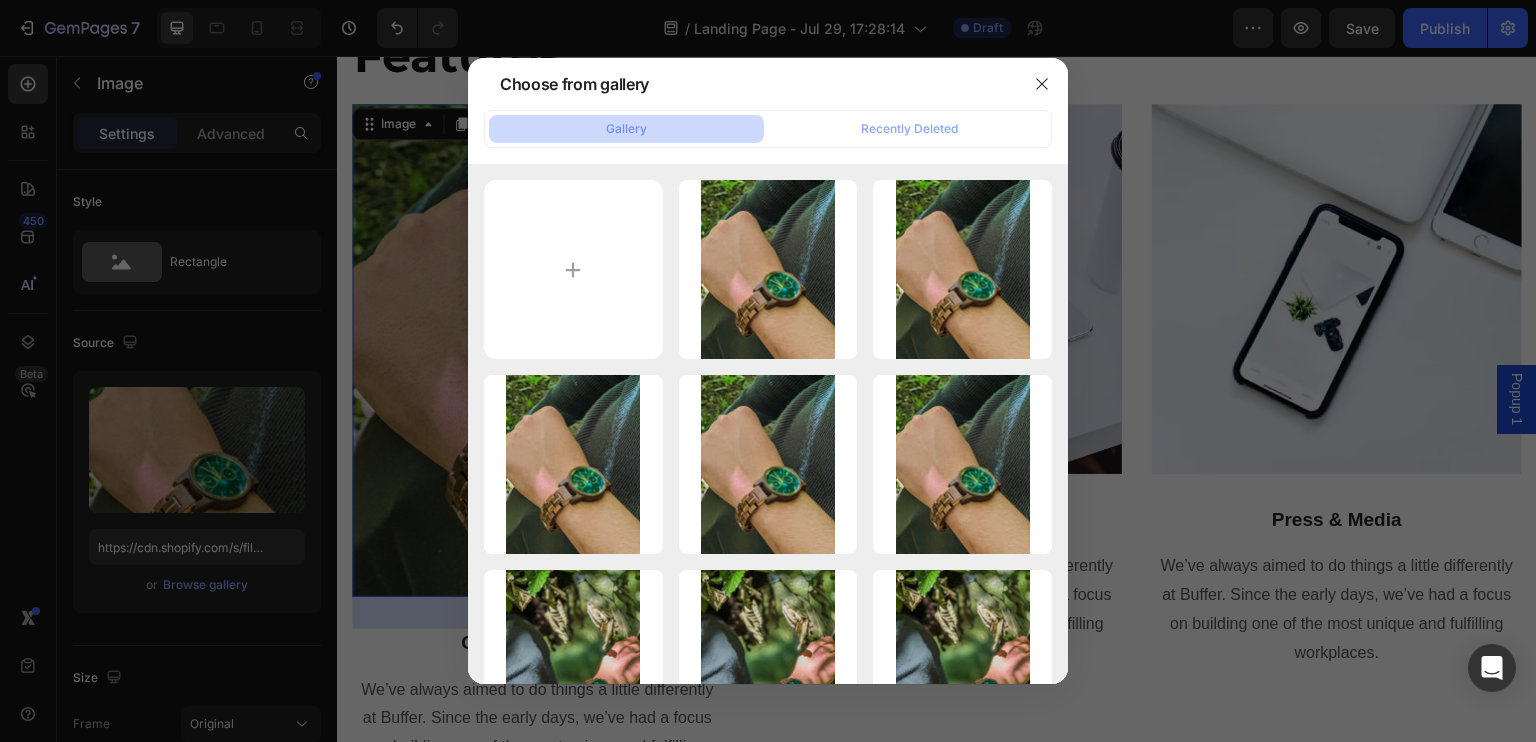 type on "C:\fakepath\IMG_9879 (1).jpg" 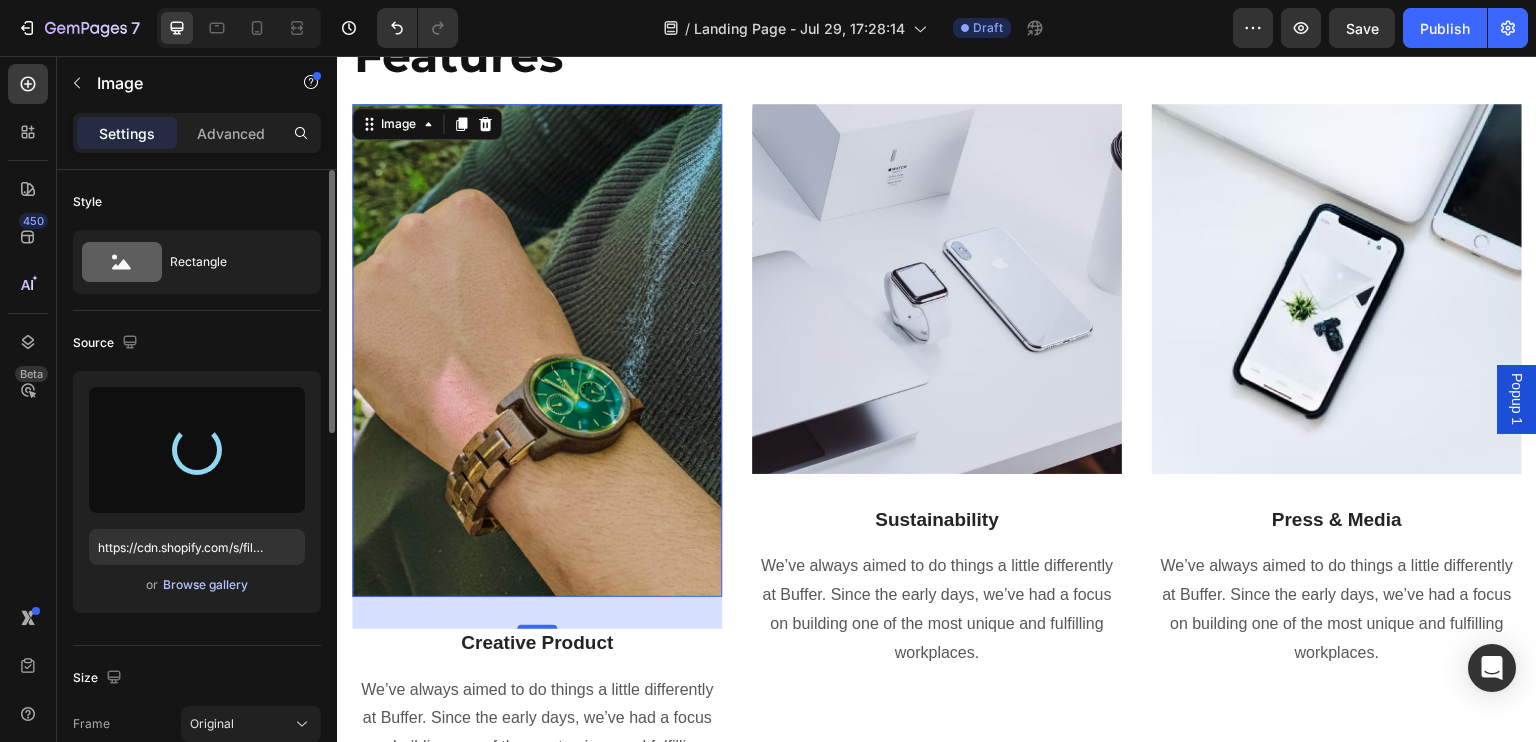 click on "Browse gallery" at bounding box center (205, 585) 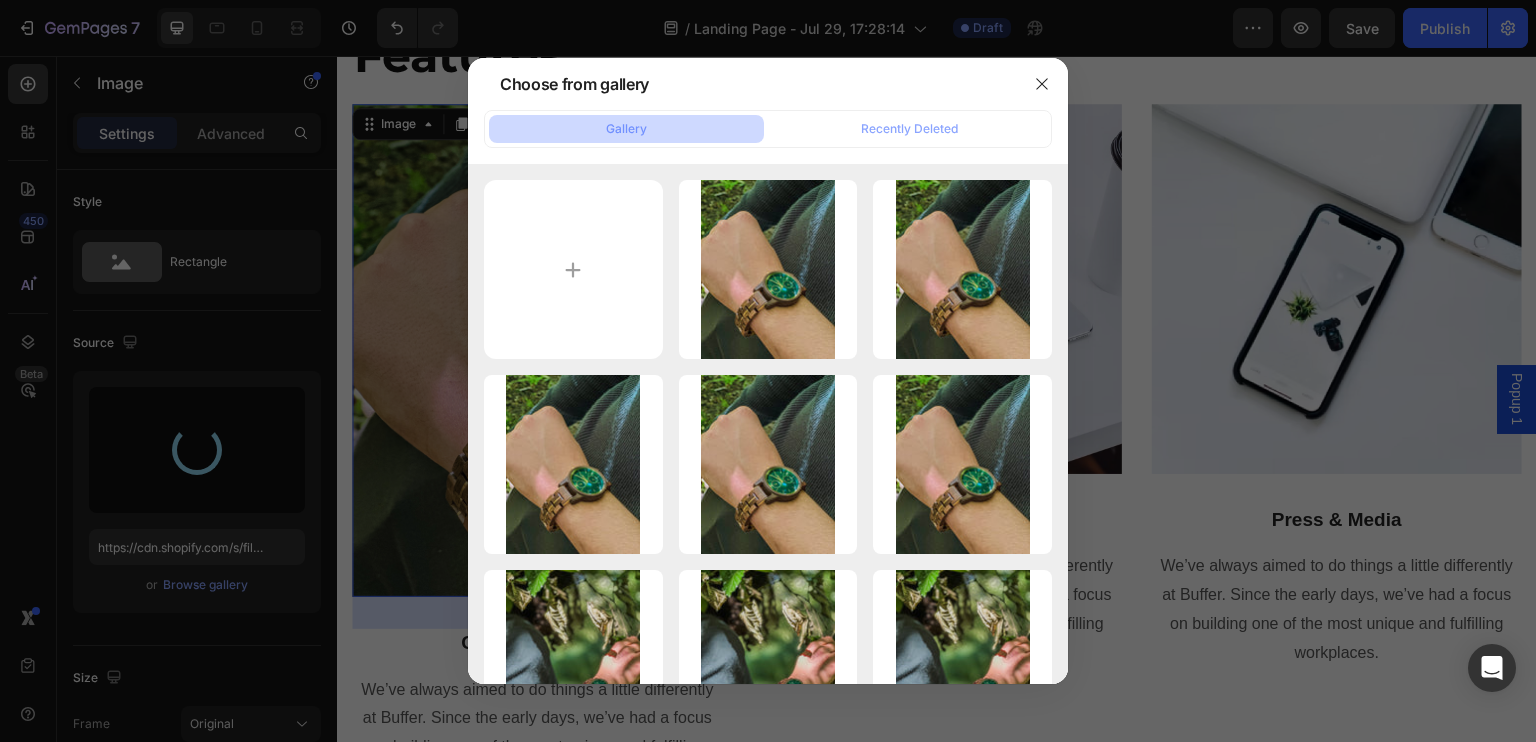type on "https://cdn.shopify.com/s/files/1/0870/0516/7957/files/gempages_577532446971527718-d7dcb34b-2566-46f1-8b97-3cf50b6cabb4.jpg" 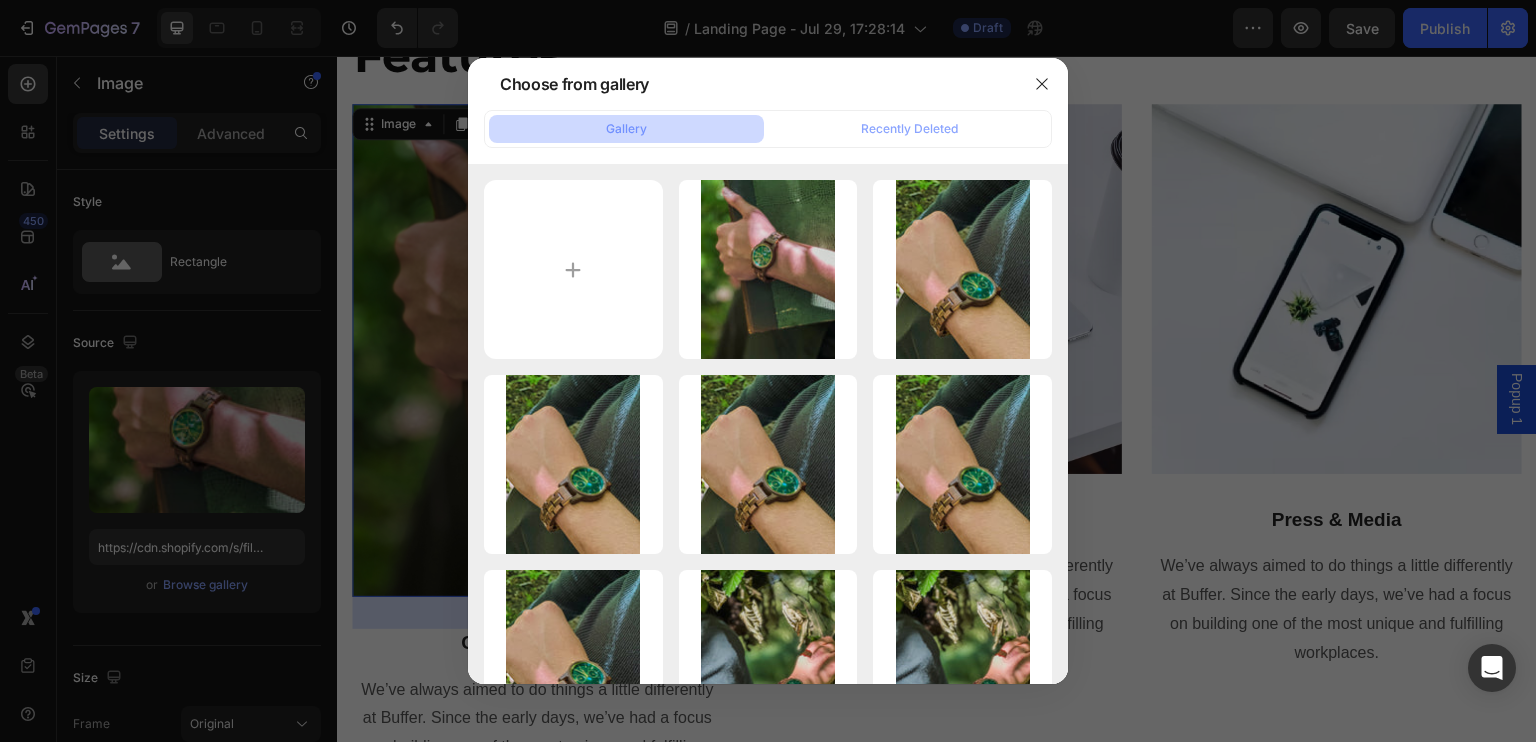type on "C:\fakepath\IMG_9877.jpg" 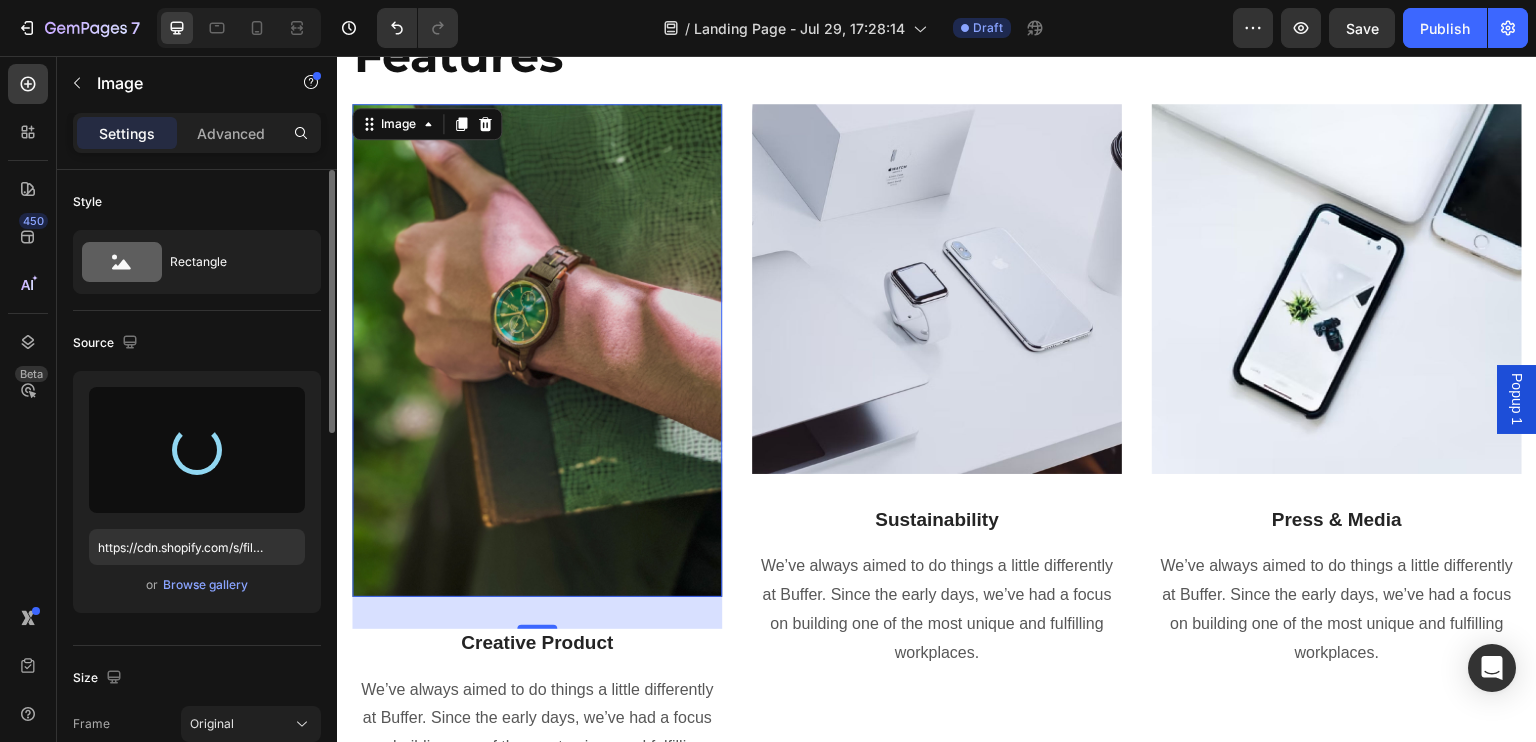 type on "https://cdn.shopify.com/s/files/1/0870/0516/7957/files/gempages_577532446971527718-772f93eb-d6cf-41a8-8f58-b9b34c84bd70.jpg" 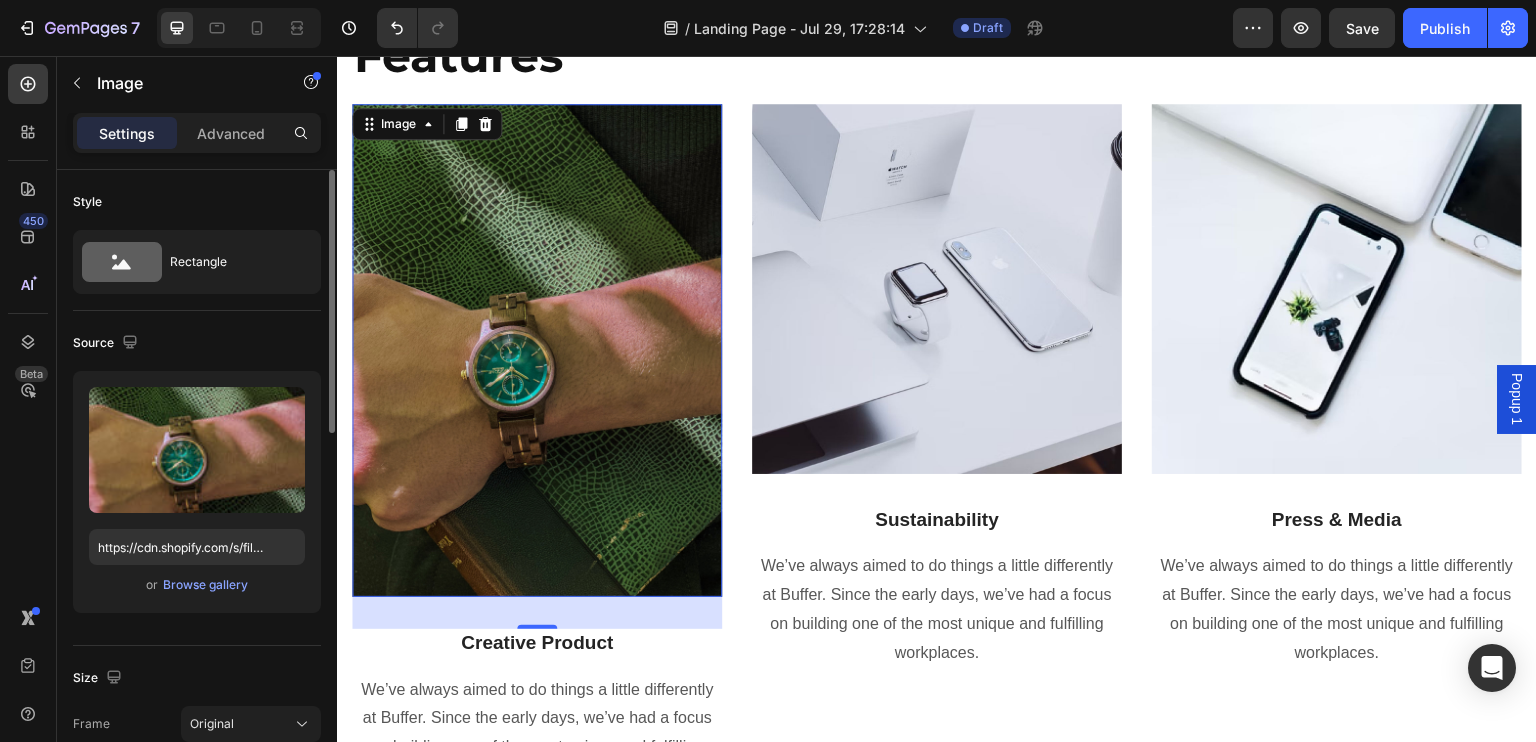 click on "Source" at bounding box center (197, 343) 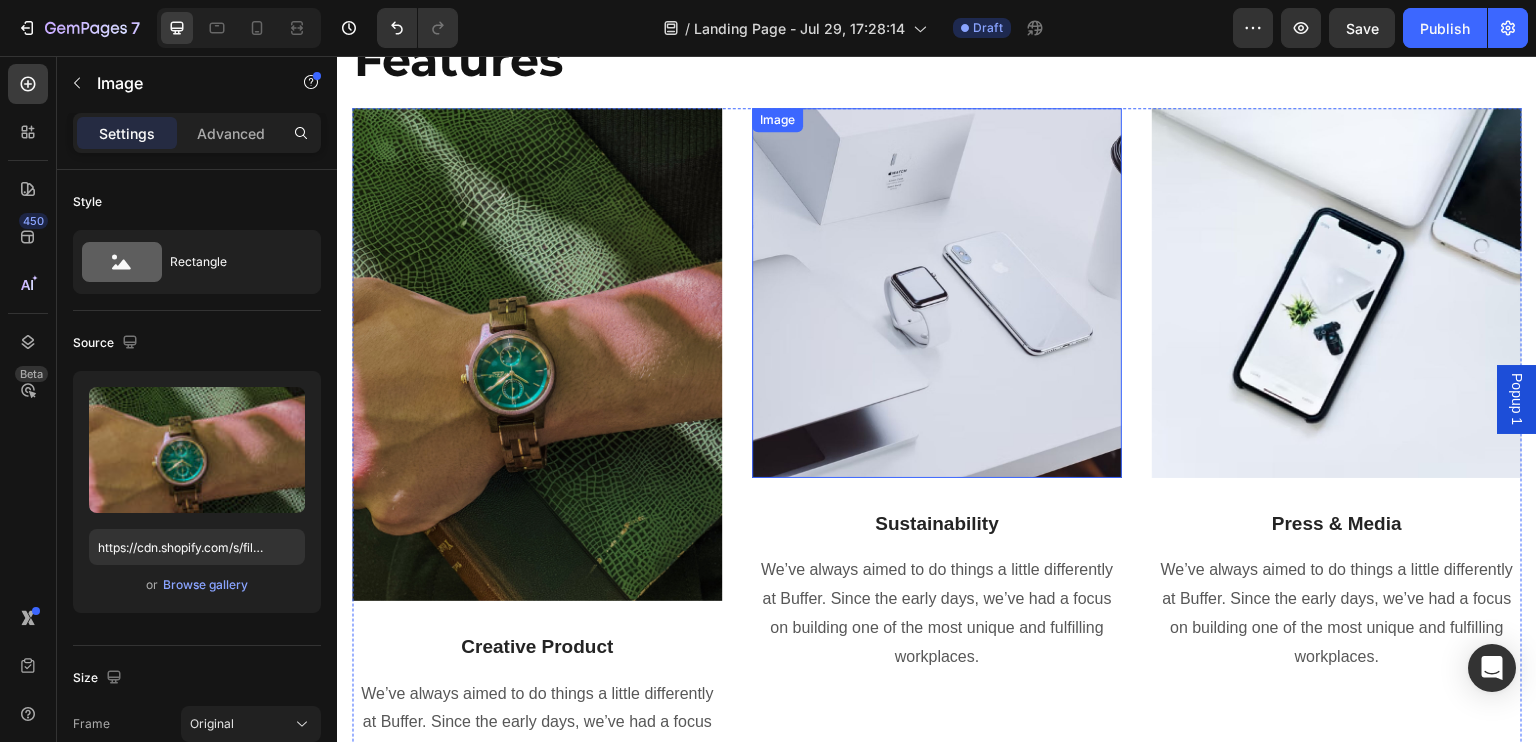 scroll, scrollTop: 4196, scrollLeft: 0, axis: vertical 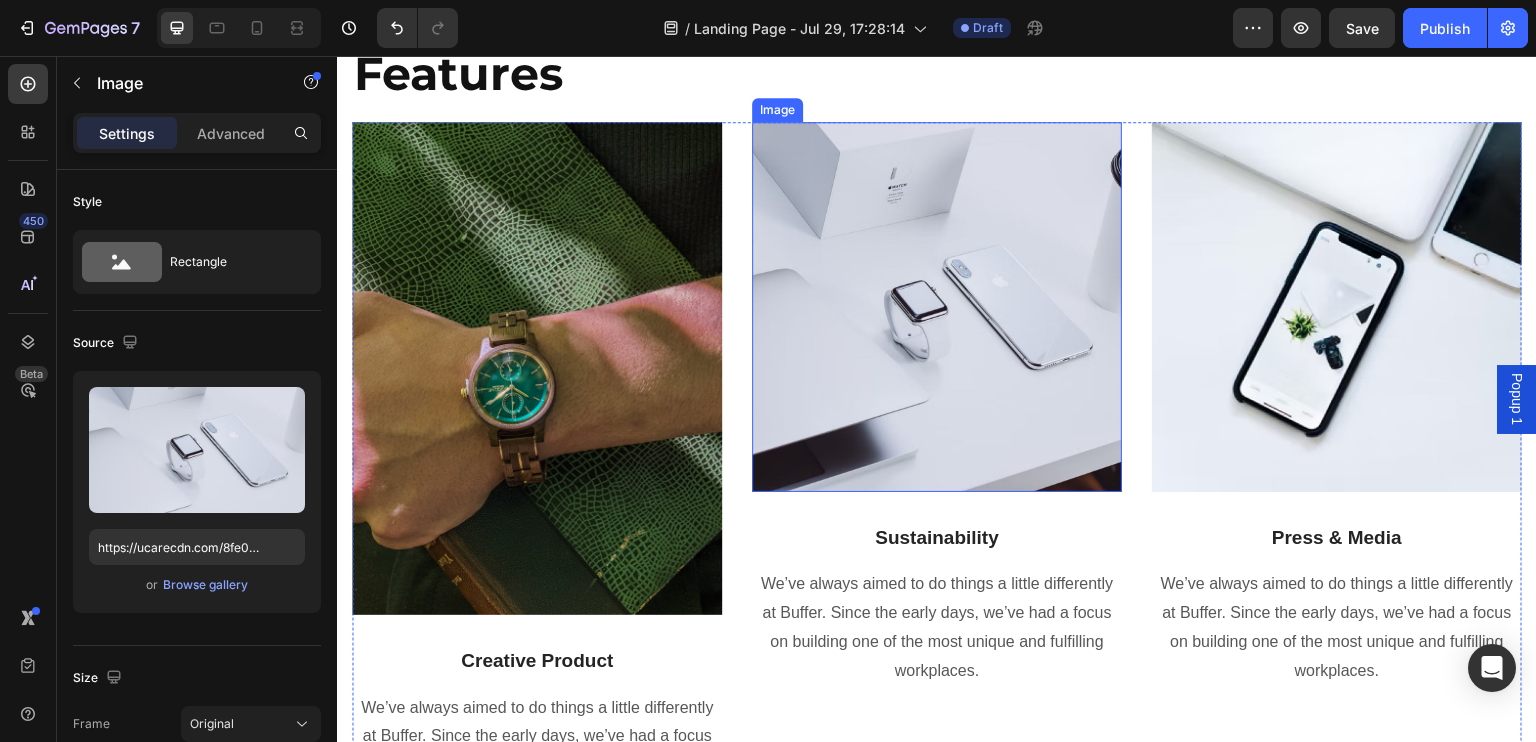click at bounding box center (937, 307) 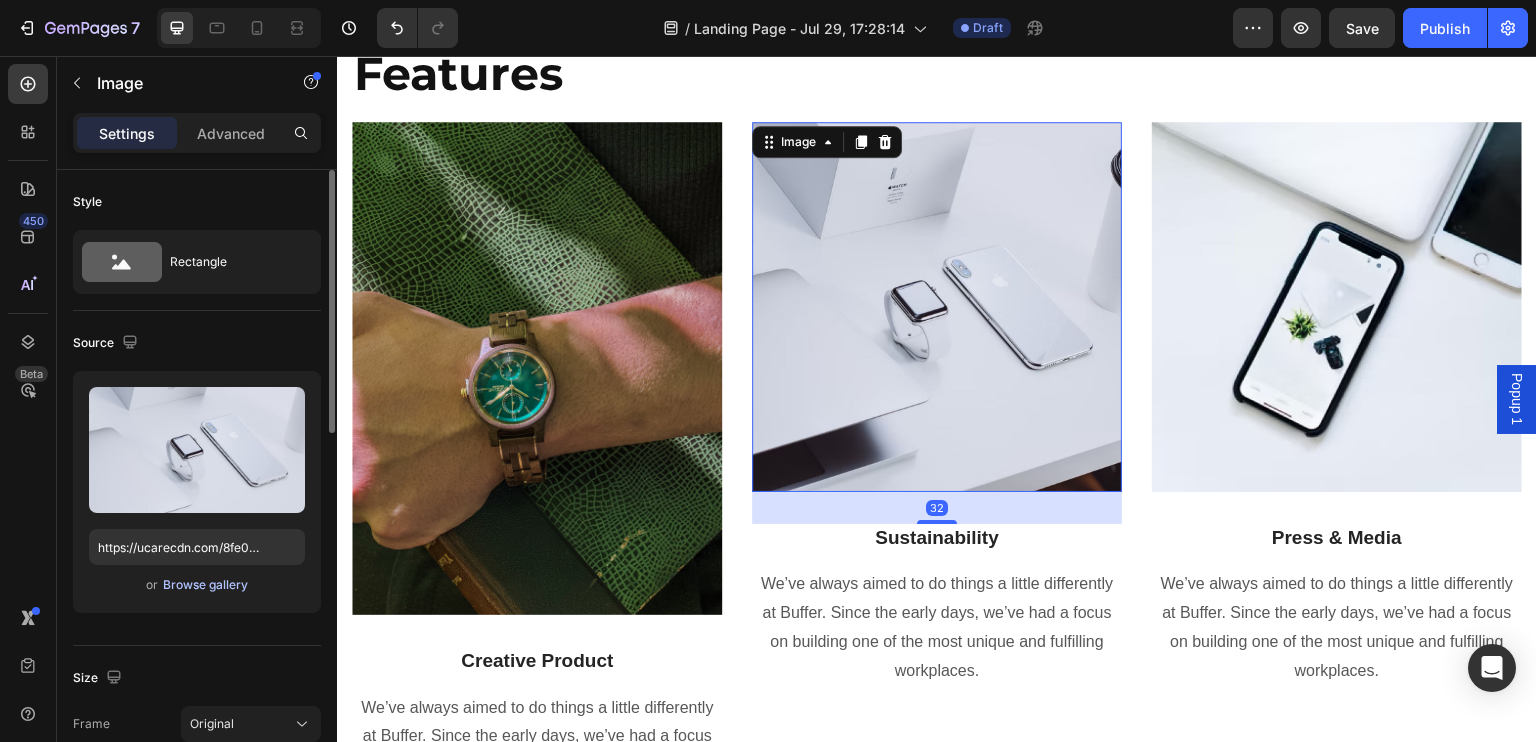 click on "Browse gallery" at bounding box center (205, 585) 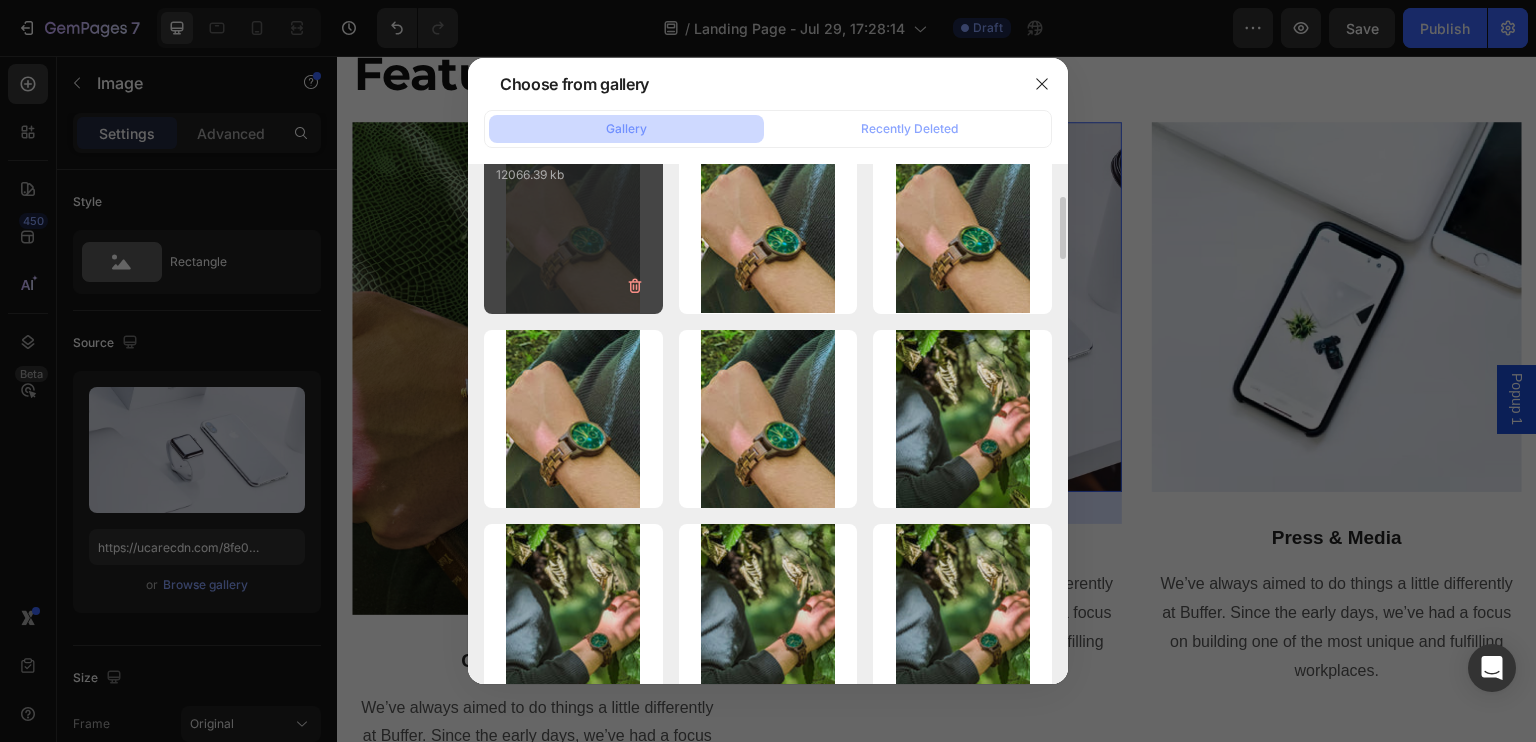 scroll, scrollTop: 244, scrollLeft: 0, axis: vertical 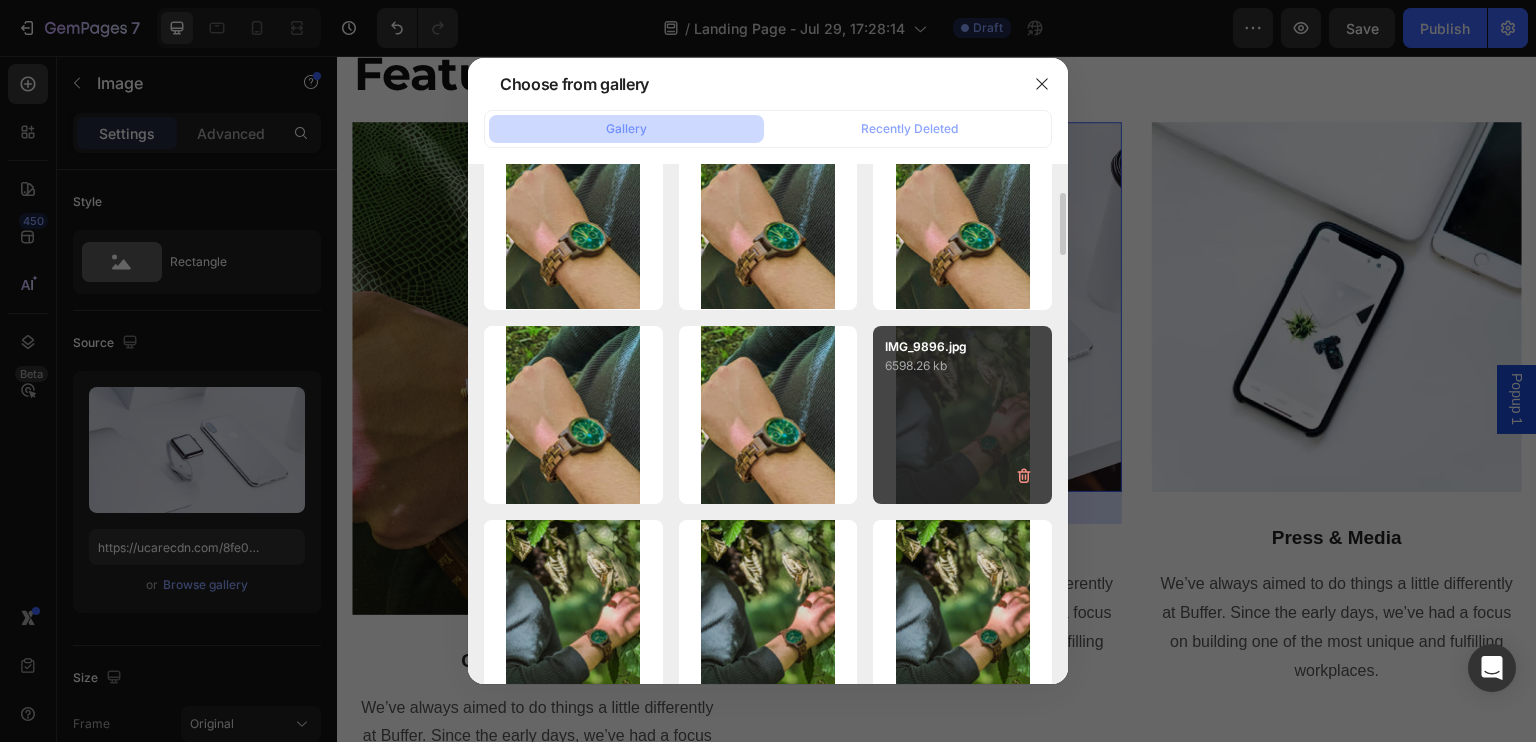 click on "IMG_9896.jpg 6598.26 kb" at bounding box center (962, 415) 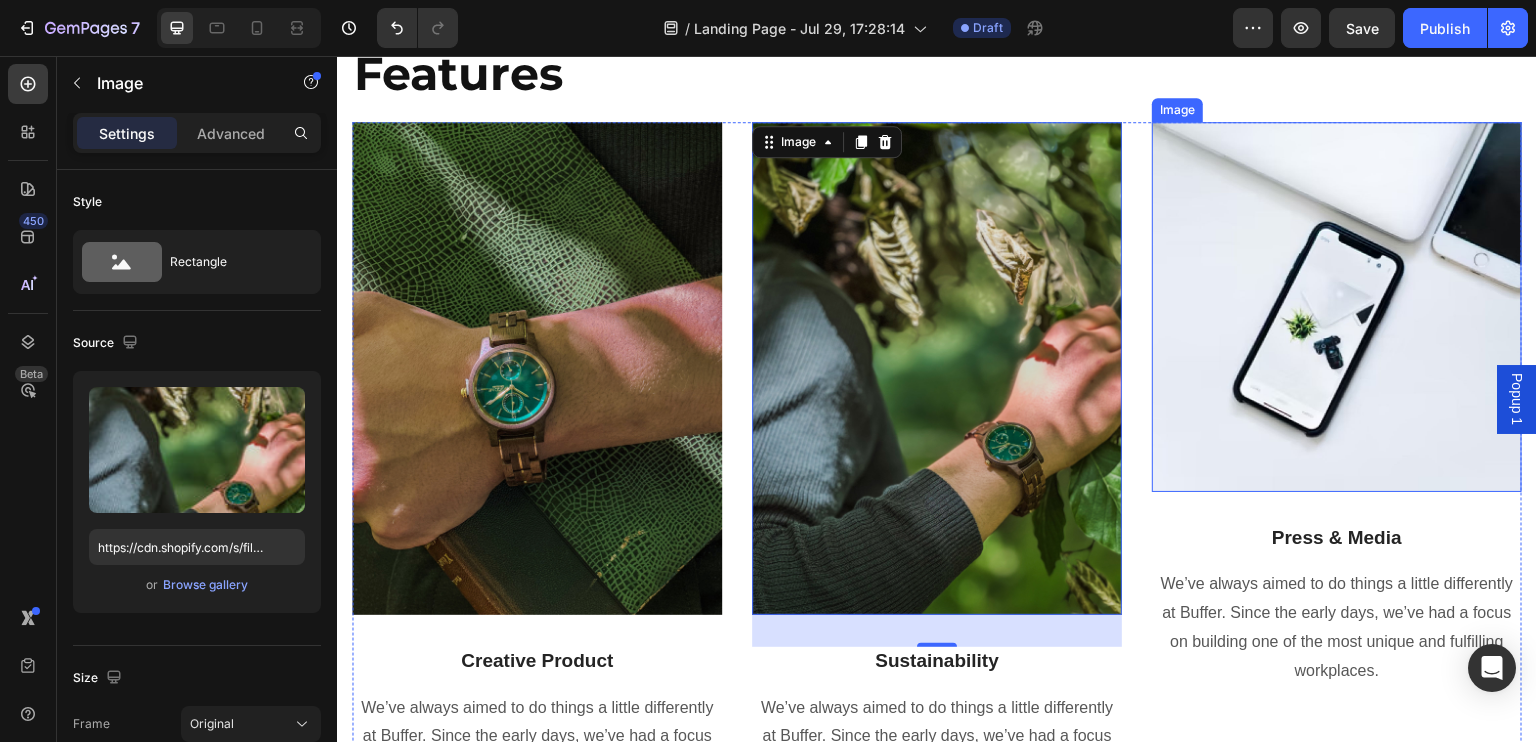 click at bounding box center [1337, 307] 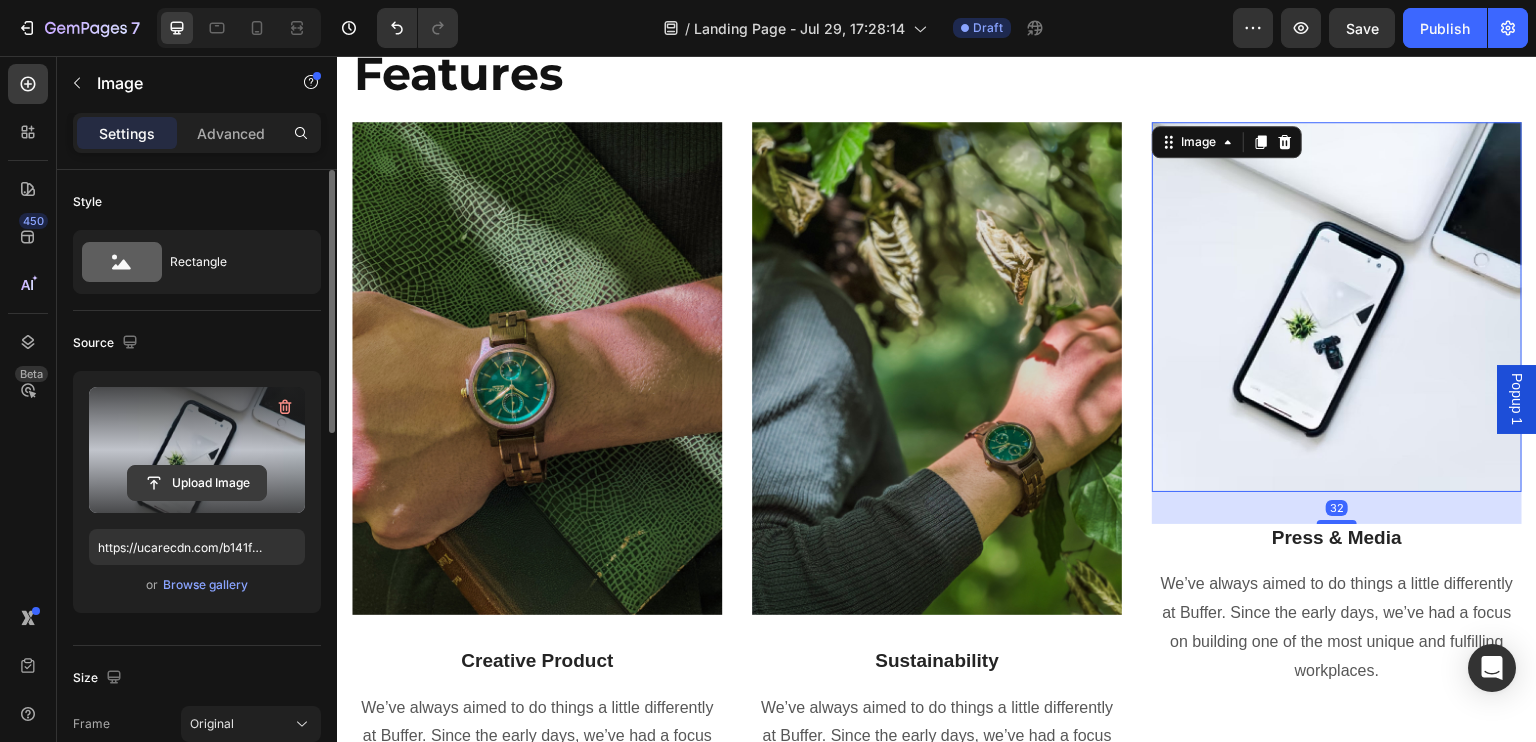 click 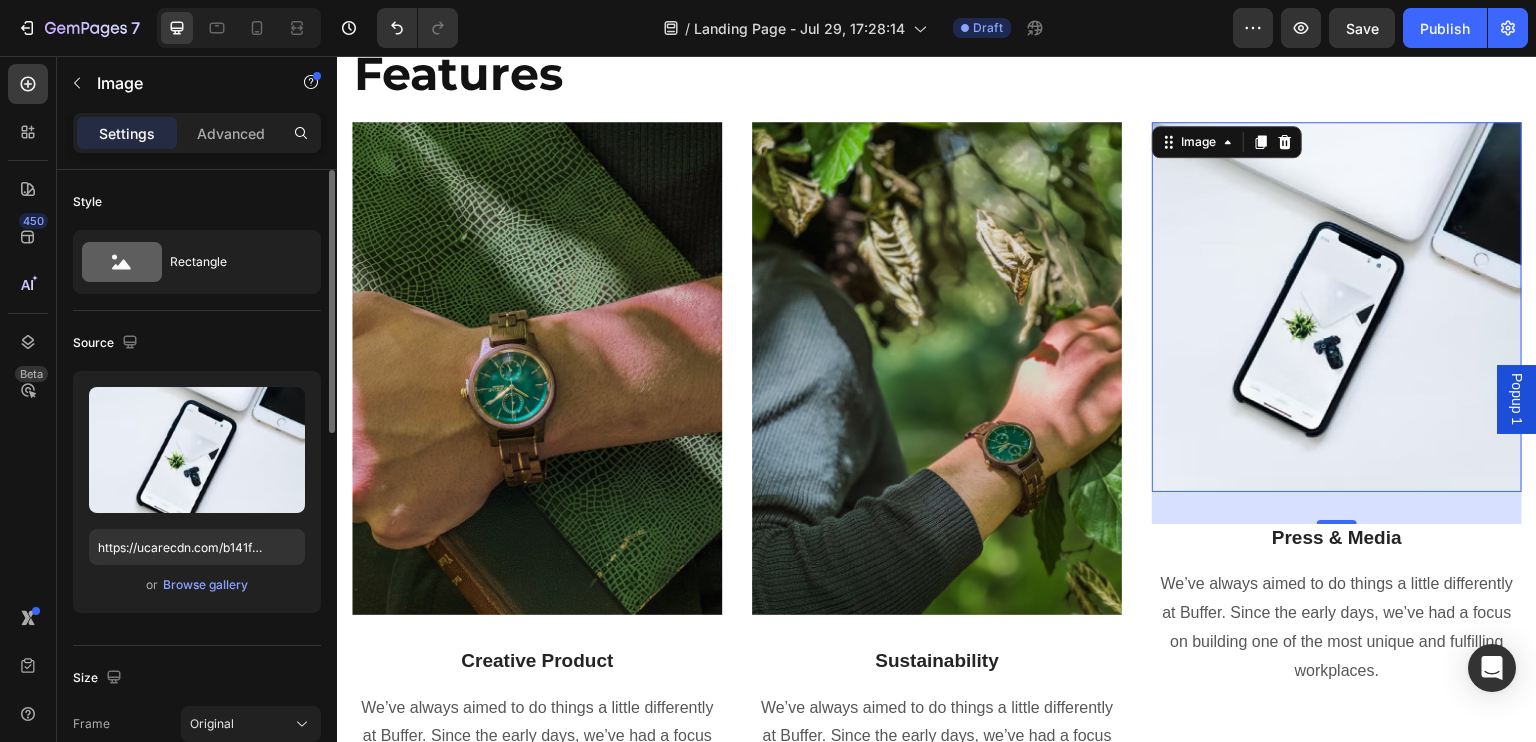 click on "or  Browse gallery" at bounding box center (197, 585) 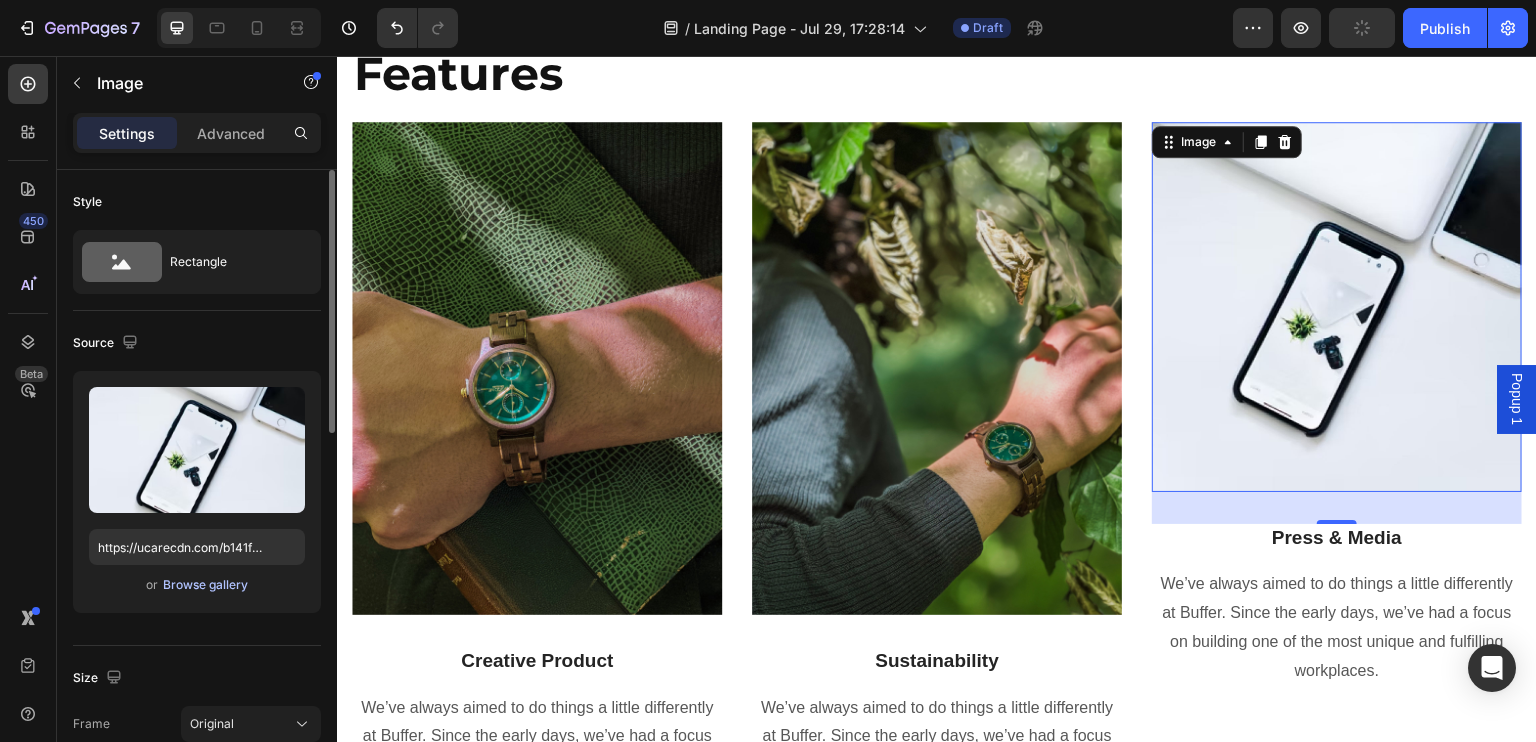 click on "Browse gallery" at bounding box center [205, 585] 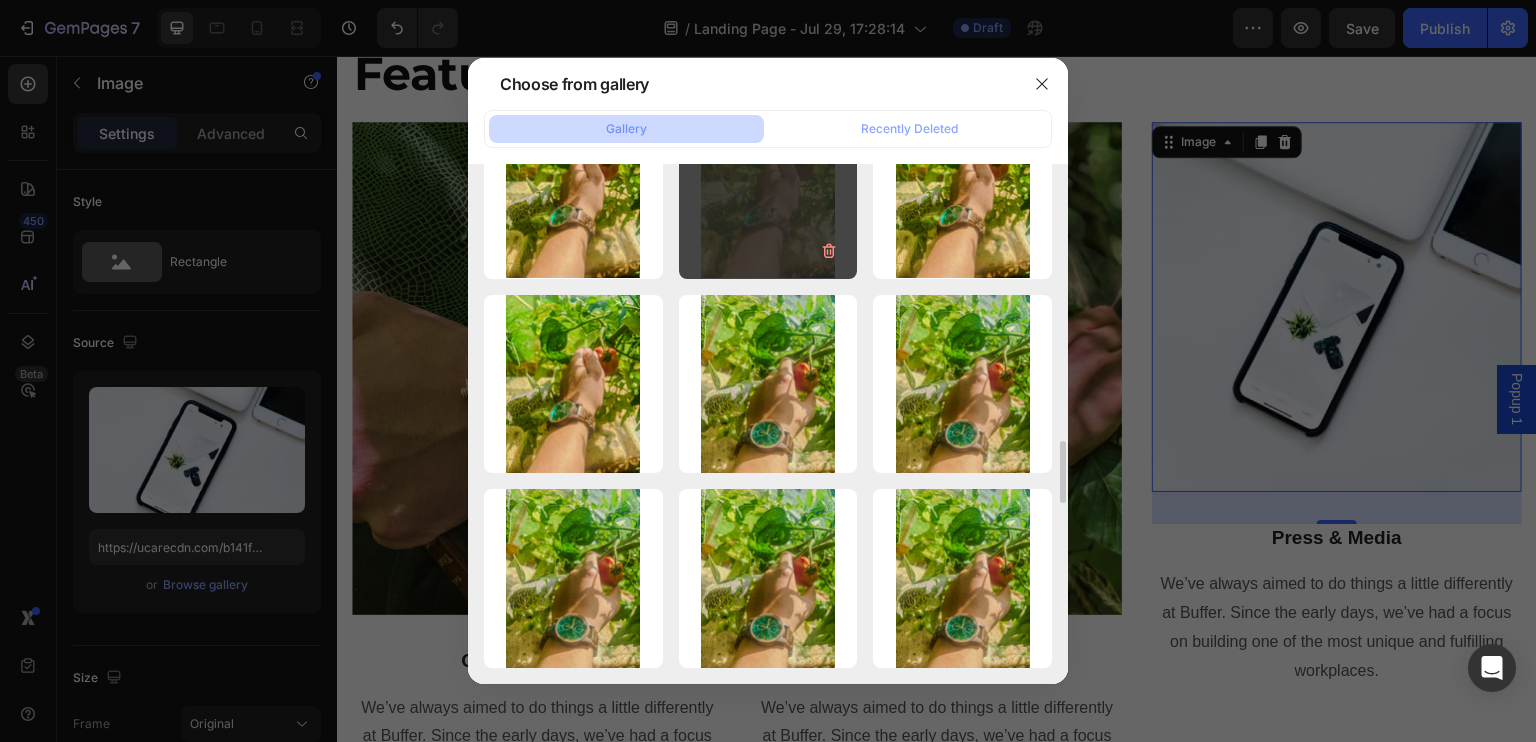 scroll, scrollTop: 2622, scrollLeft: 0, axis: vertical 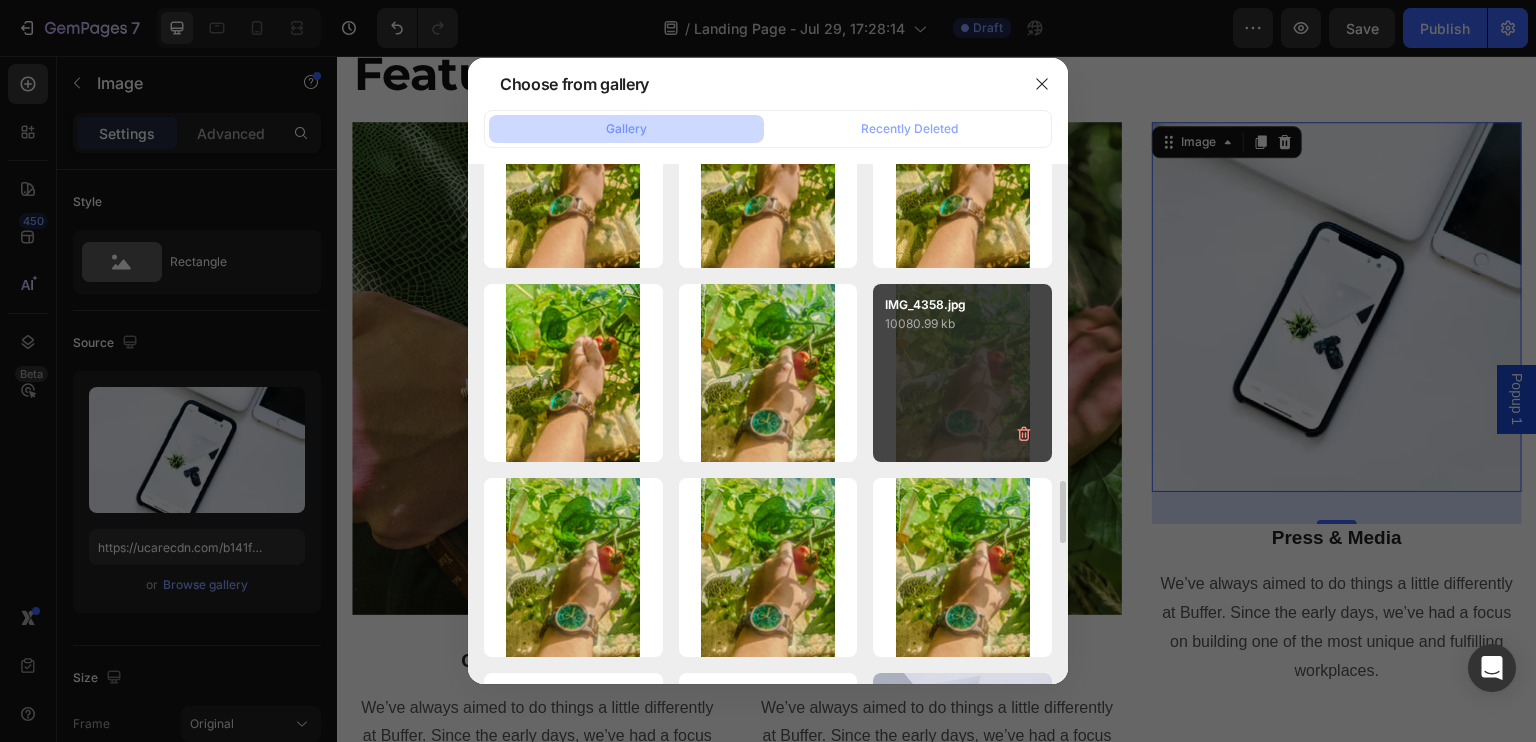 click on "IMG_4358.jpg 10080.99 kb" at bounding box center (962, 373) 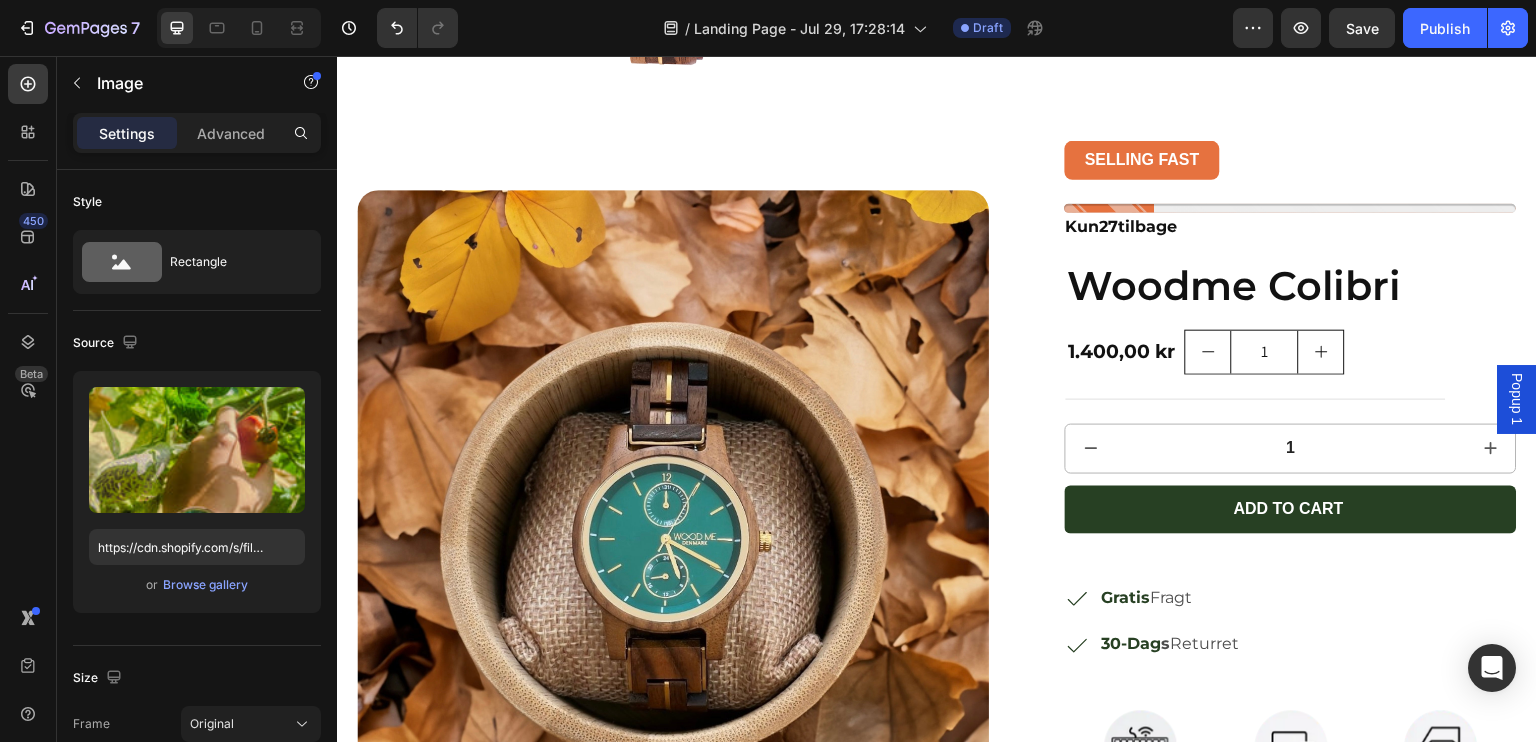 scroll, scrollTop: 1311, scrollLeft: 0, axis: vertical 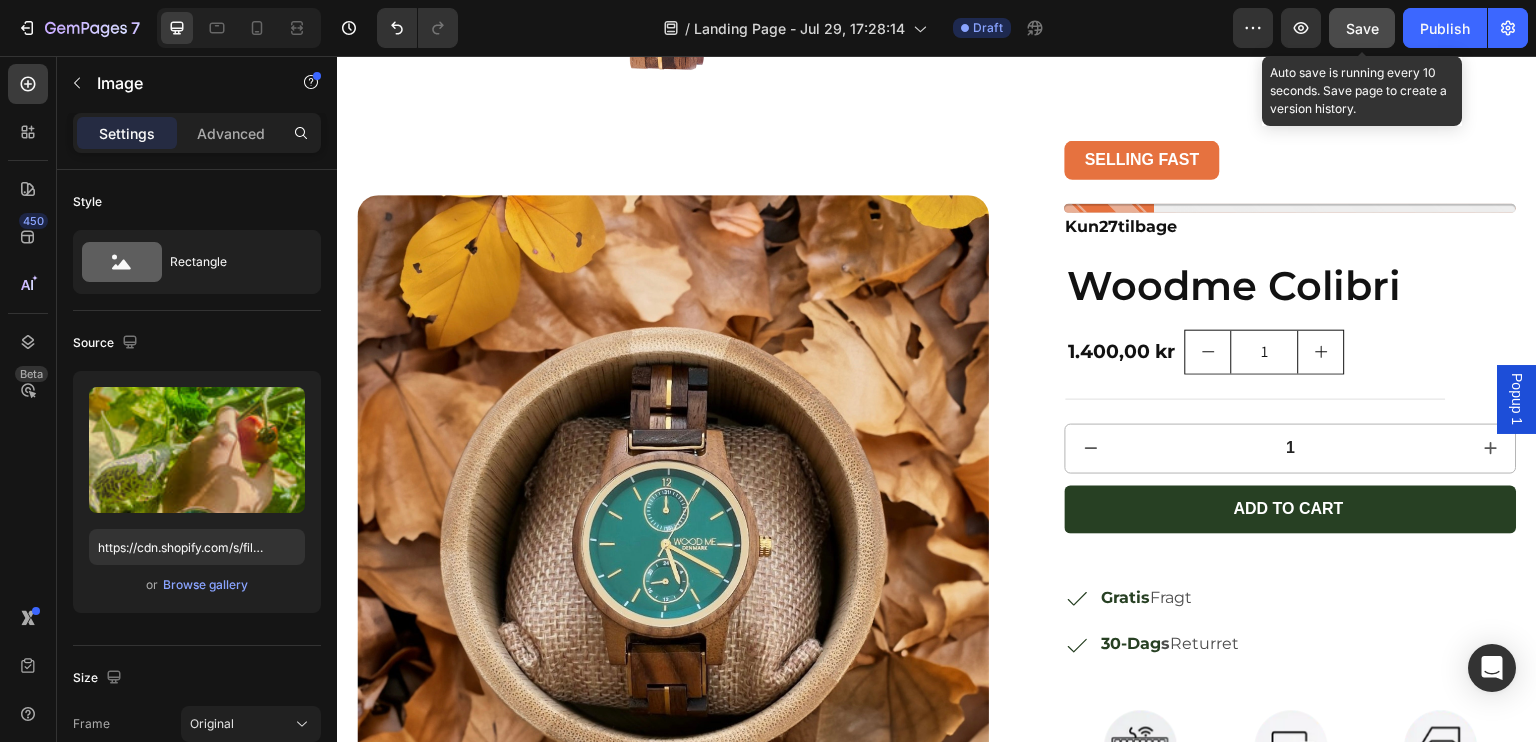click on "Save" 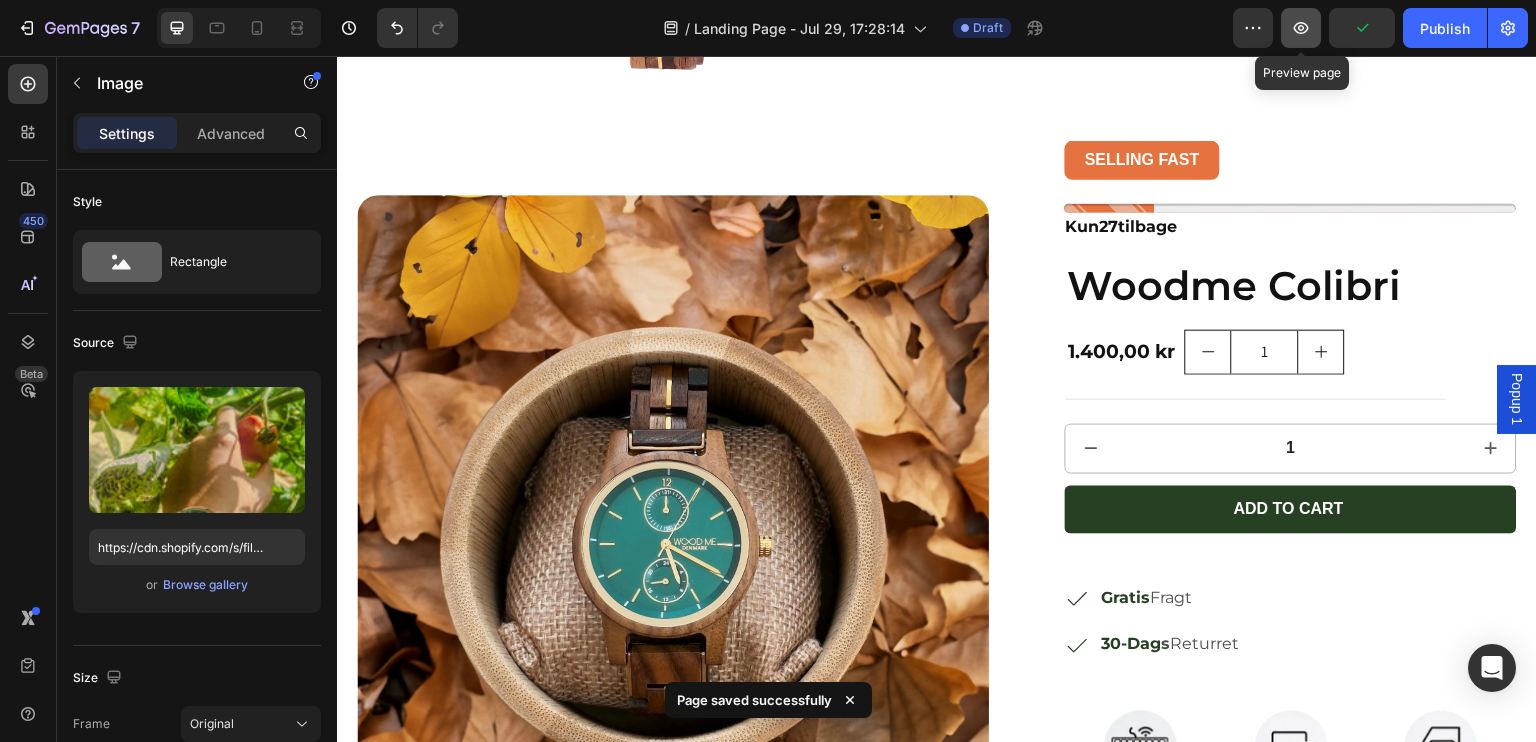 click 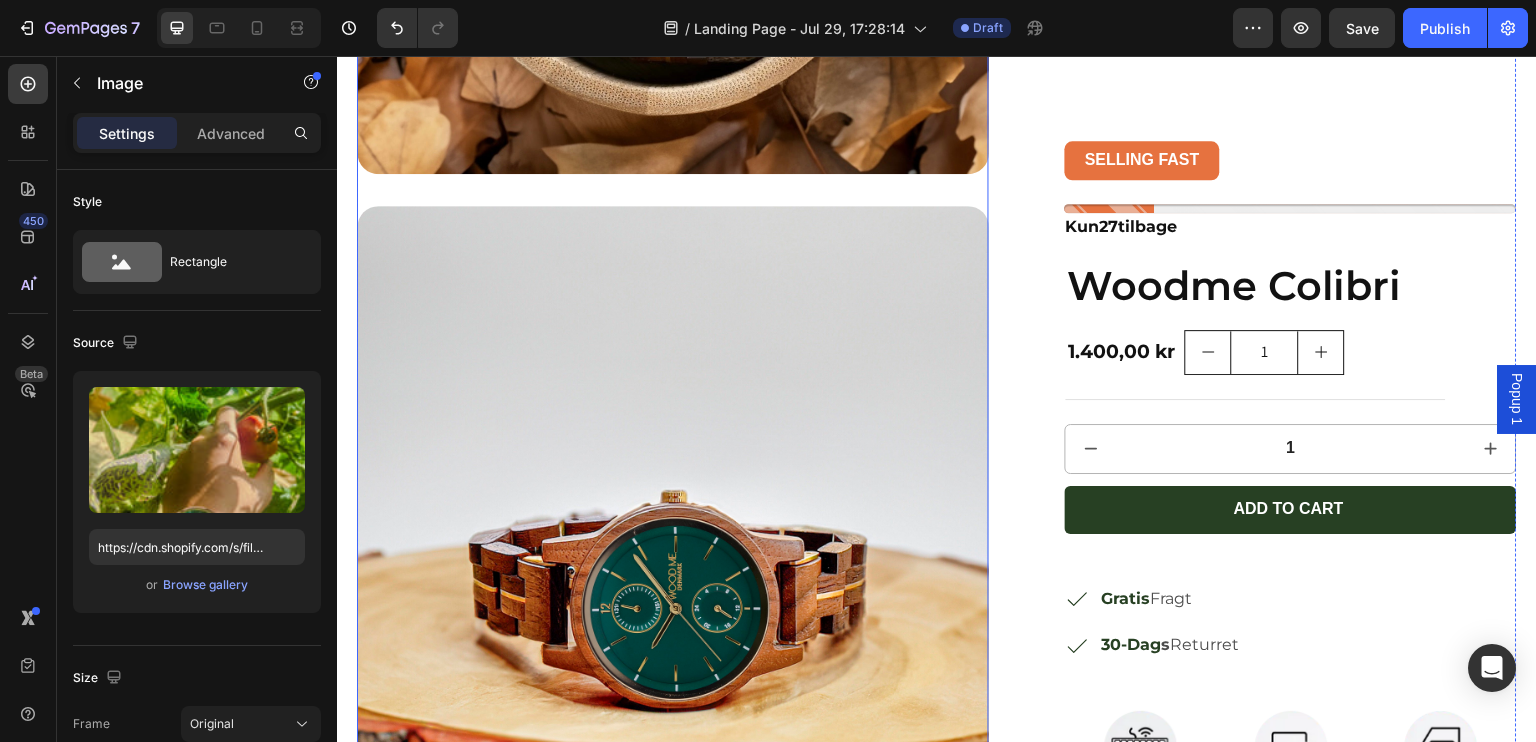 scroll, scrollTop: 2148, scrollLeft: 0, axis: vertical 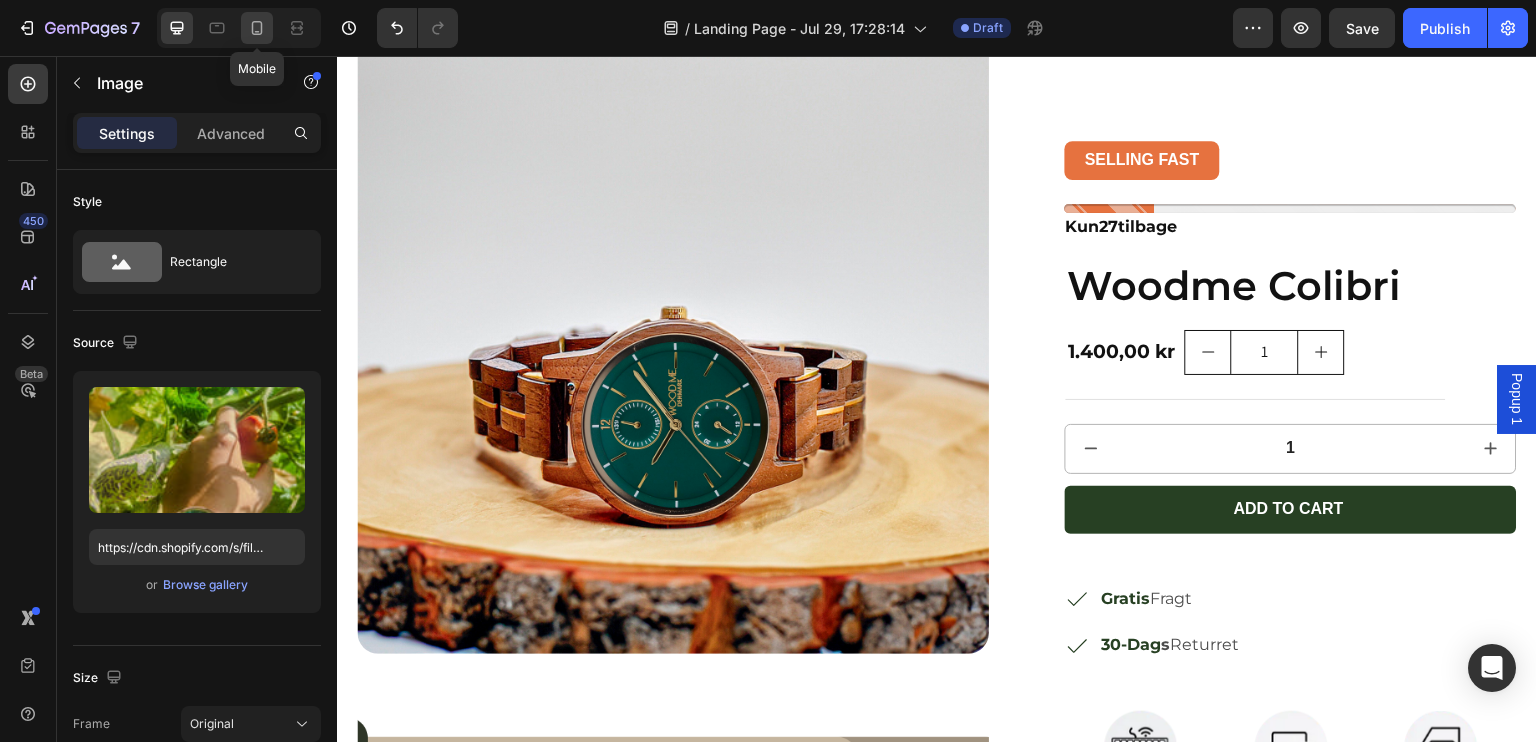 click 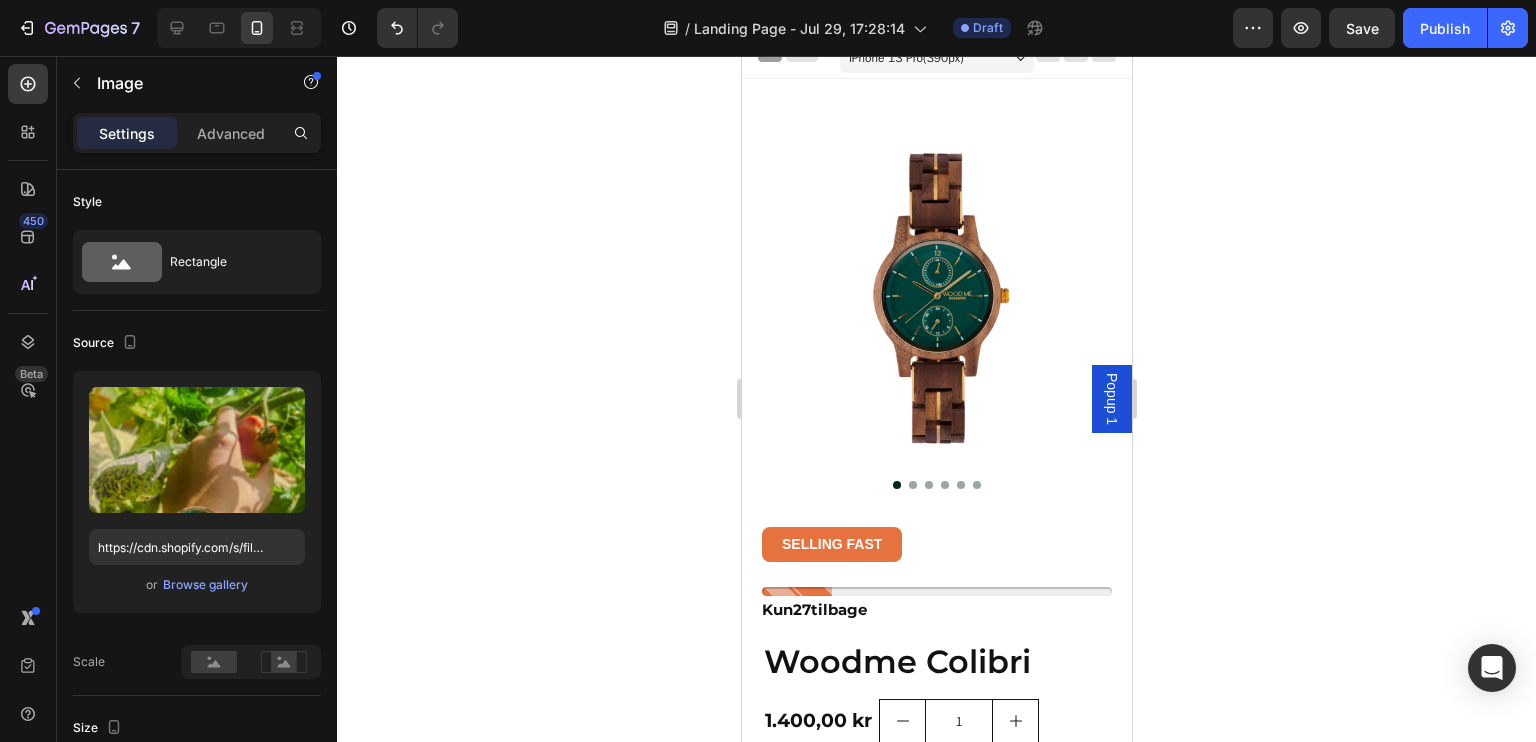 scroll, scrollTop: 0, scrollLeft: 0, axis: both 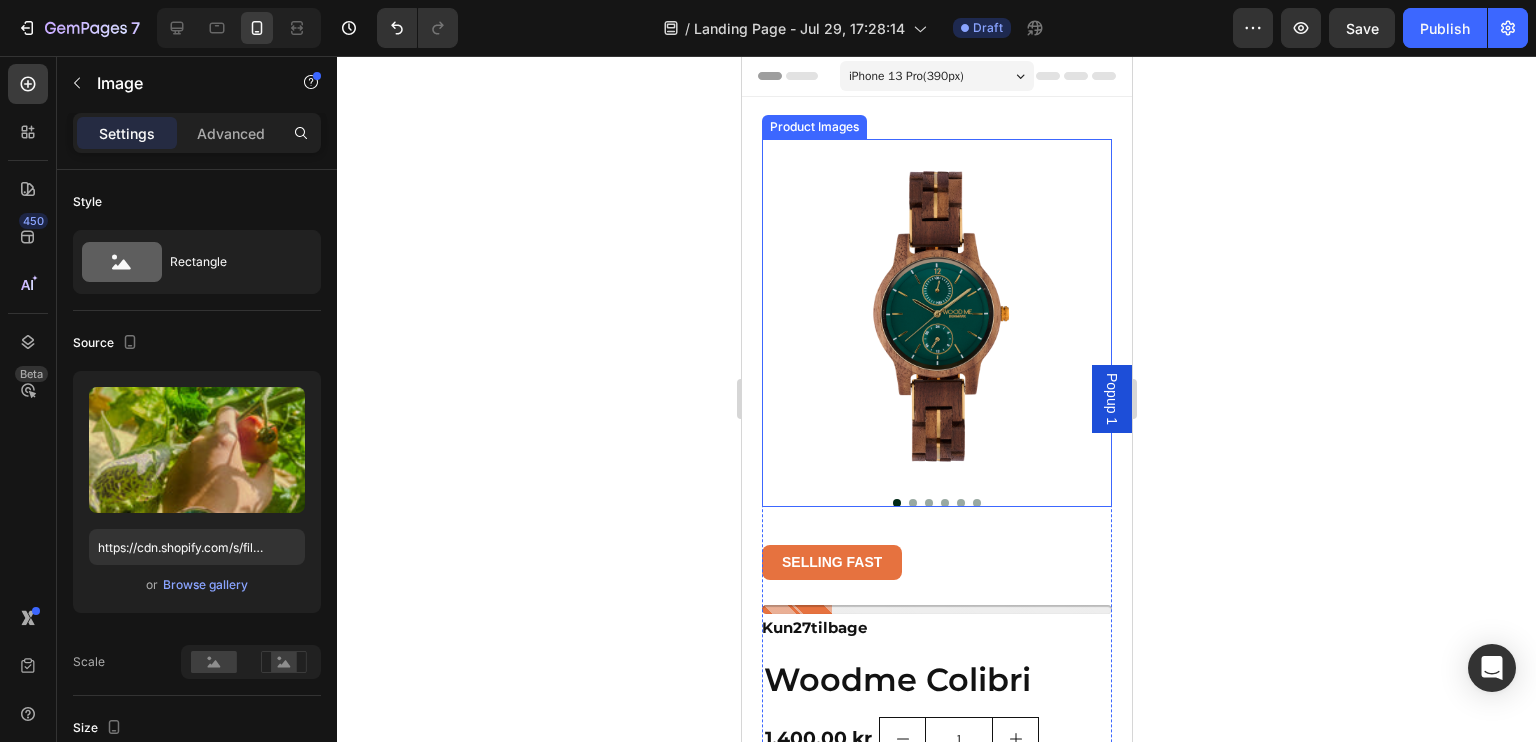 click at bounding box center [936, 314] 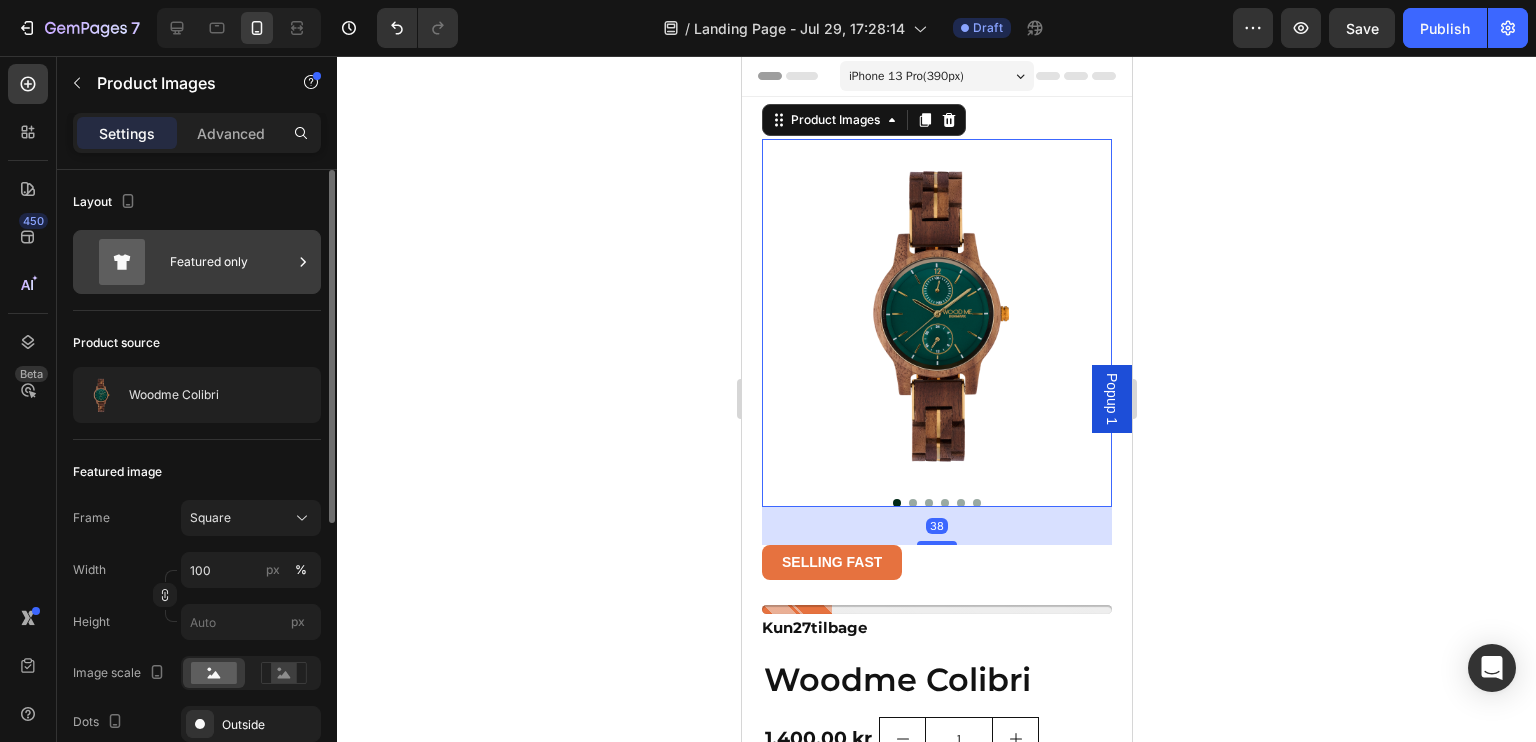 click on "Featured only" at bounding box center [231, 262] 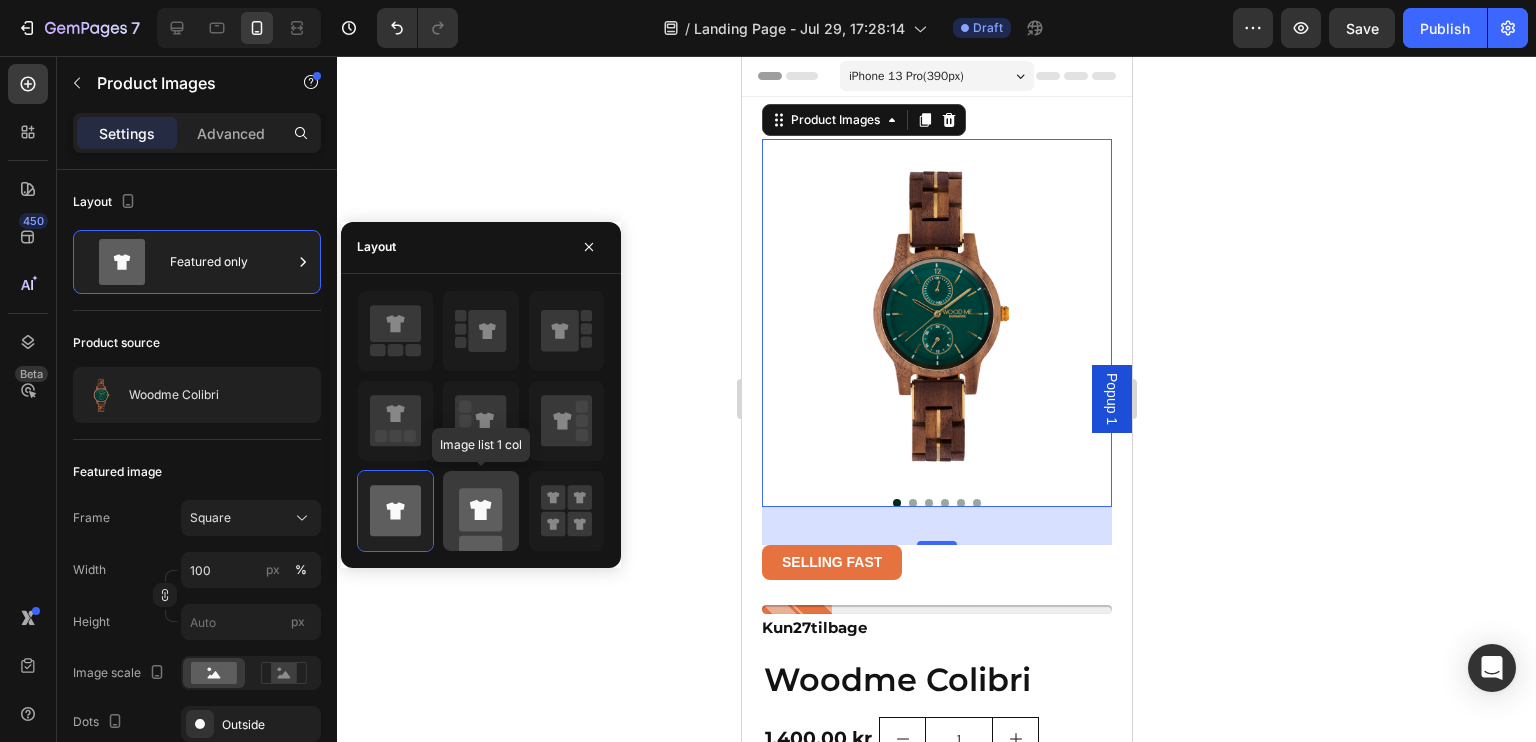 click 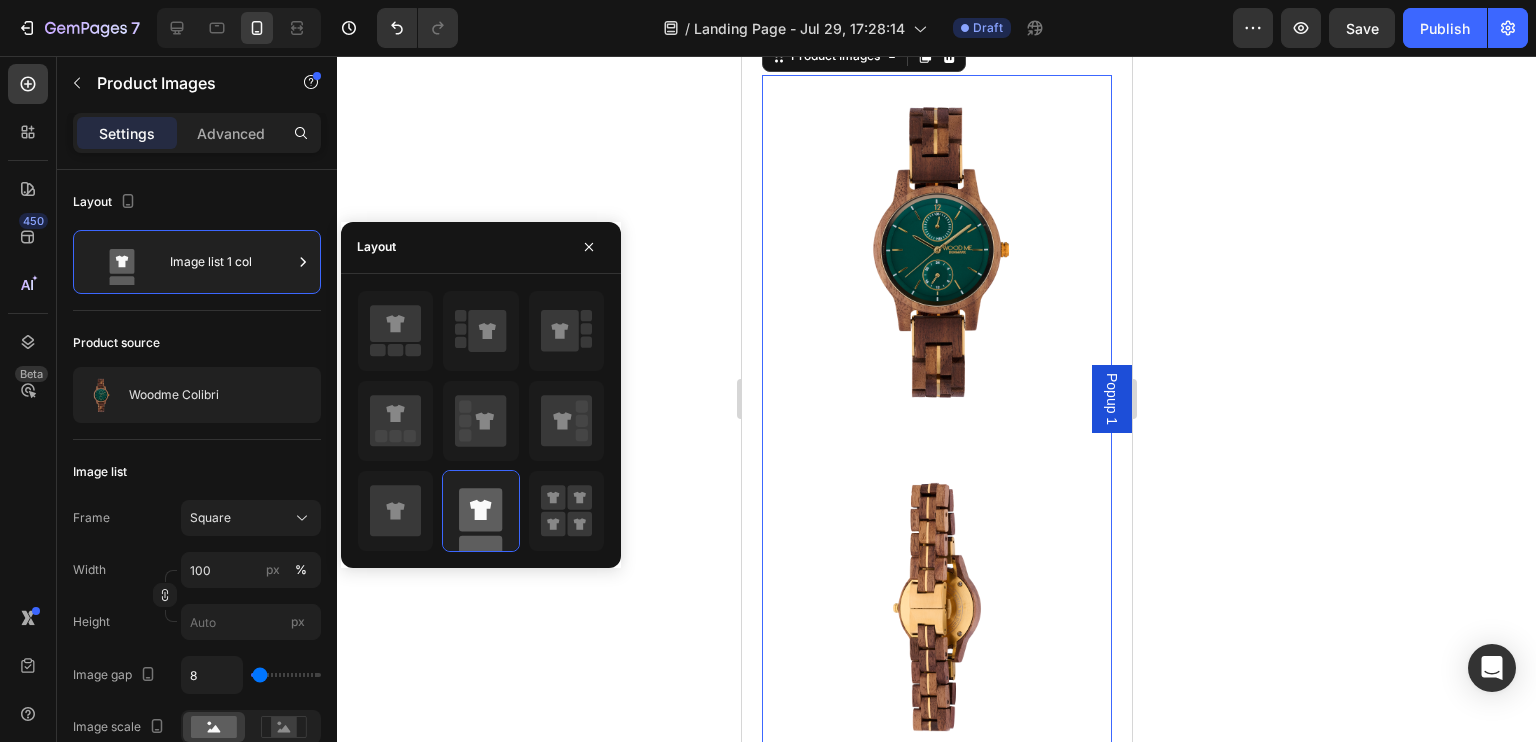 scroll, scrollTop: 0, scrollLeft: 0, axis: both 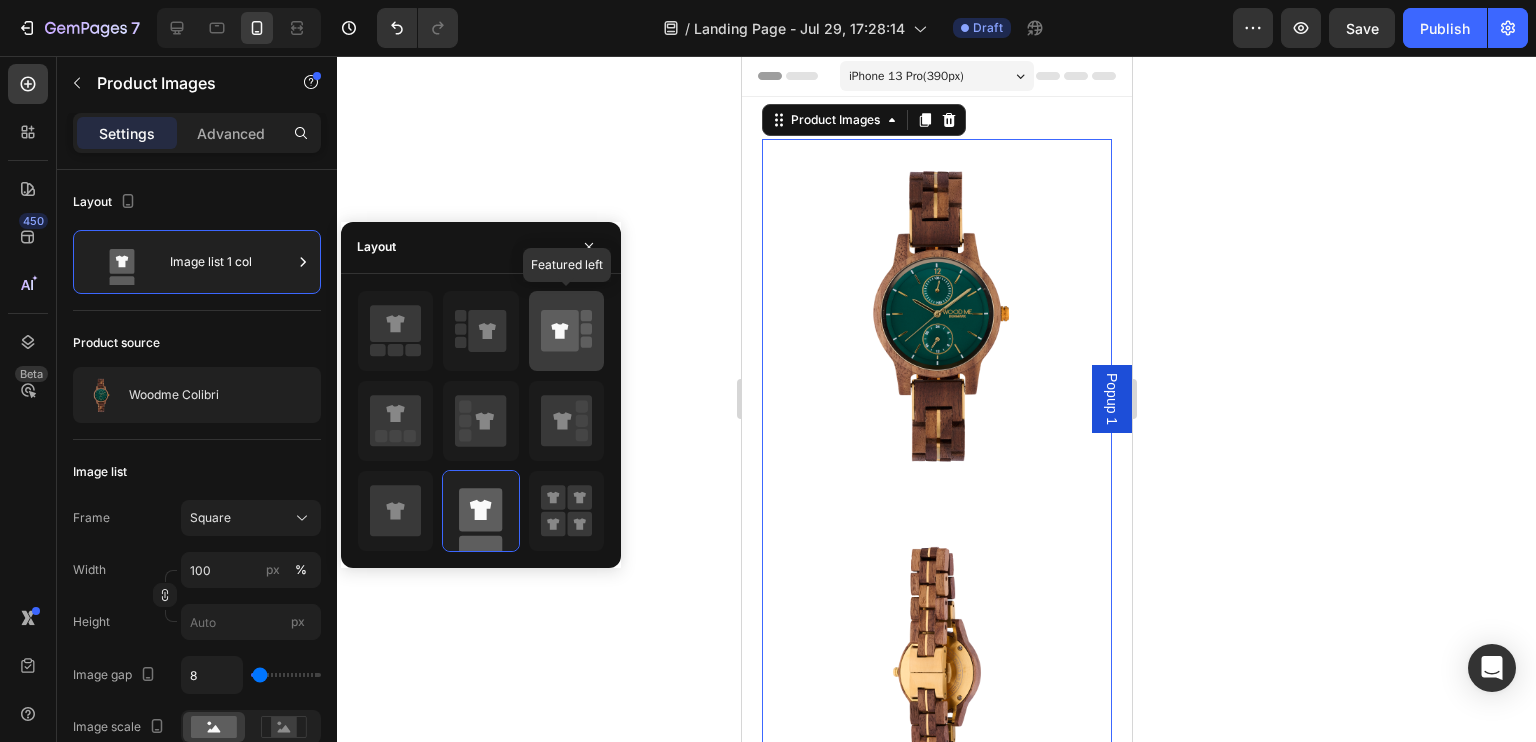 click 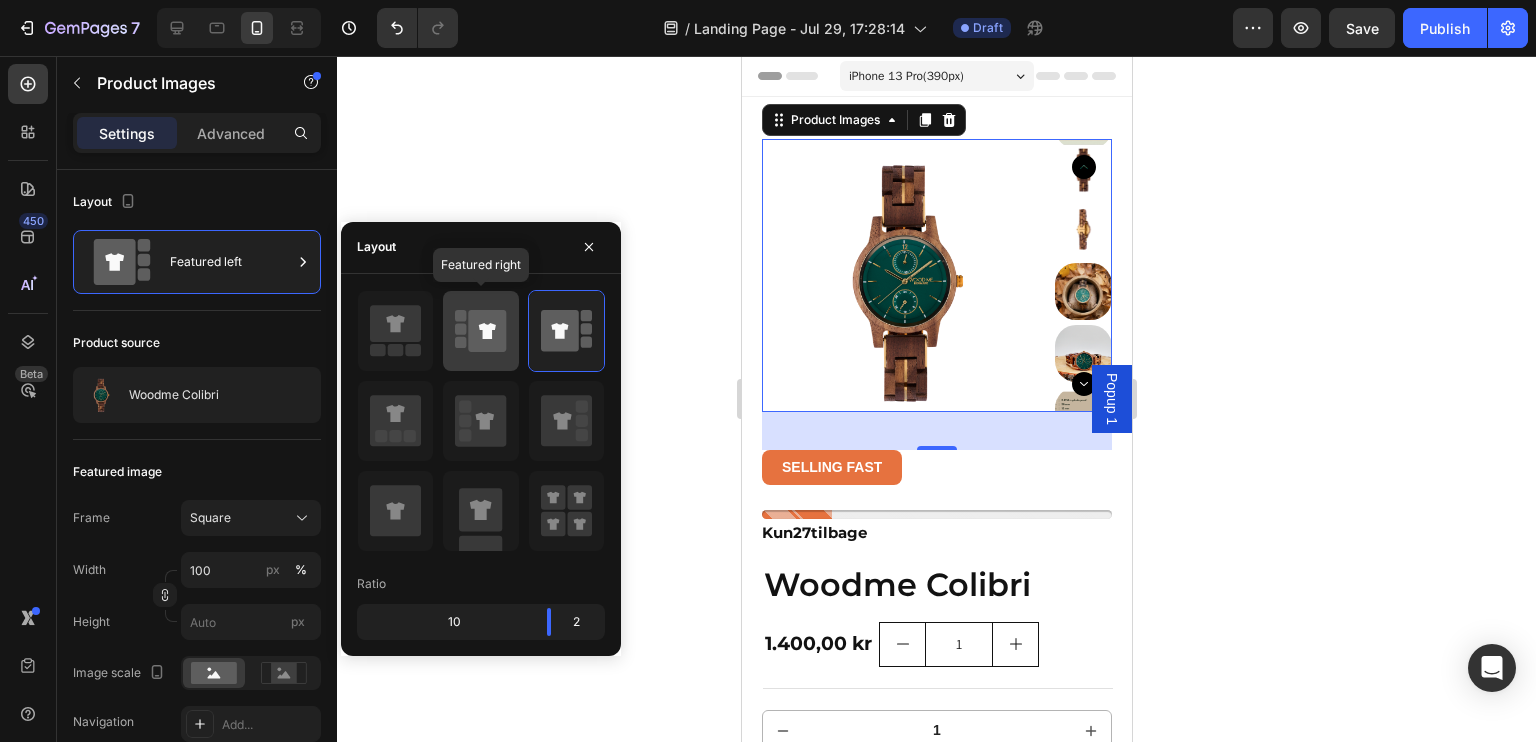 click 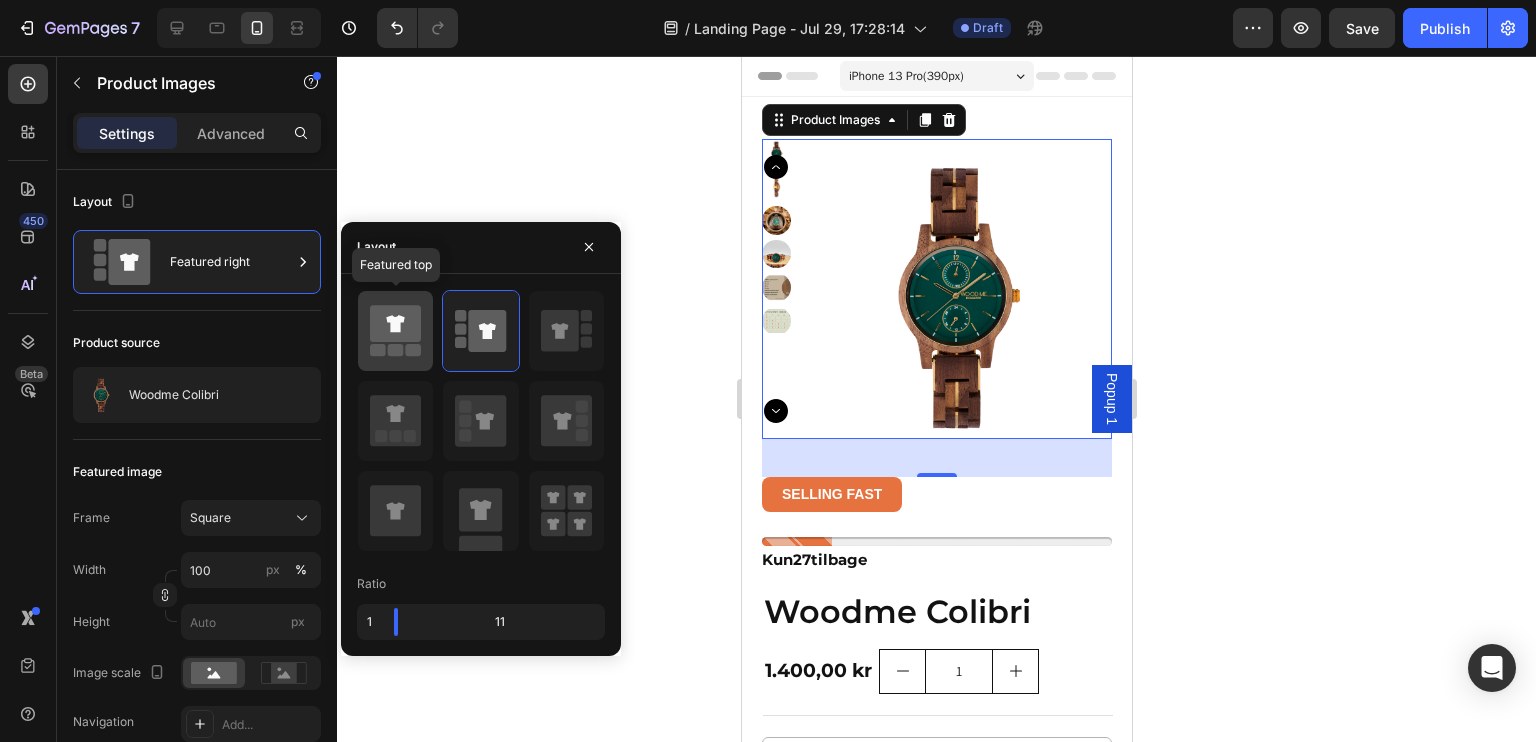 click 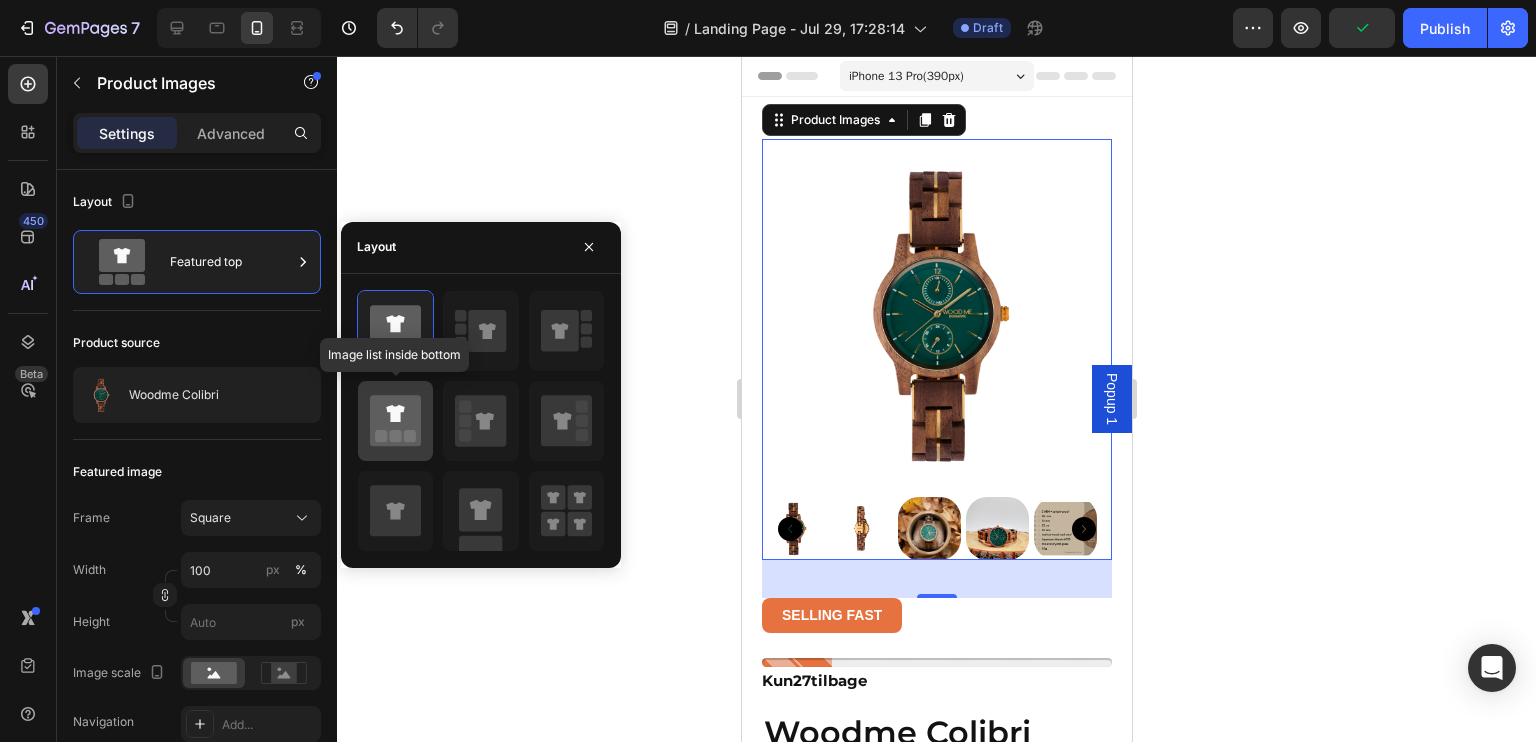 click 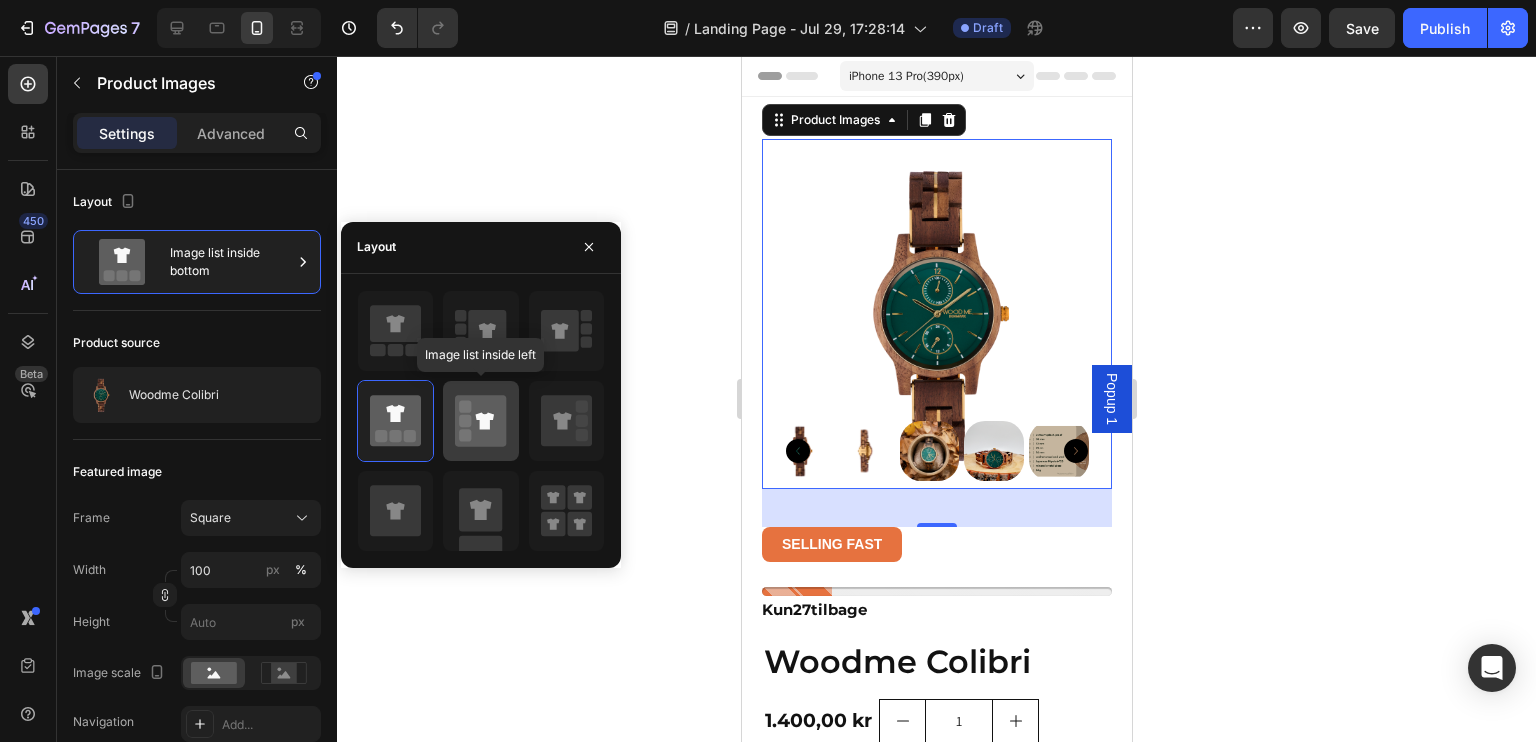 click 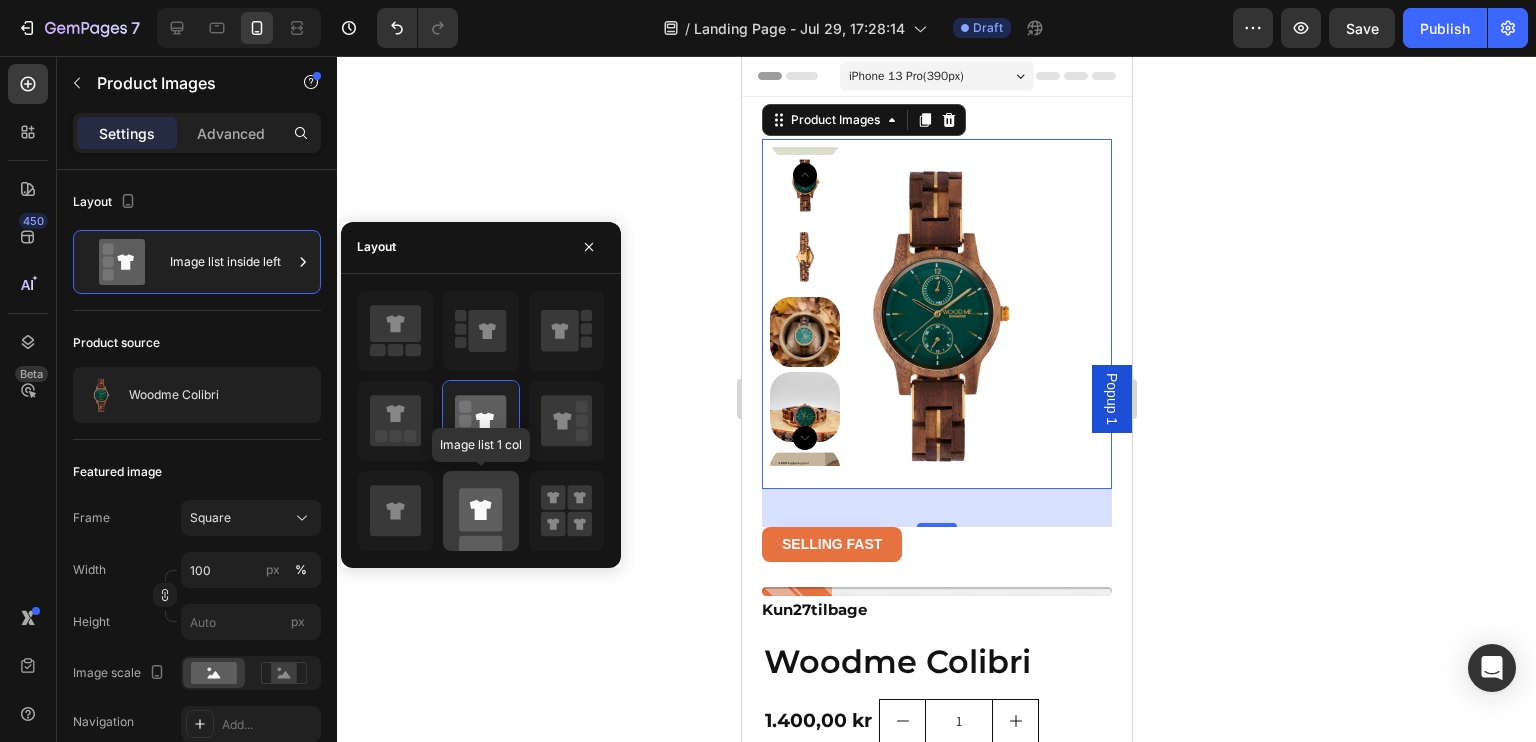click 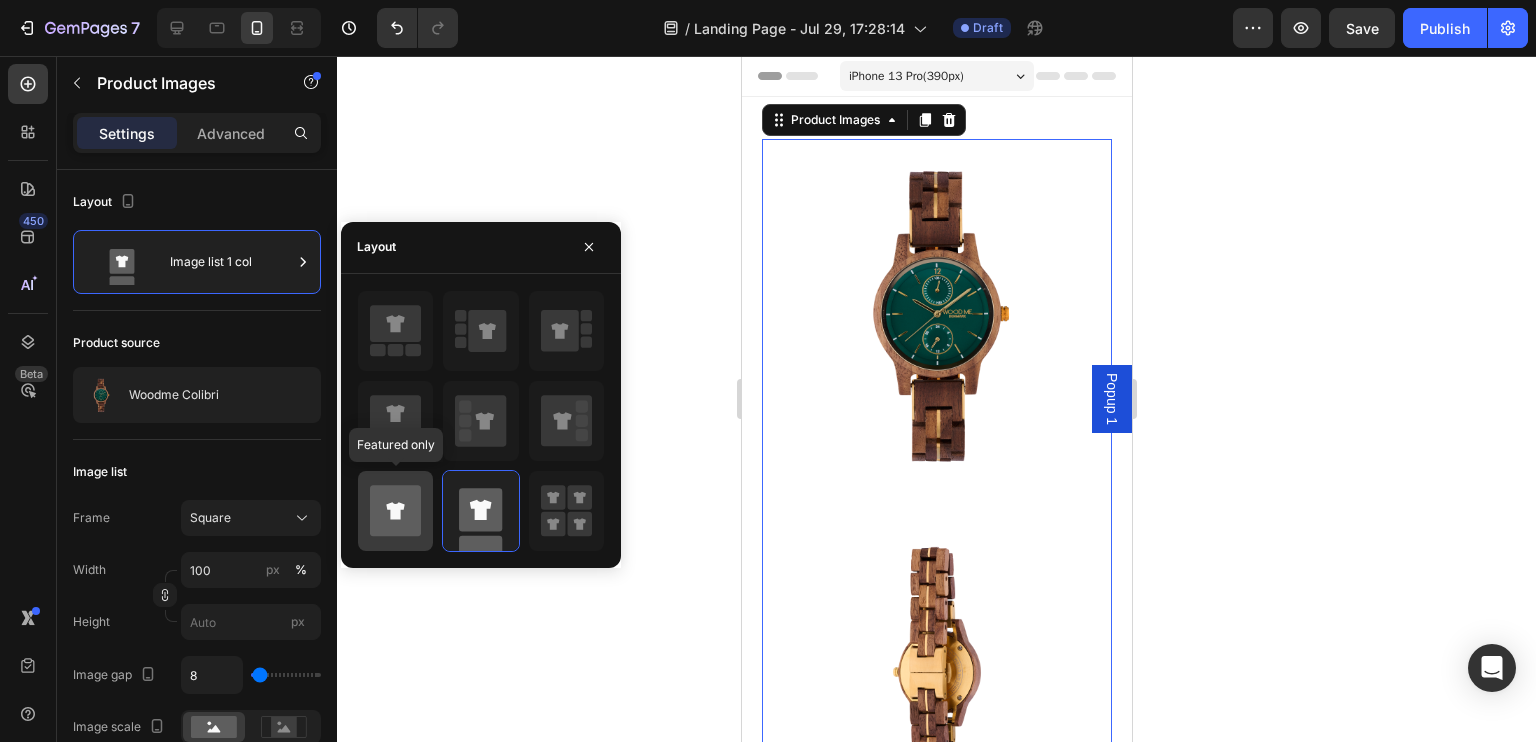 click 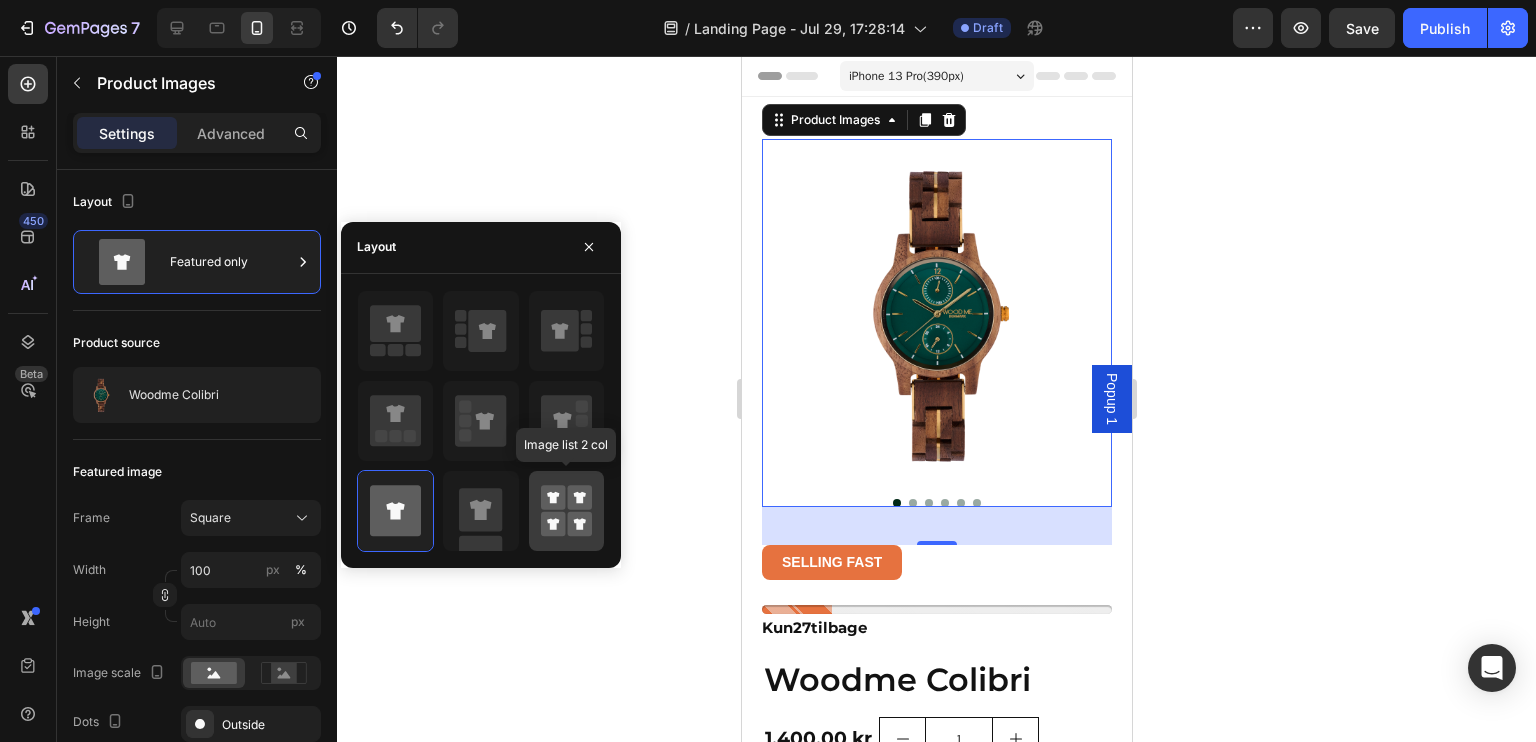 click 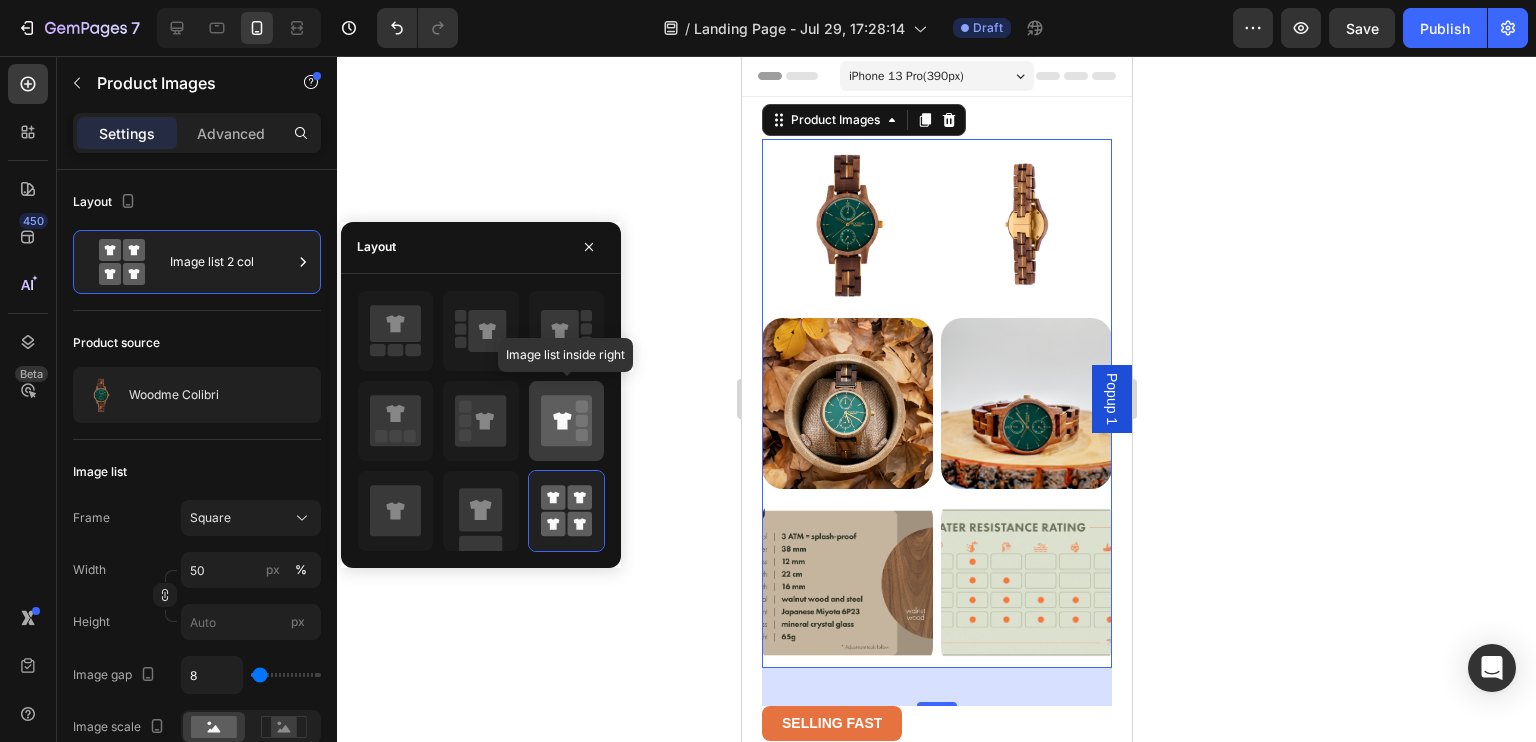 click 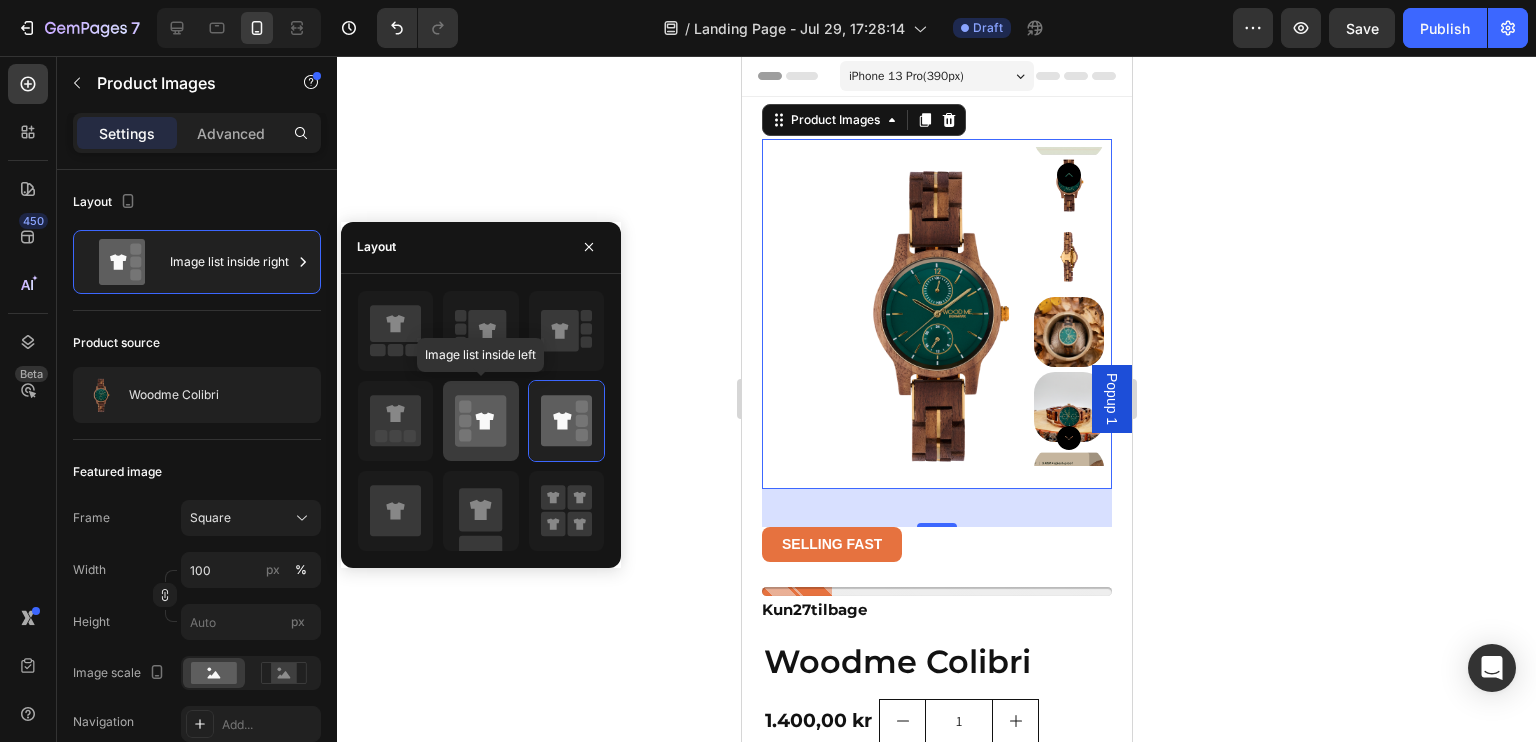 click 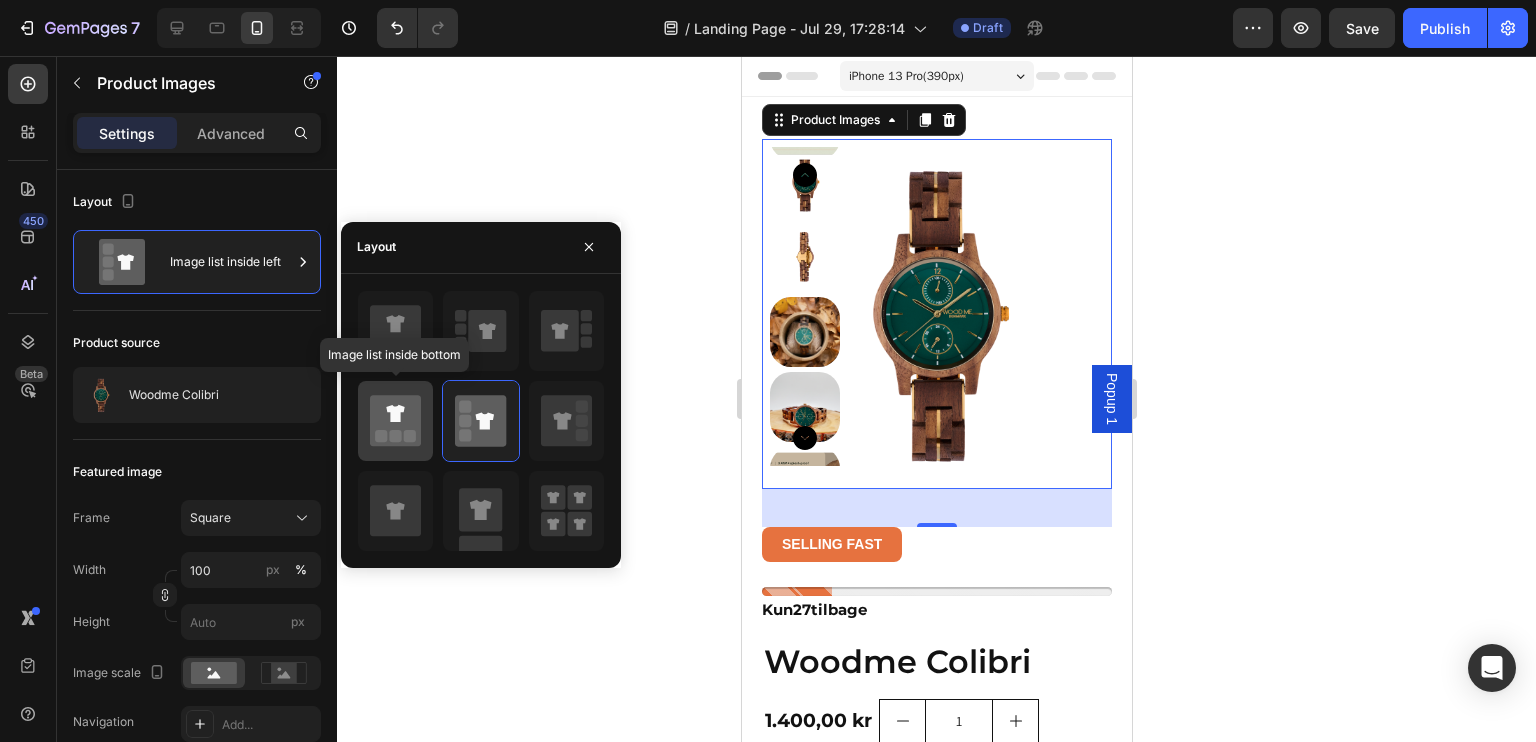 click 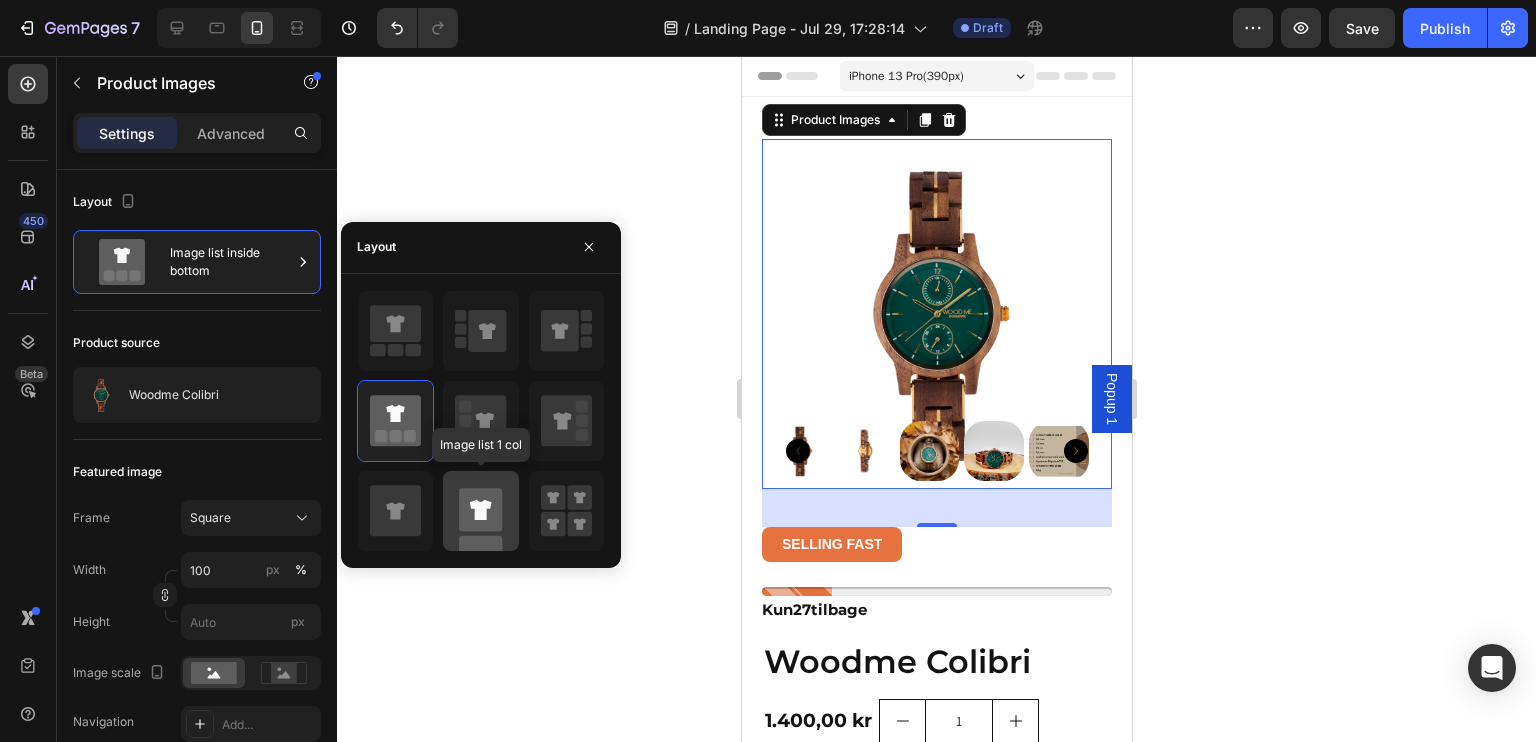 click 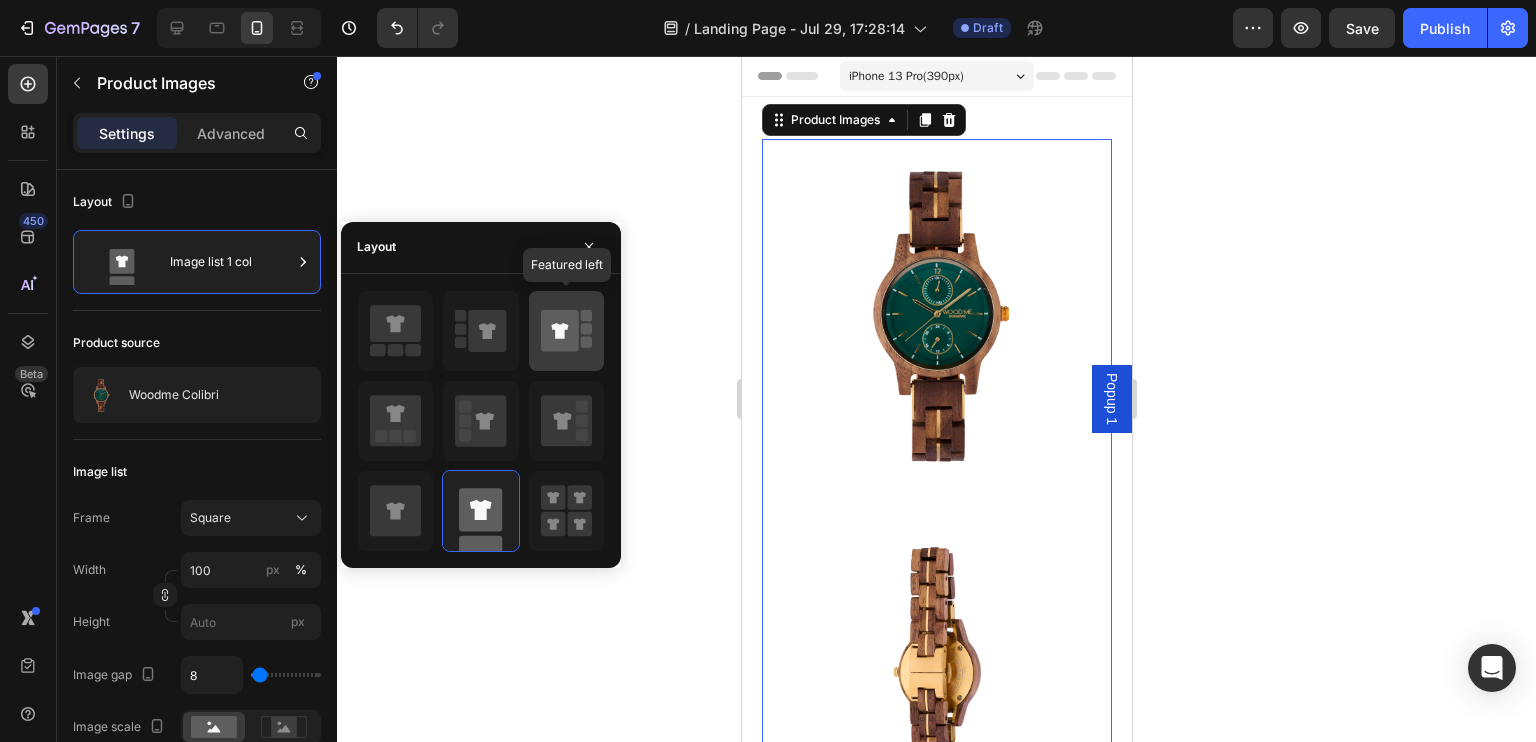 click 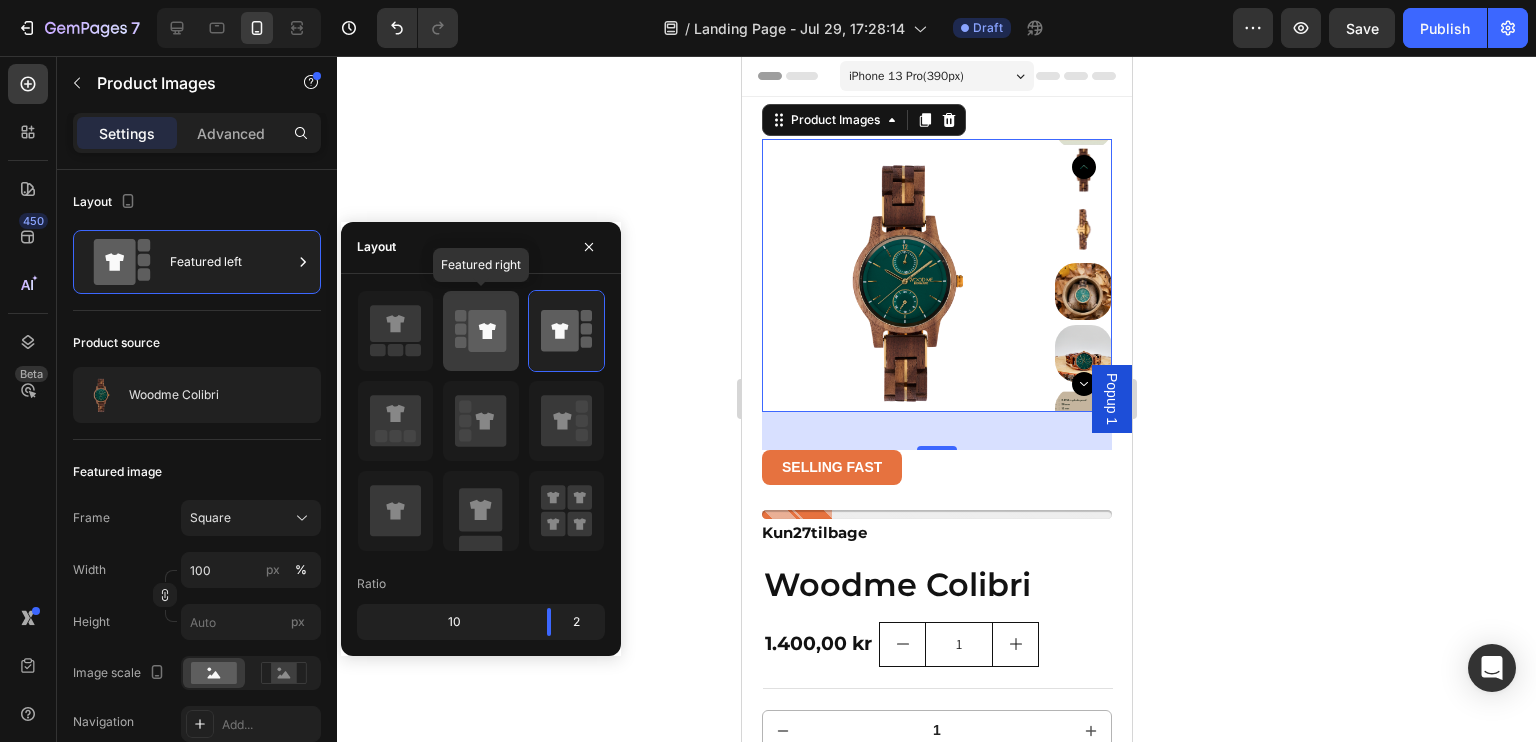 click 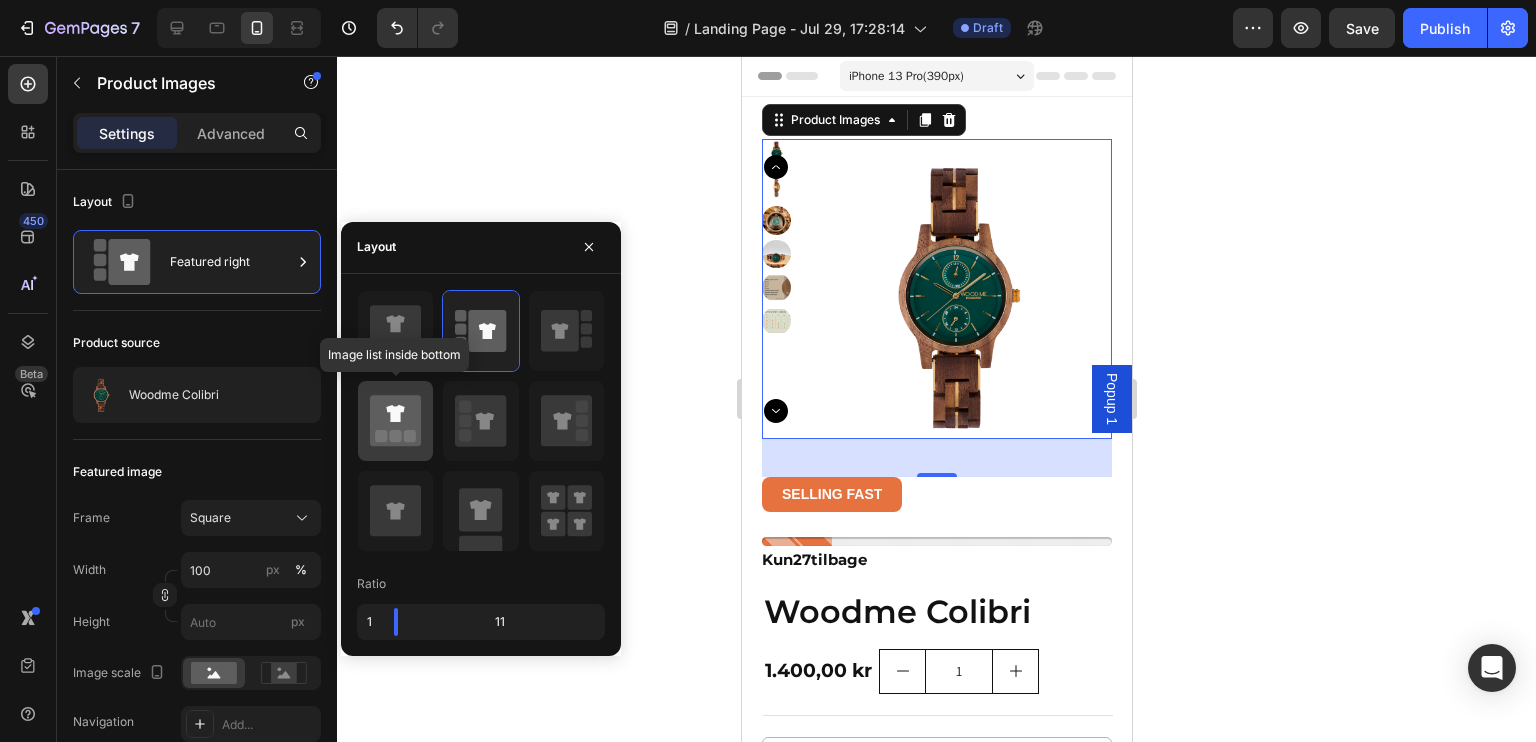 click 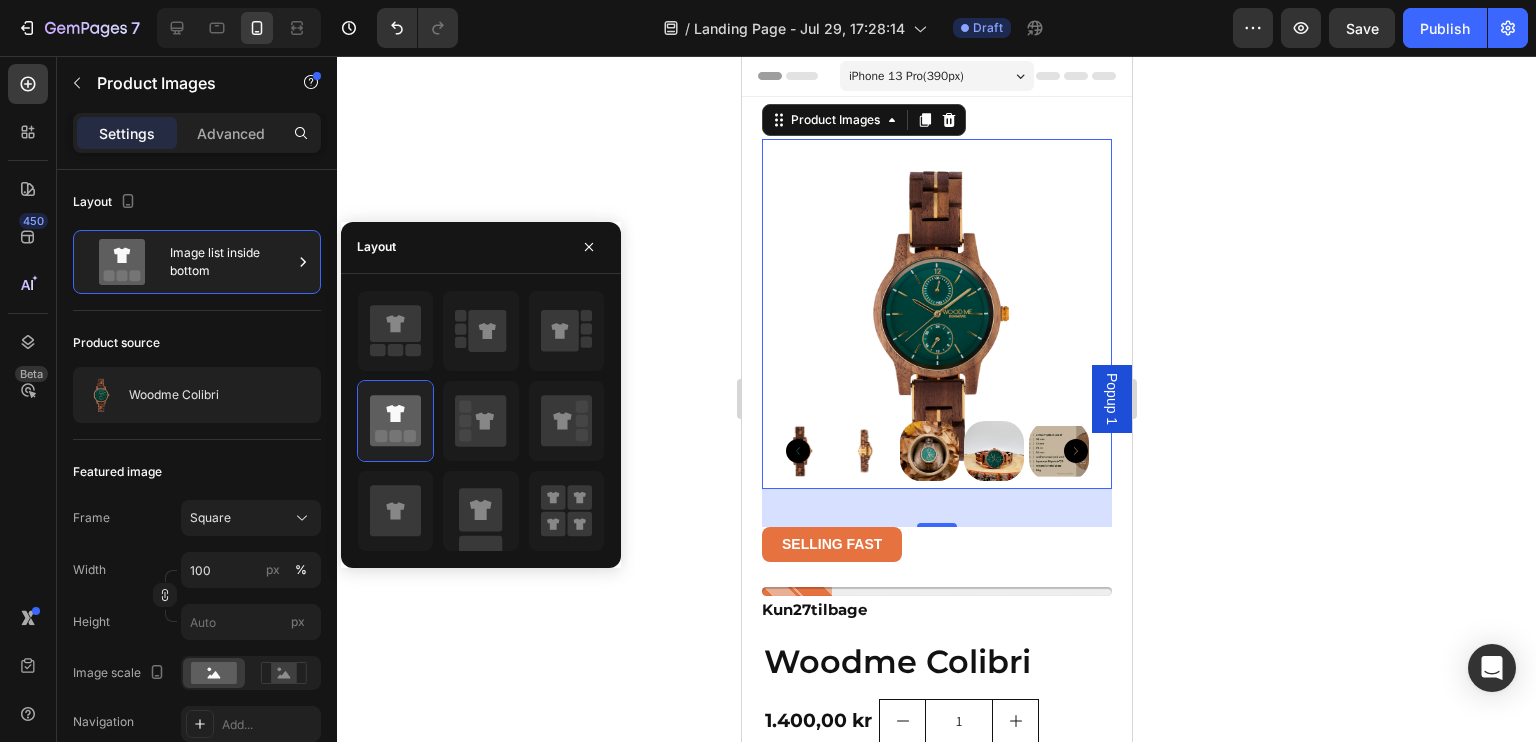 click at bounding box center (993, 451) 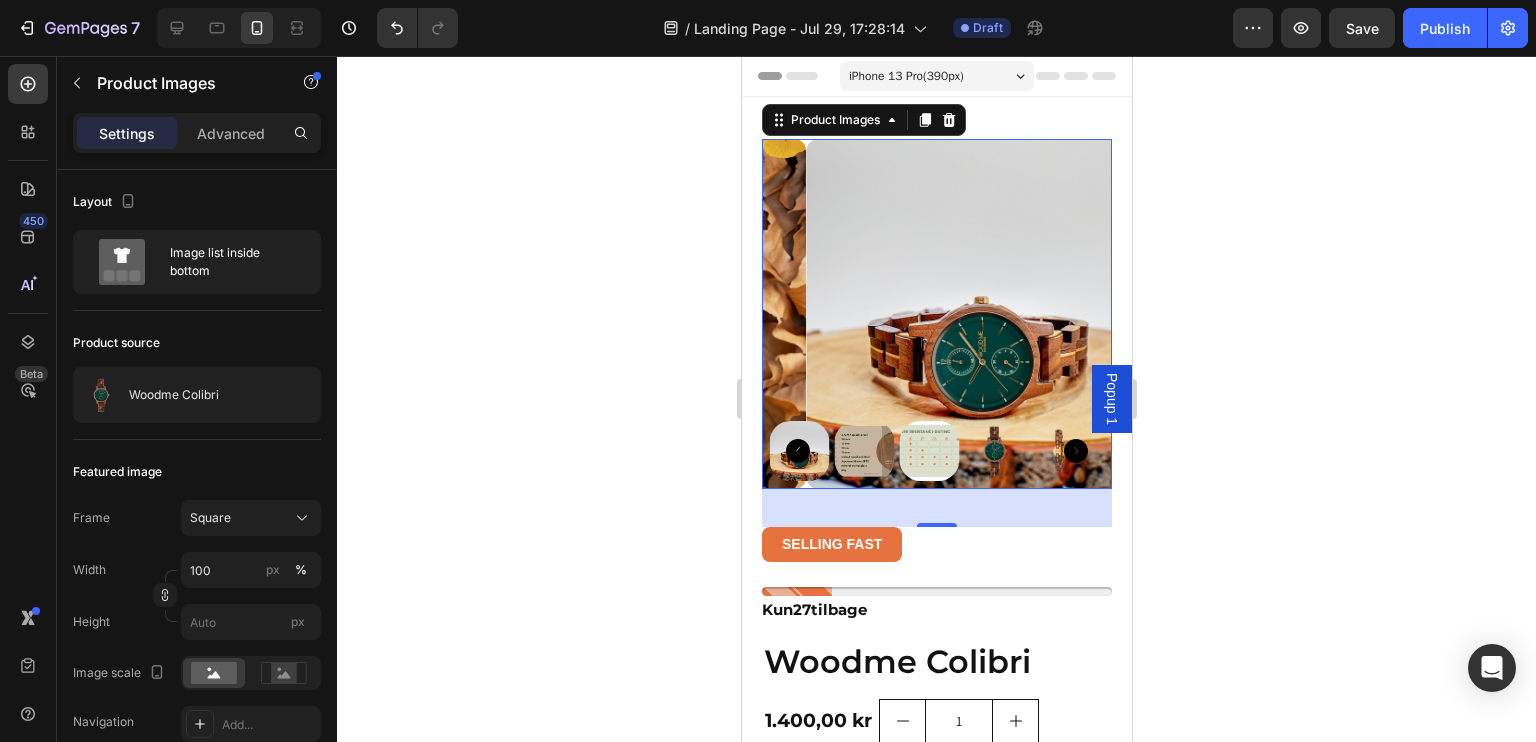 click at bounding box center [929, 451] 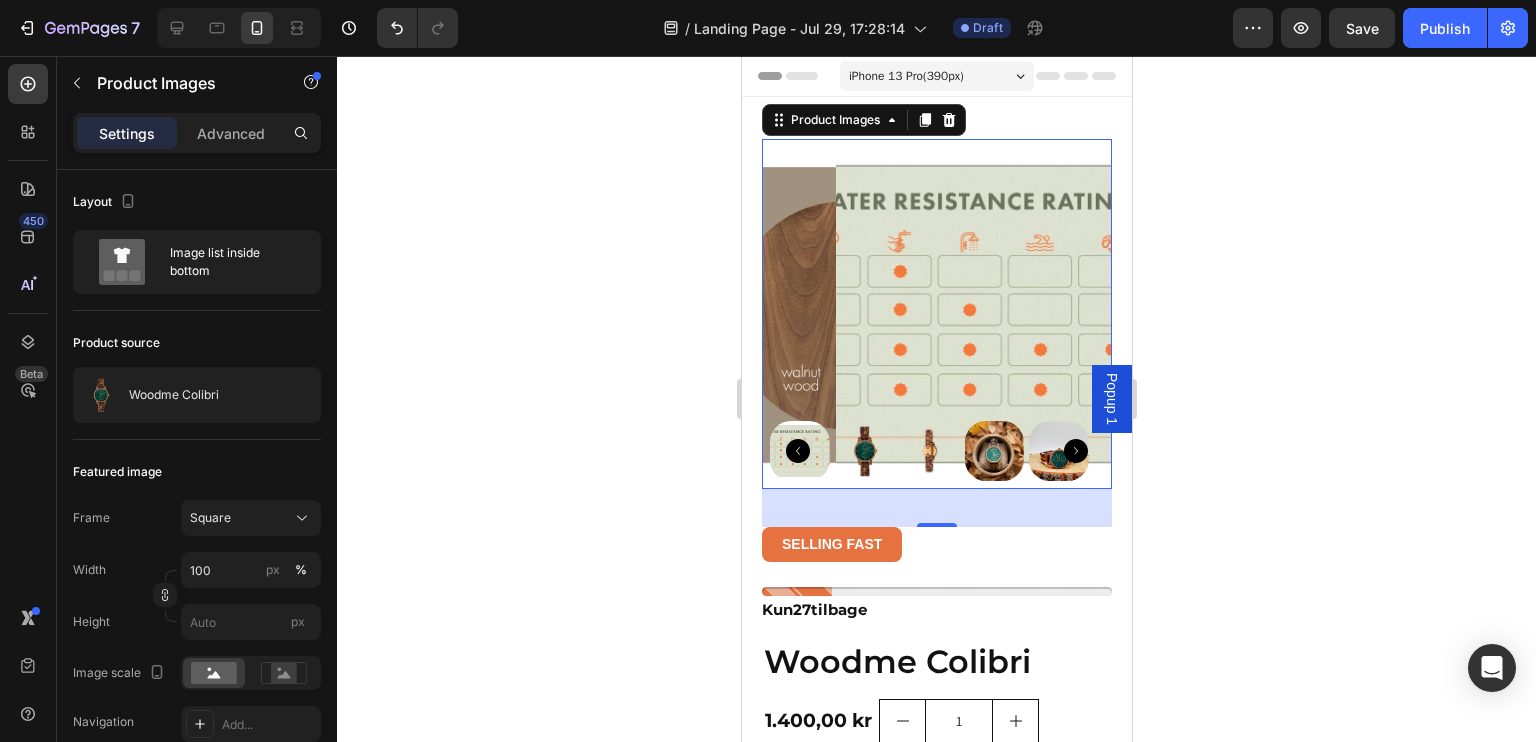 click at bounding box center [1010, 314] 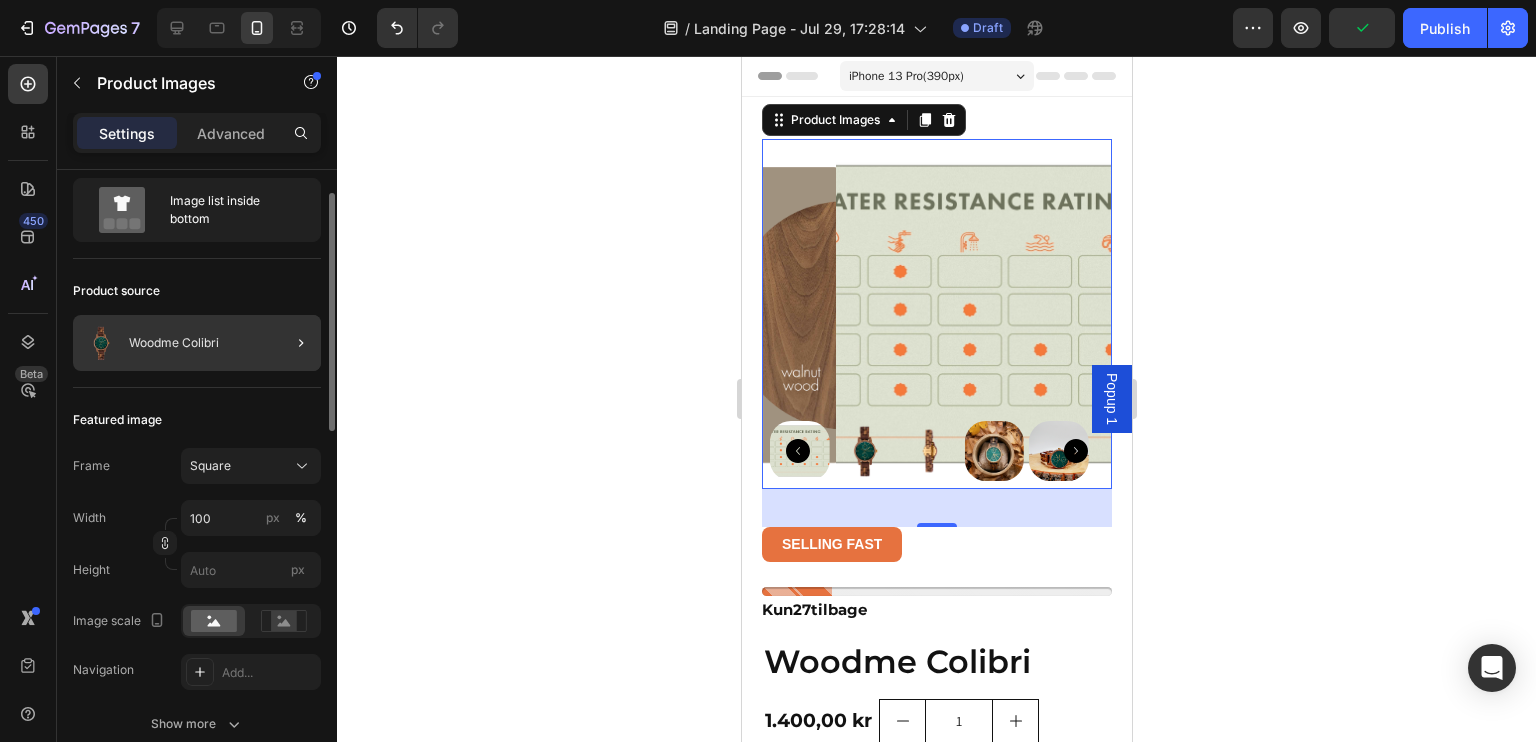 scroll, scrollTop: 56, scrollLeft: 0, axis: vertical 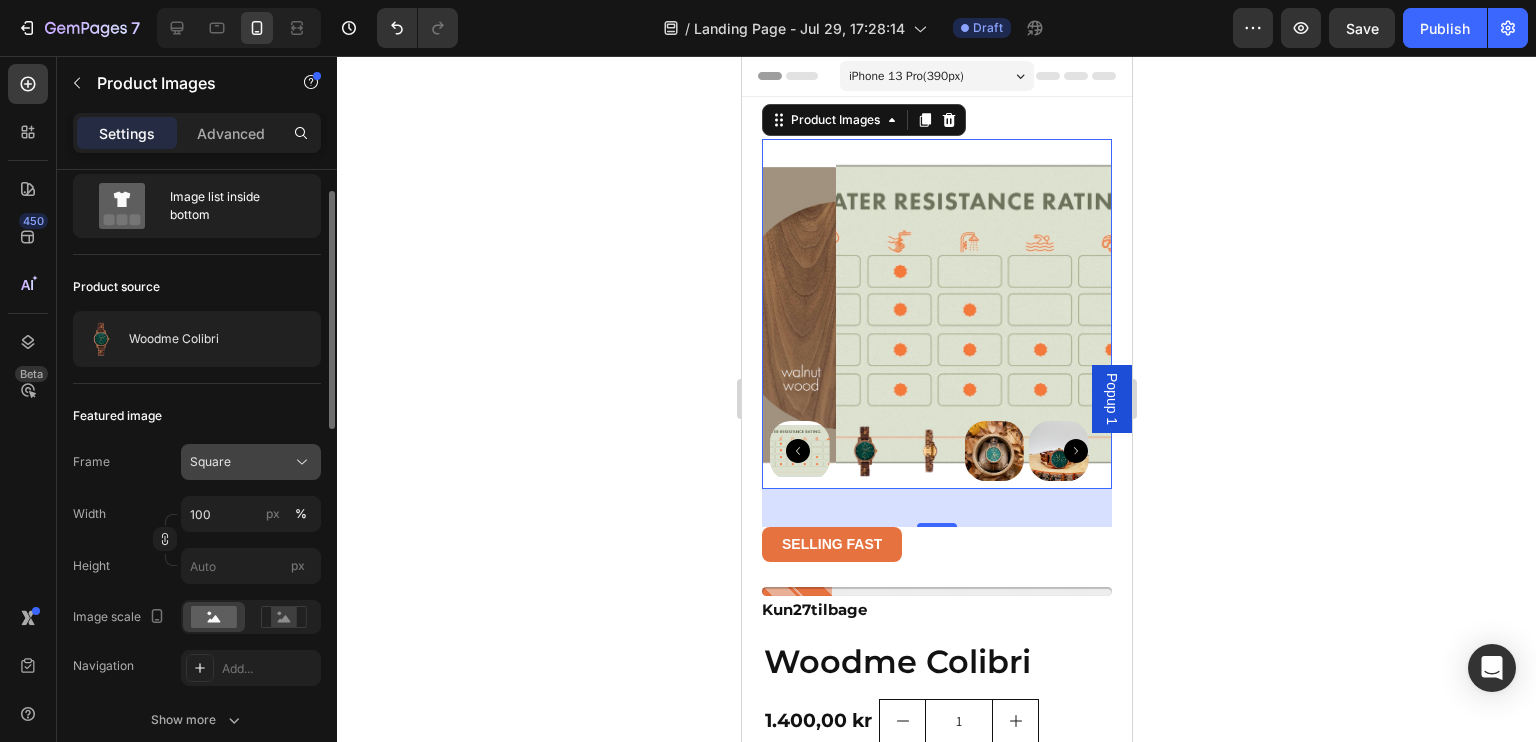 click on "Square" 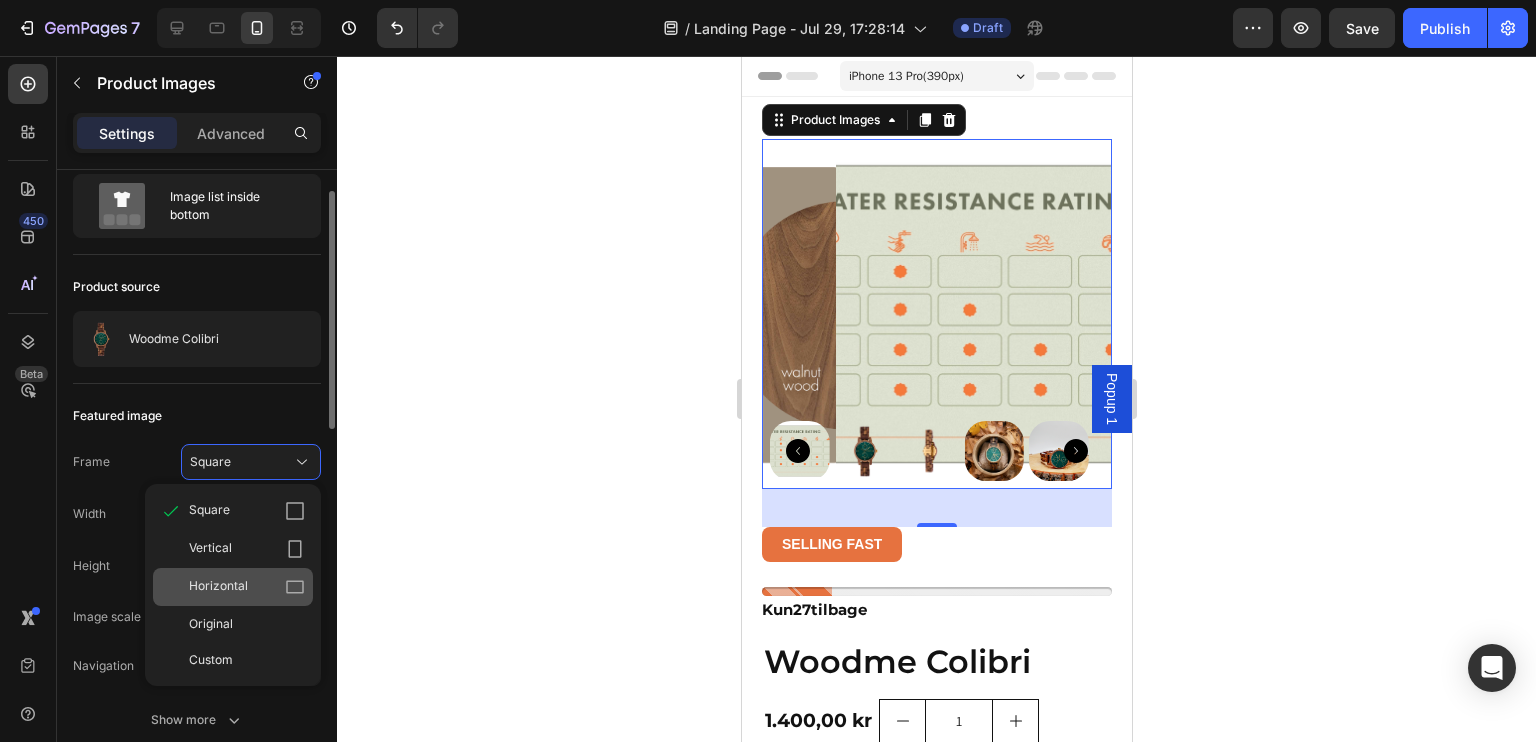 click on "Horizontal" at bounding box center [218, 587] 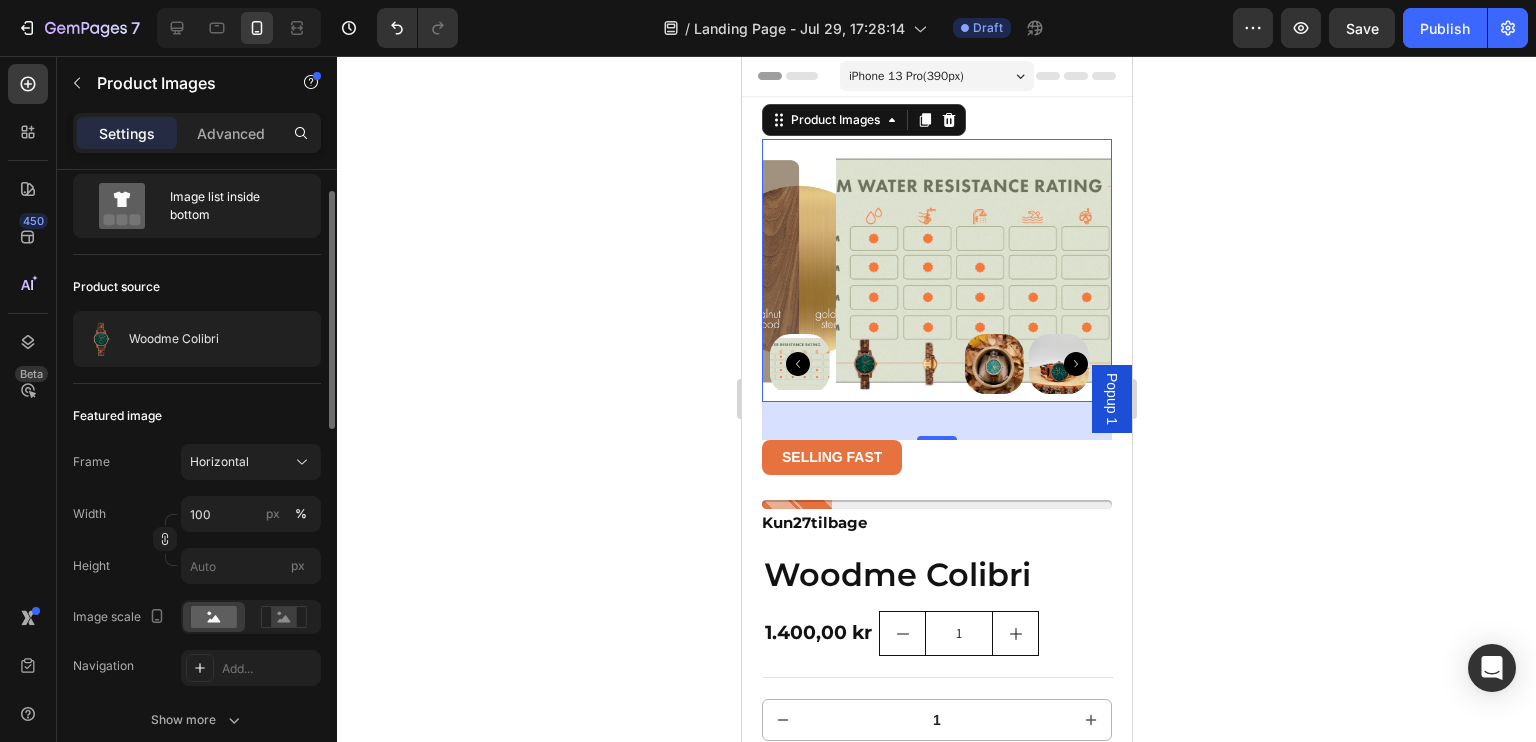 click at bounding box center [1010, 270] 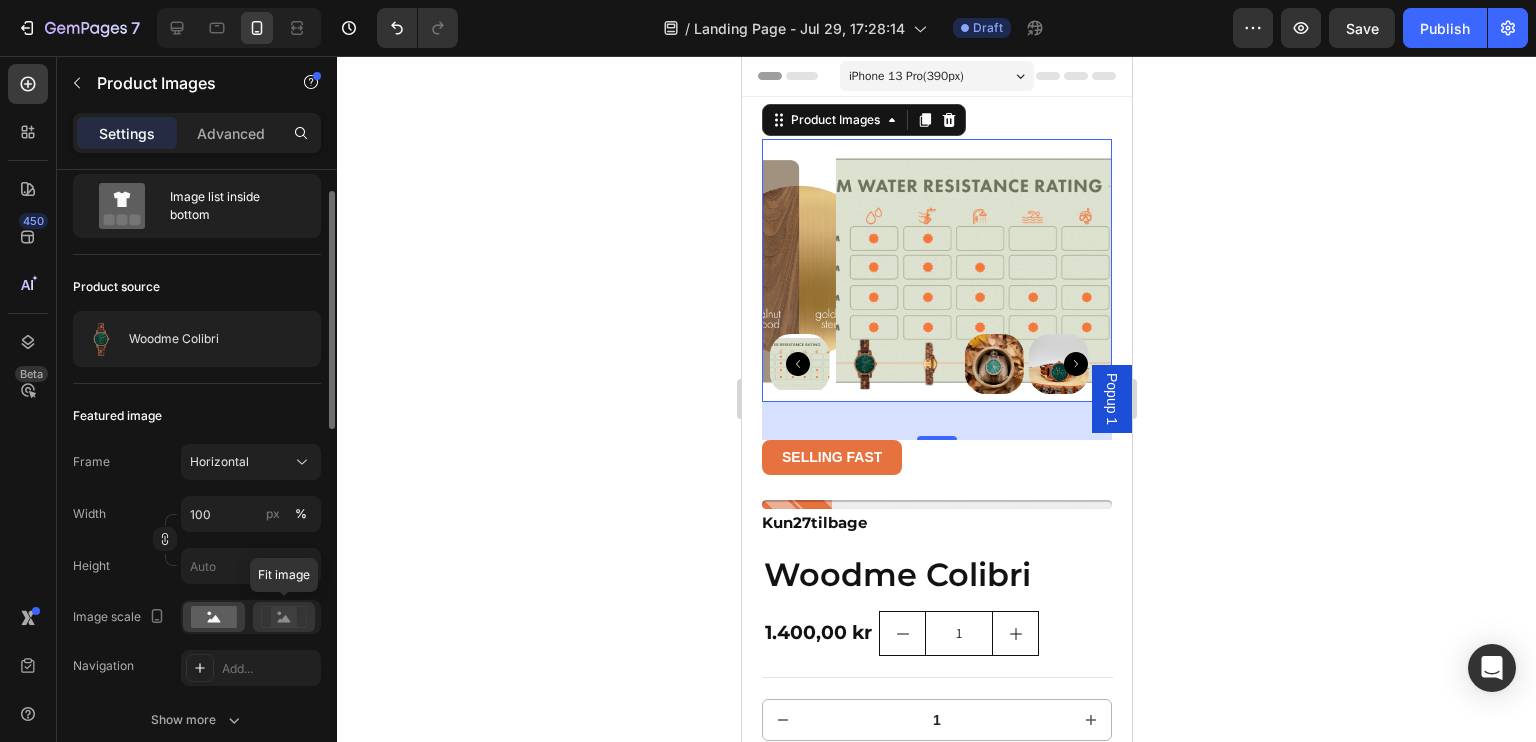 click 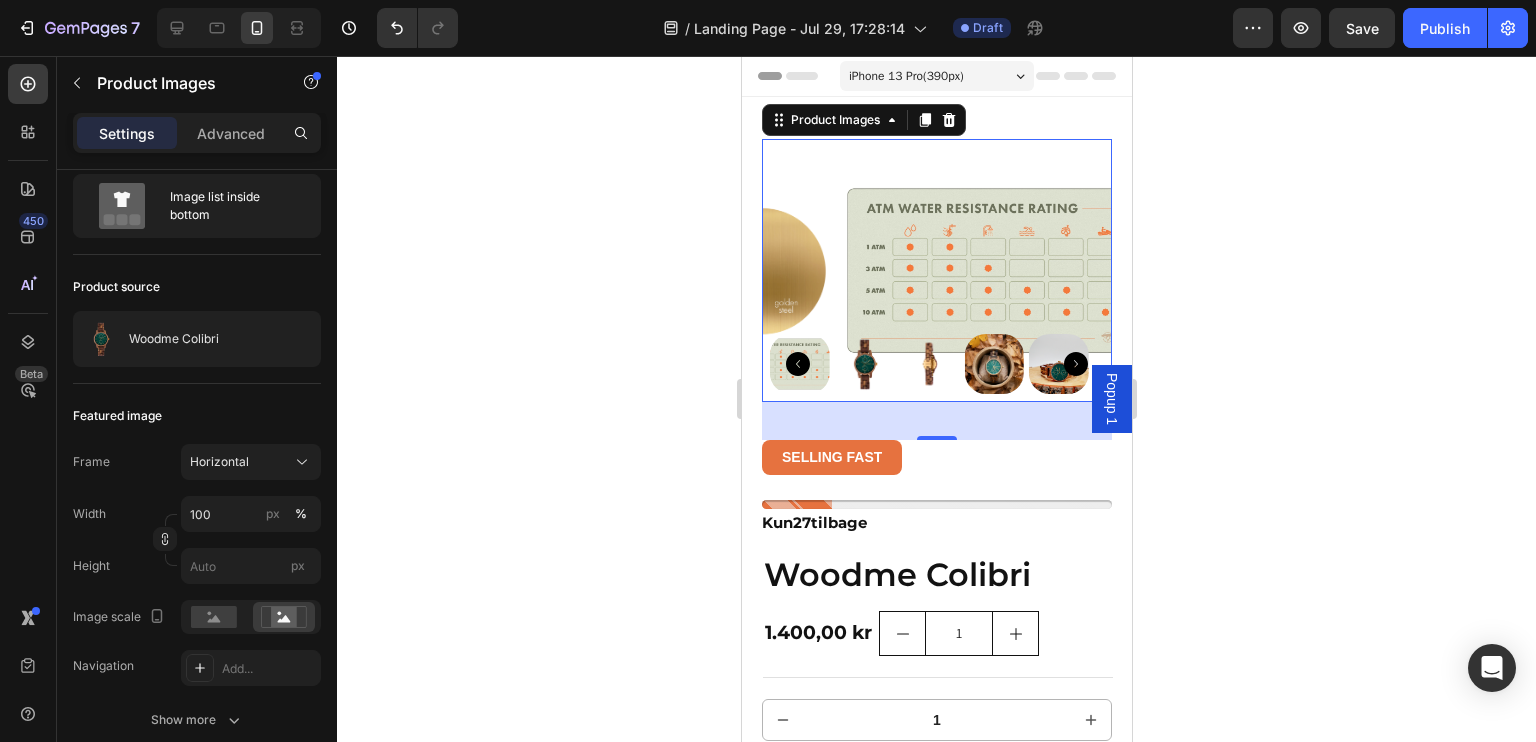 click at bounding box center [864, 364] 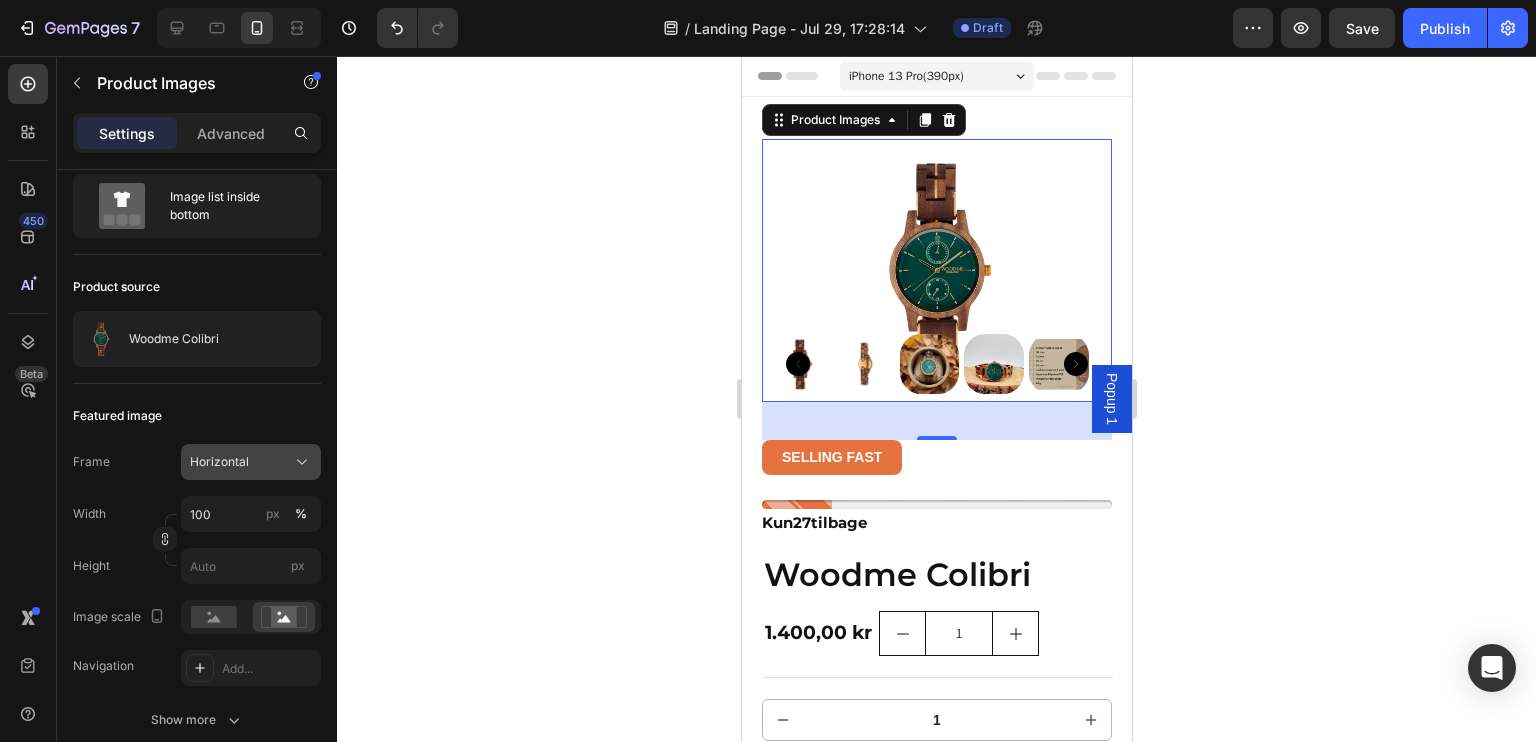 click on "Horizontal" at bounding box center (251, 462) 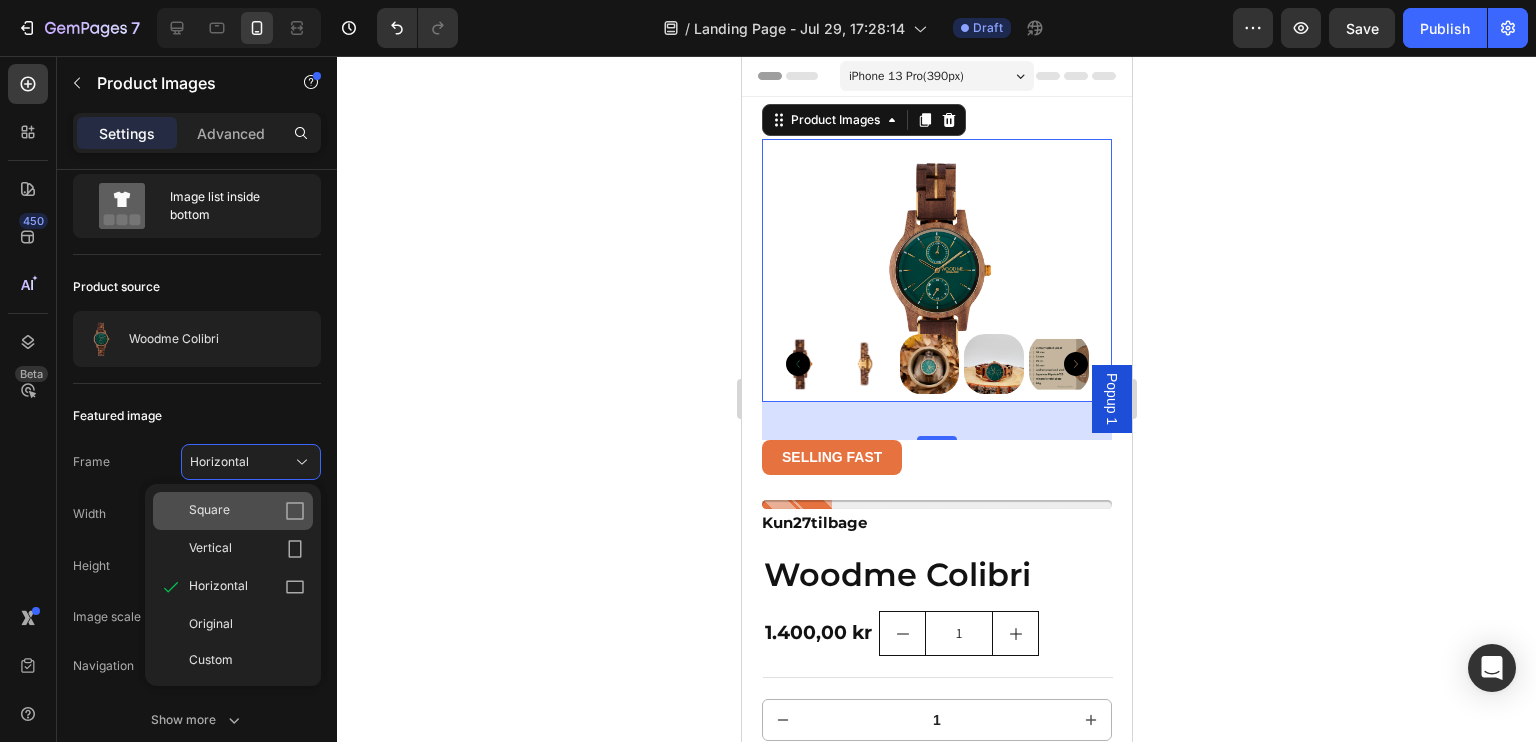 click on "Square" 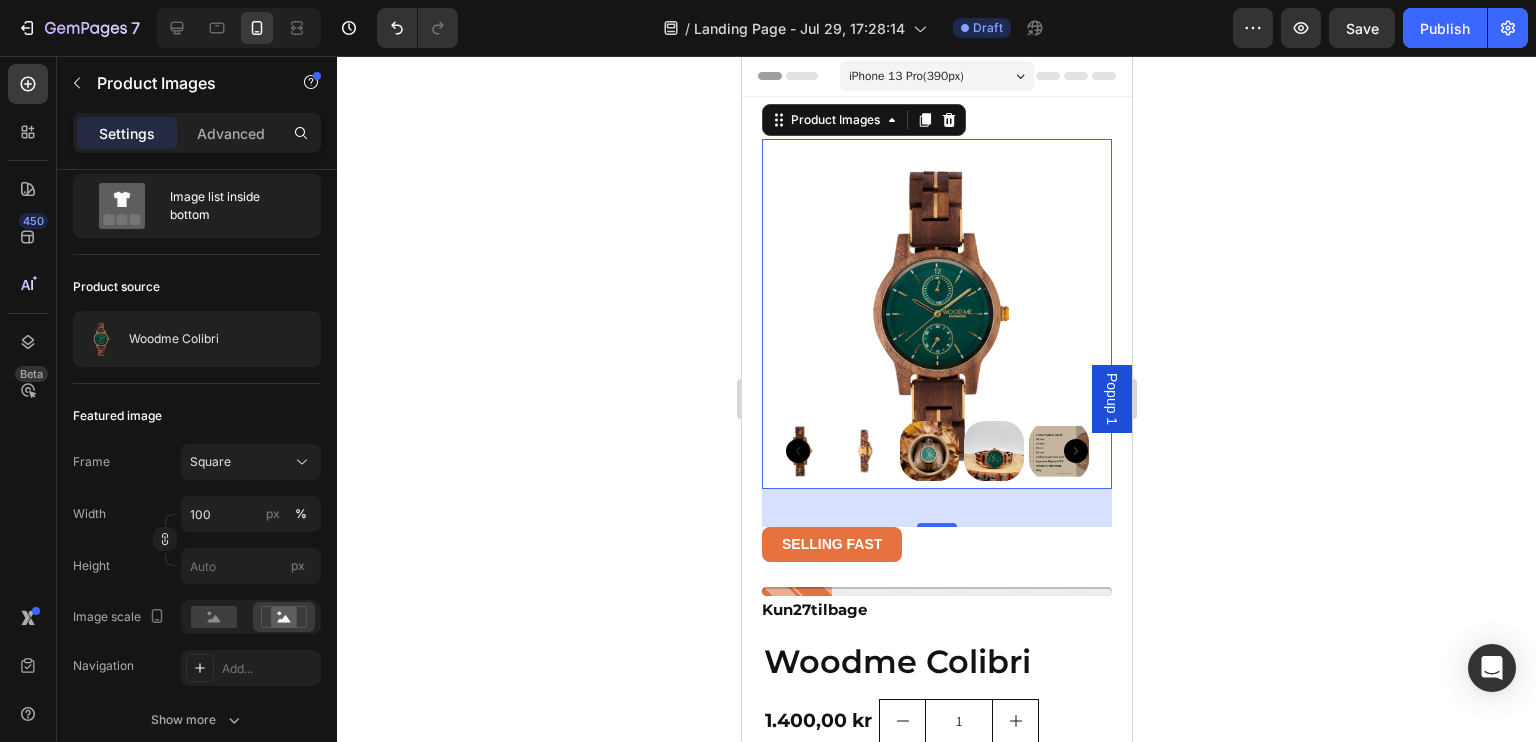 click at bounding box center (993, 451) 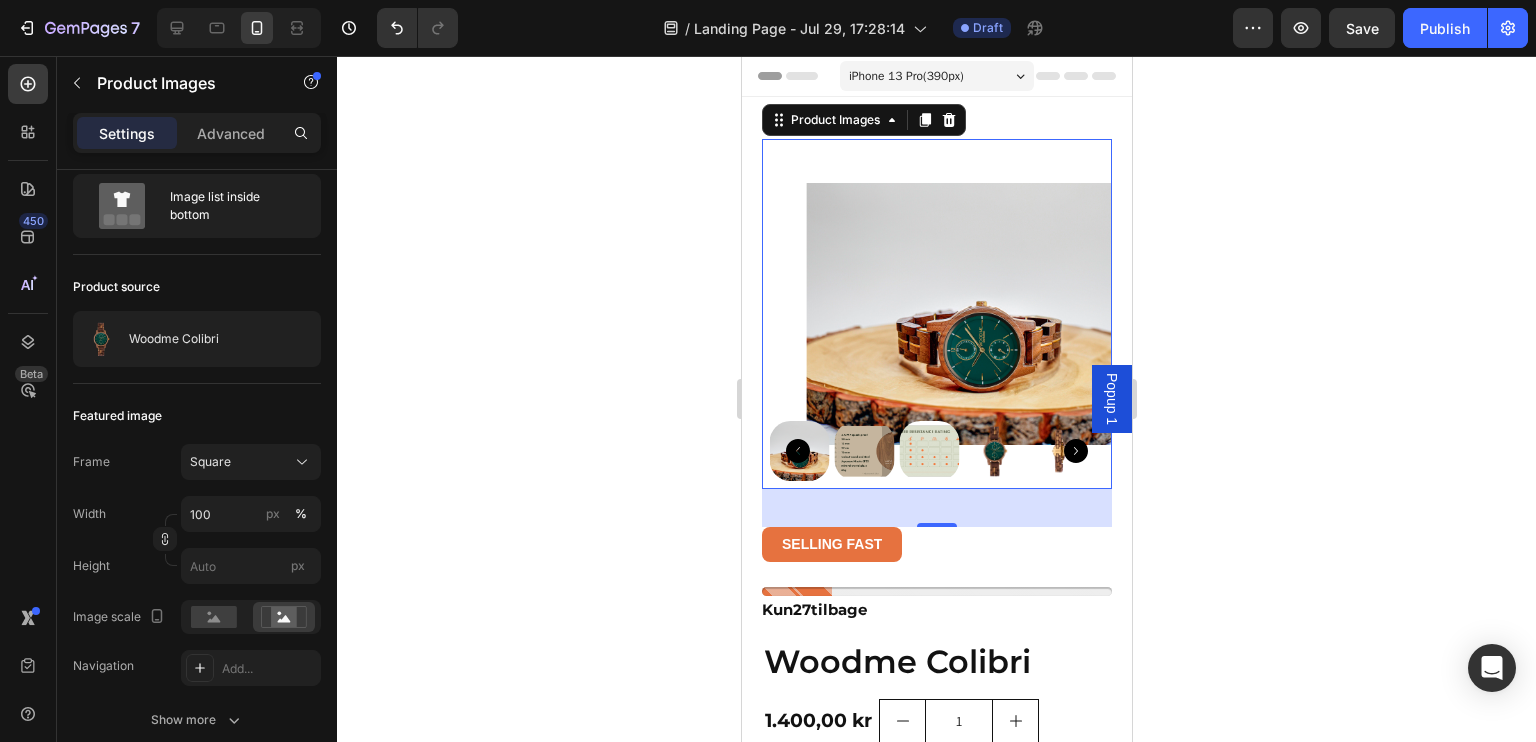 click at bounding box center [929, 451] 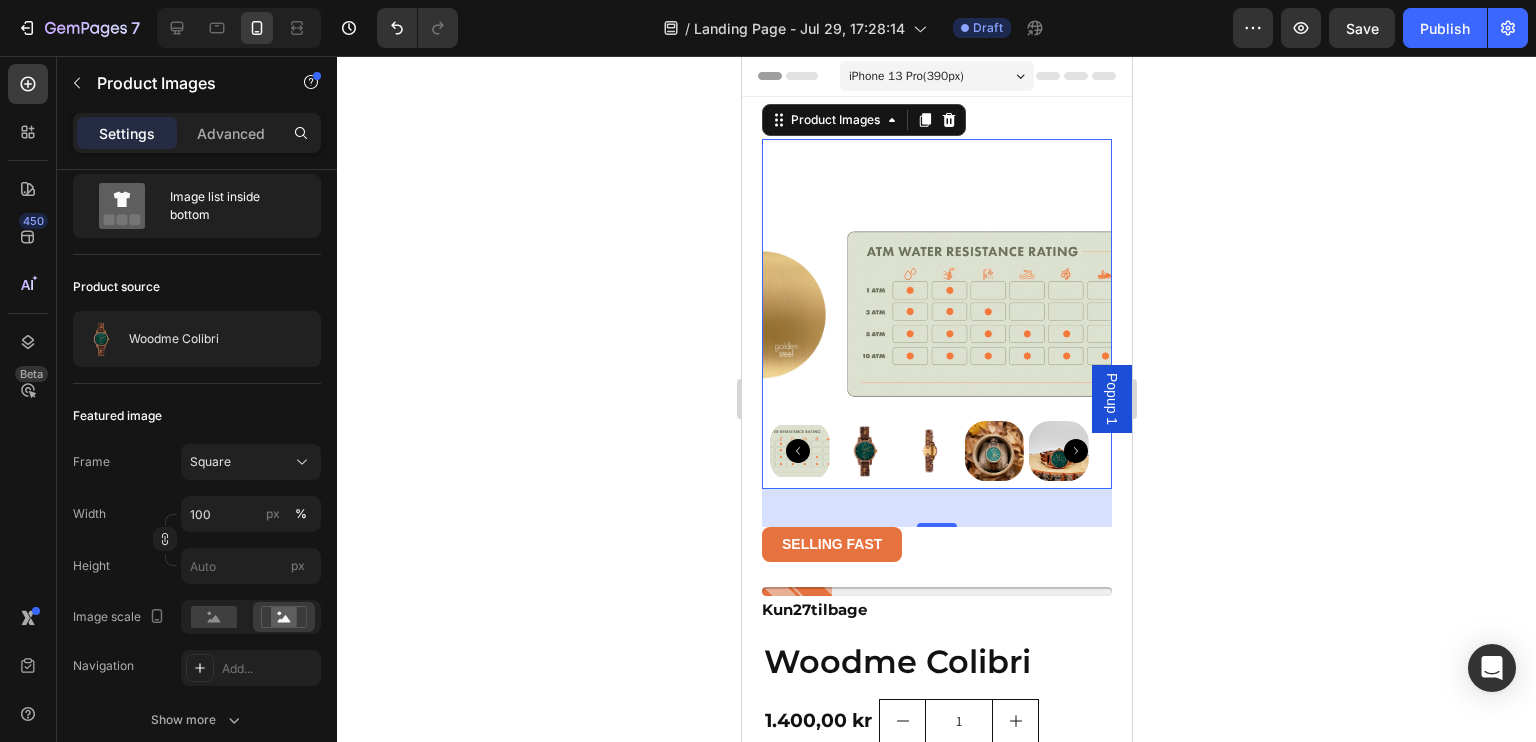 click at bounding box center [993, 451] 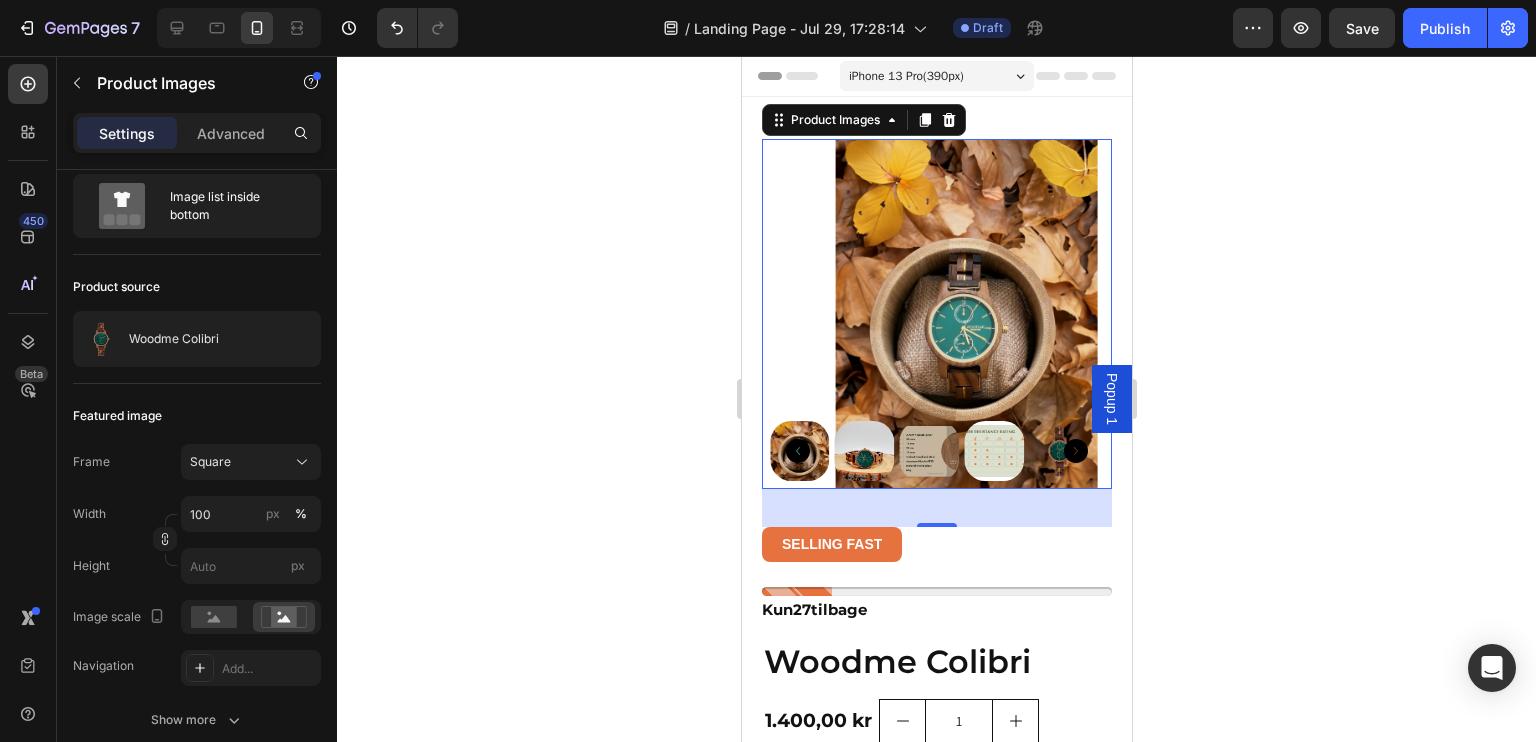 click at bounding box center [993, 451] 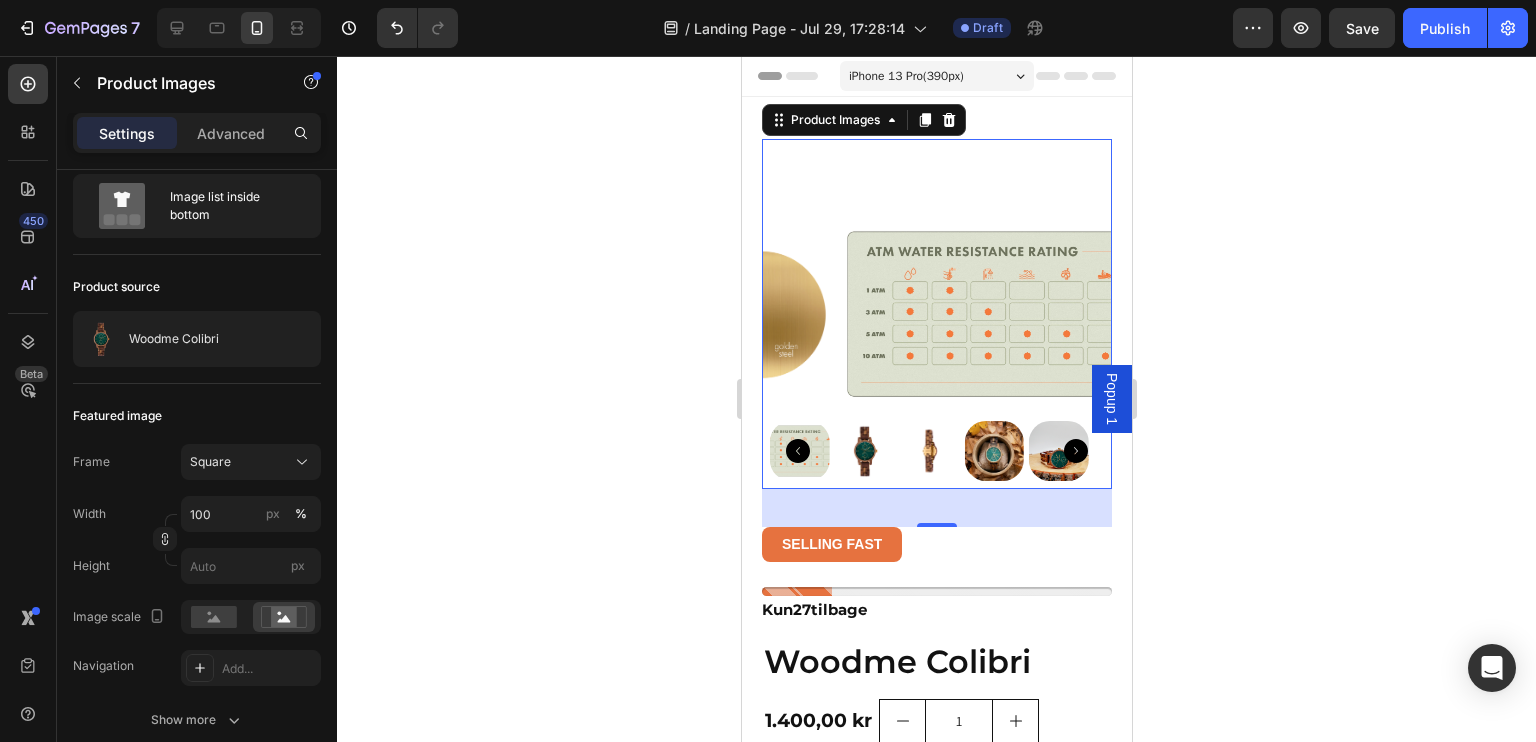 click at bounding box center (929, 451) 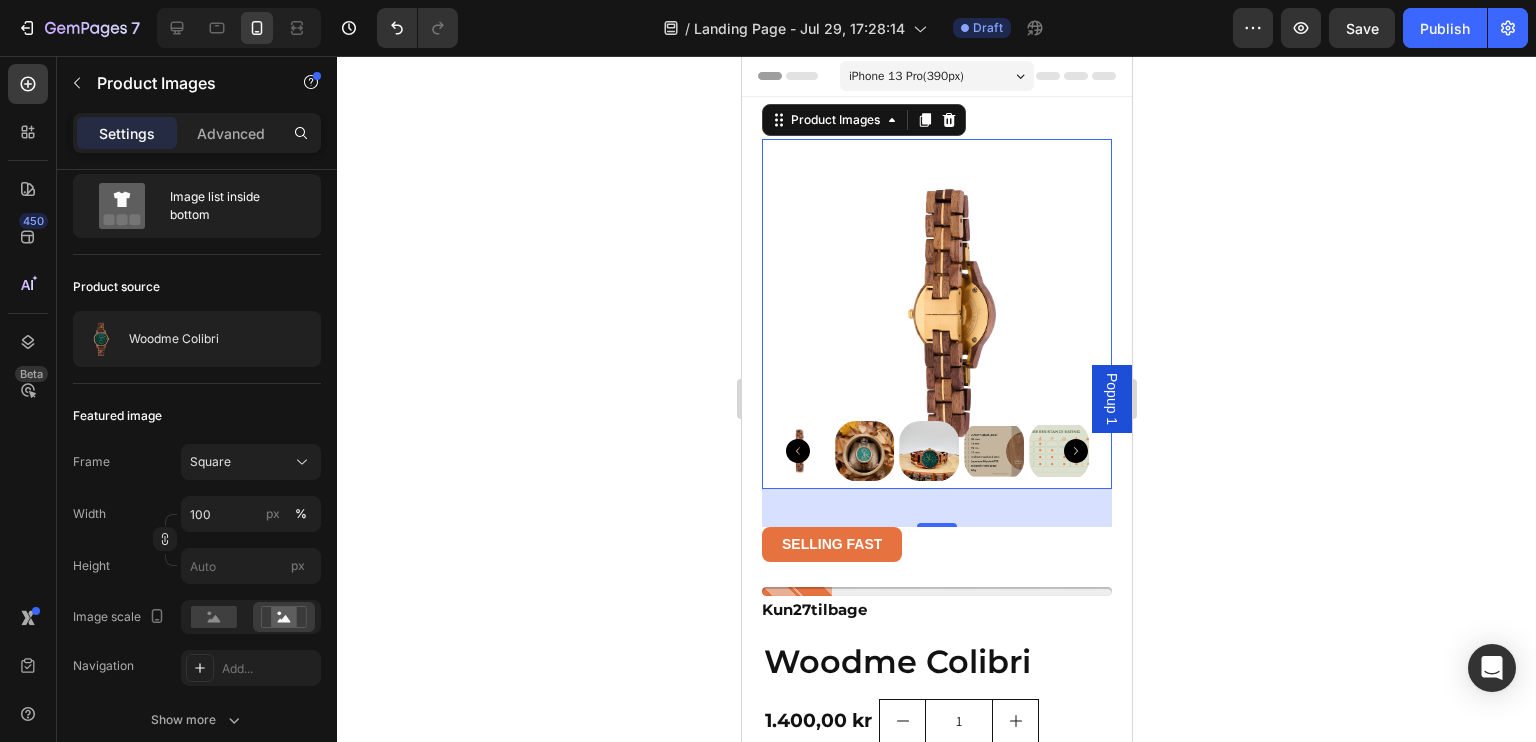click at bounding box center [993, 451] 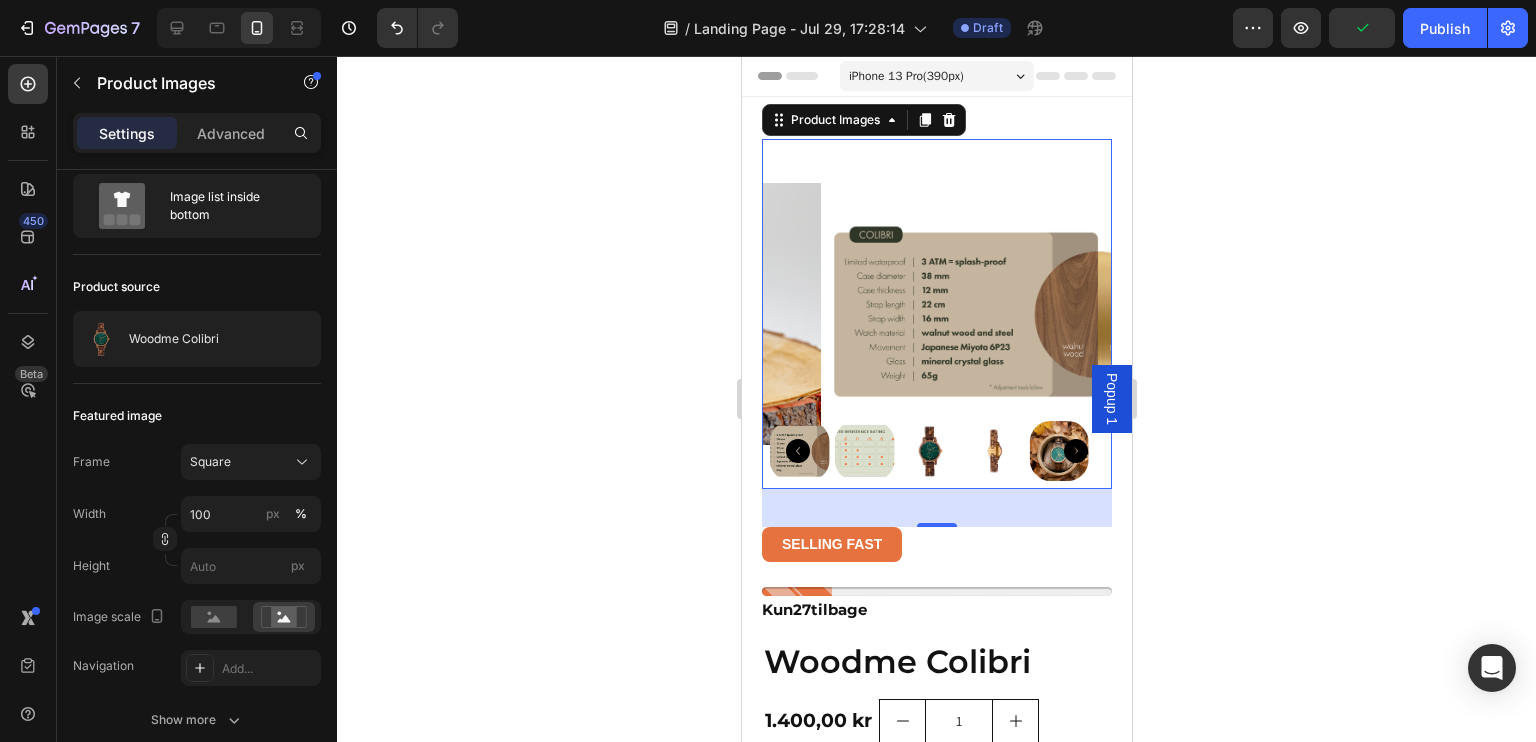 click at bounding box center [1058, 451] 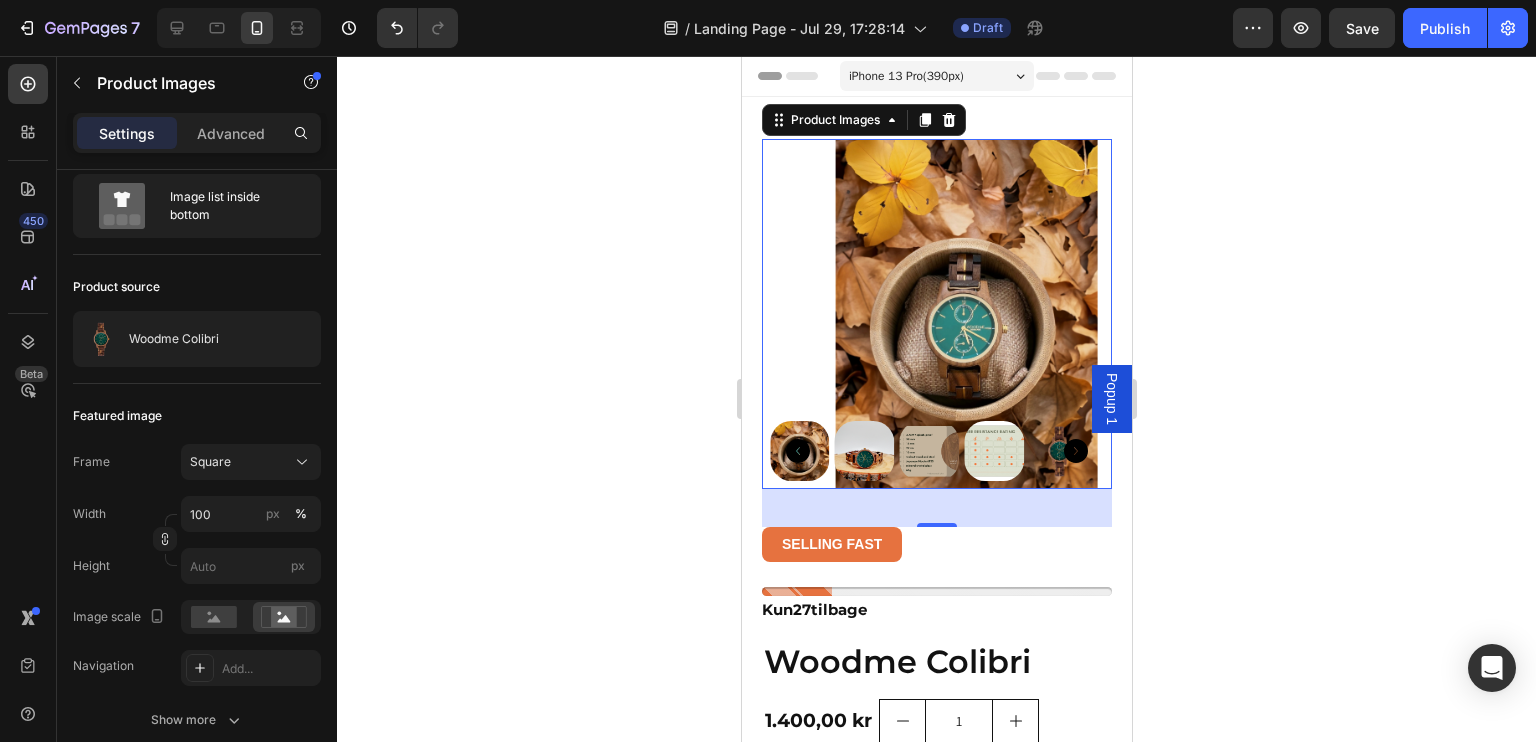 click at bounding box center [864, 451] 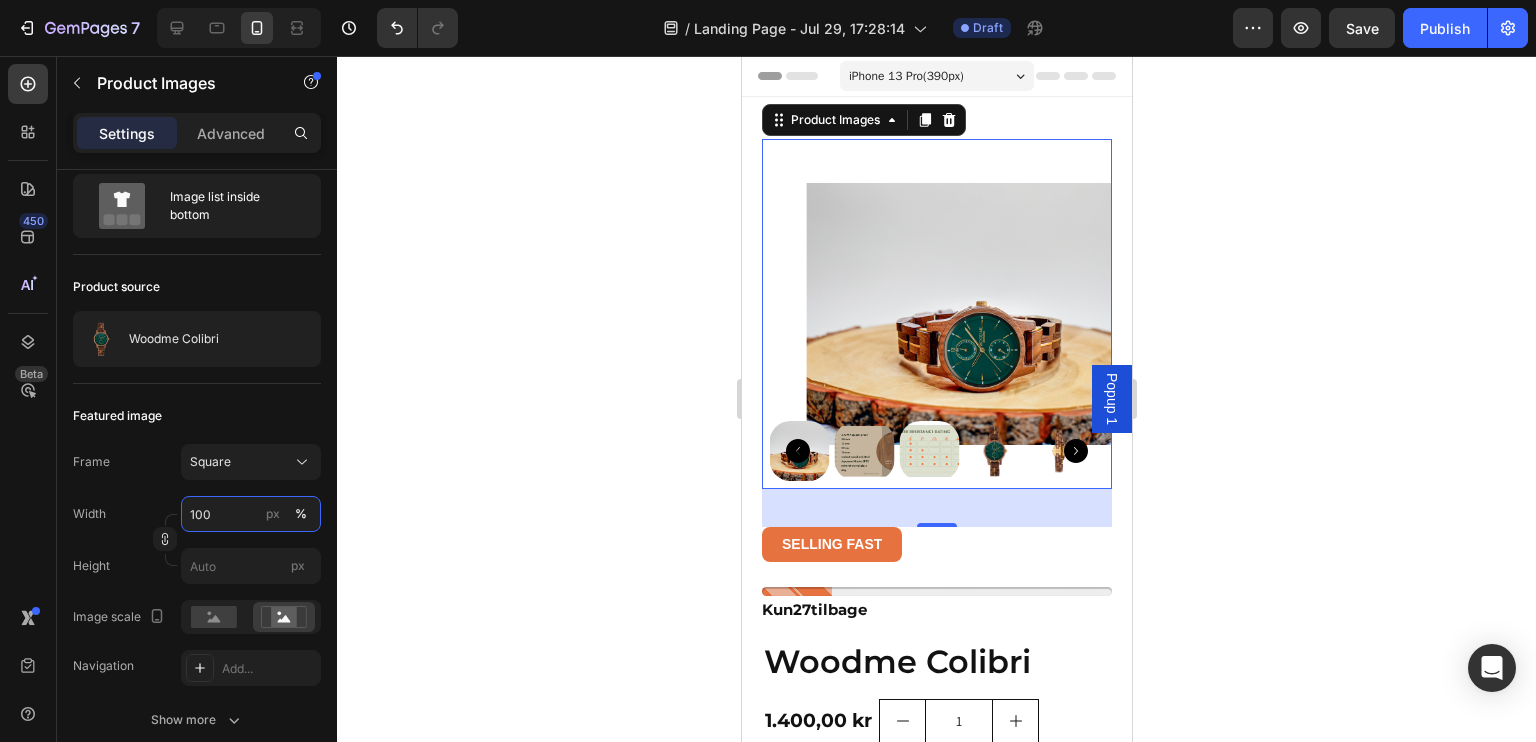 click on "100" at bounding box center (251, 514) 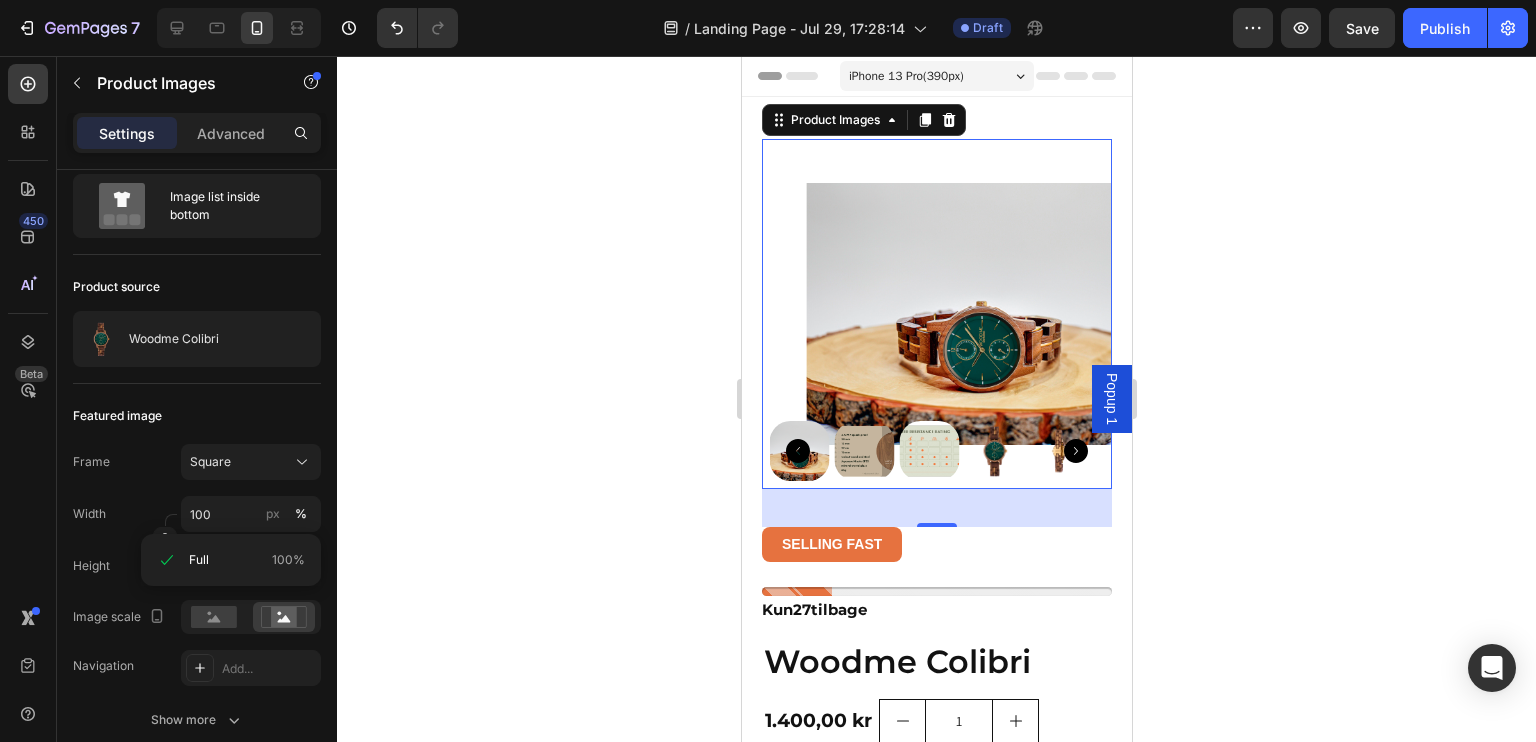 click on "Width" at bounding box center (89, 514) 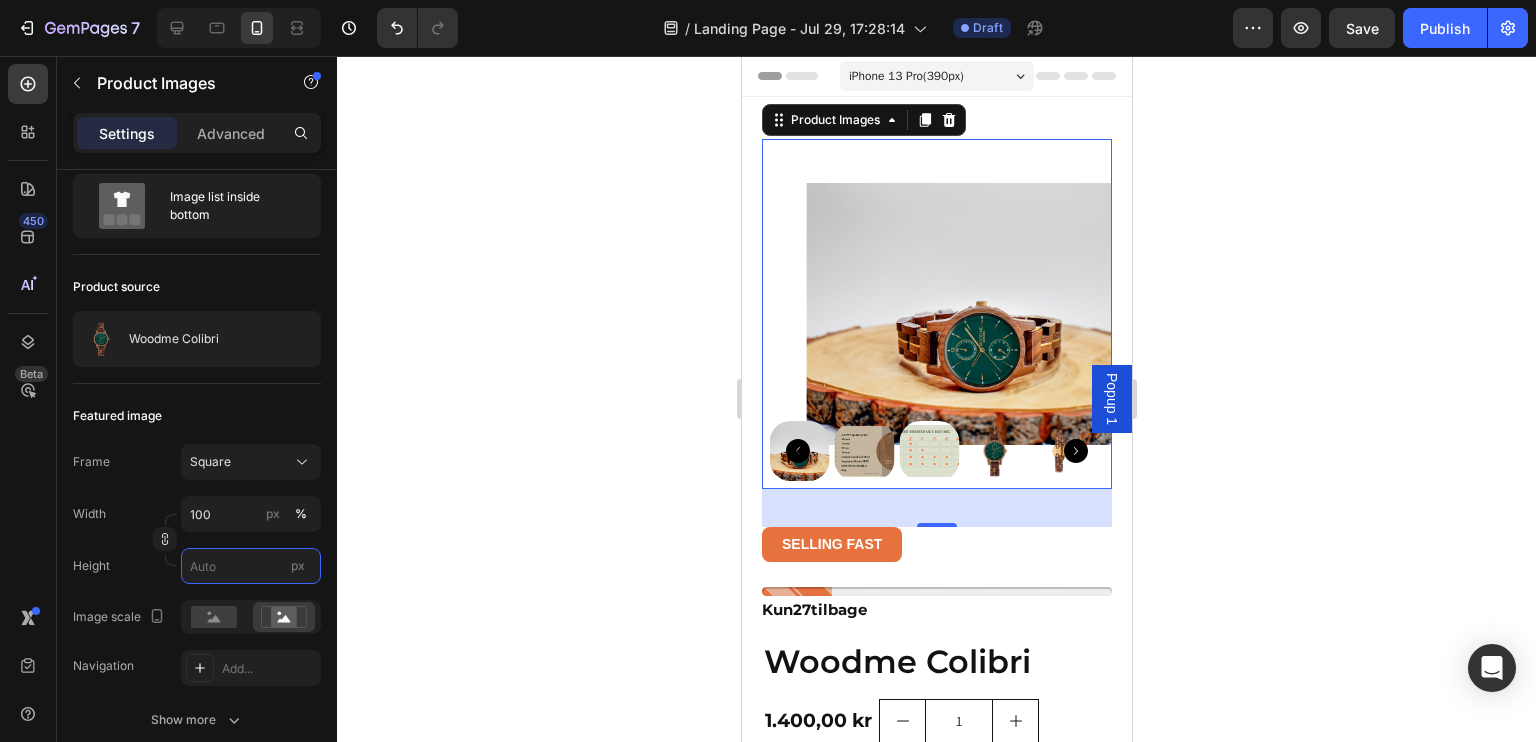 click on "px" at bounding box center [251, 566] 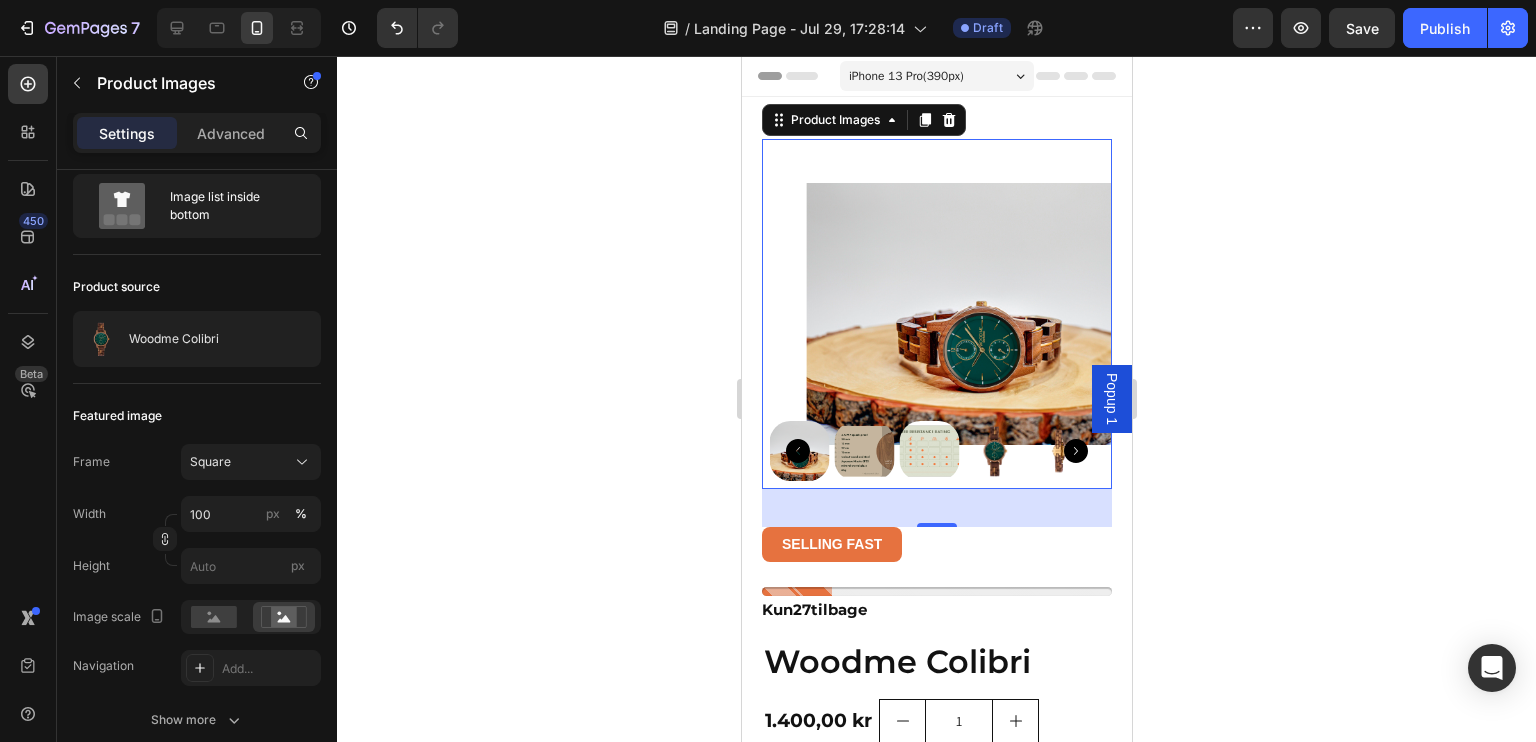 click on "Width 100 px % Height px" at bounding box center [197, 540] 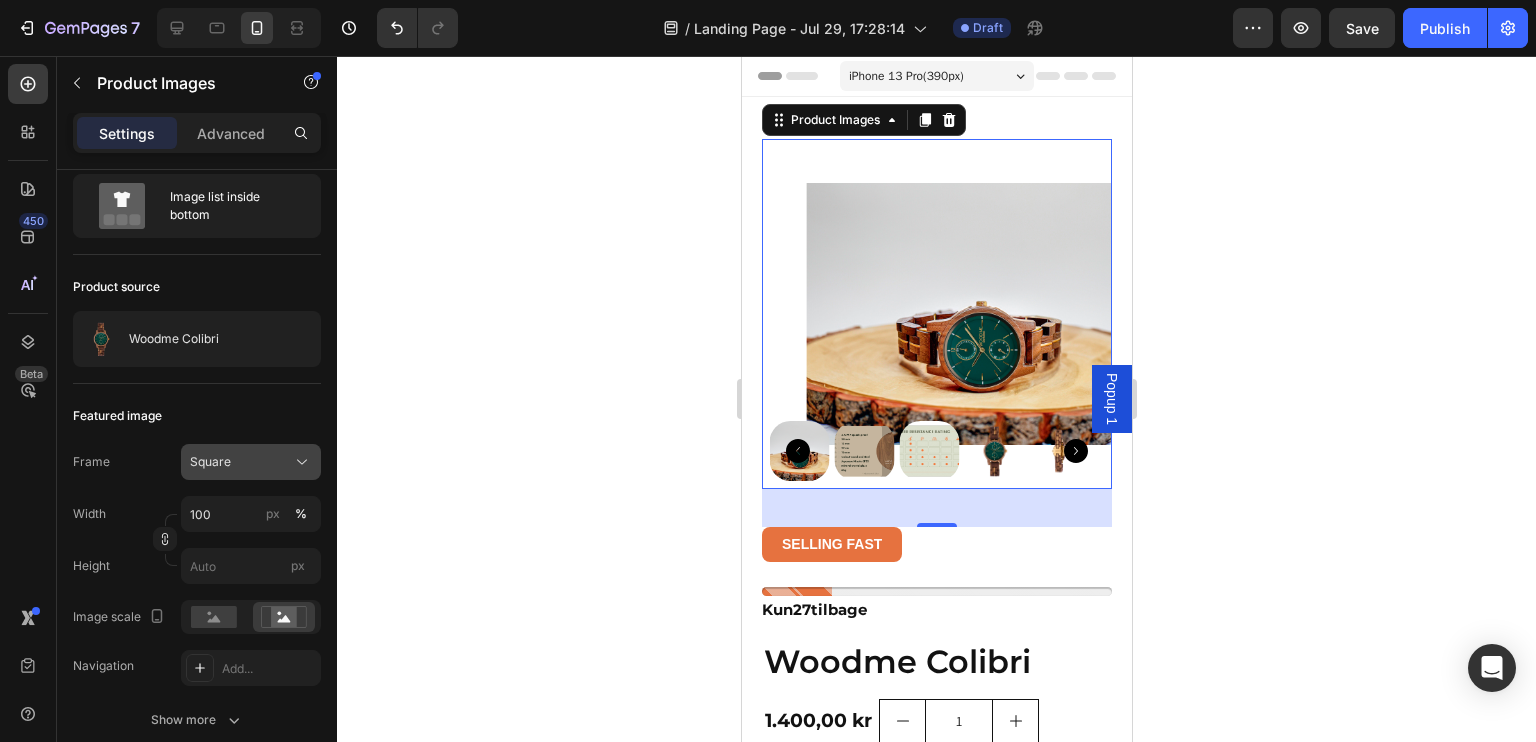 click on "Square" 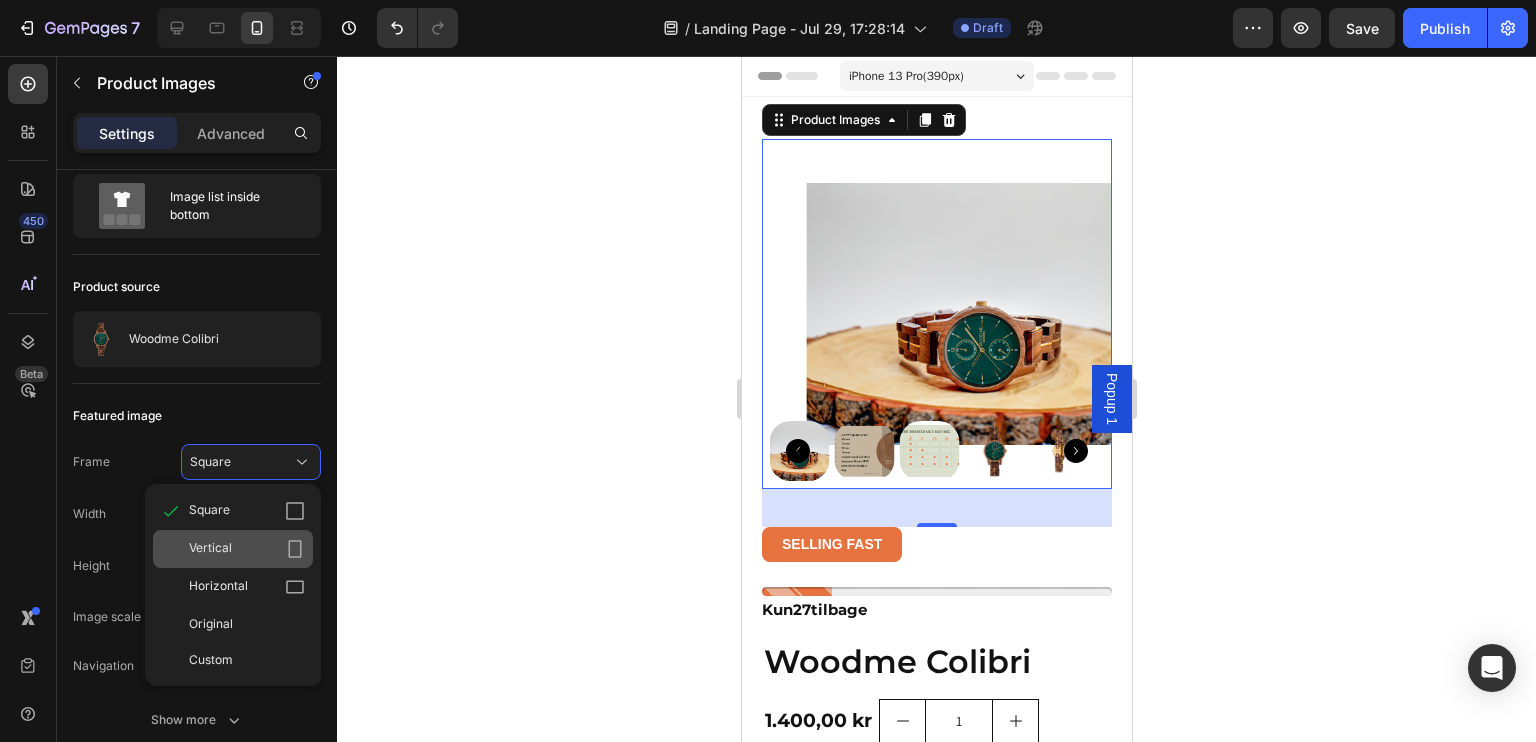 click on "Vertical" at bounding box center (247, 549) 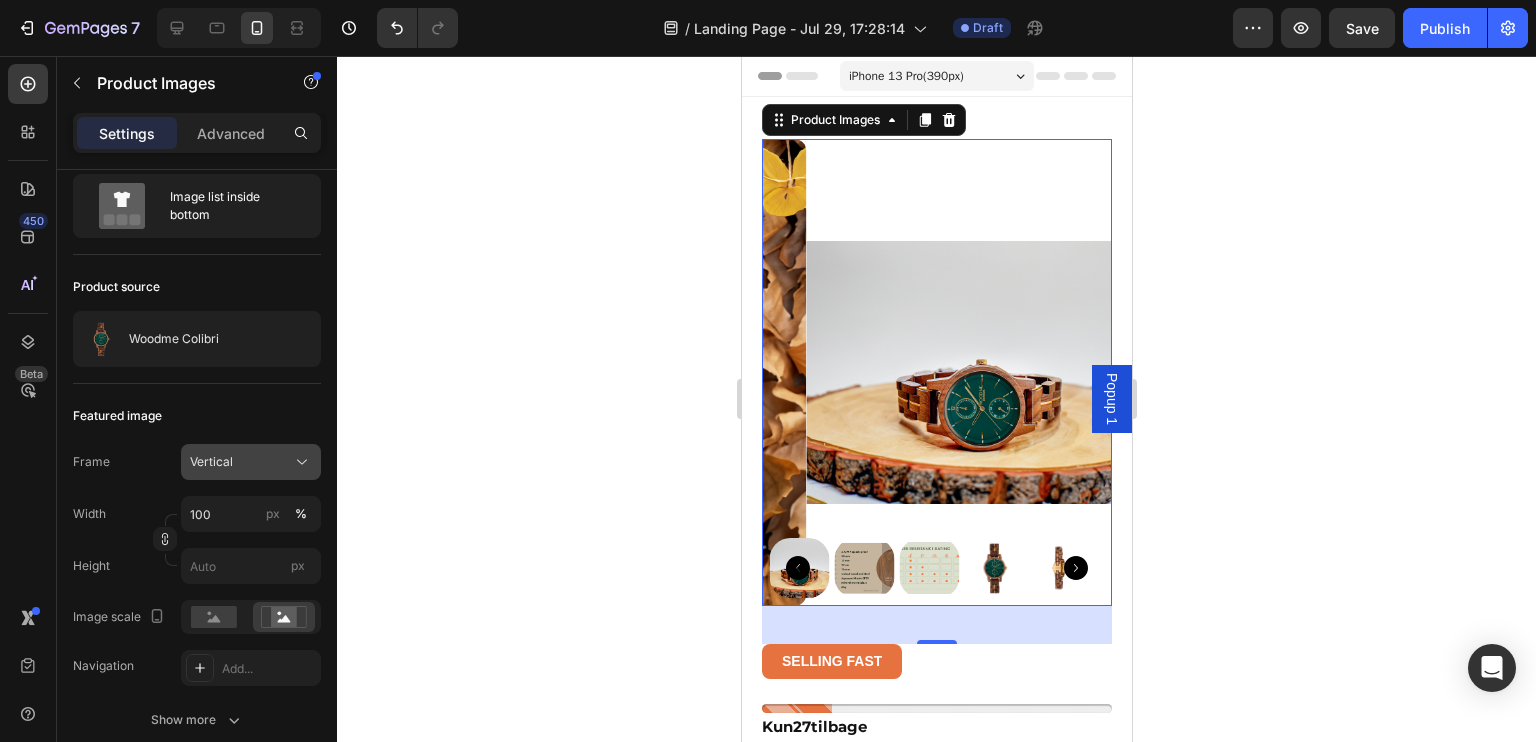 click on "Vertical" 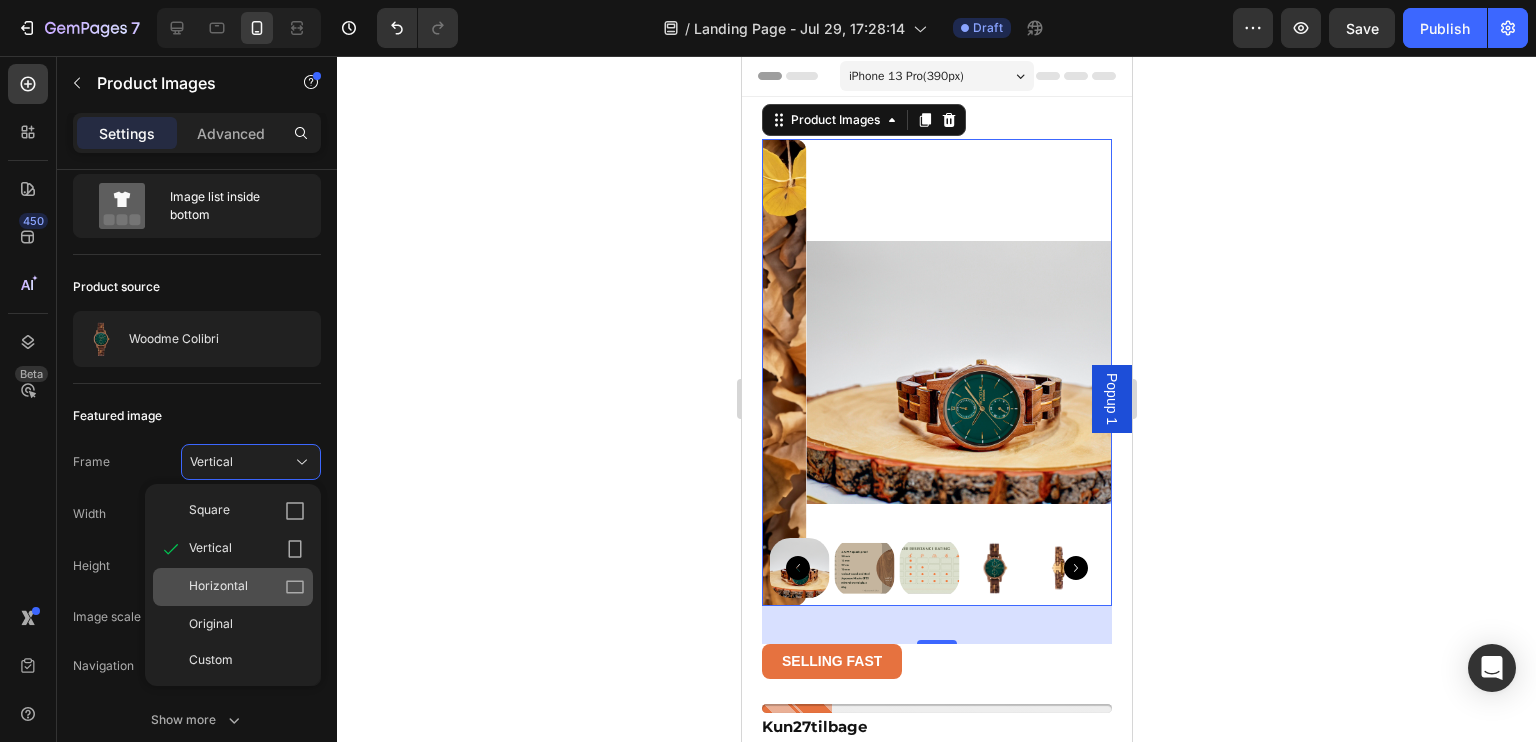 click on "Horizontal" at bounding box center (218, 587) 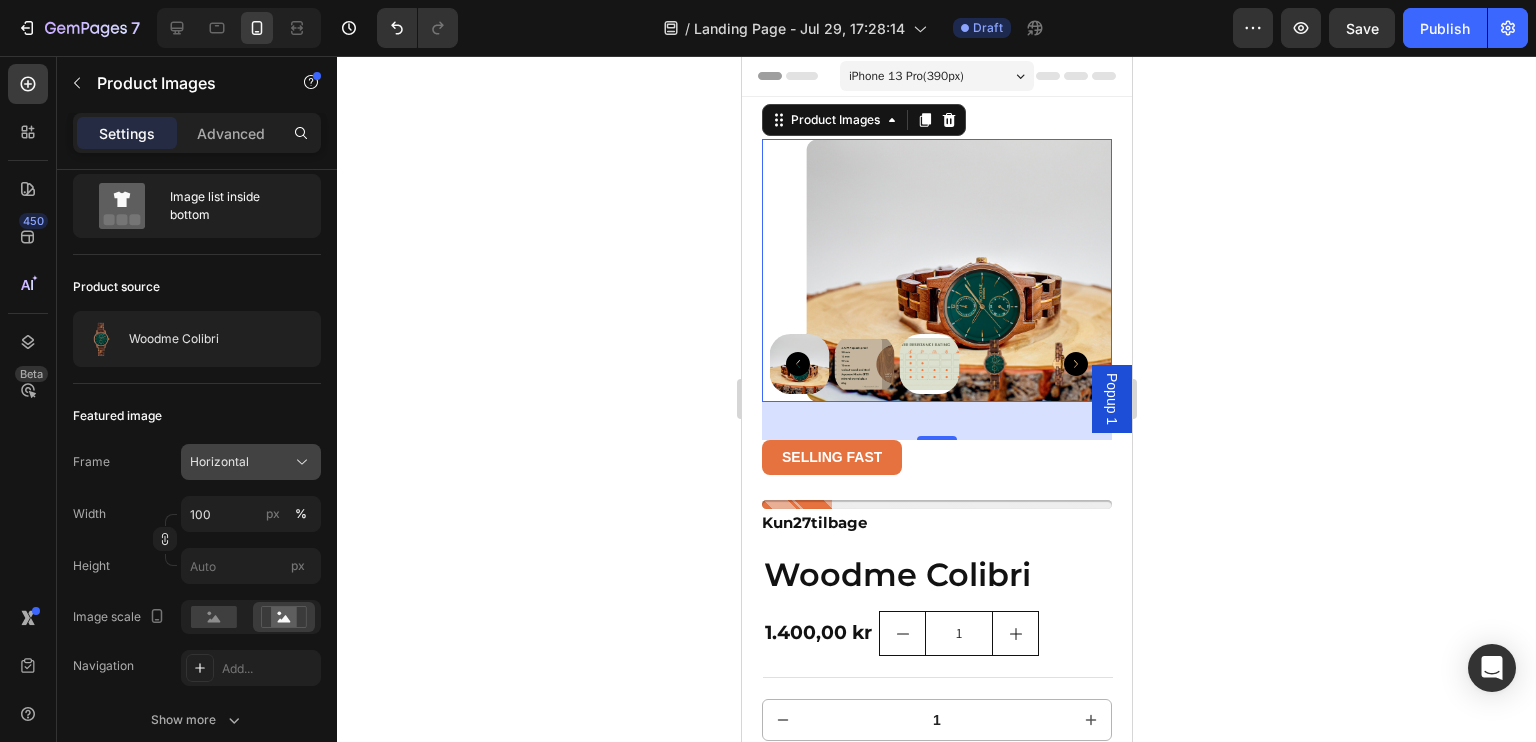 click on "Horizontal" at bounding box center [219, 462] 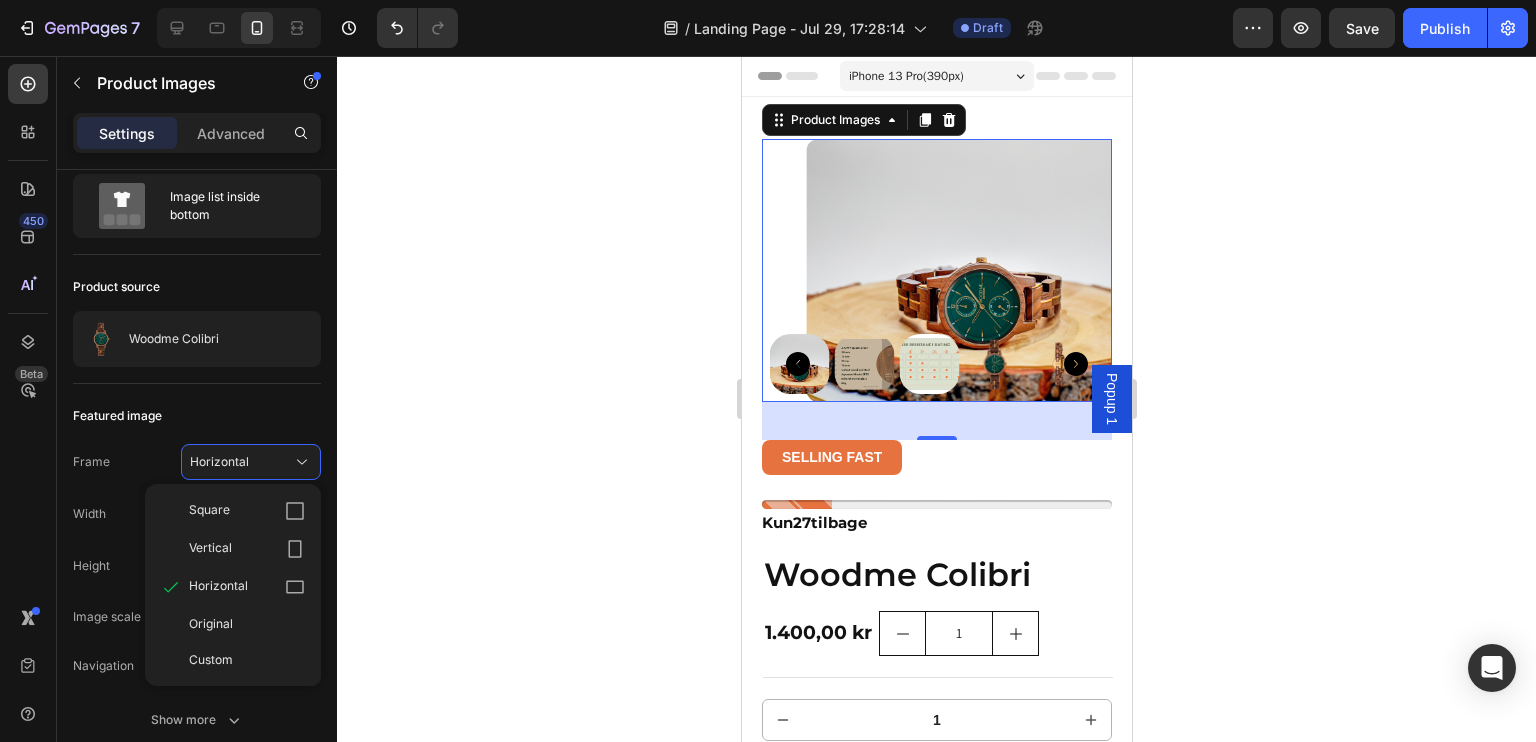 click at bounding box center [864, 364] 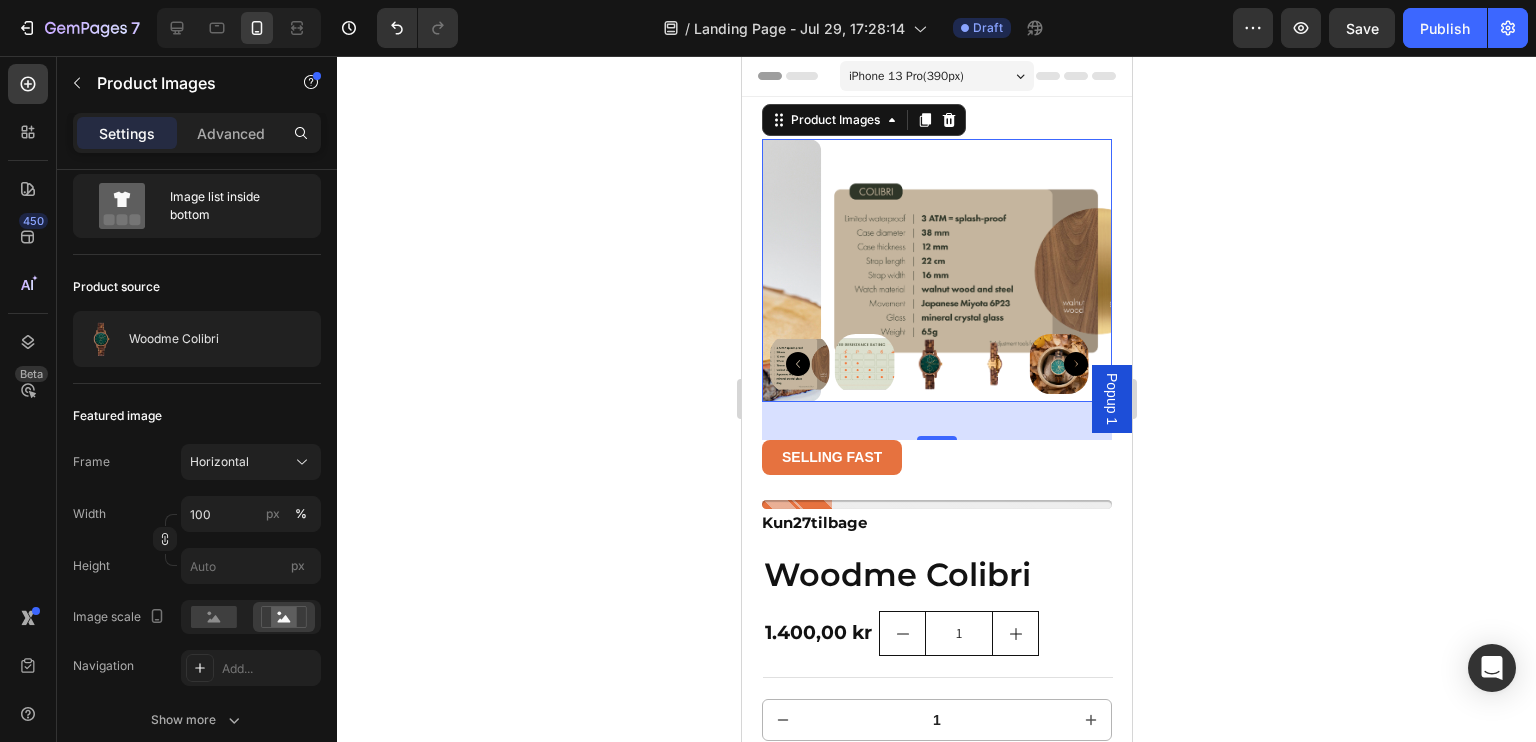 click at bounding box center [864, 364] 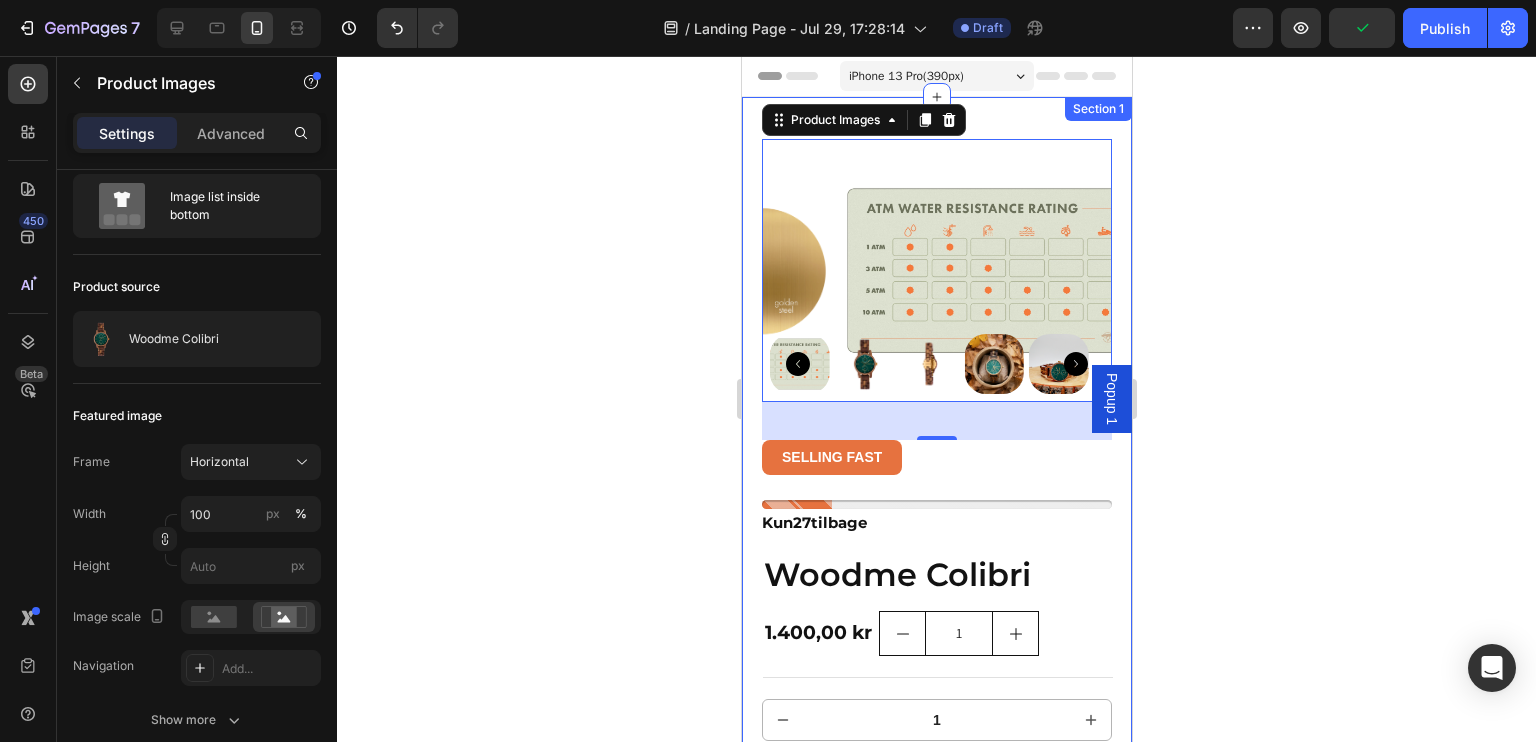 click 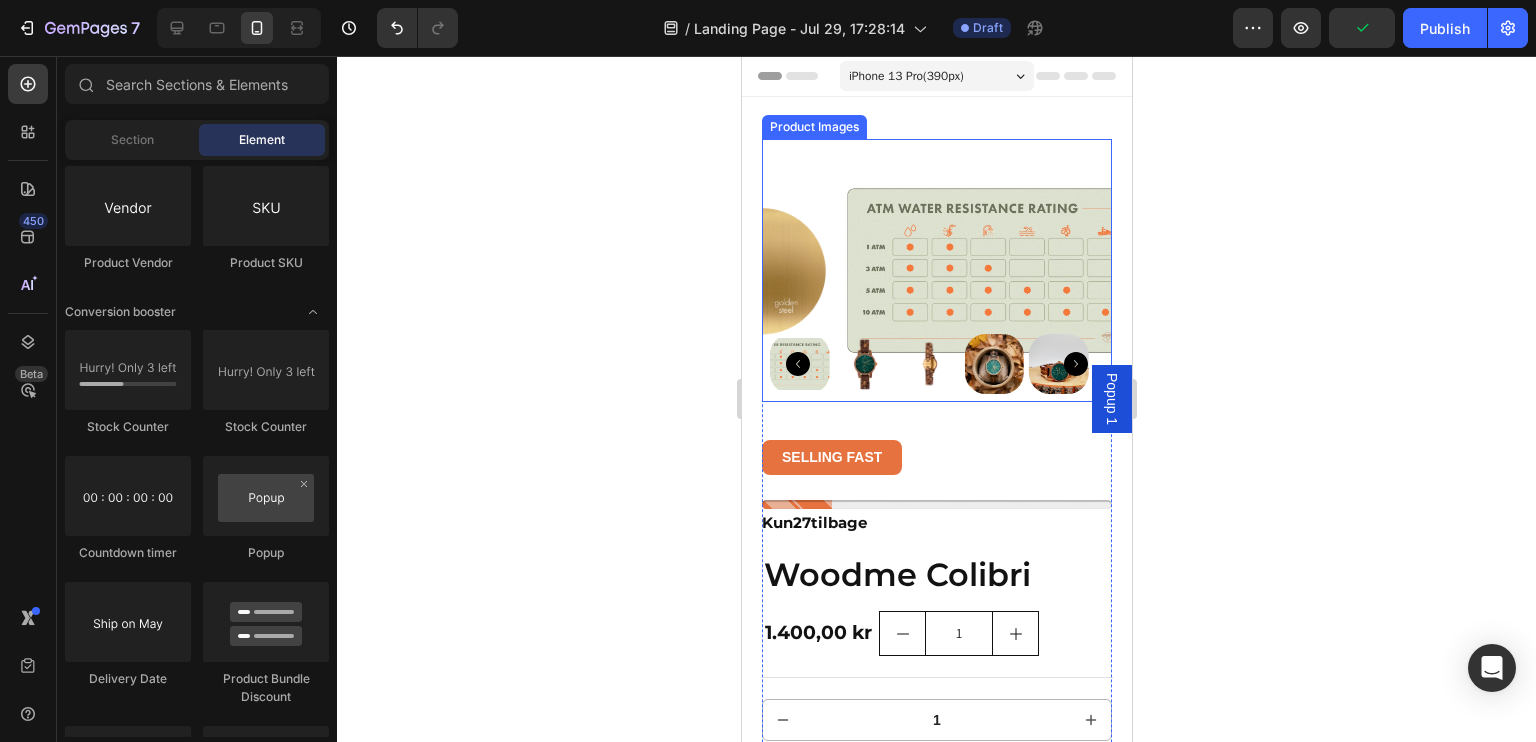 click at bounding box center [864, 364] 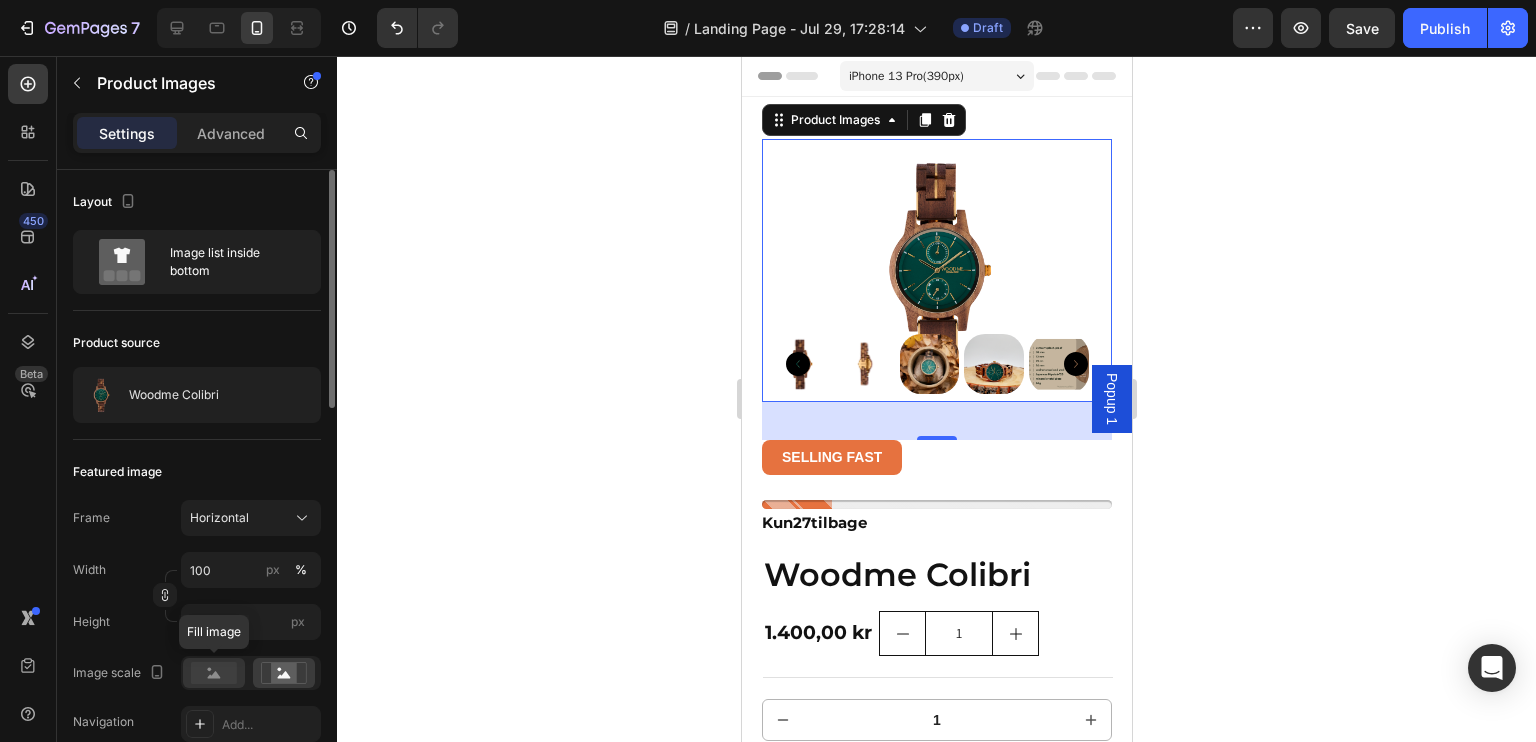 click 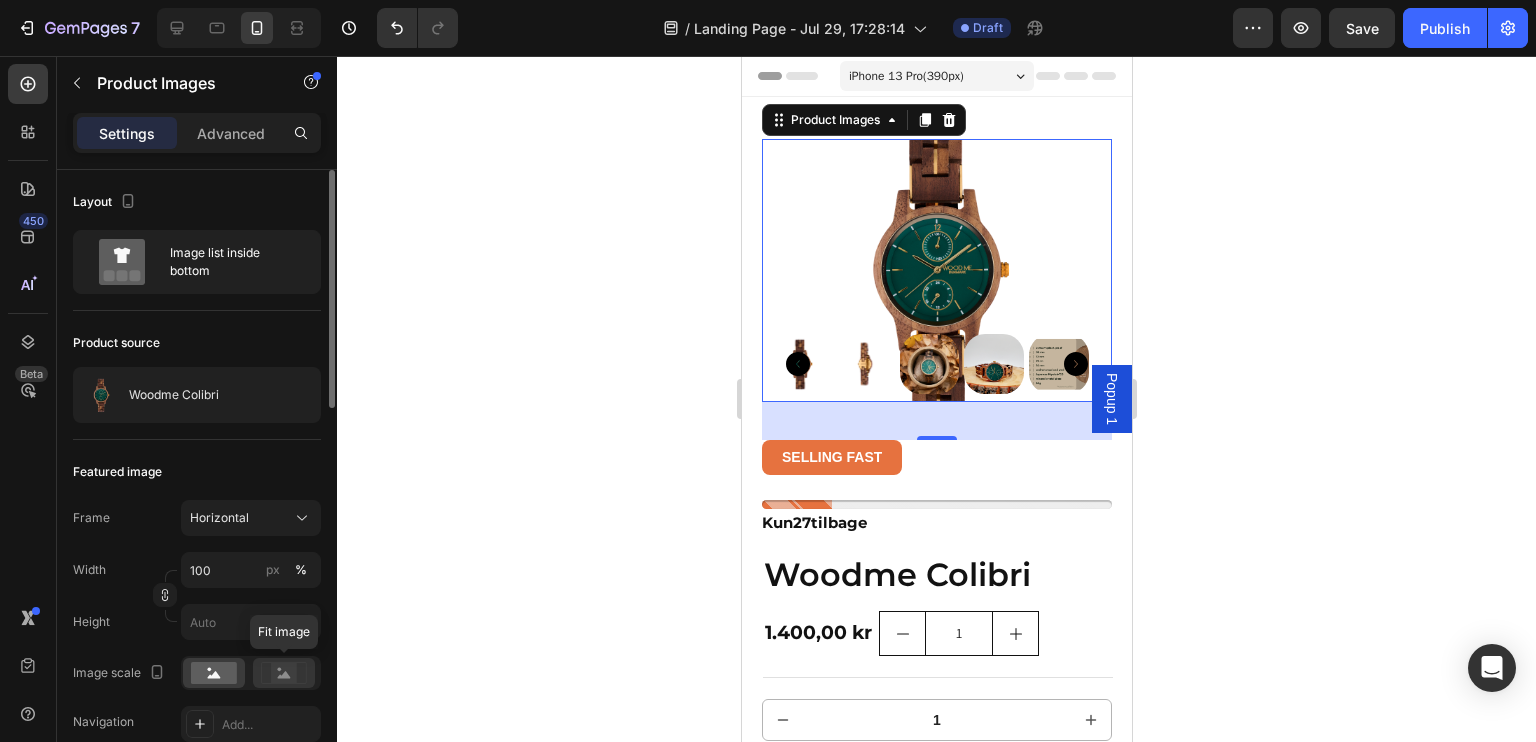 click 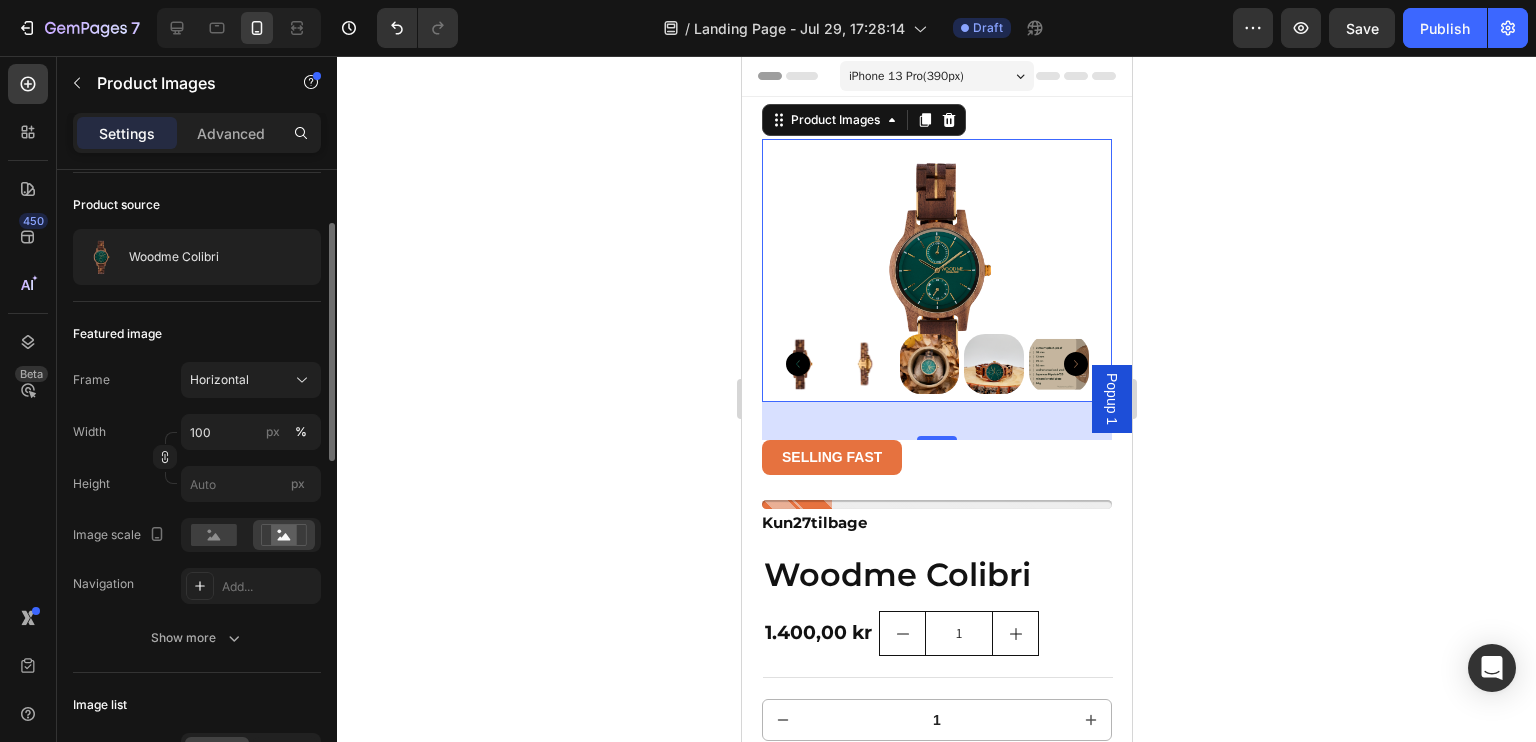 scroll, scrollTop: 139, scrollLeft: 0, axis: vertical 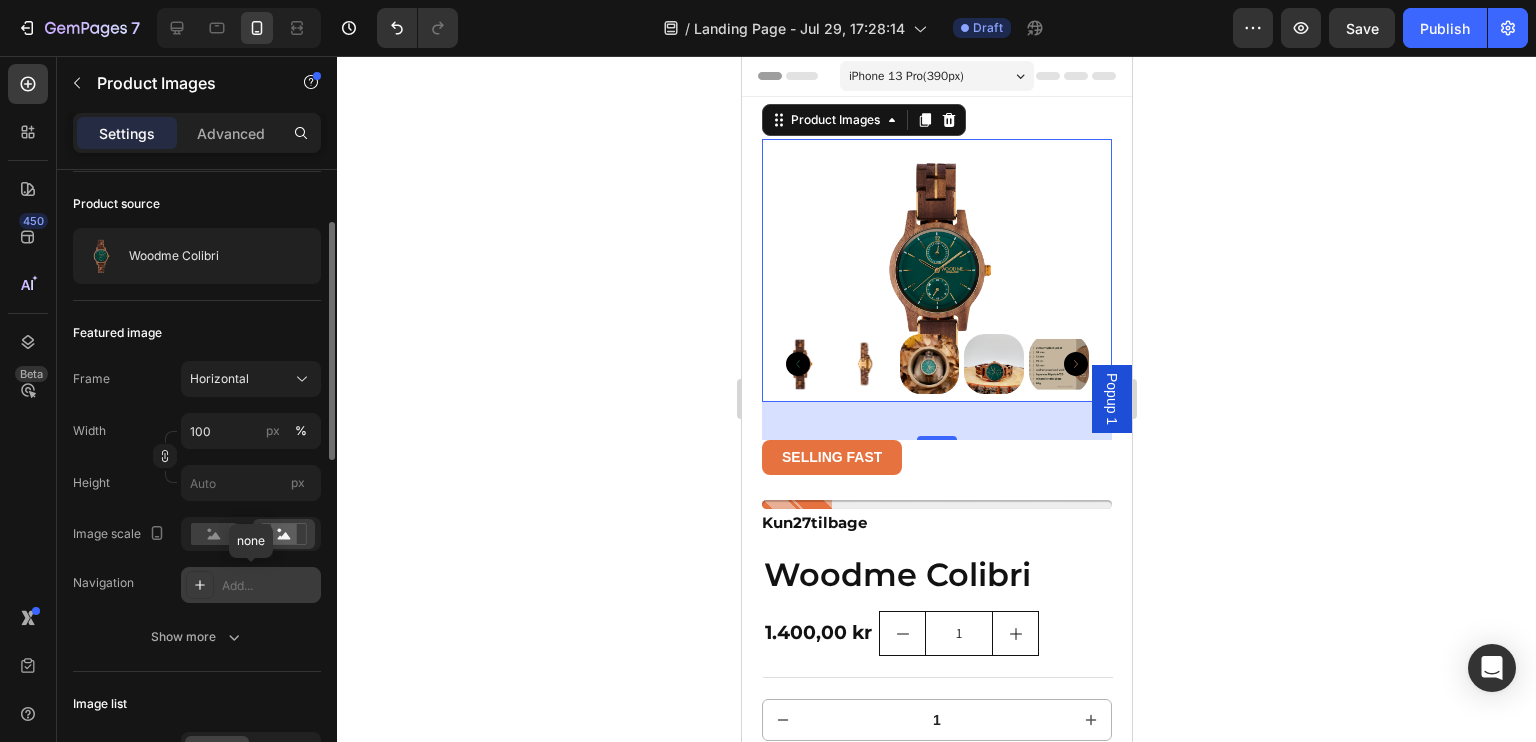 click at bounding box center [200, 585] 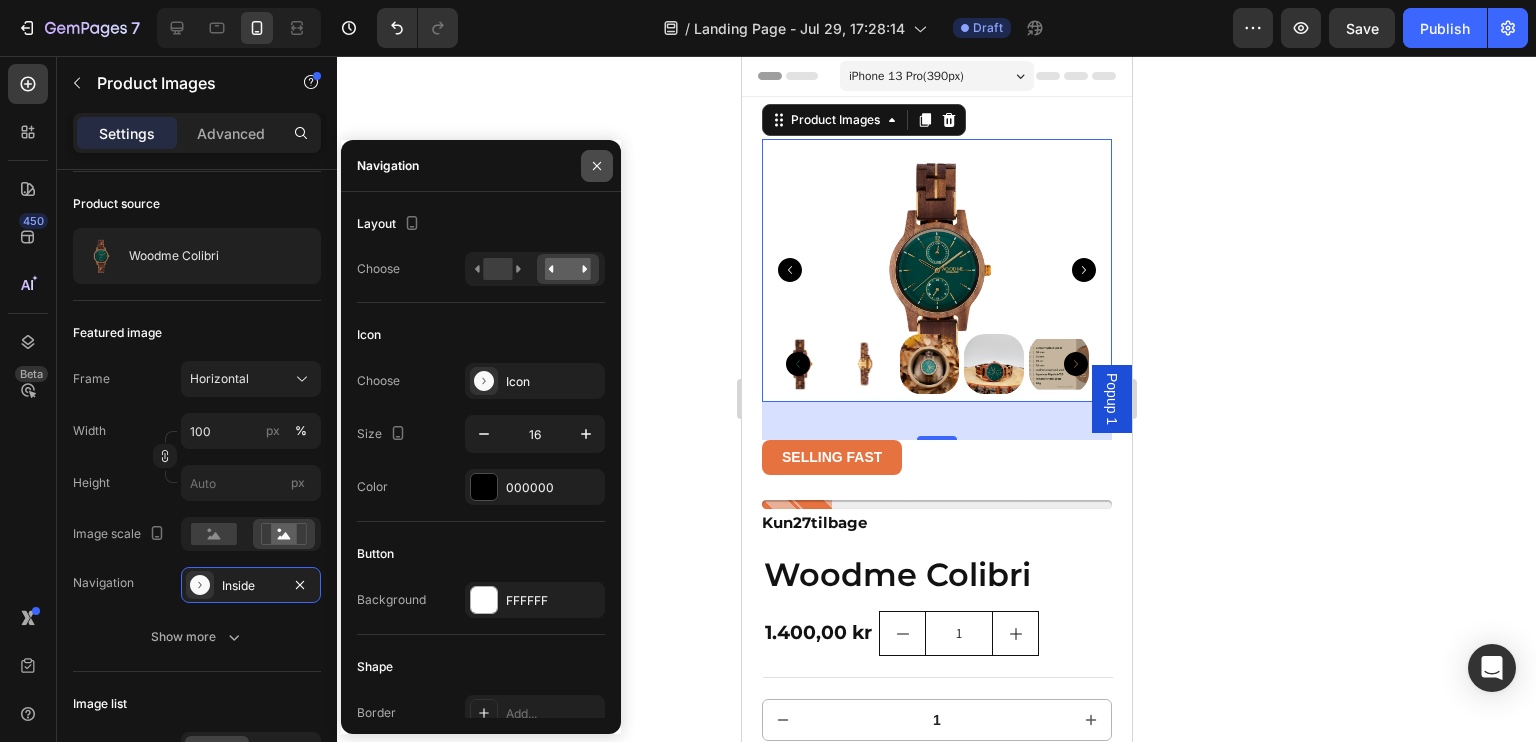click at bounding box center (597, 166) 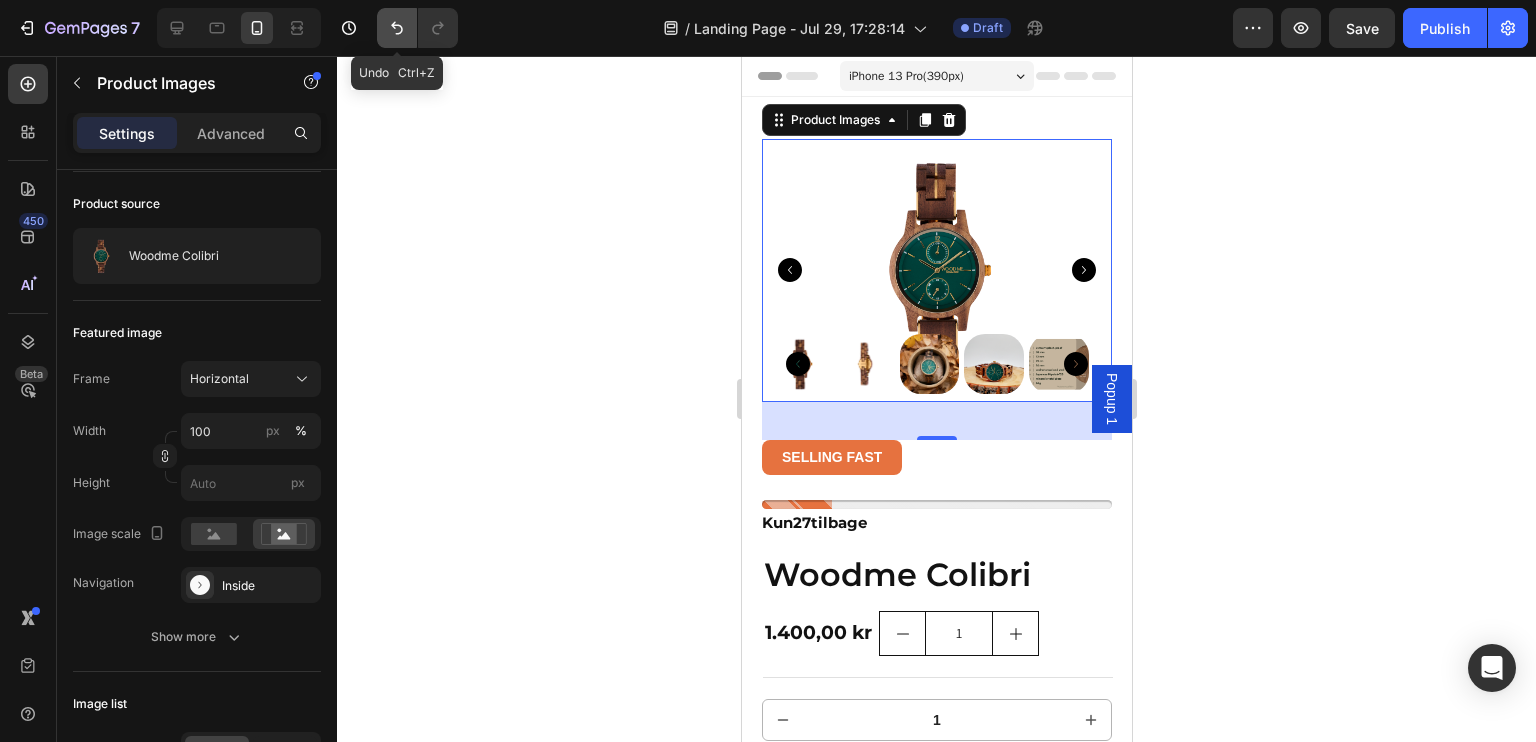 click 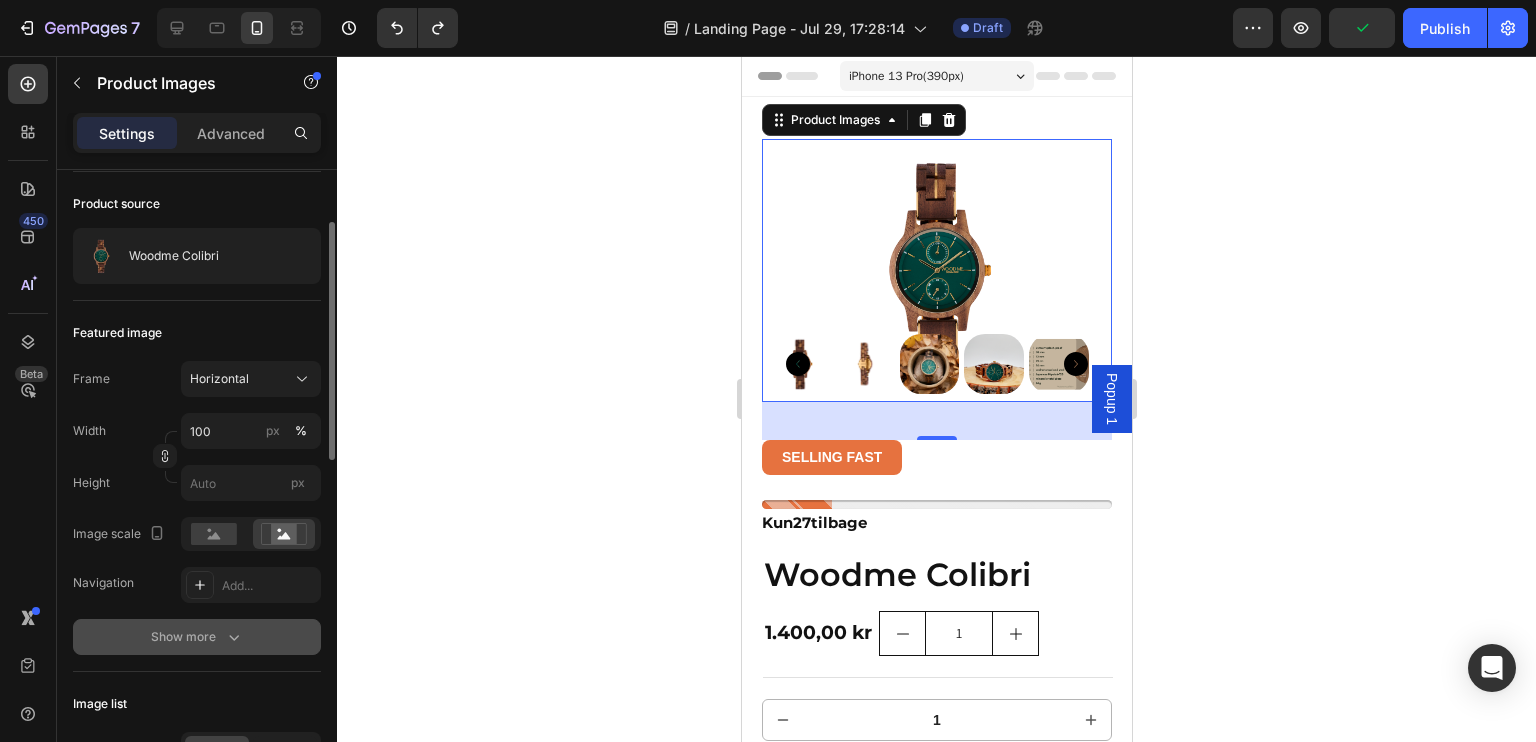 click on "Show more" at bounding box center [197, 637] 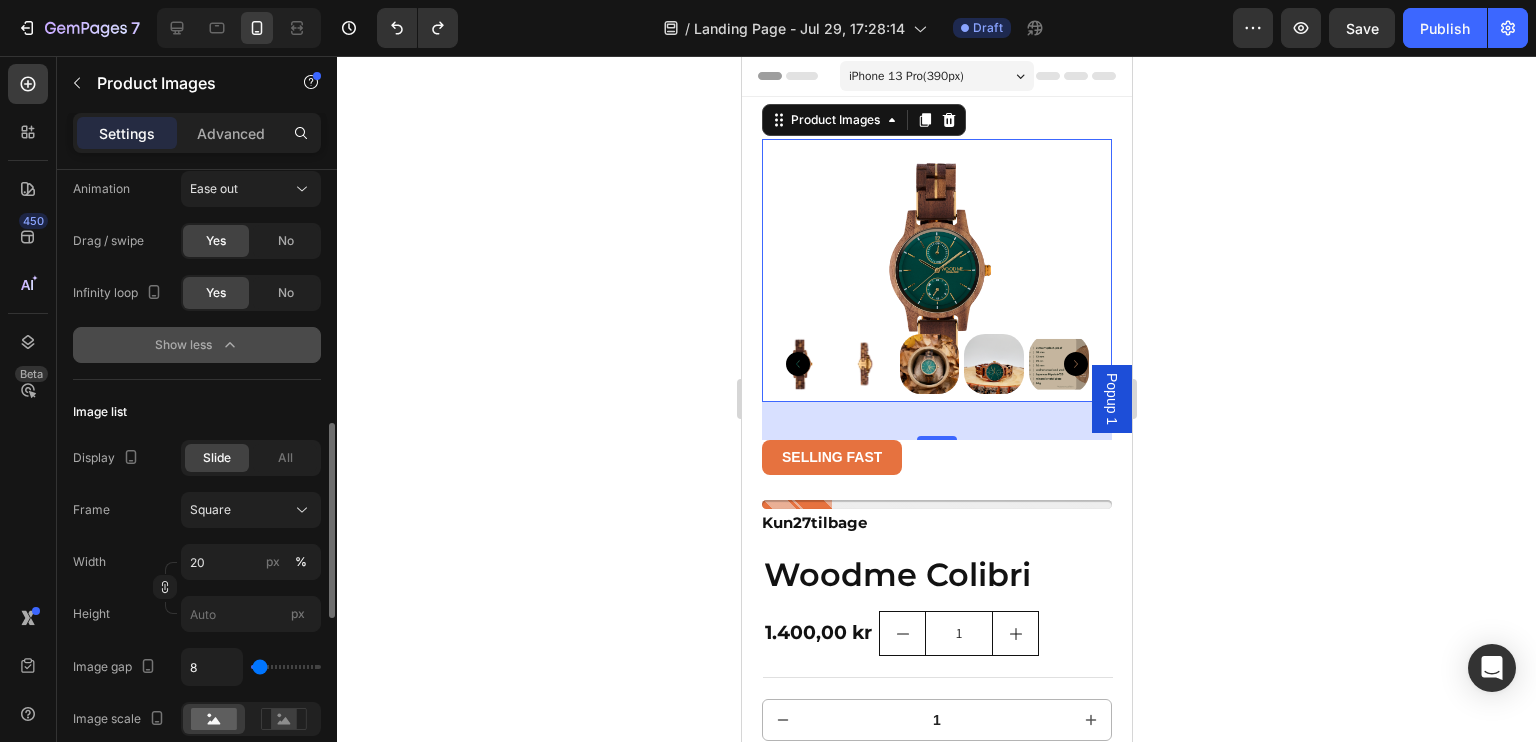 scroll, scrollTop: 802, scrollLeft: 0, axis: vertical 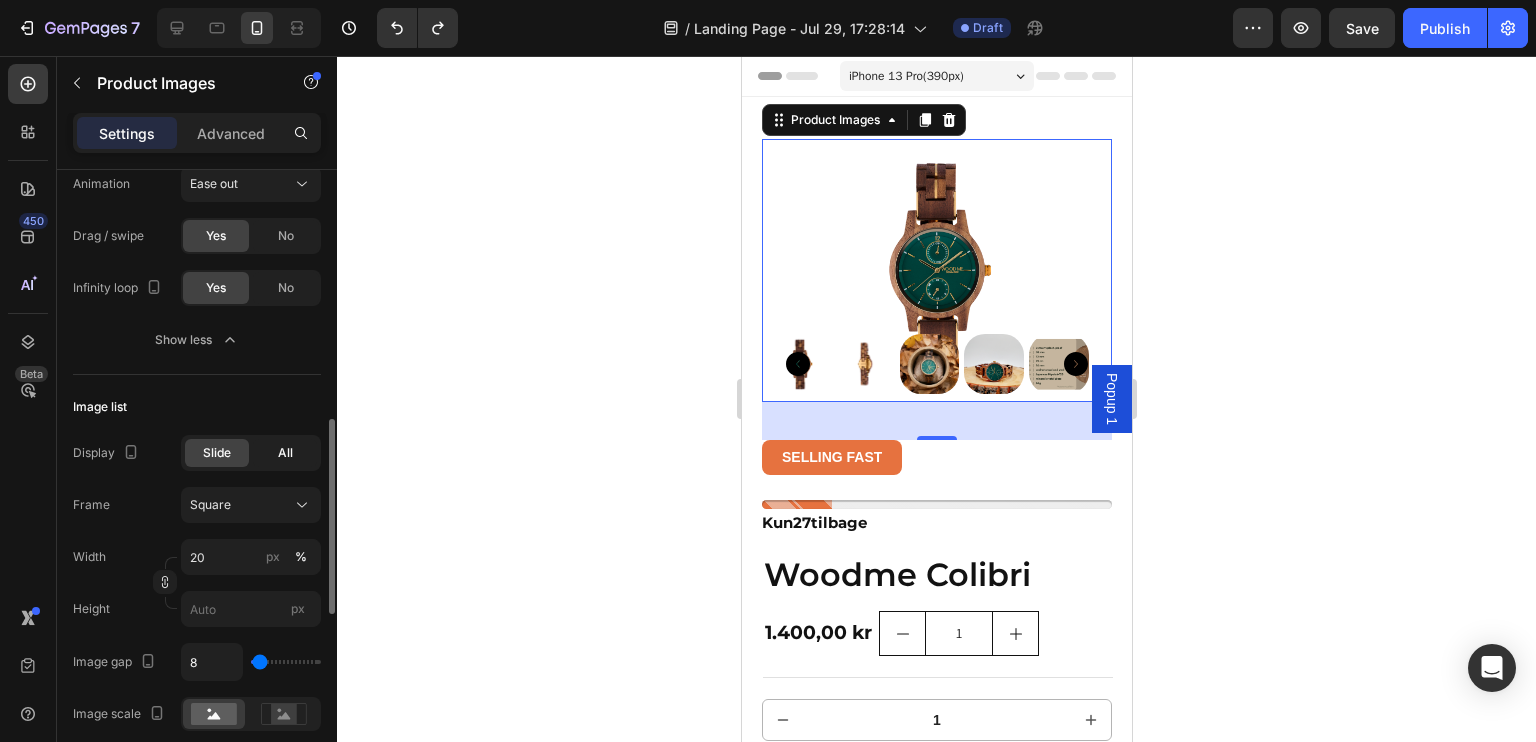 click on "All" 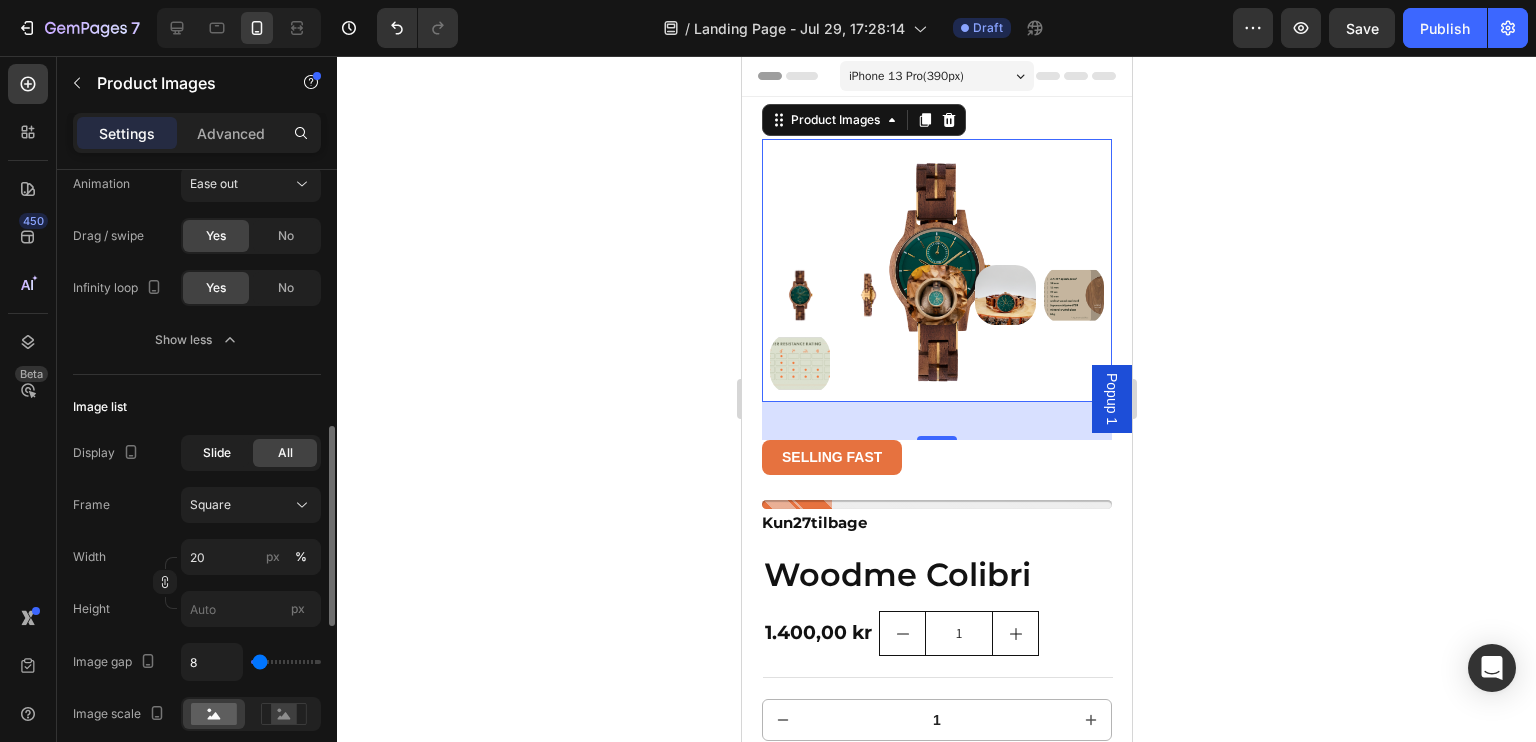 click on "Slide" 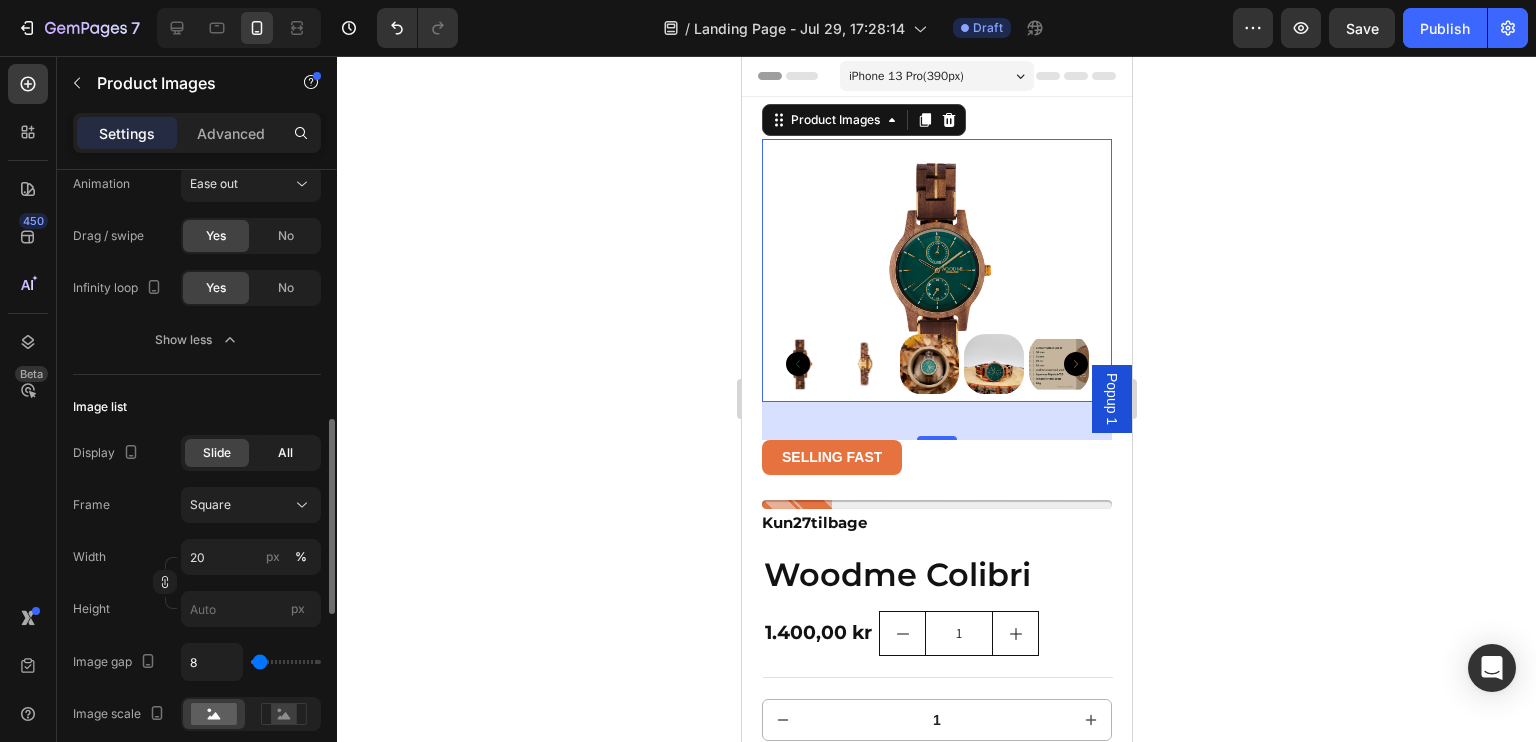 click on "All" 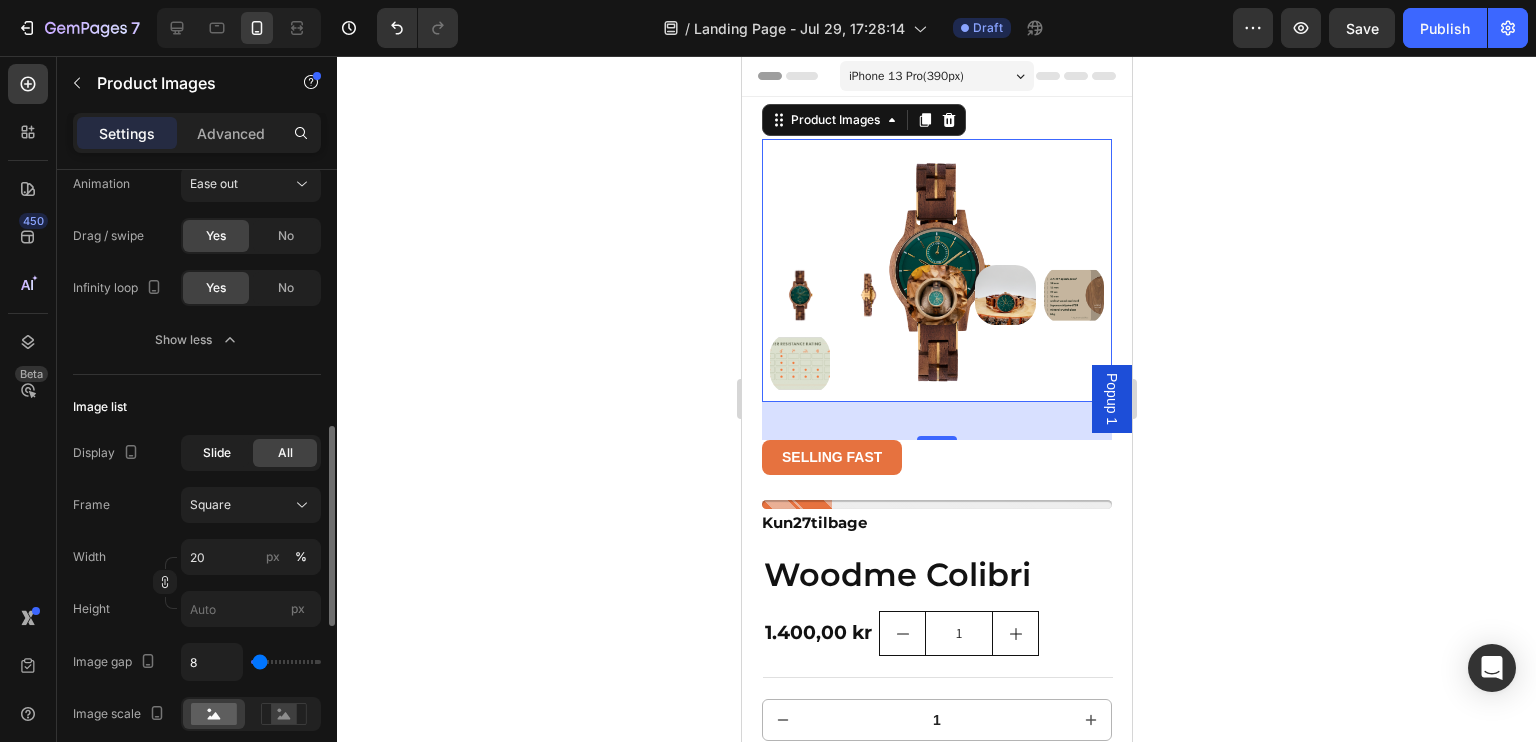 click on "Slide" 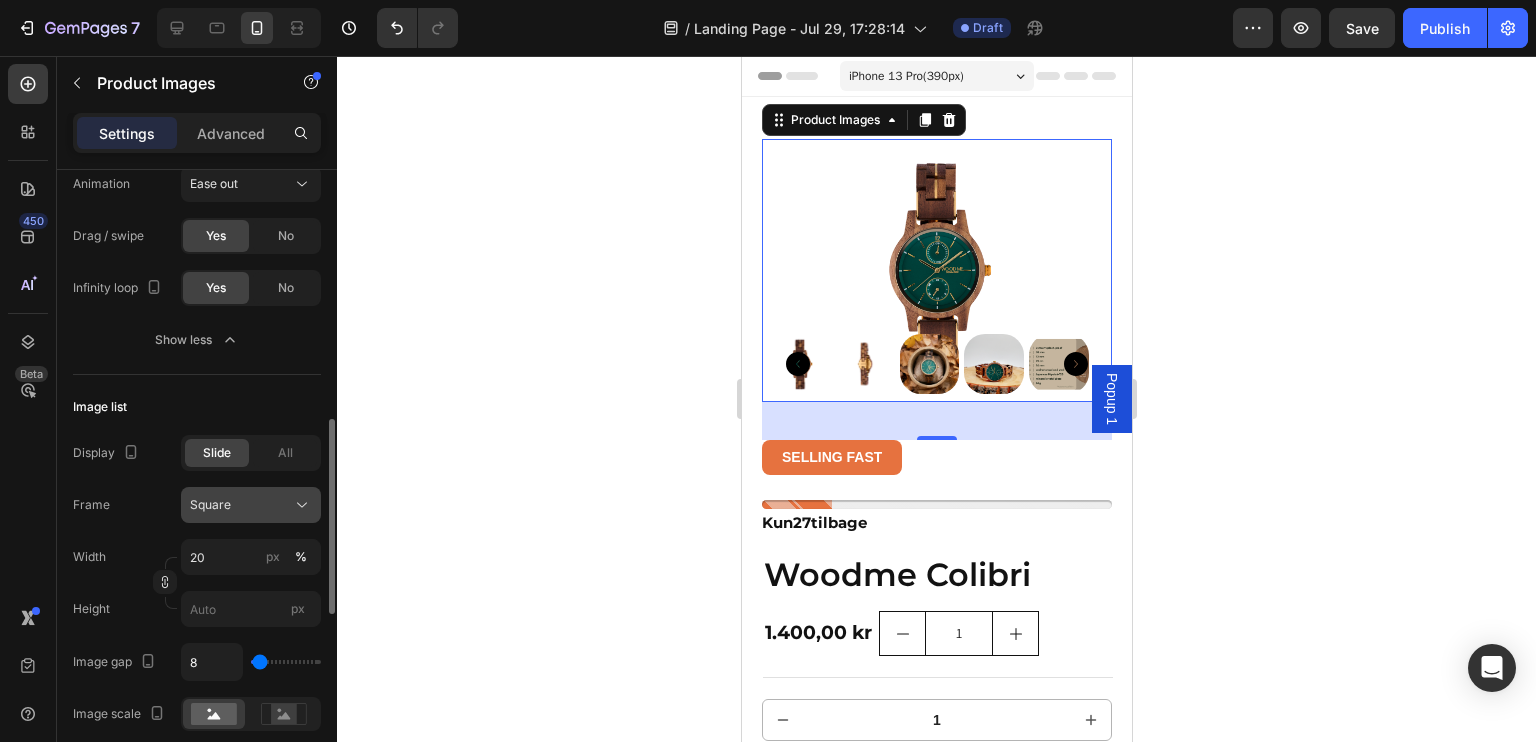 click on "Square" at bounding box center (251, 505) 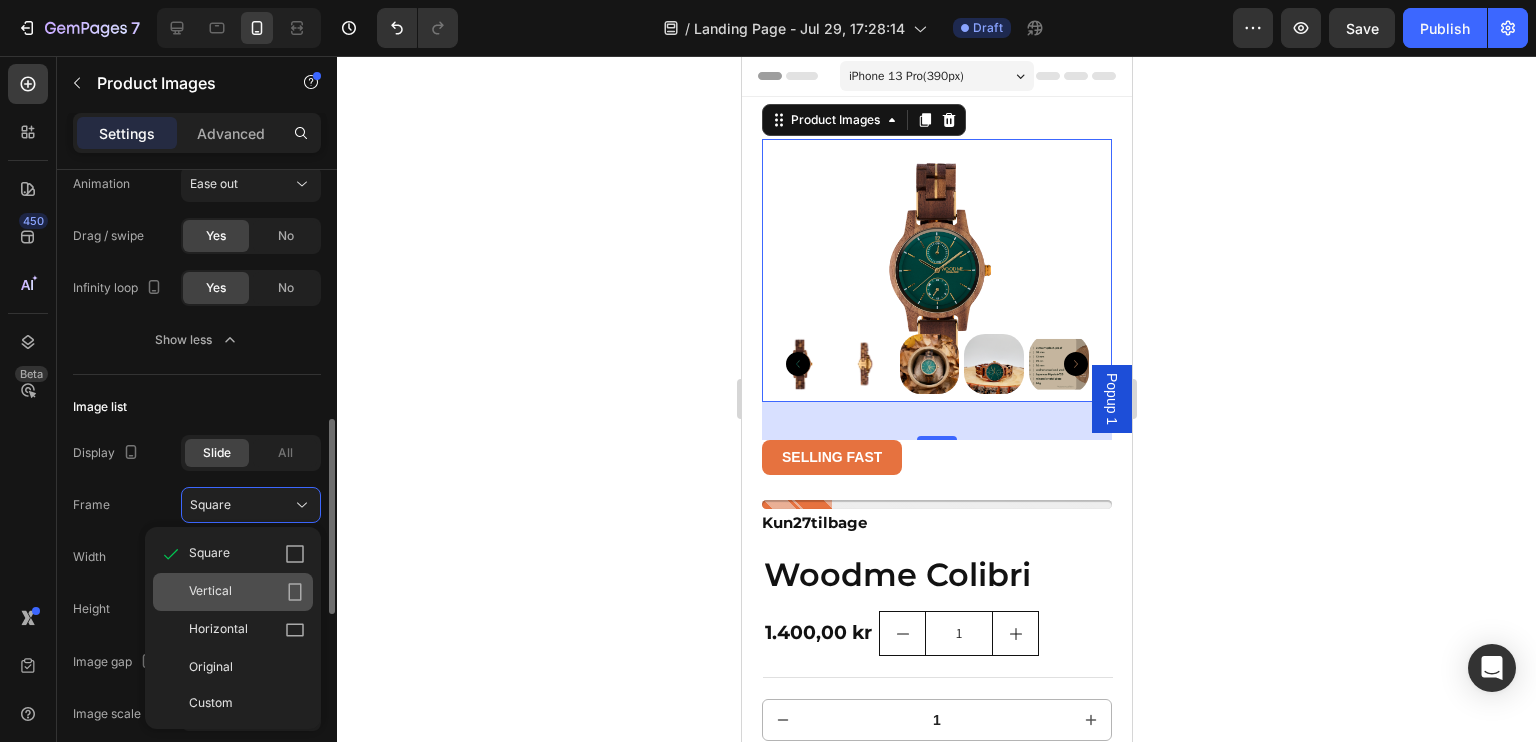 click on "Vertical" at bounding box center [247, 592] 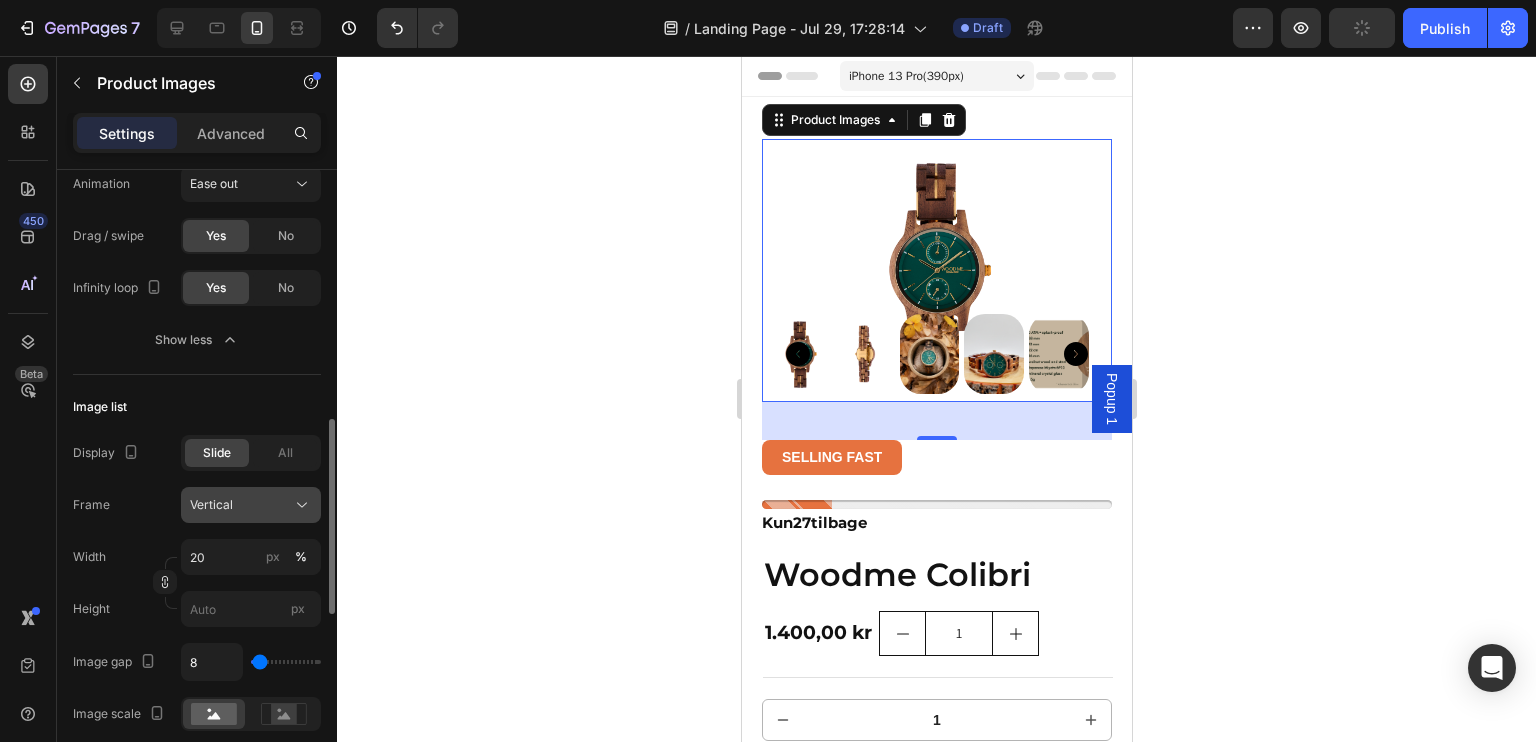 click on "Vertical" 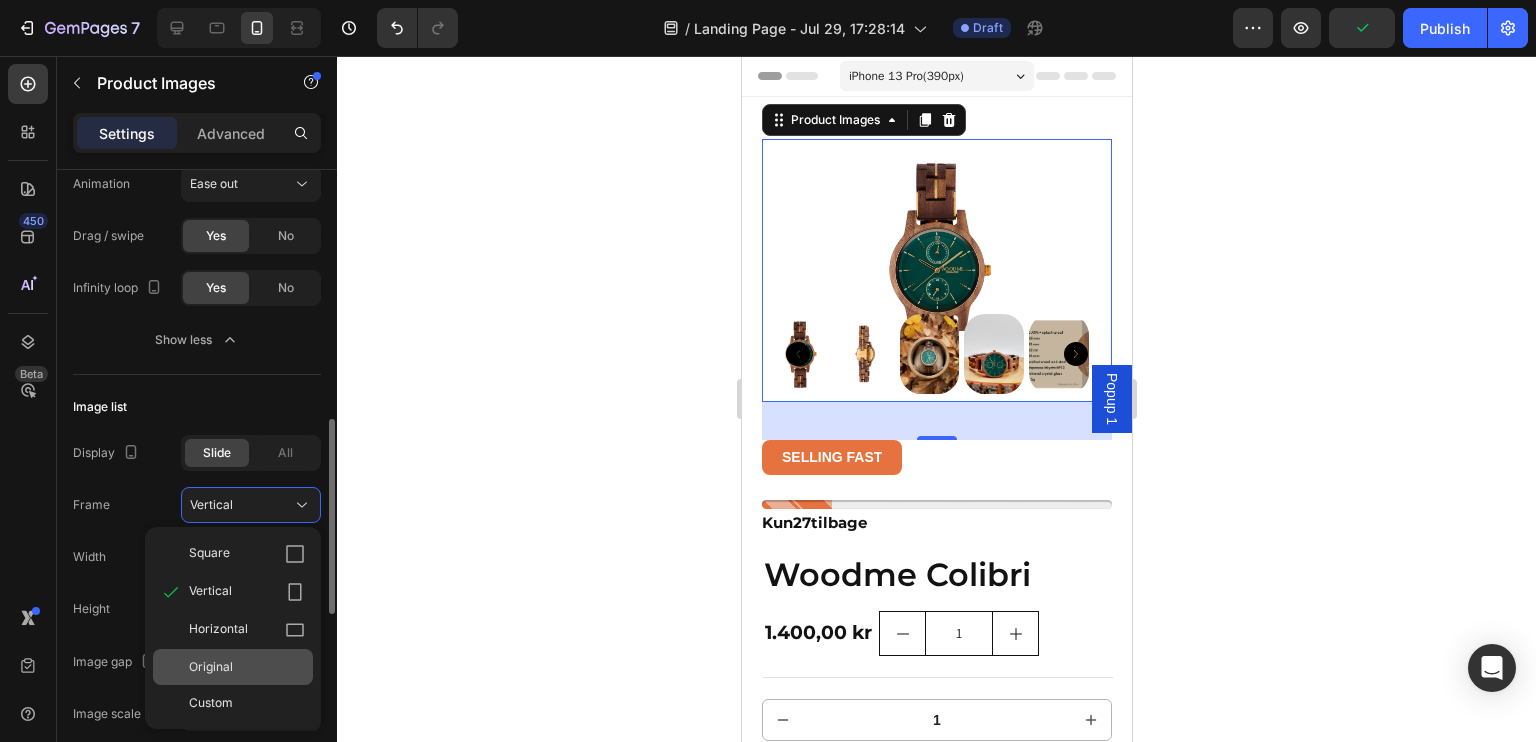 click on "Original" at bounding box center [211, 667] 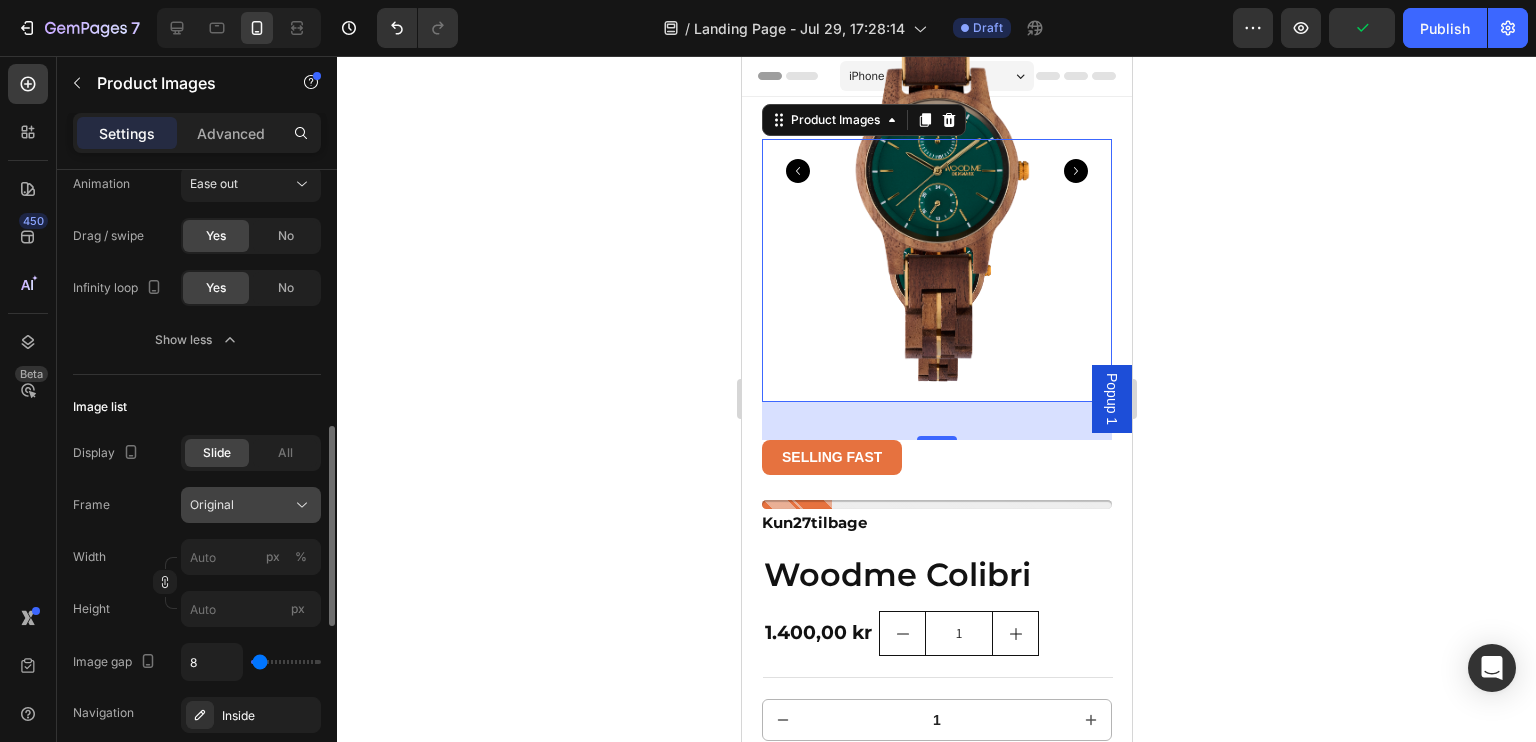 click on "Original" 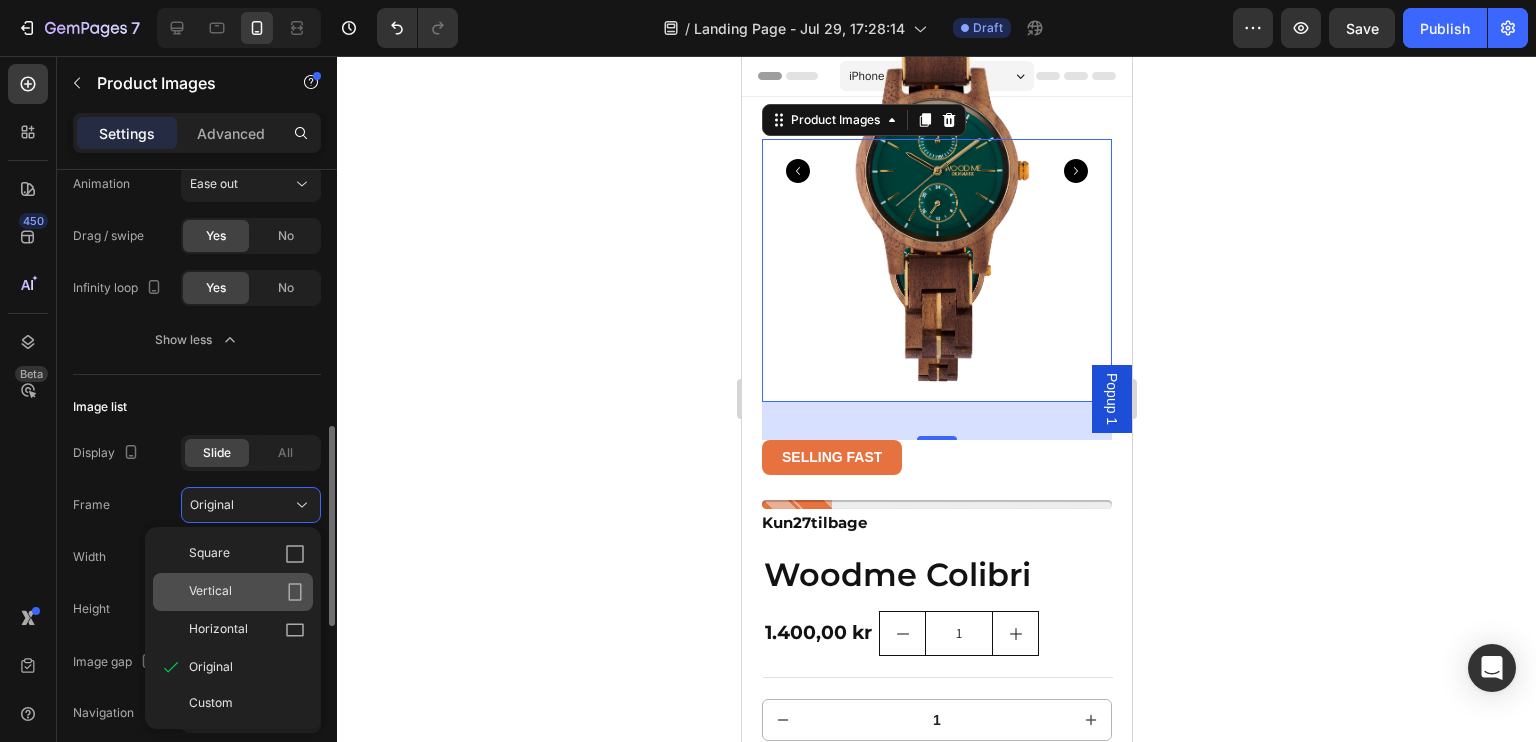 click on "Vertical" at bounding box center [210, 592] 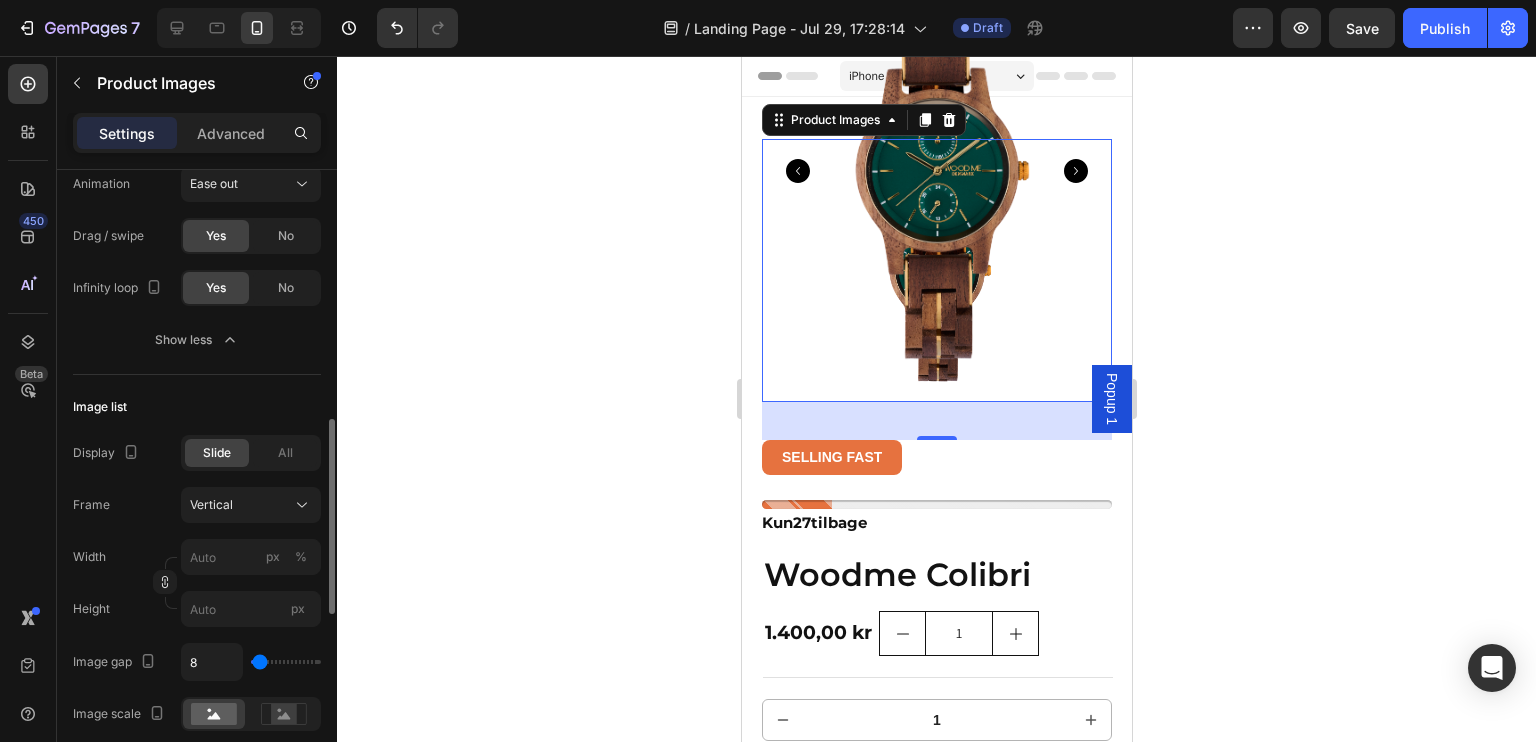click on "Frame Vertical Width px % Height px" 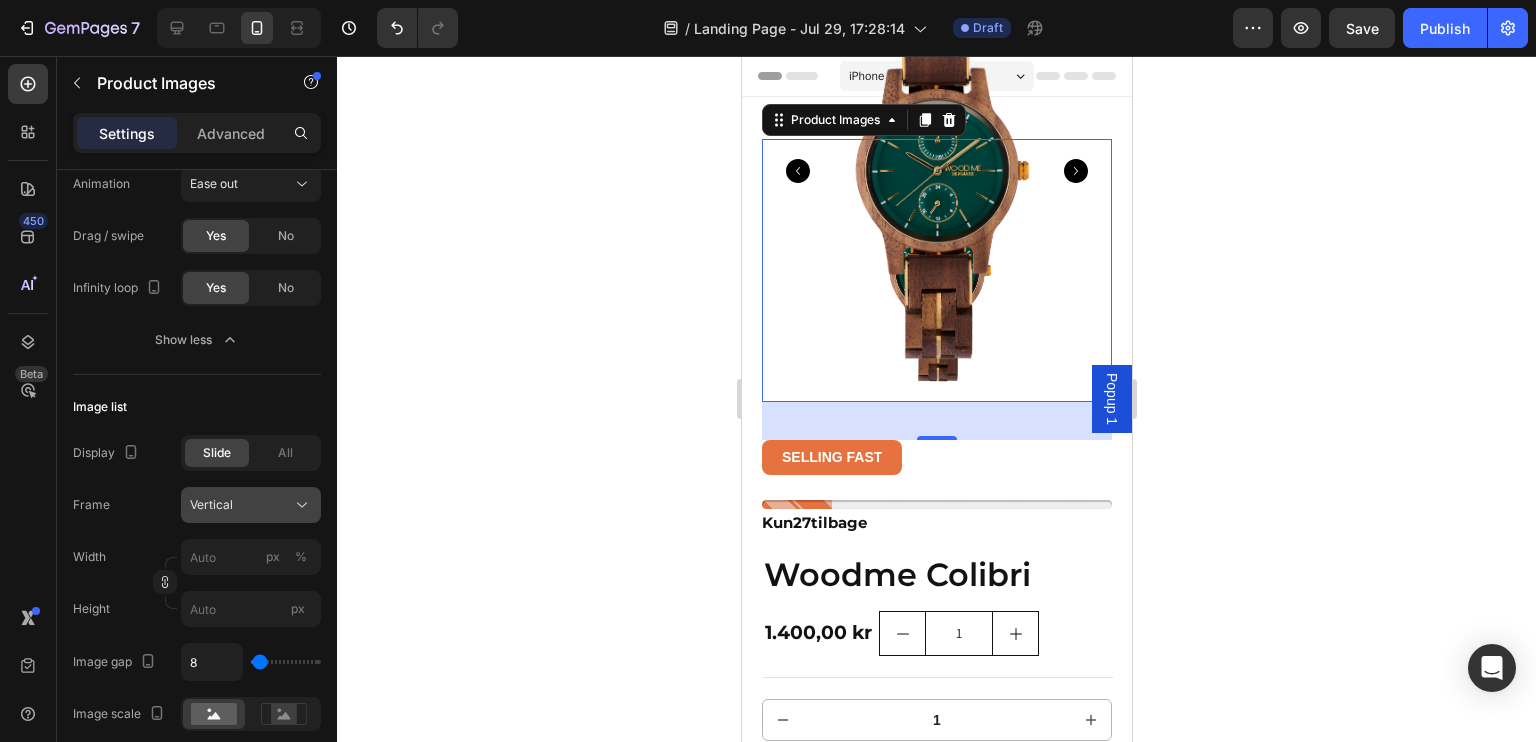 click on "Vertical" 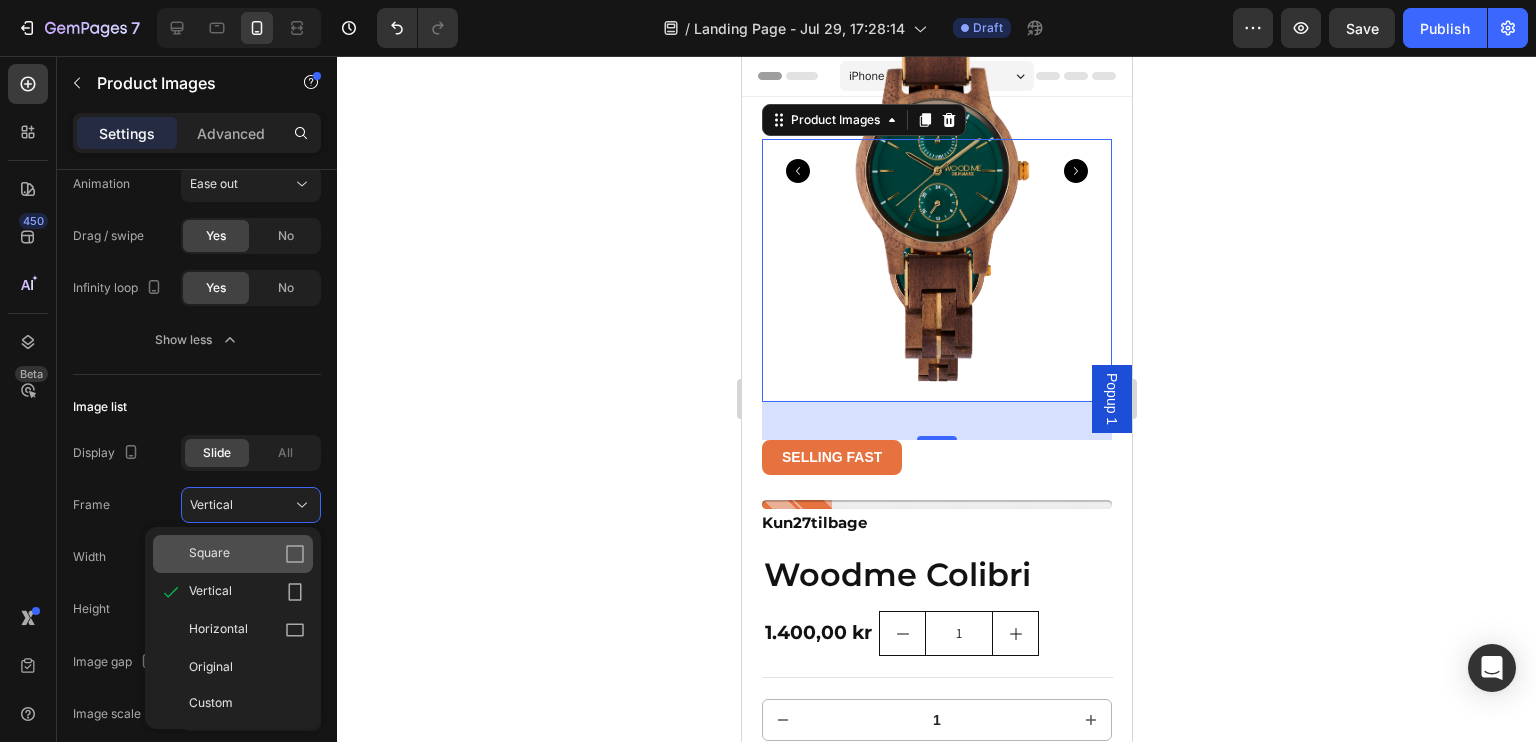 click on "Square" at bounding box center (247, 554) 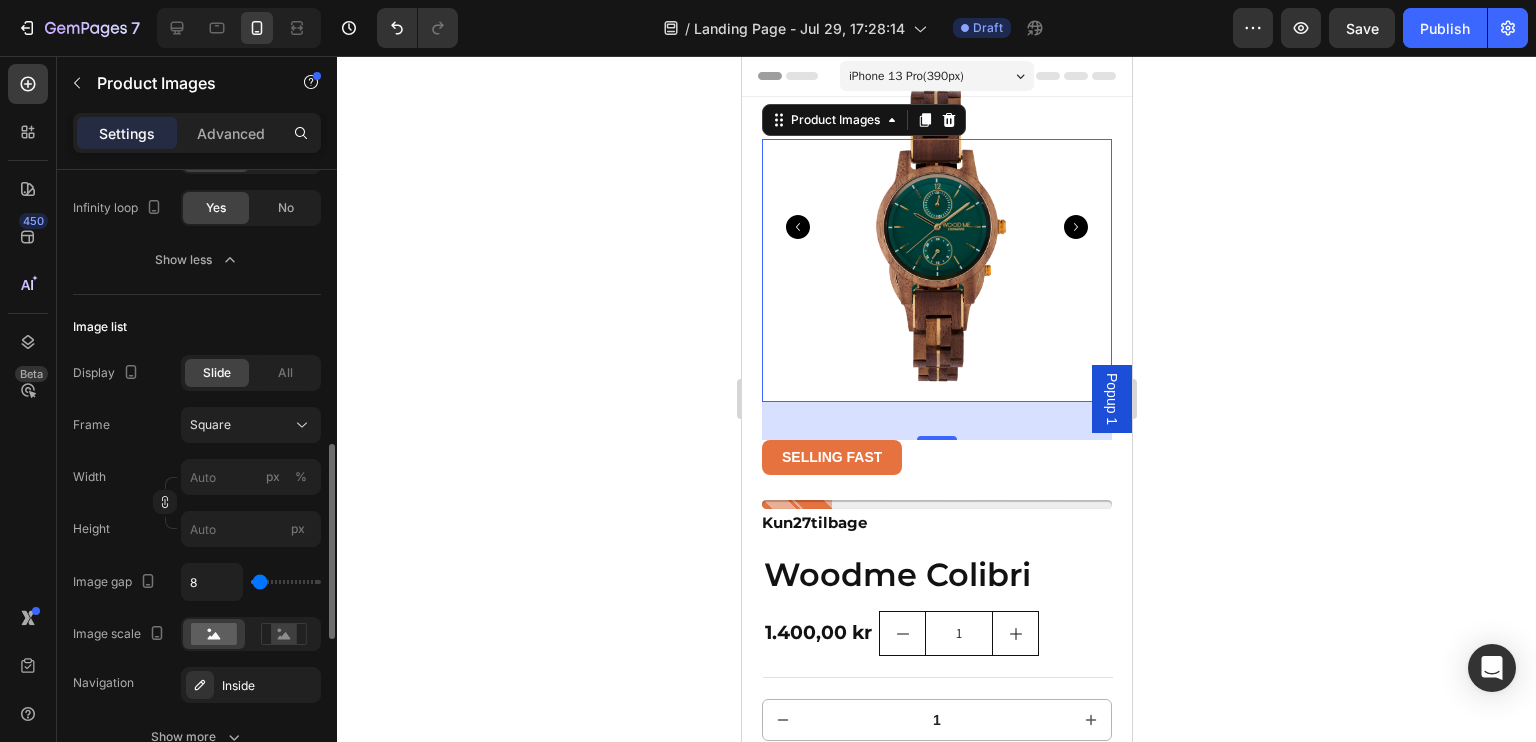 scroll, scrollTop: 883, scrollLeft: 0, axis: vertical 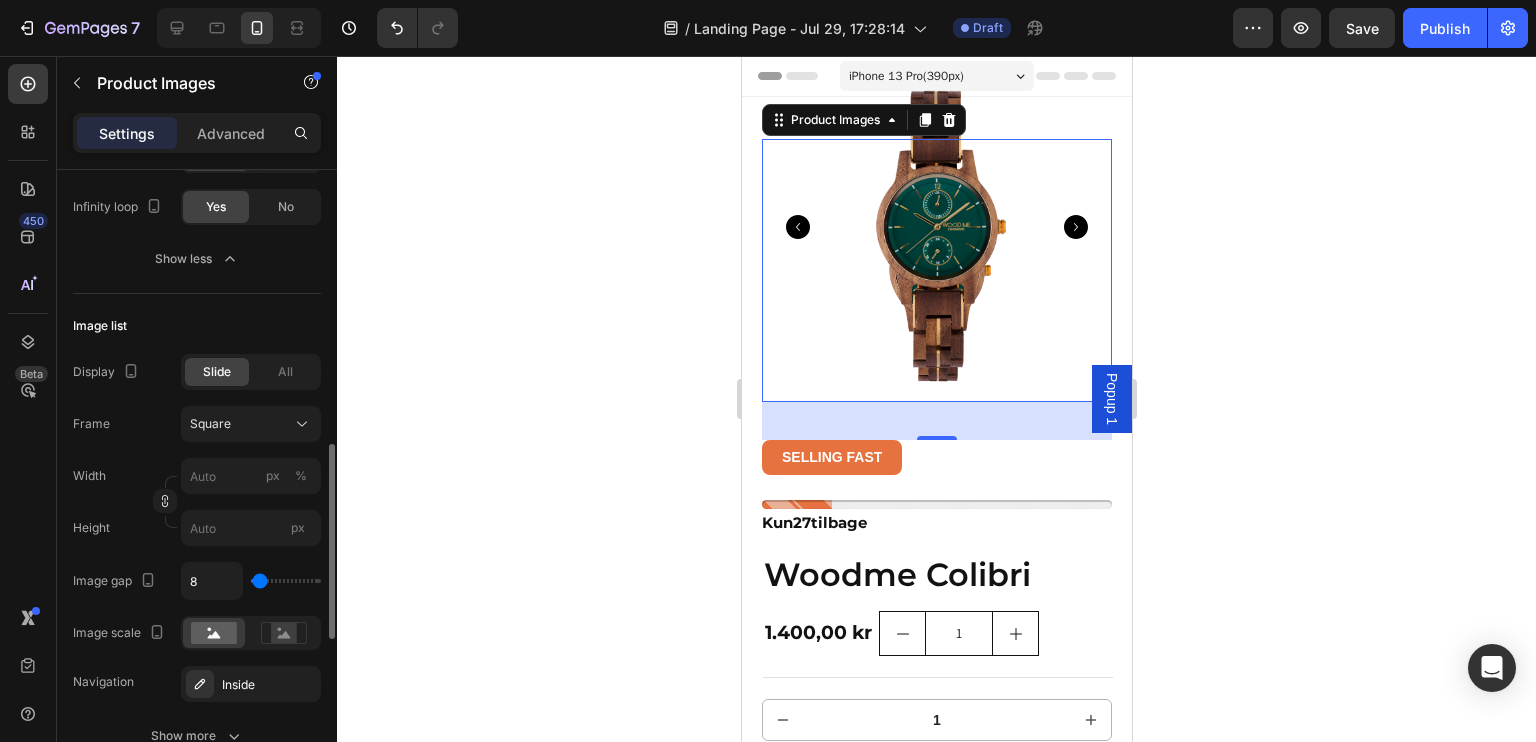 type on "0" 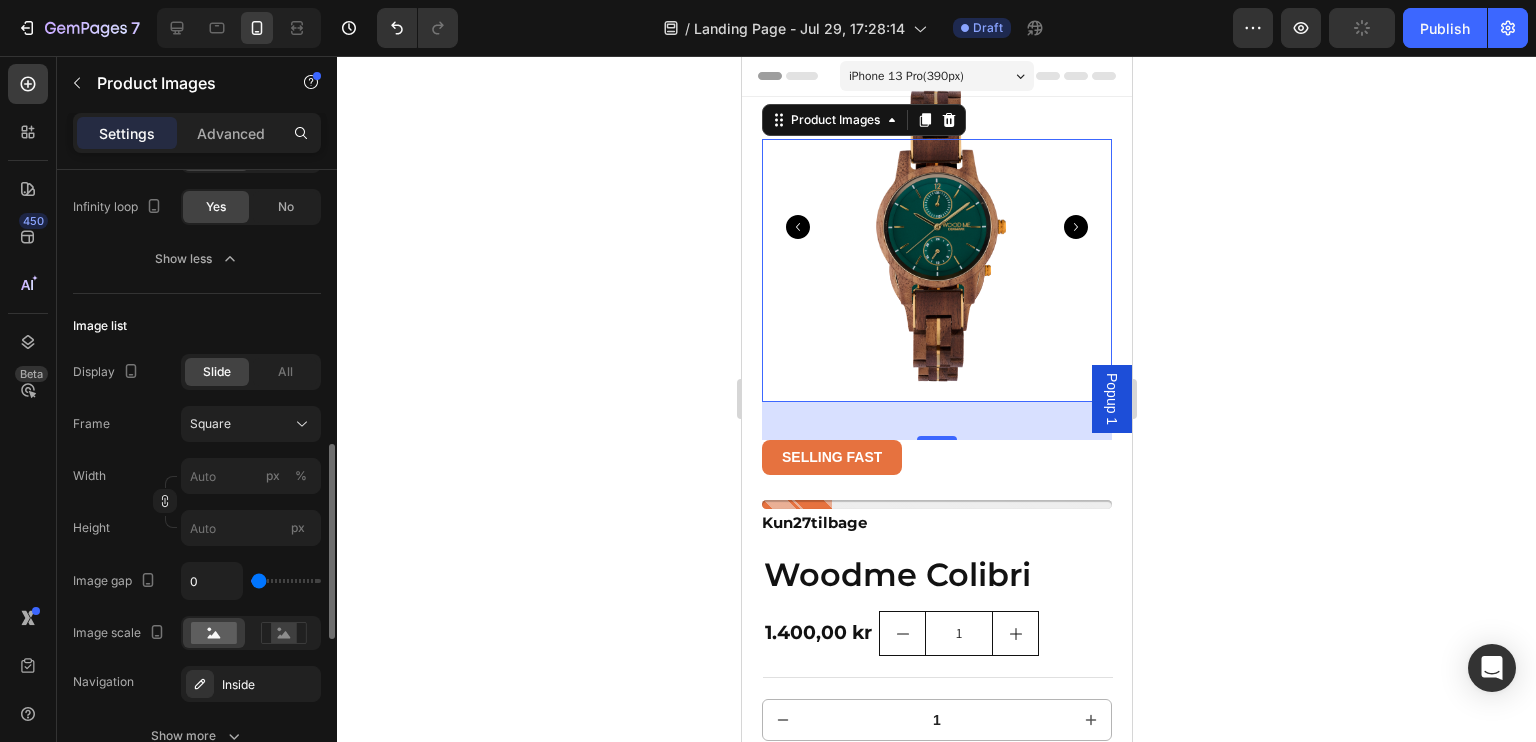 type on "0" 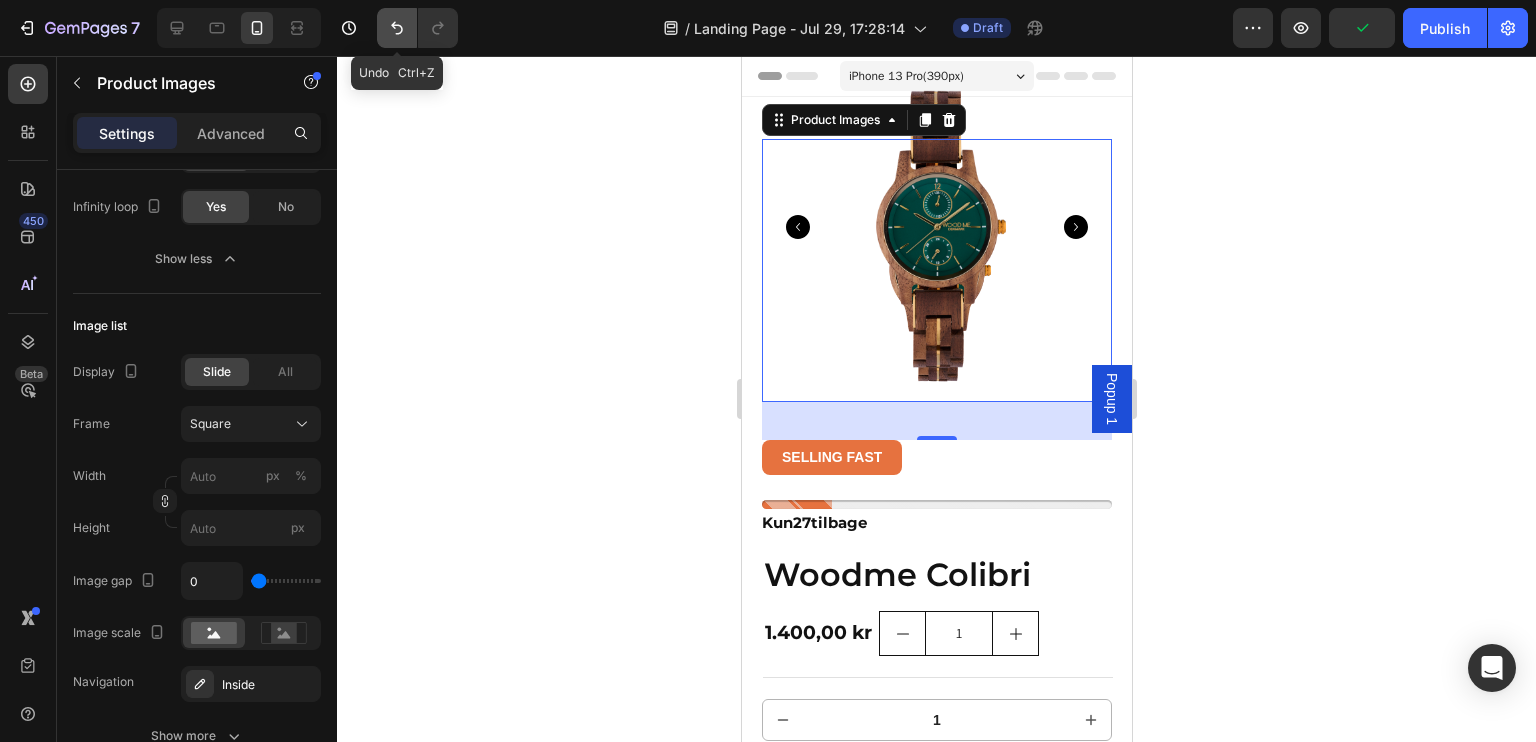 click 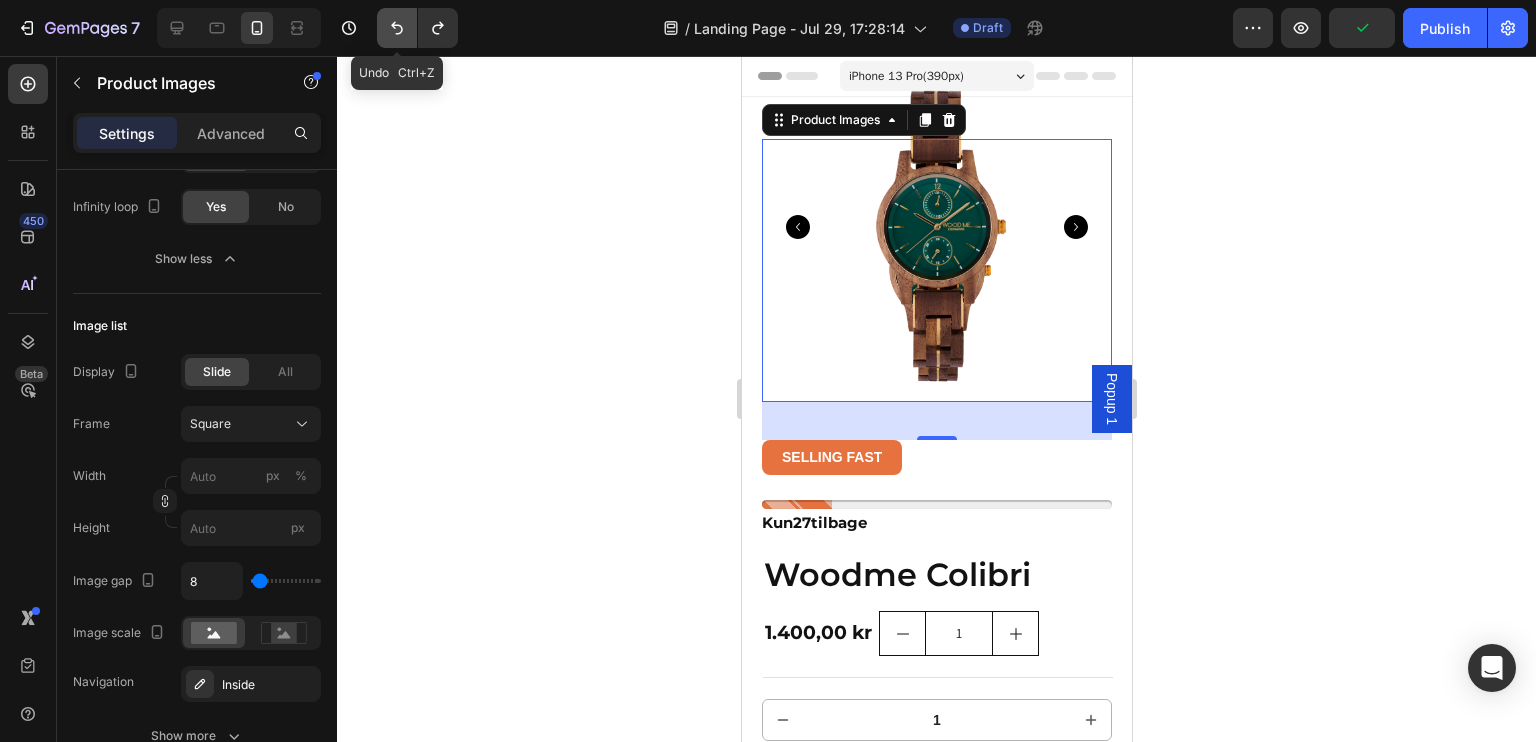 click 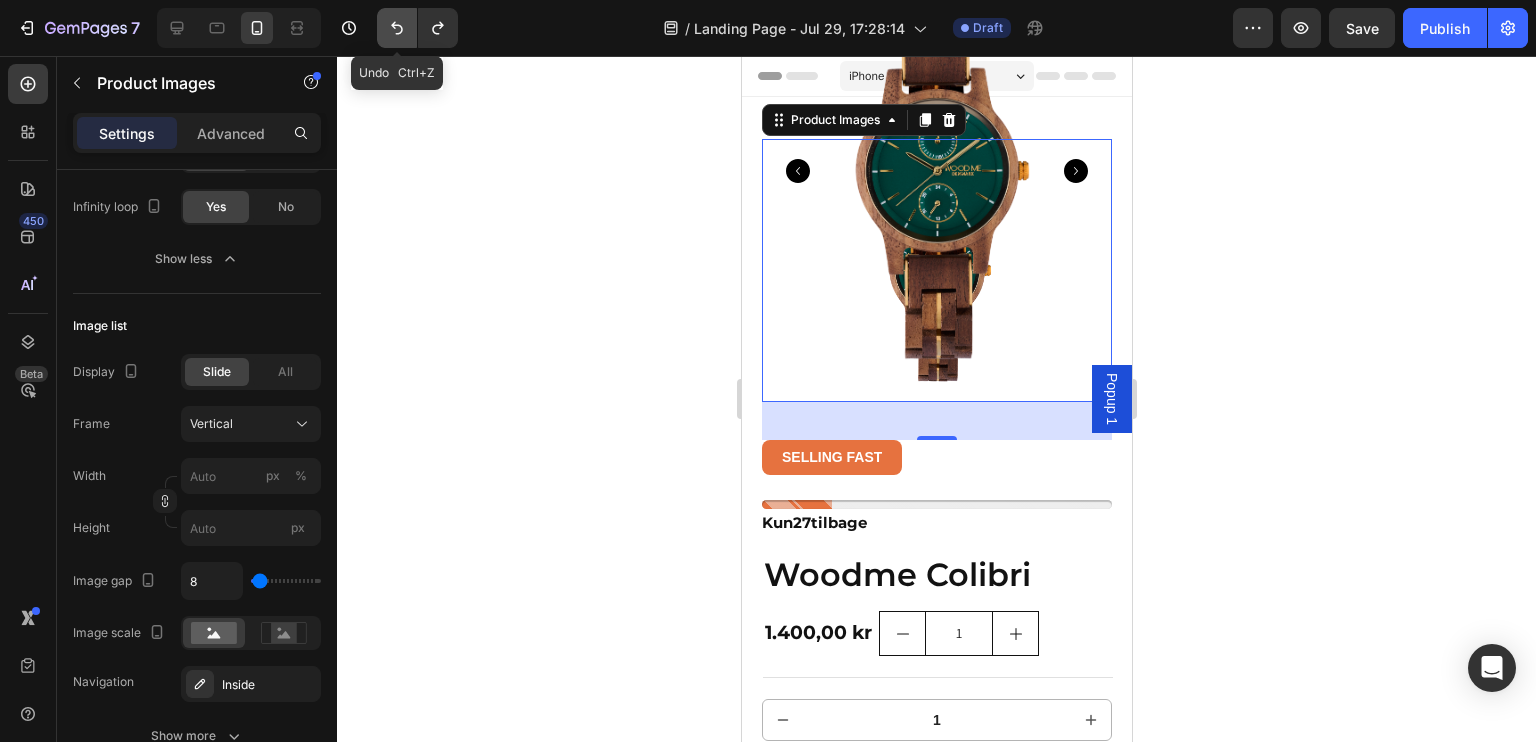 click 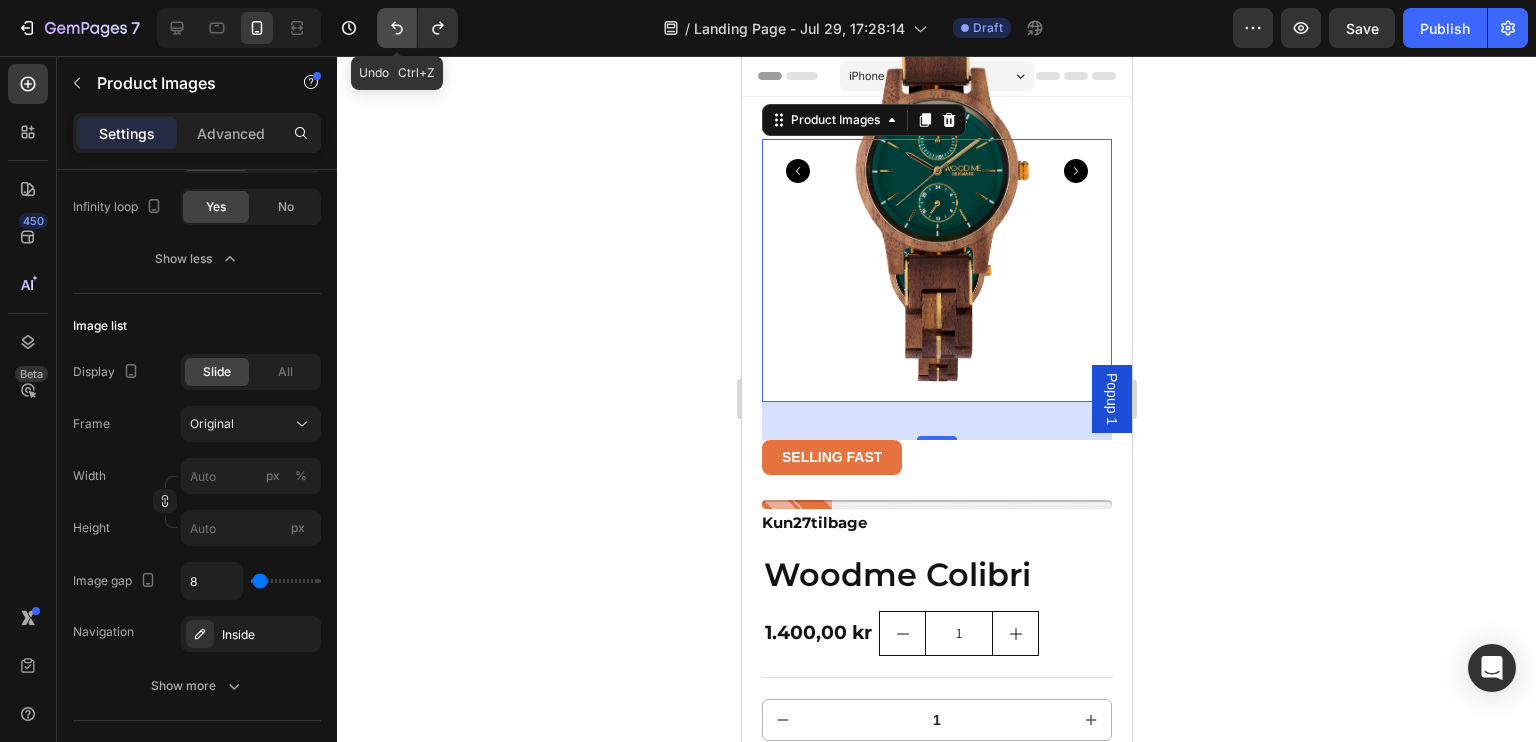click 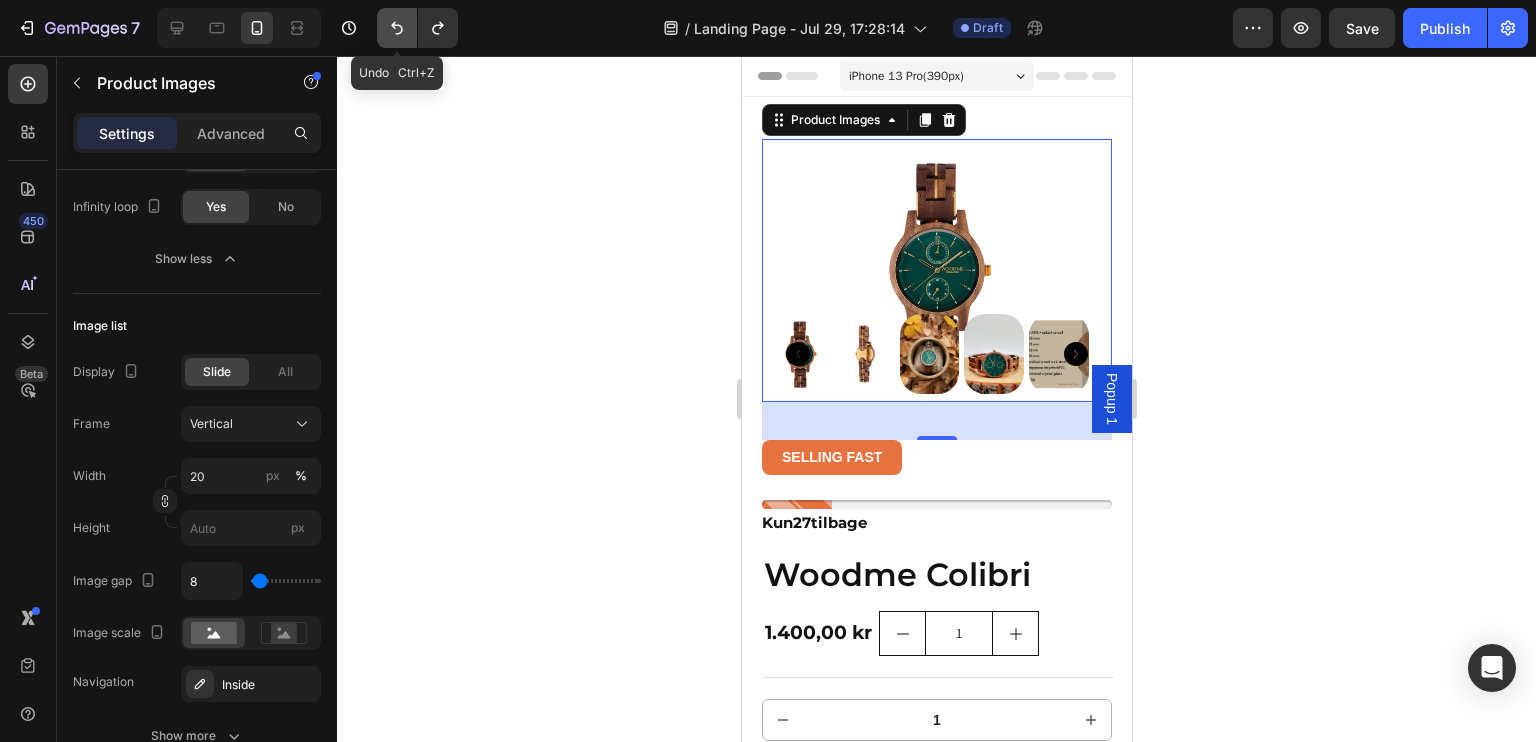 click 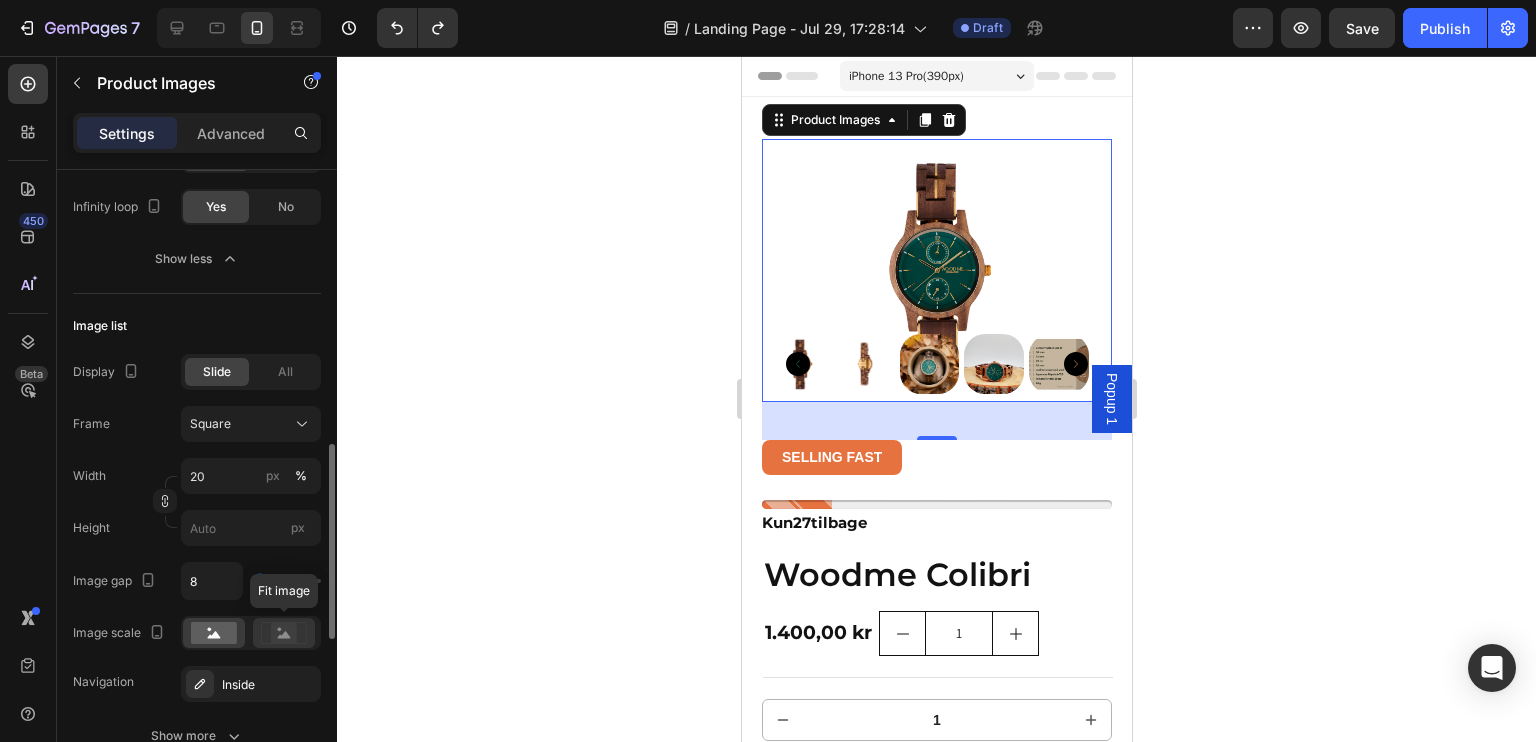 click 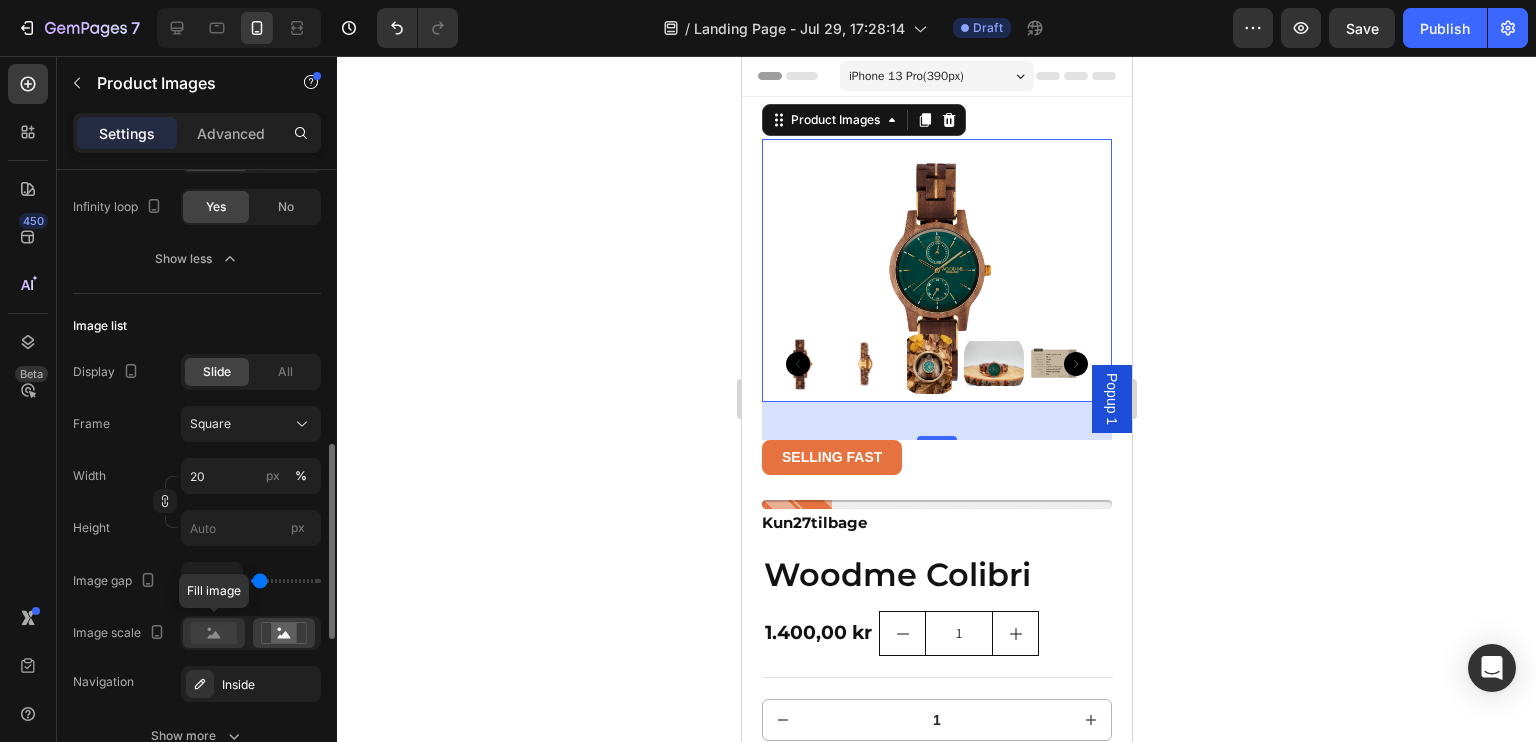 click 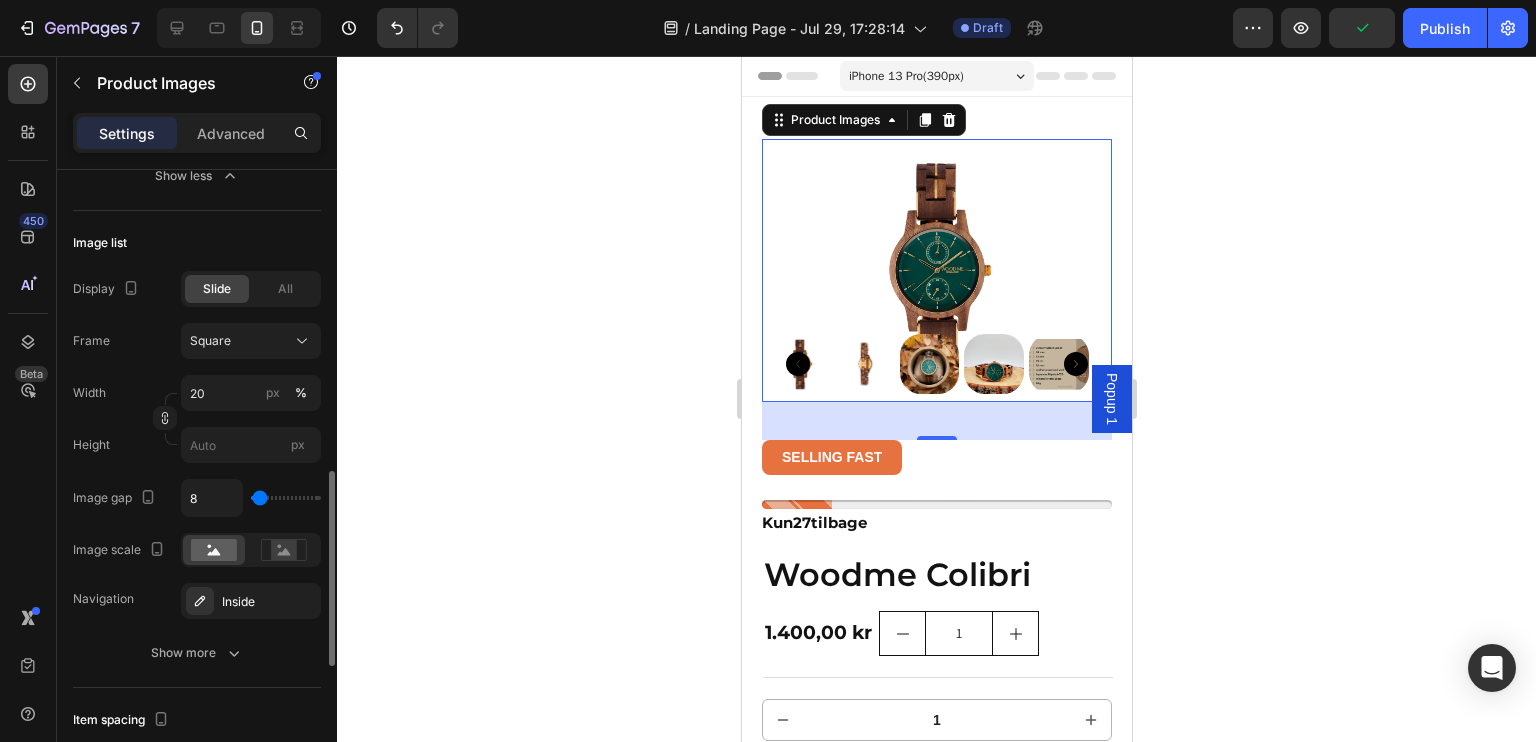 scroll, scrollTop: 967, scrollLeft: 0, axis: vertical 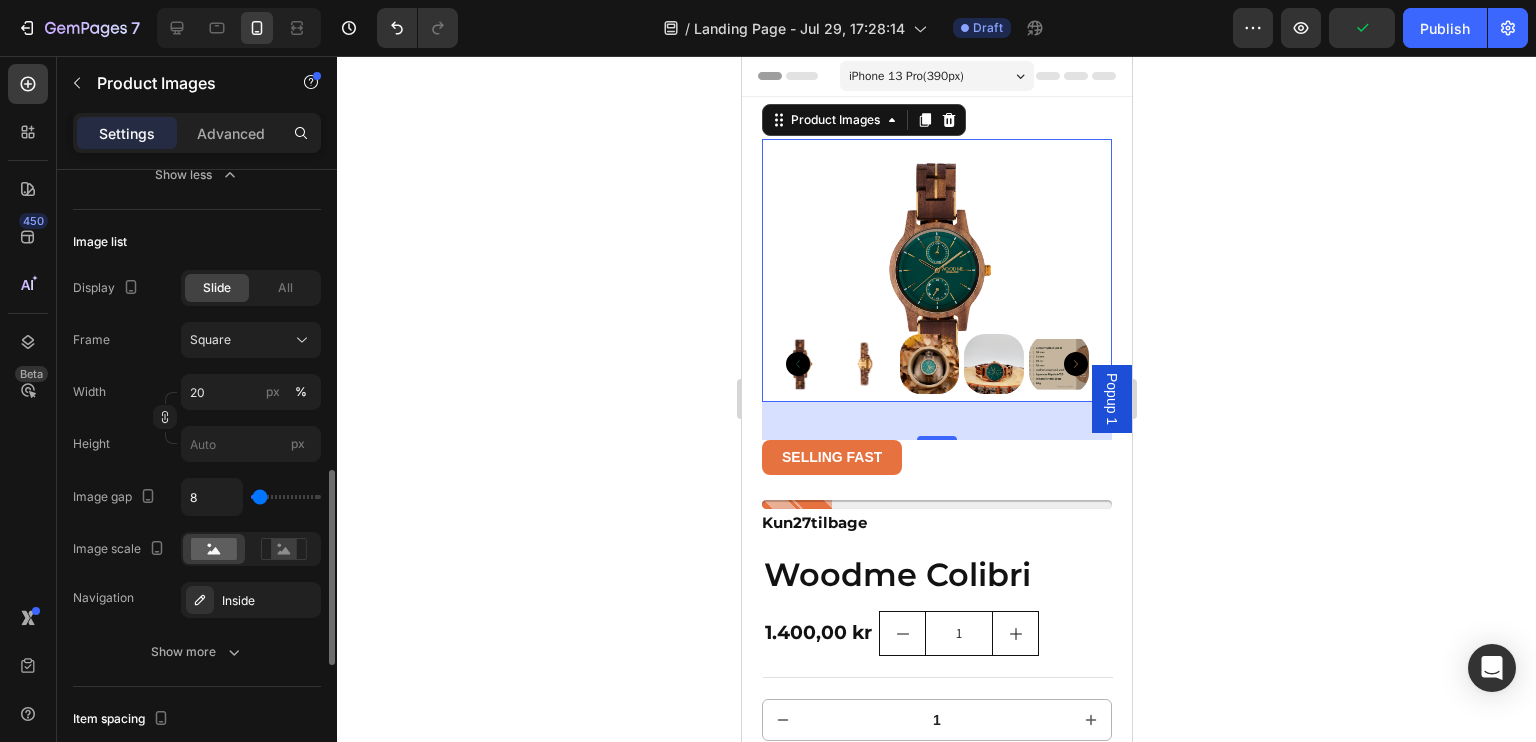 click on "Show more" at bounding box center [197, 652] 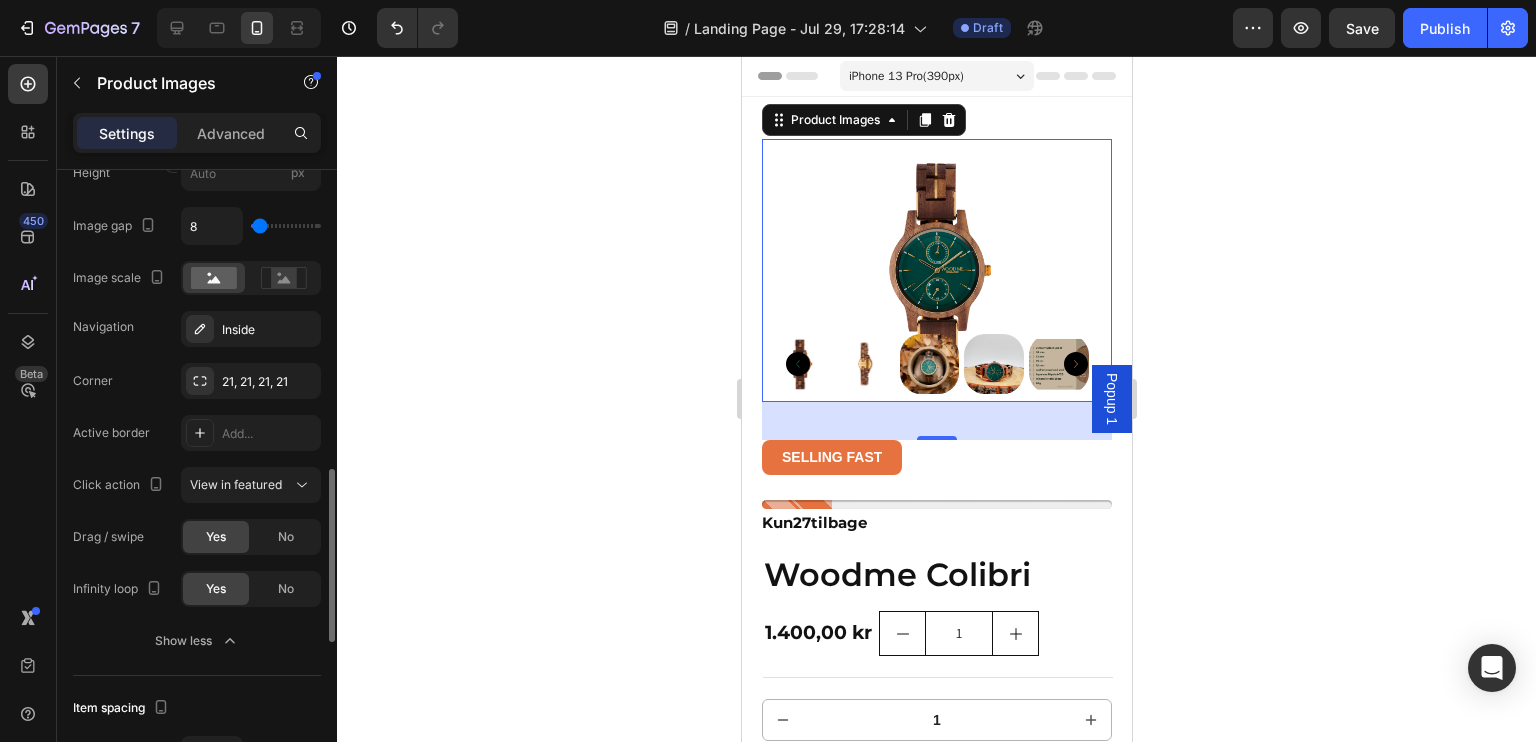 scroll, scrollTop: 1239, scrollLeft: 0, axis: vertical 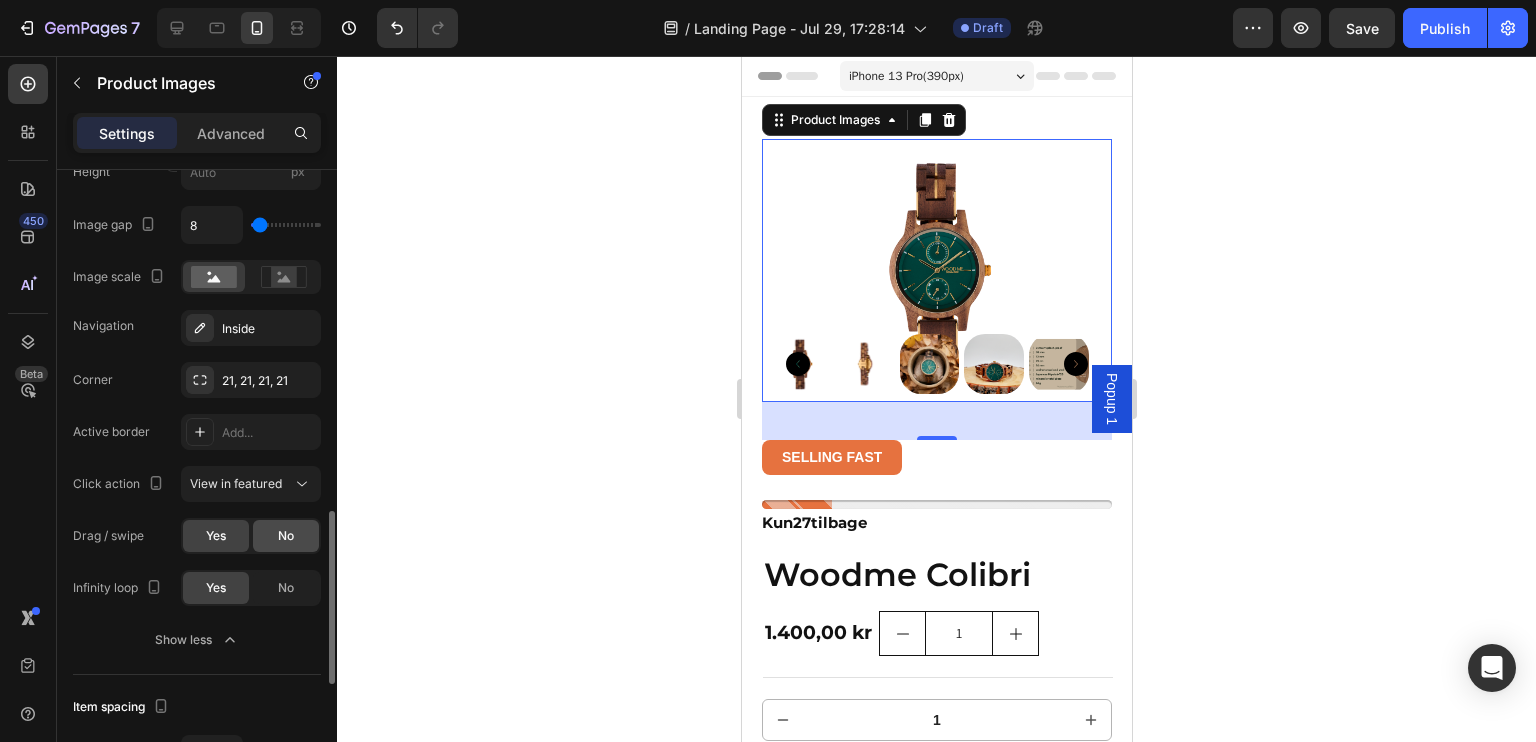 click on "No" 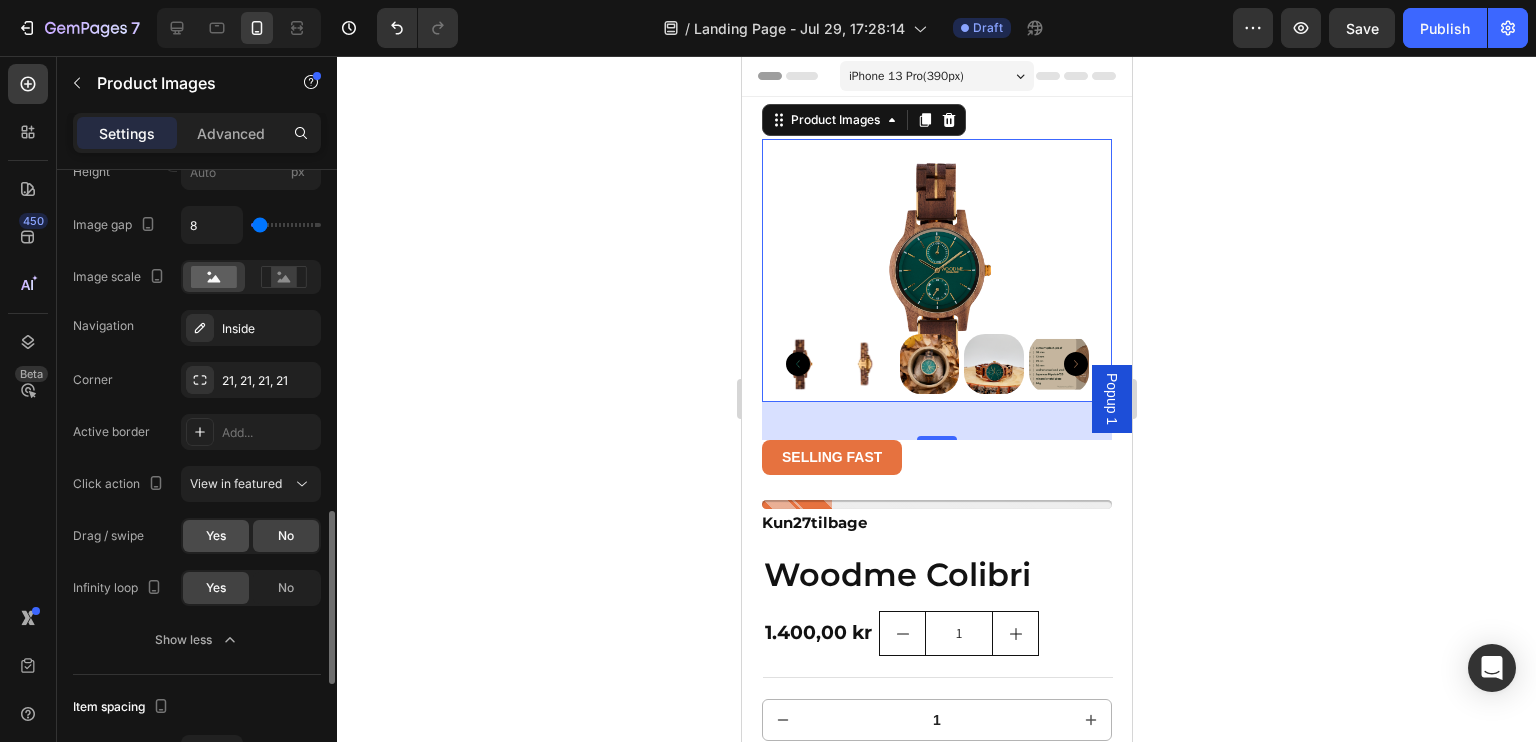 click on "Yes" 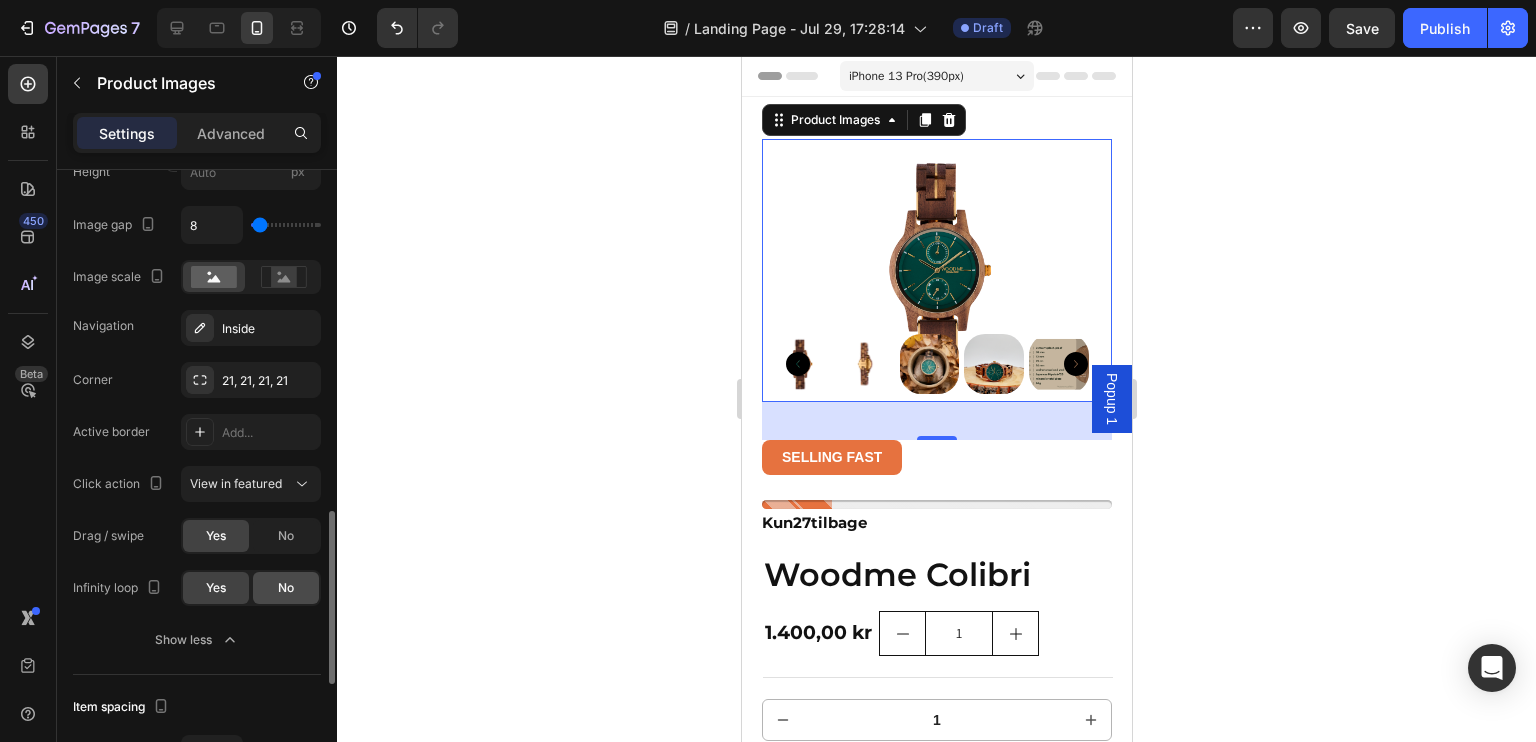 click on "No" 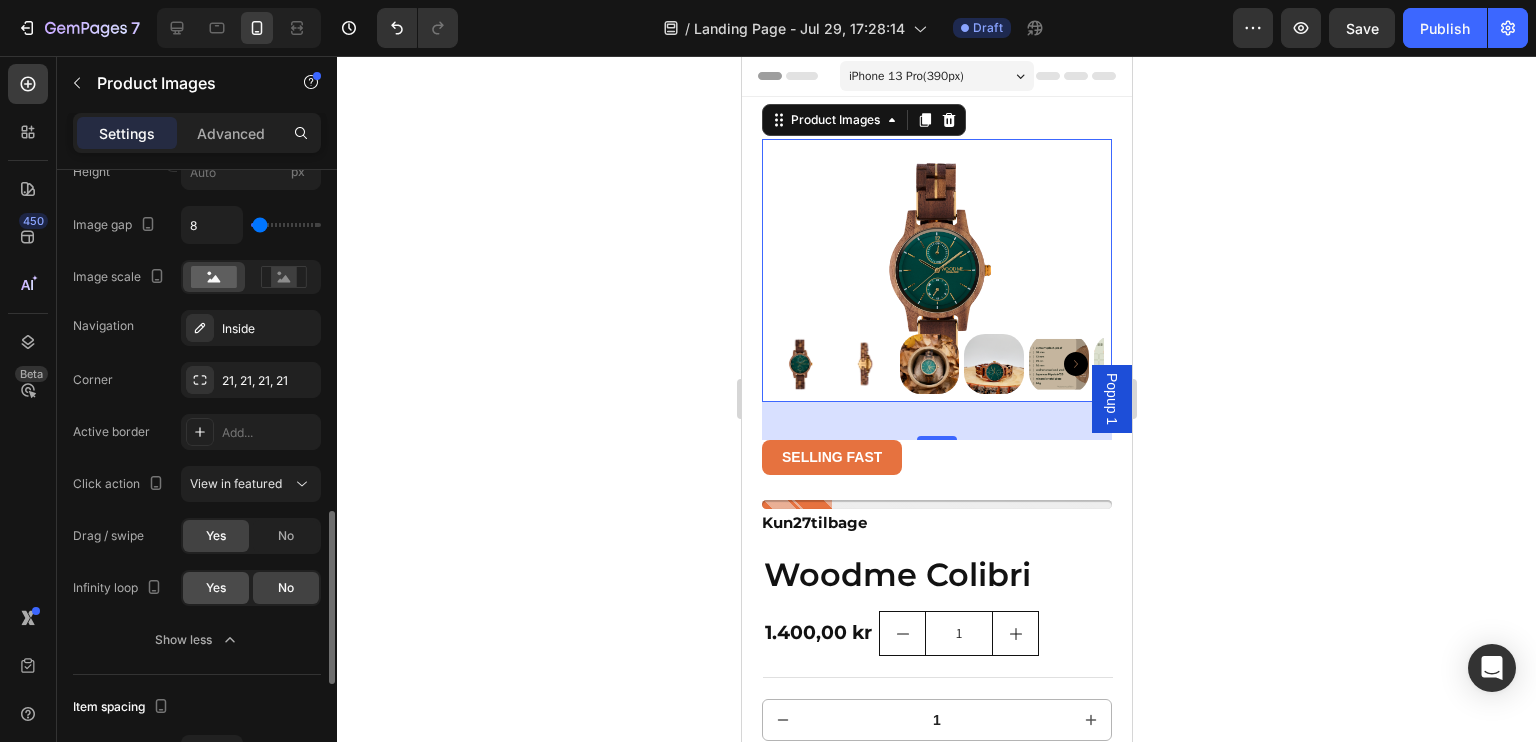 click on "Yes" 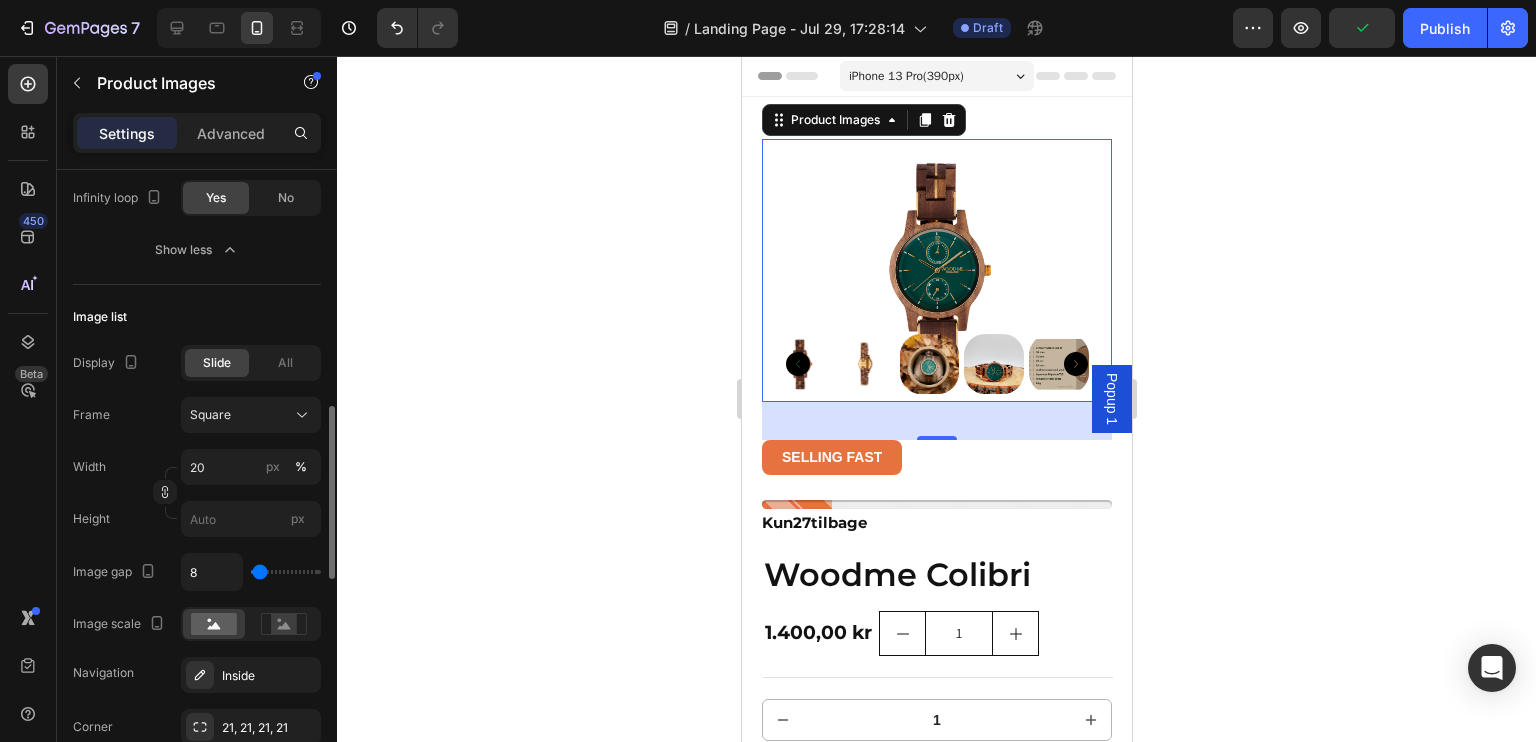 scroll, scrollTop: 876, scrollLeft: 0, axis: vertical 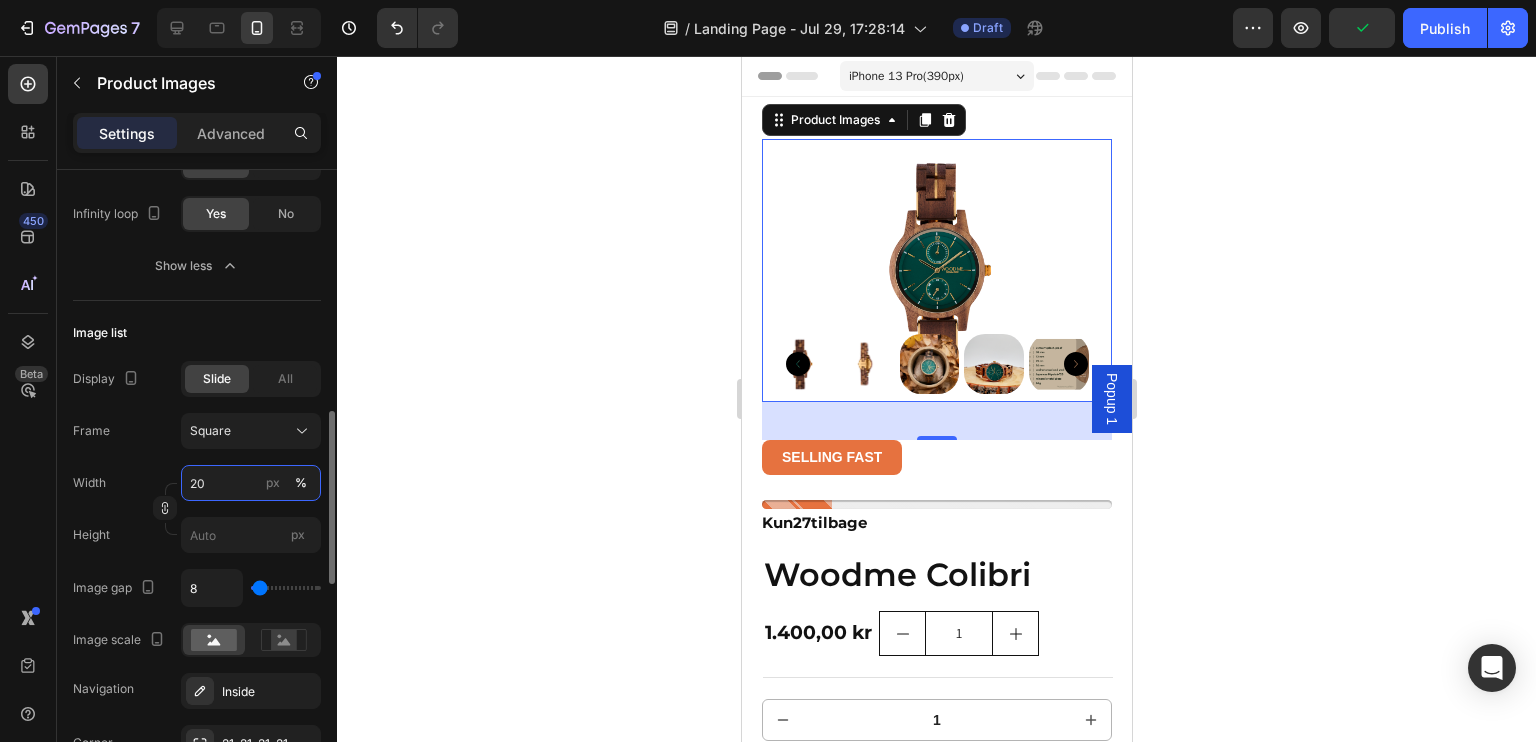 click on "20" at bounding box center [251, 483] 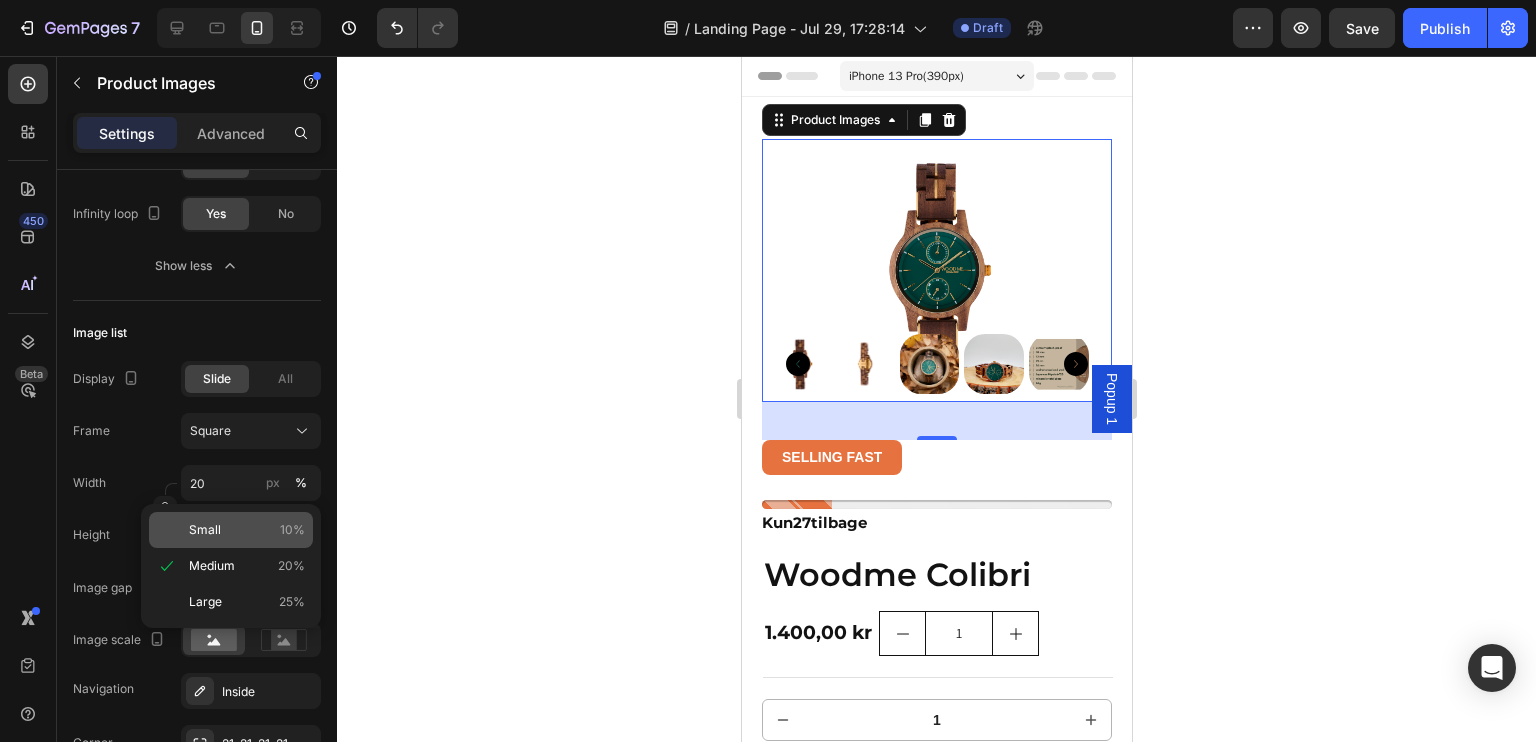 click on "Small 10%" at bounding box center (247, 530) 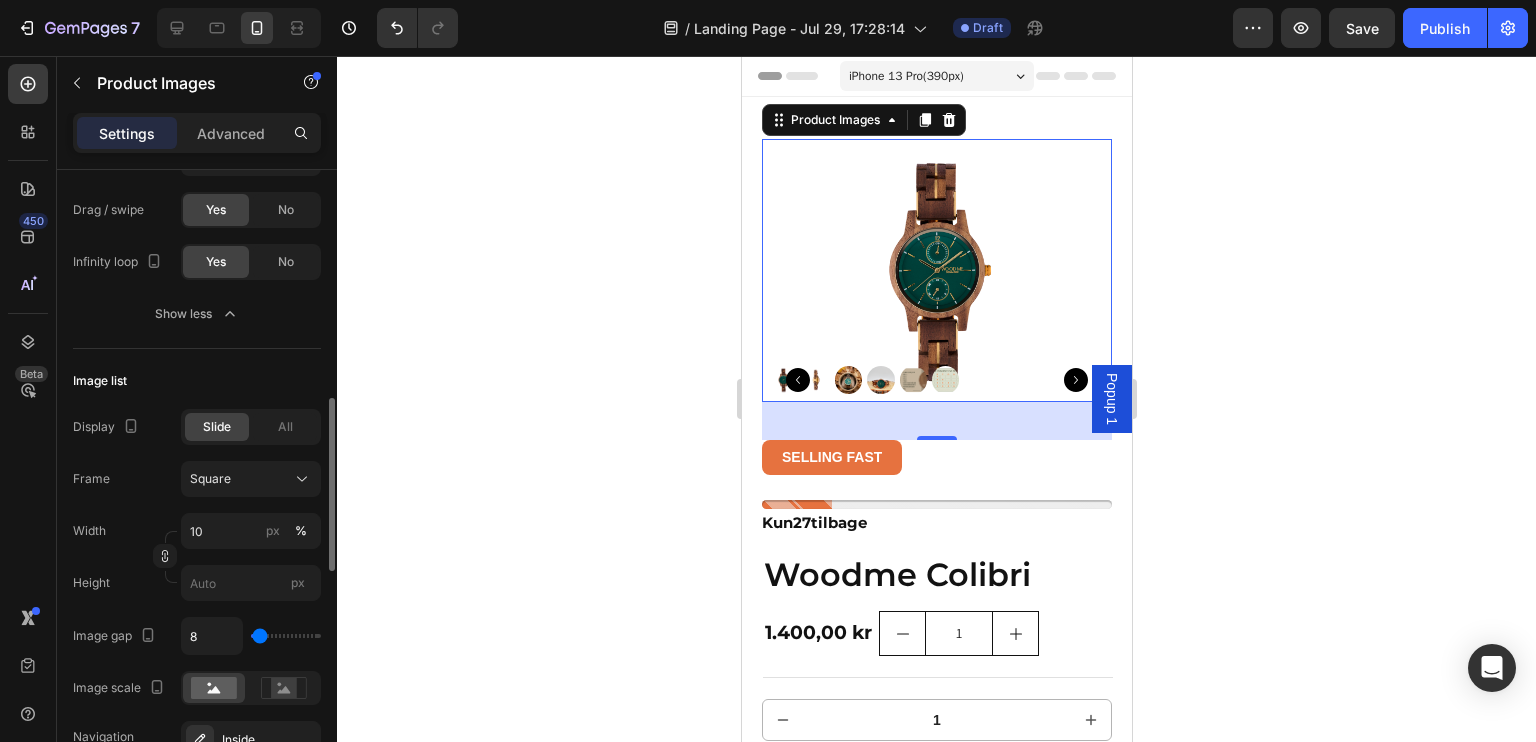 scroll, scrollTop: 827, scrollLeft: 0, axis: vertical 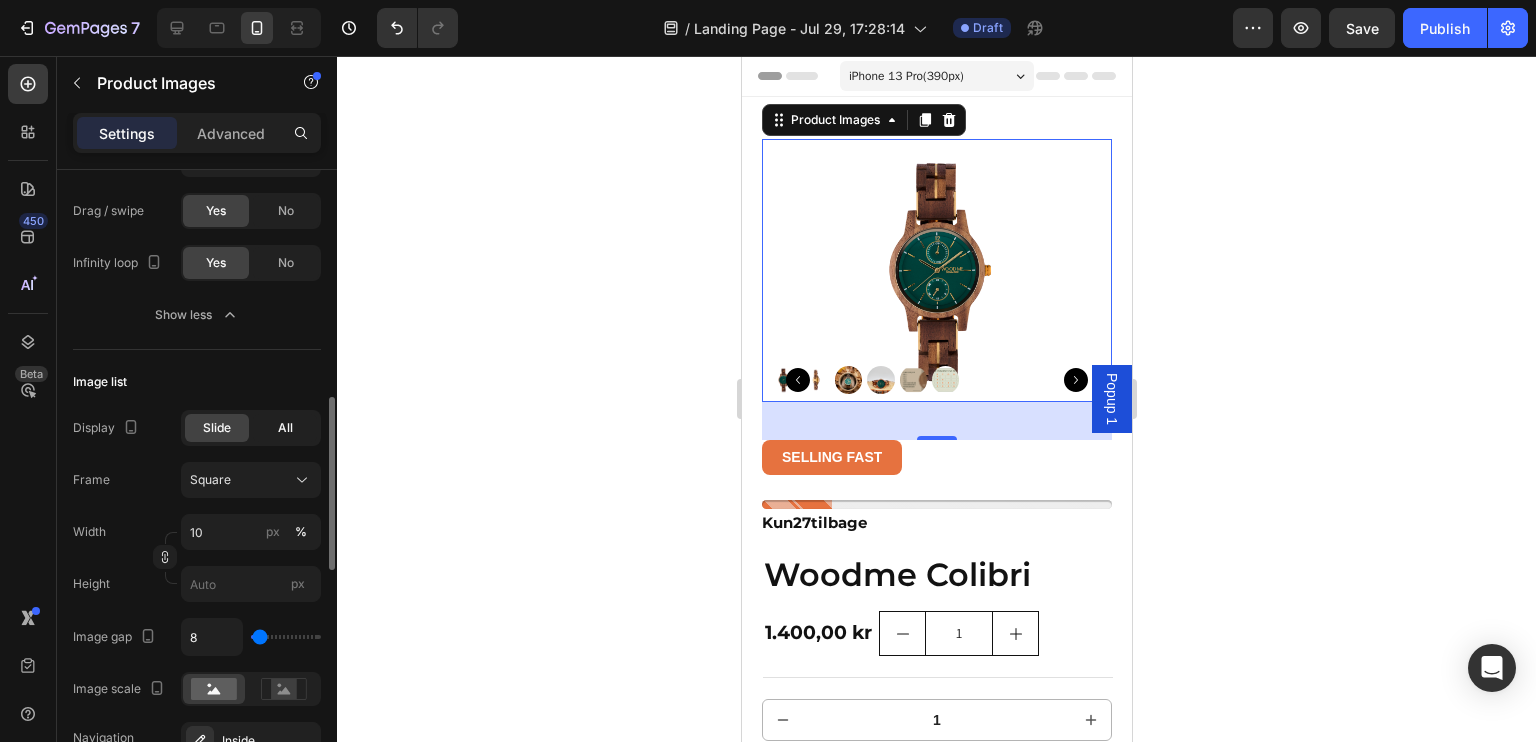 click on "All" 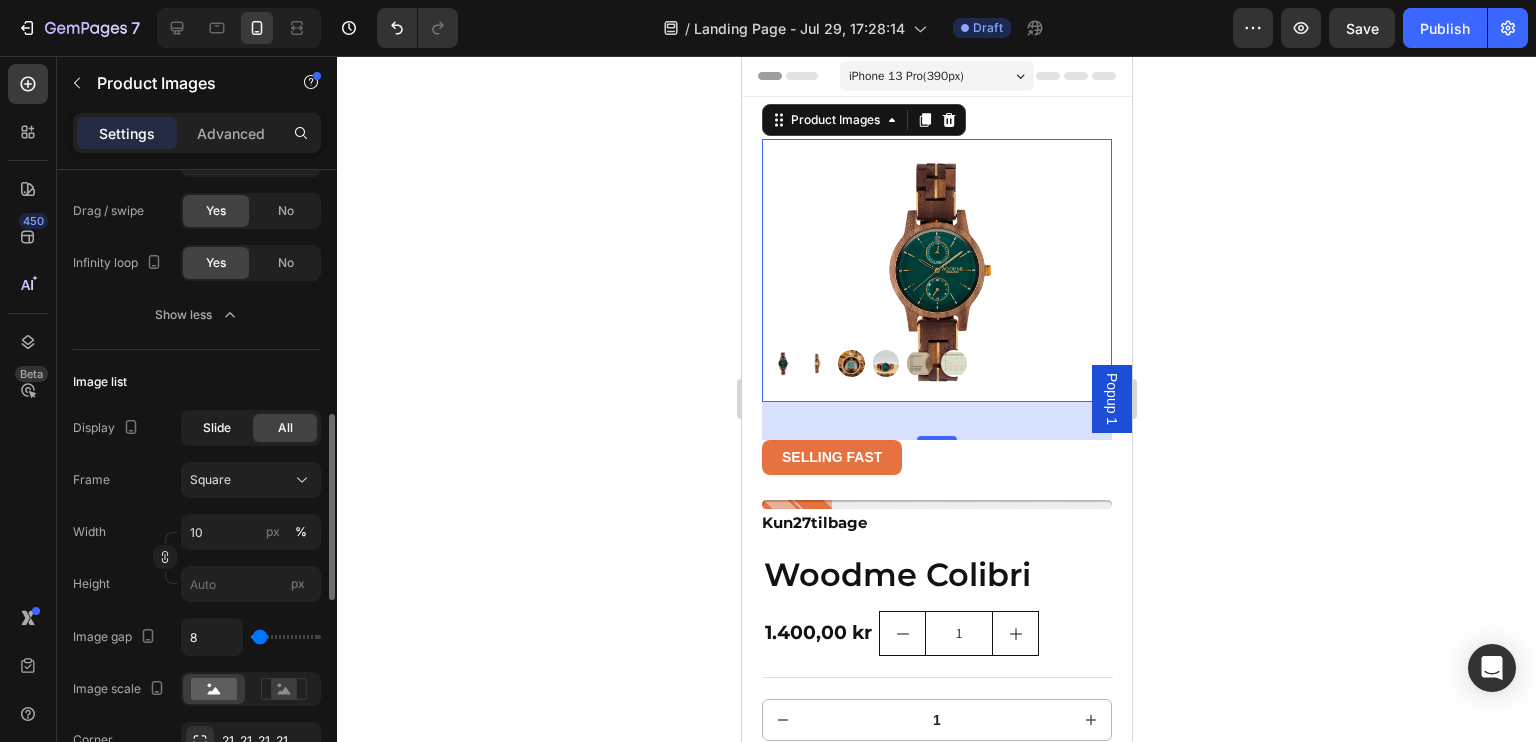 click on "Slide" 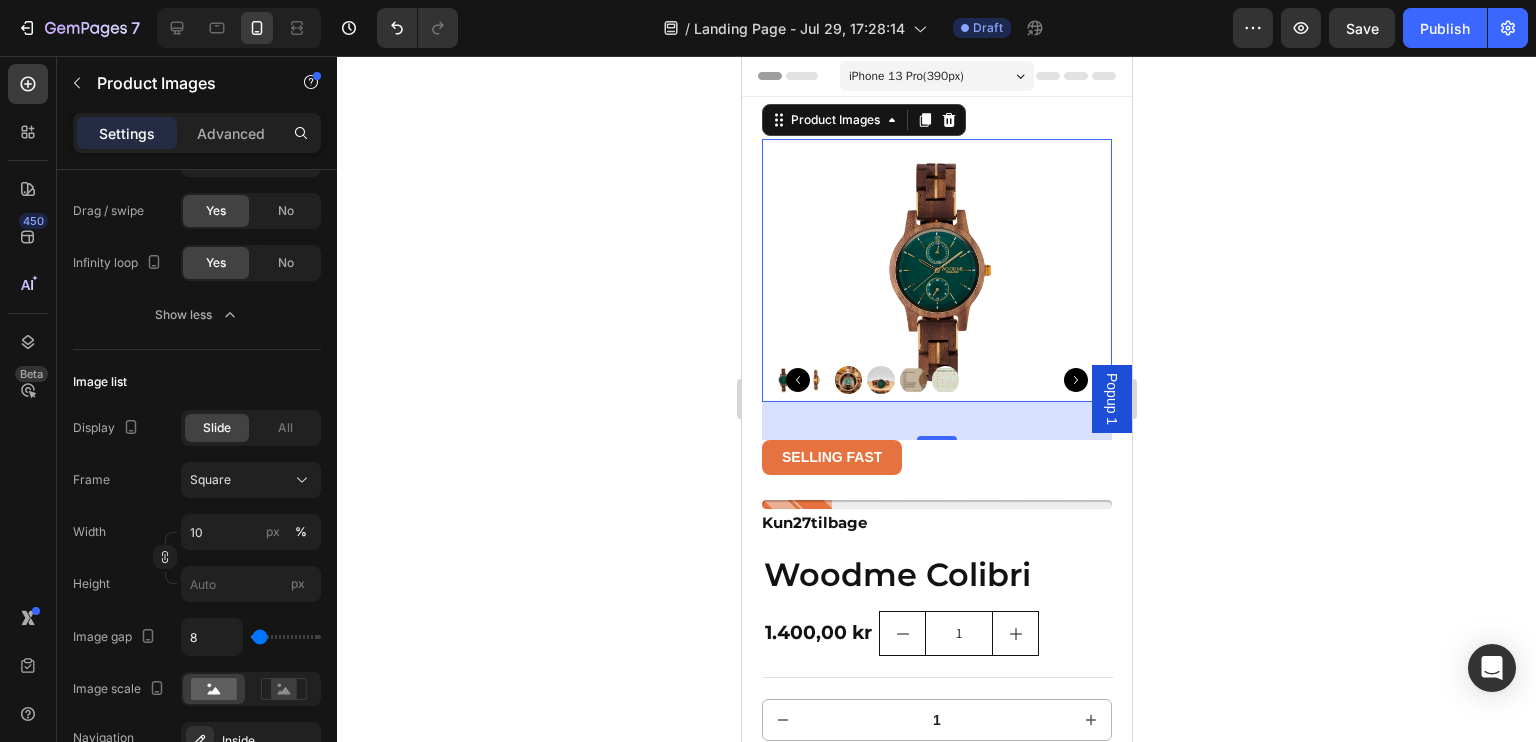 click 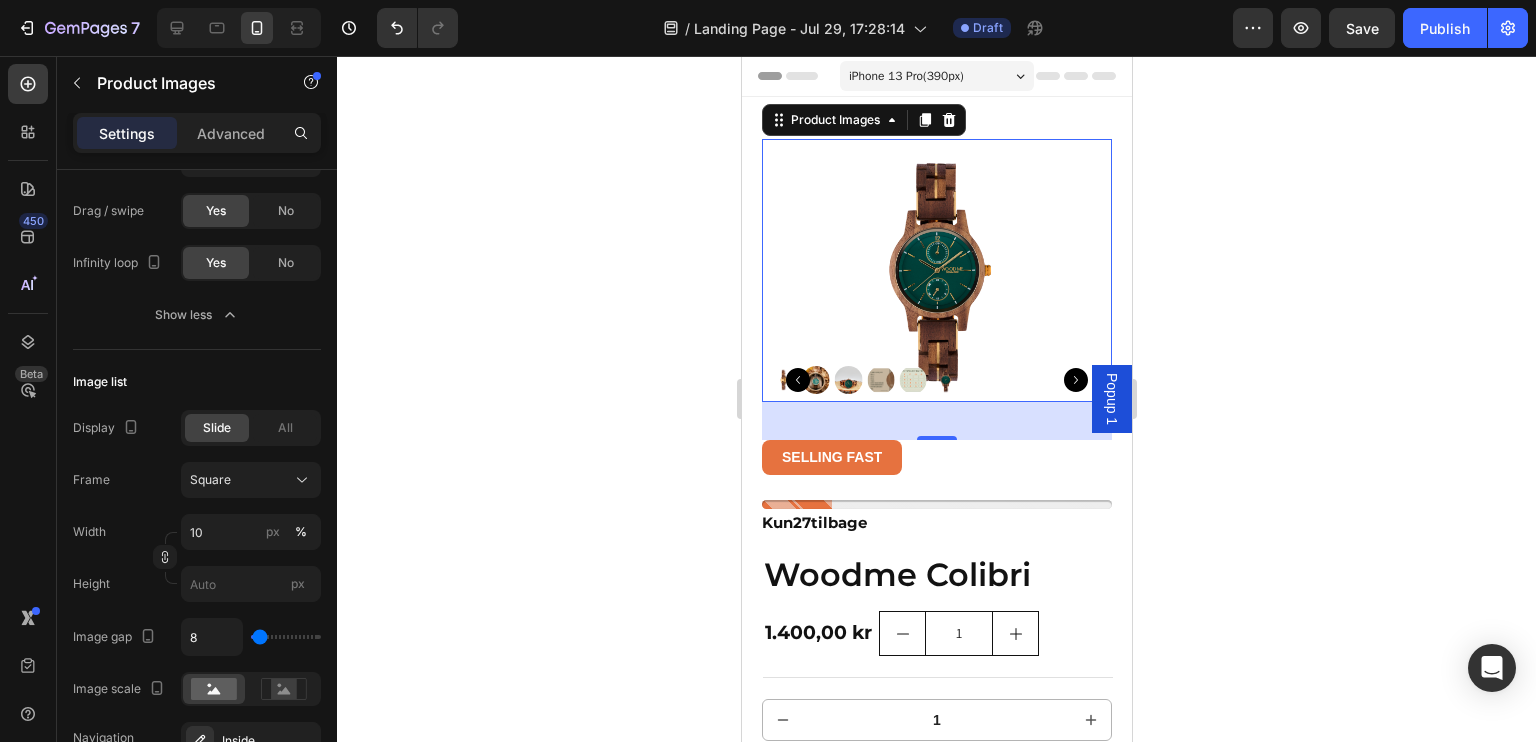 click 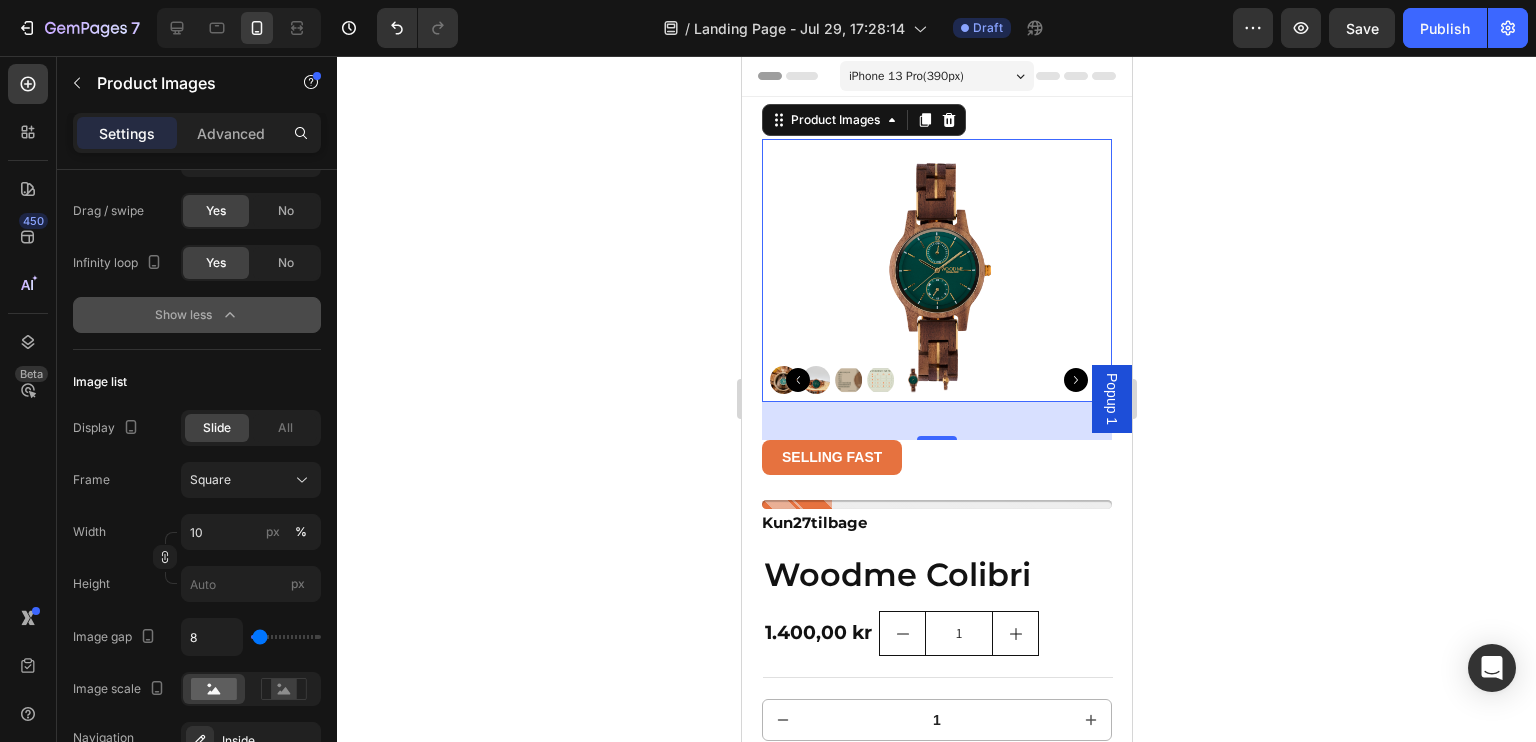 scroll, scrollTop: 0, scrollLeft: 0, axis: both 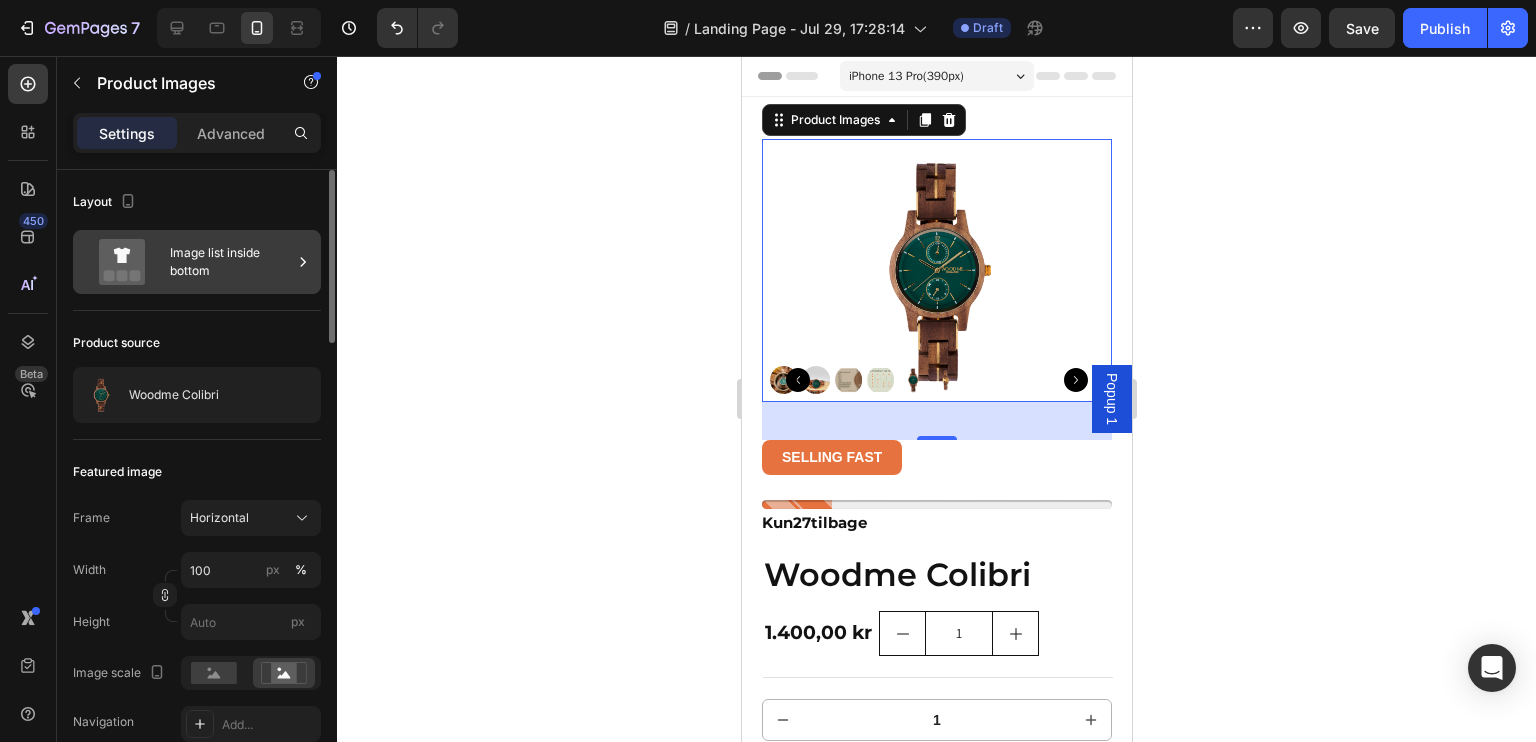 click on "Image list inside bottom" at bounding box center [197, 262] 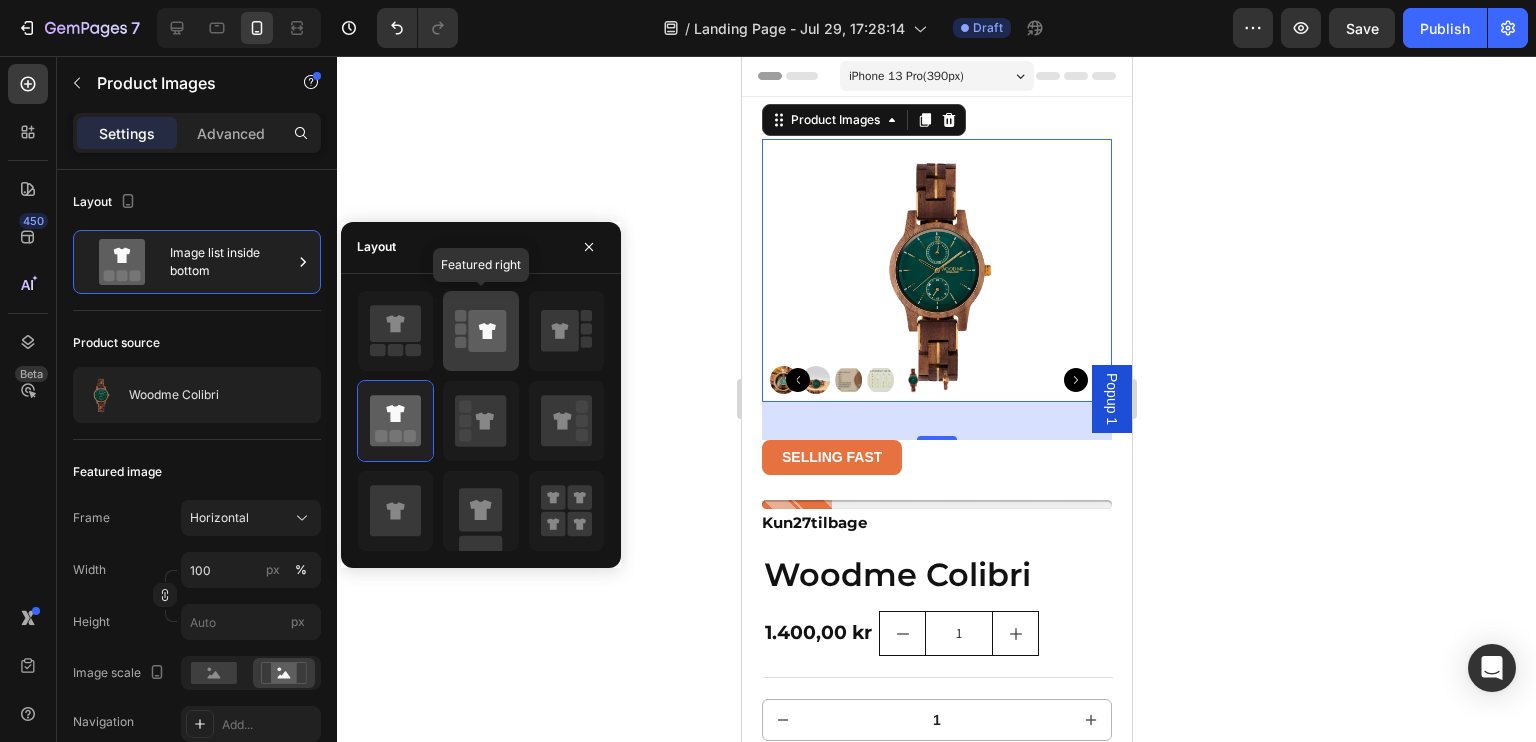 click 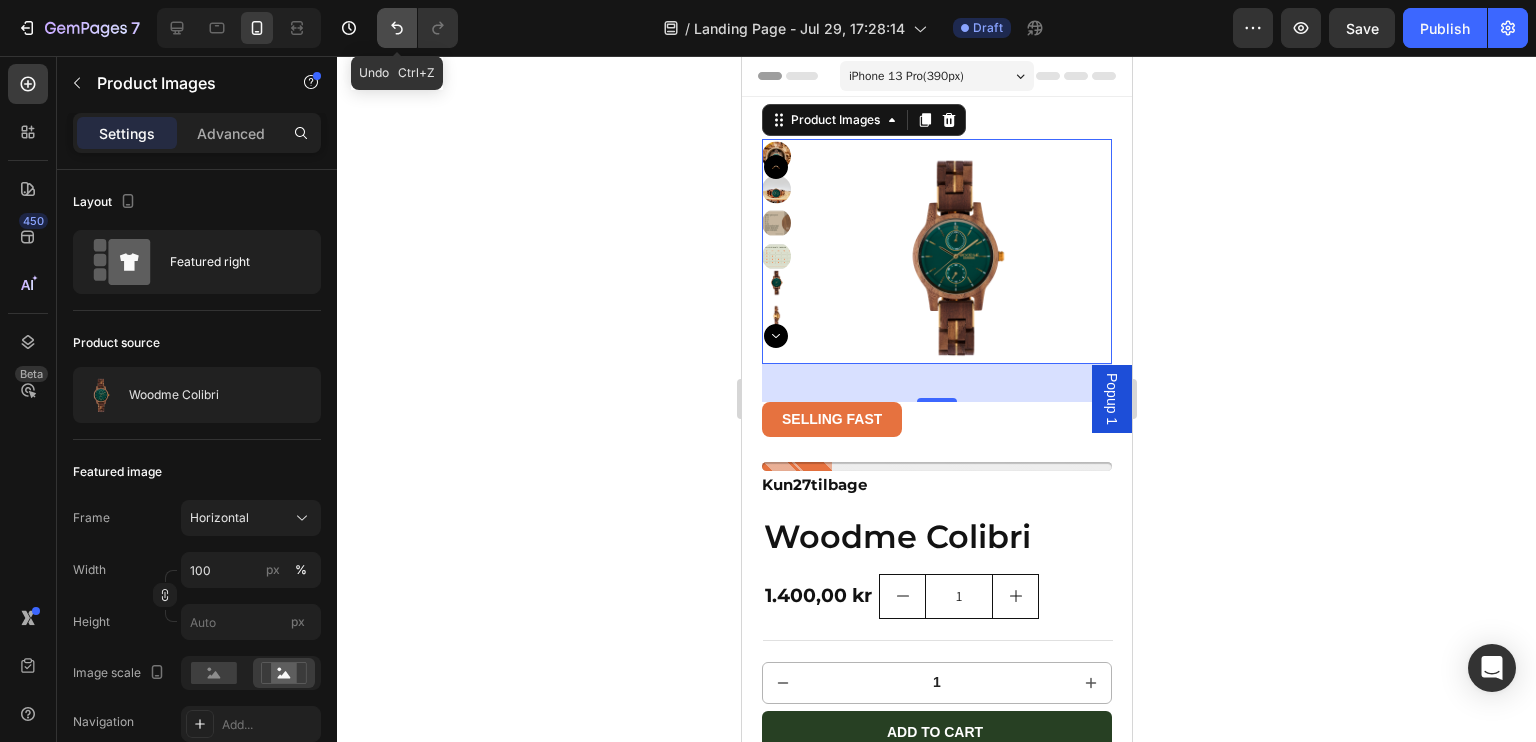 click 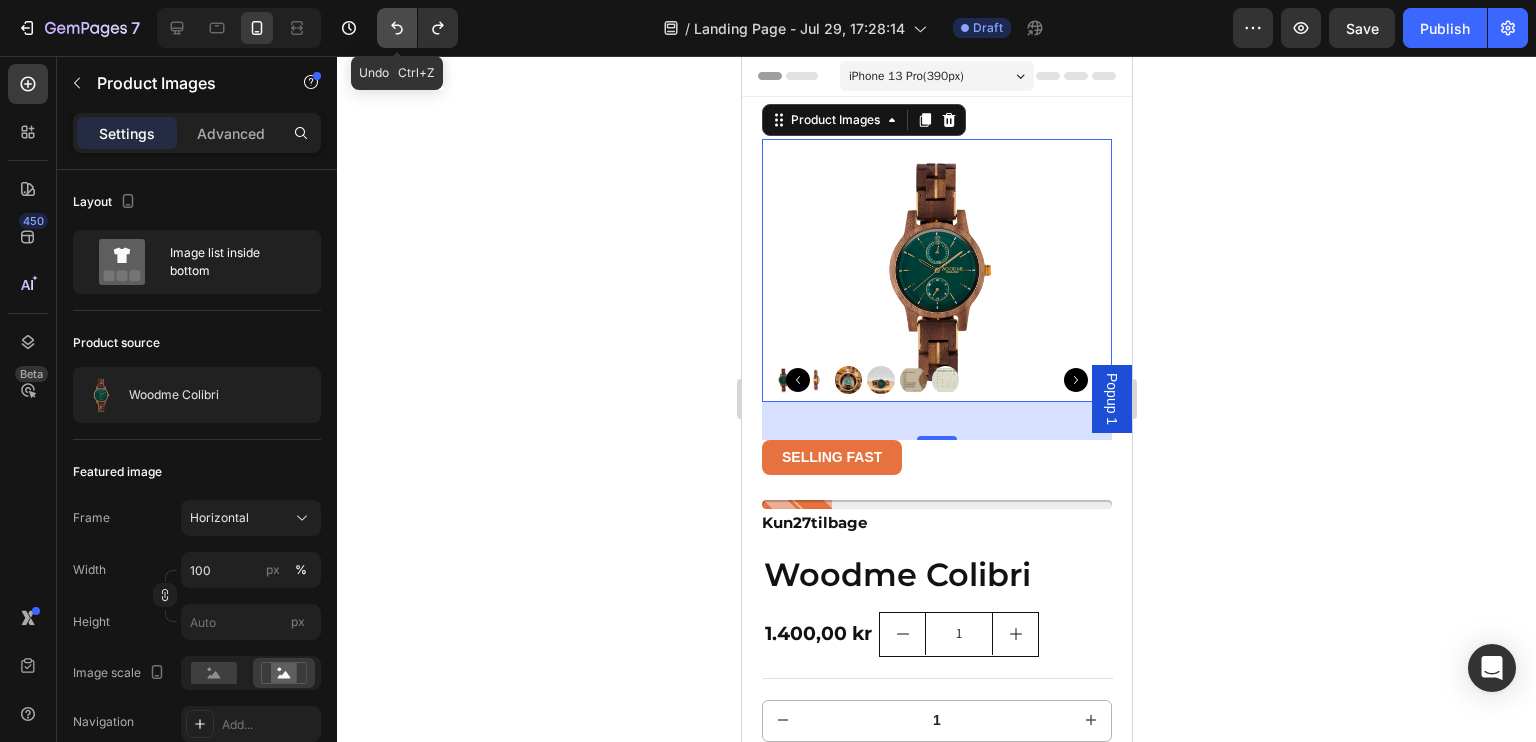 click 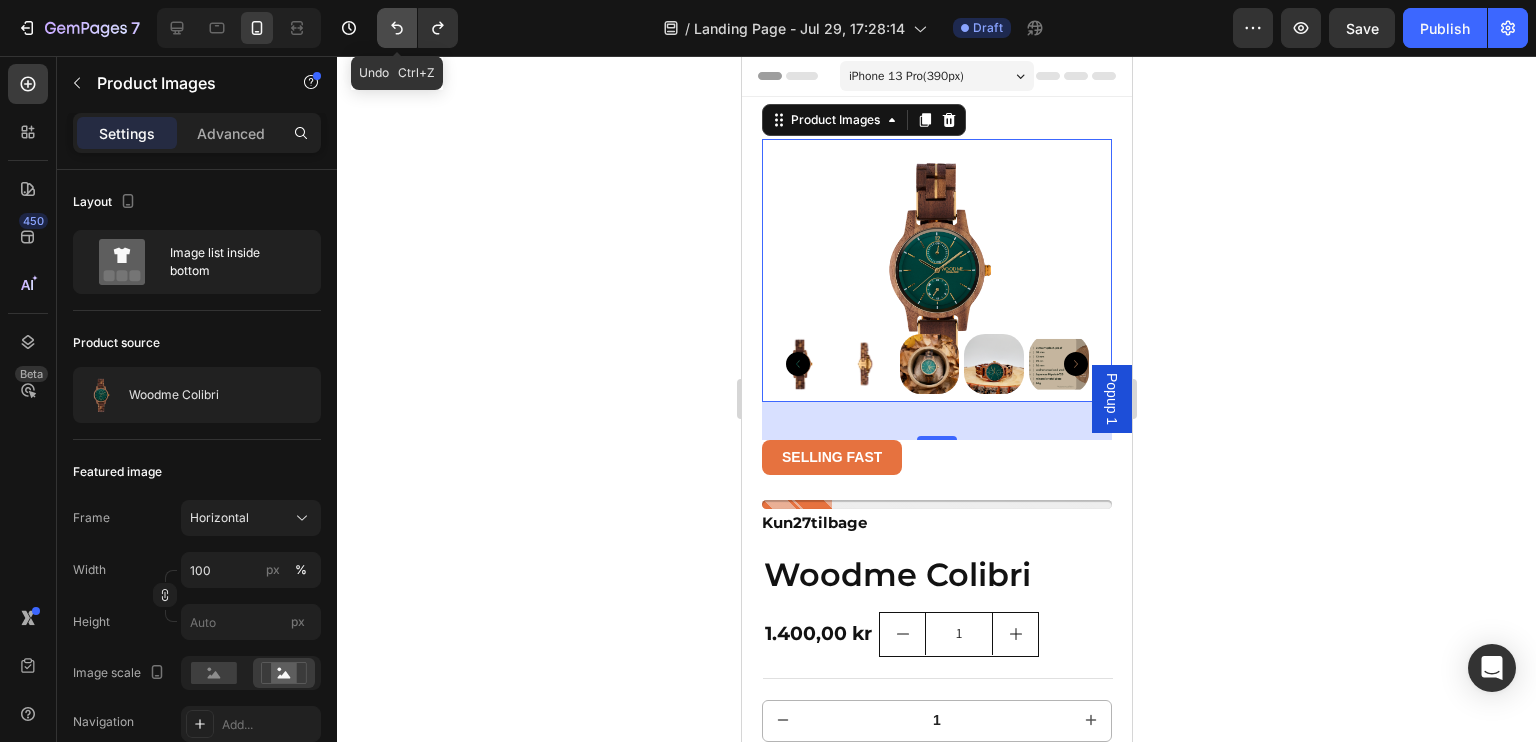 click 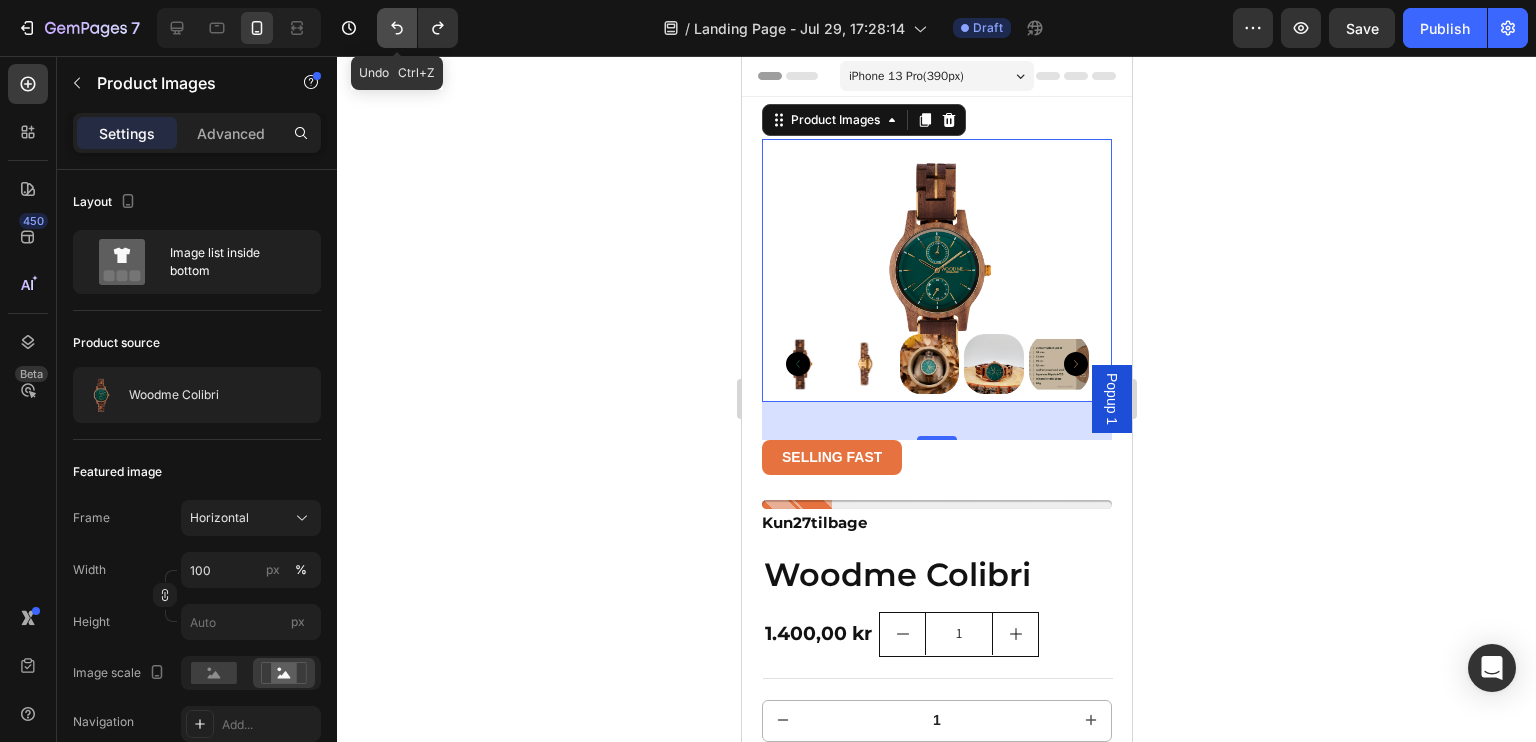 click 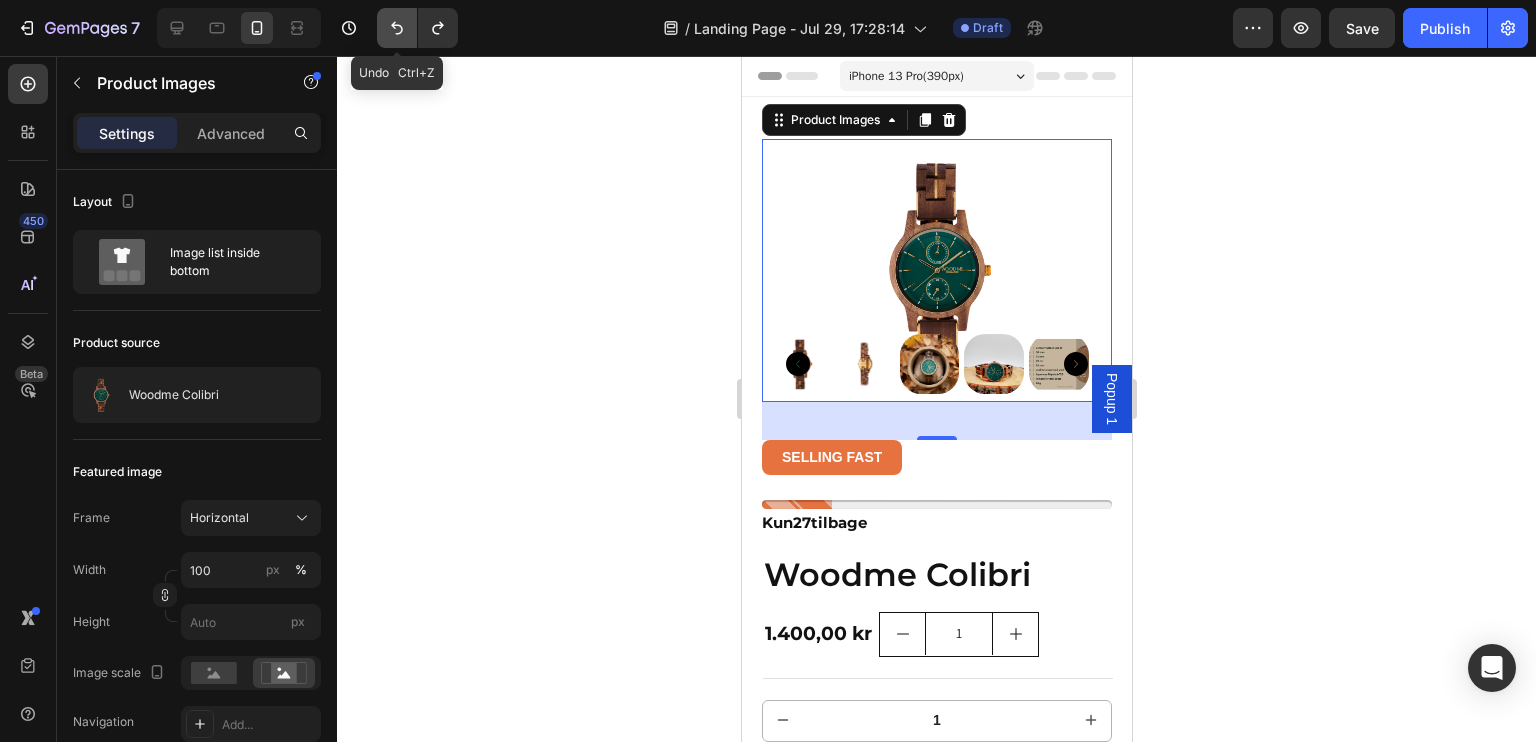 click 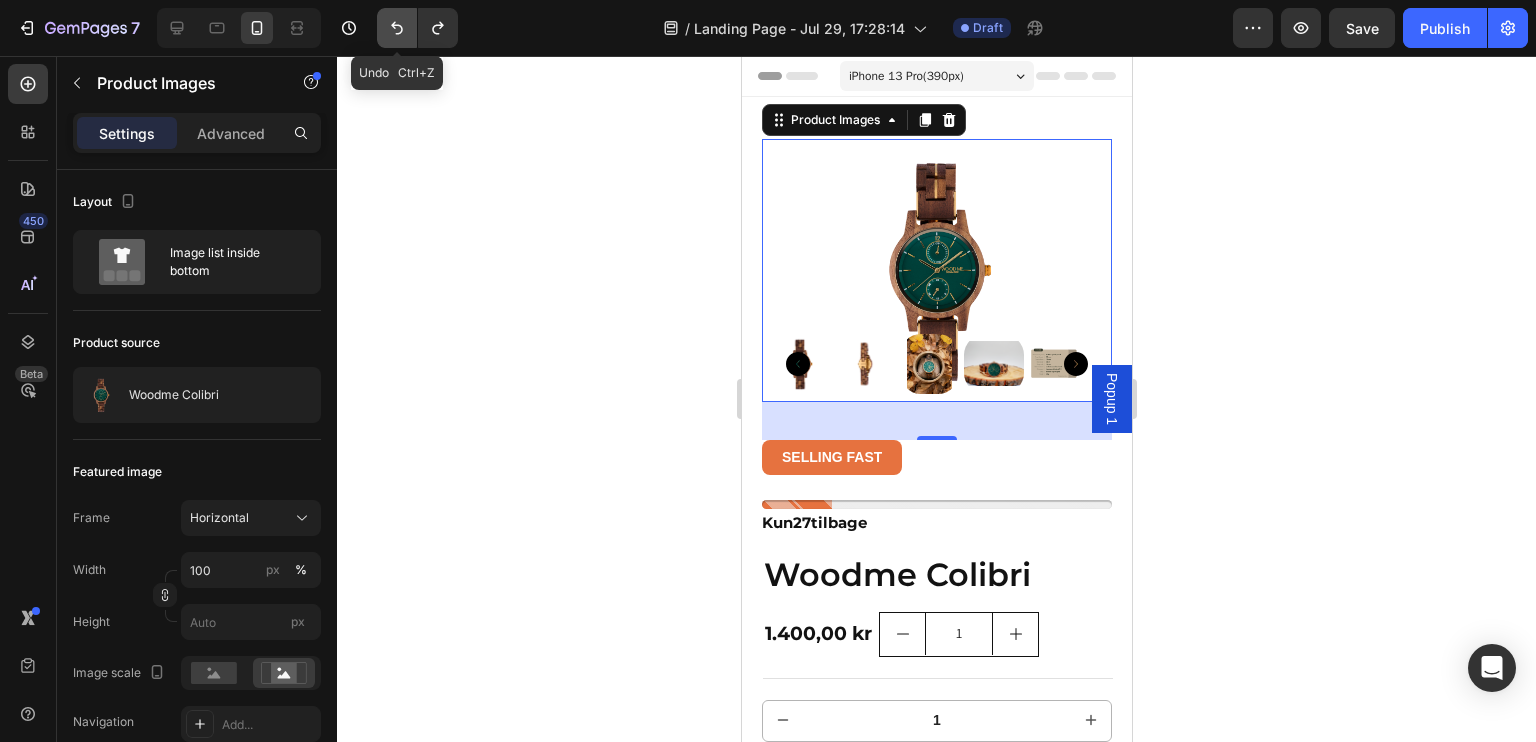 click 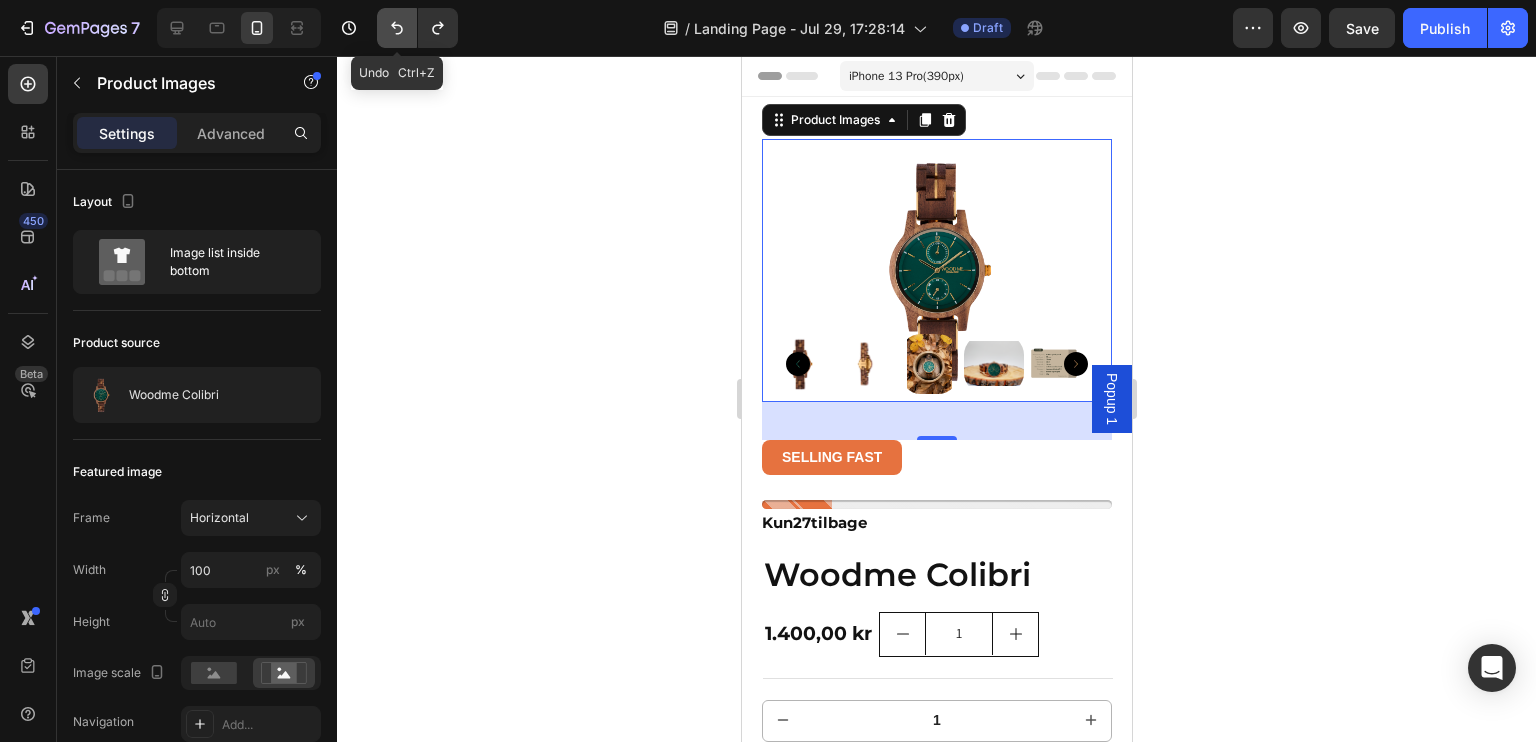 click 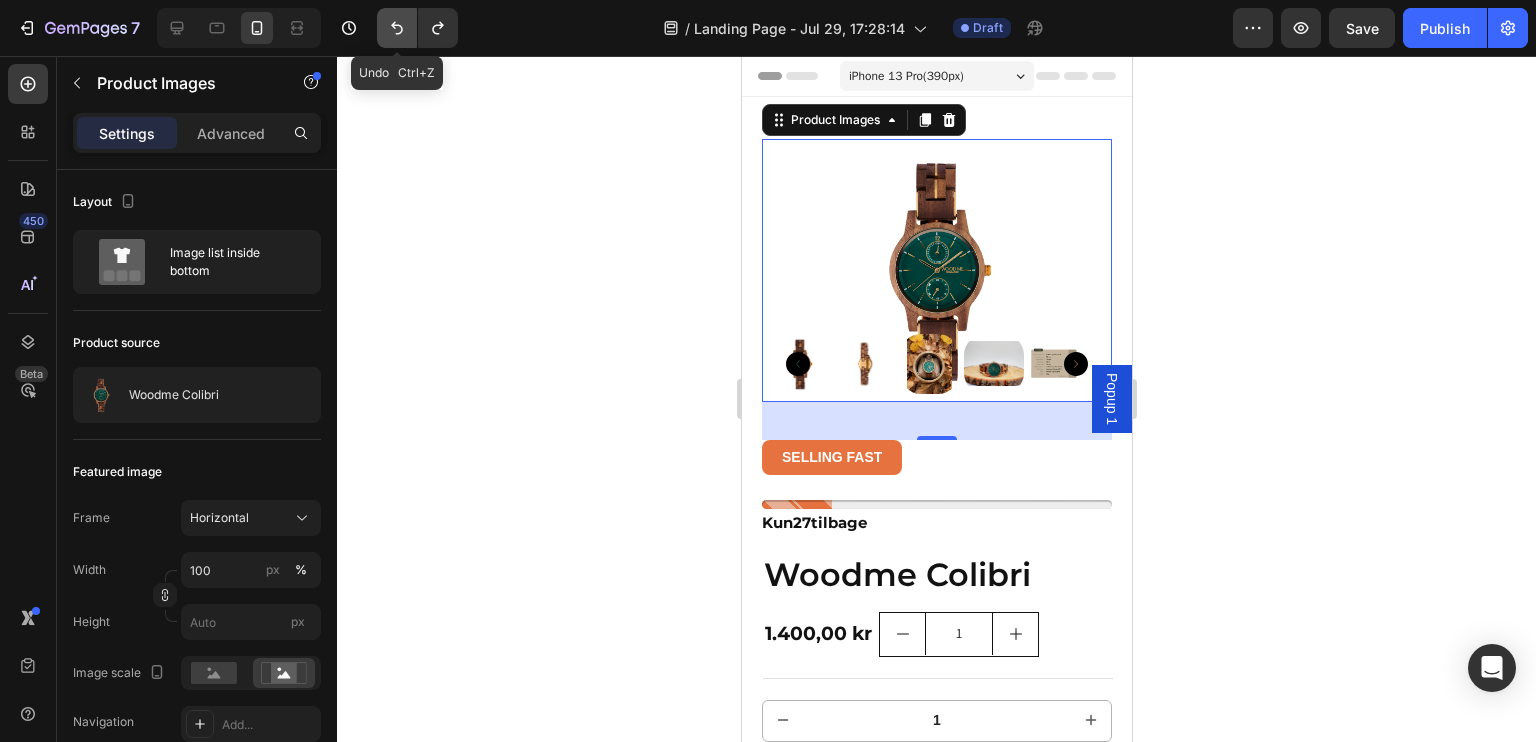 click 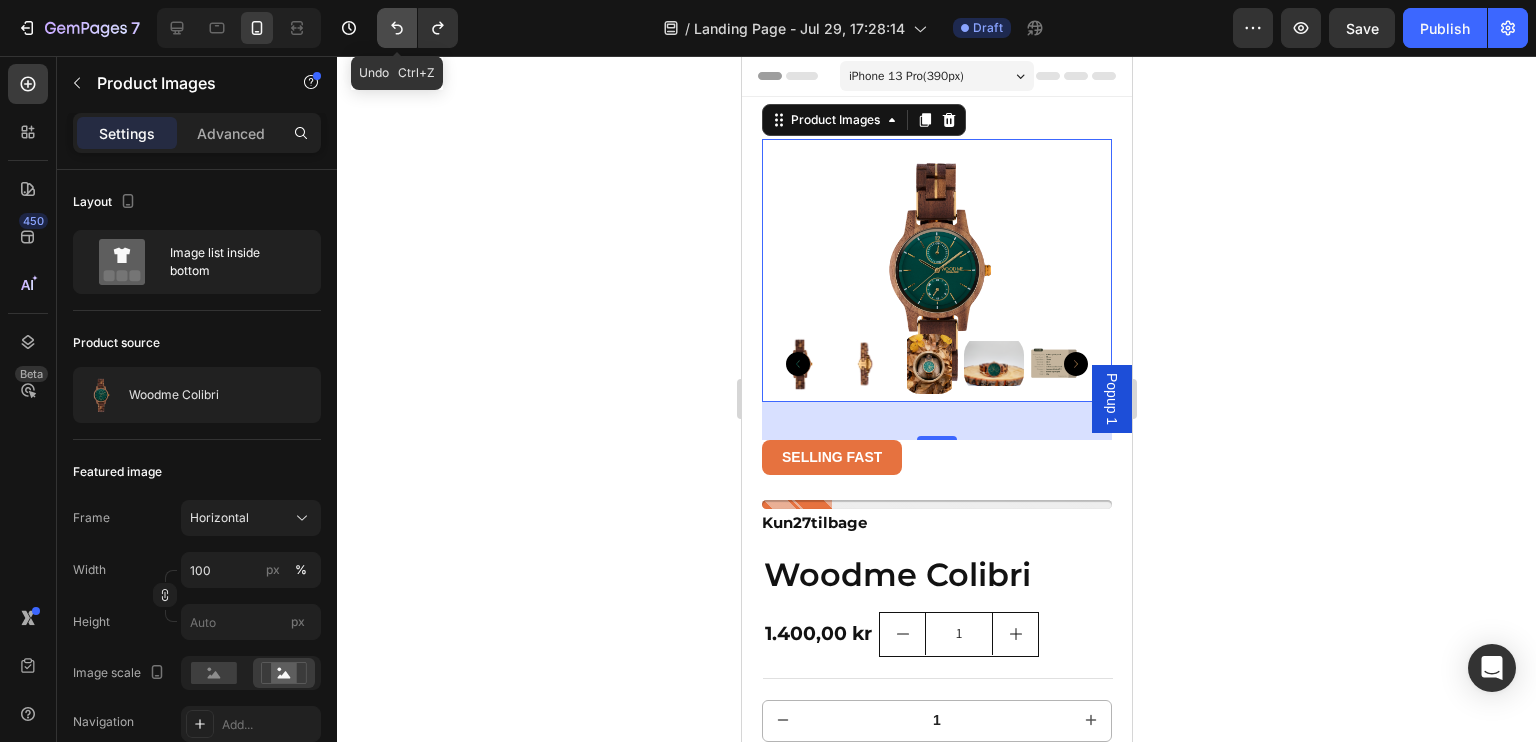 click 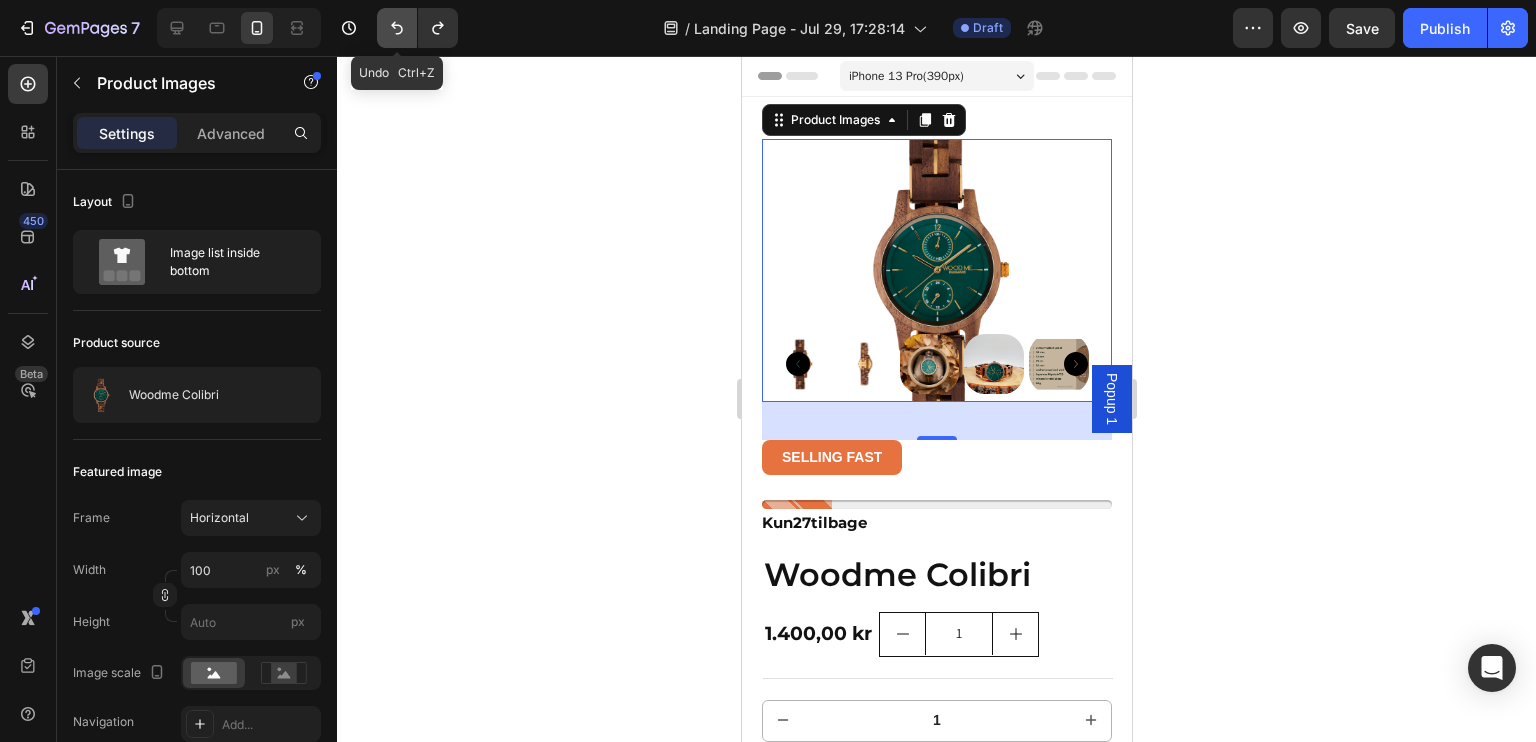 click 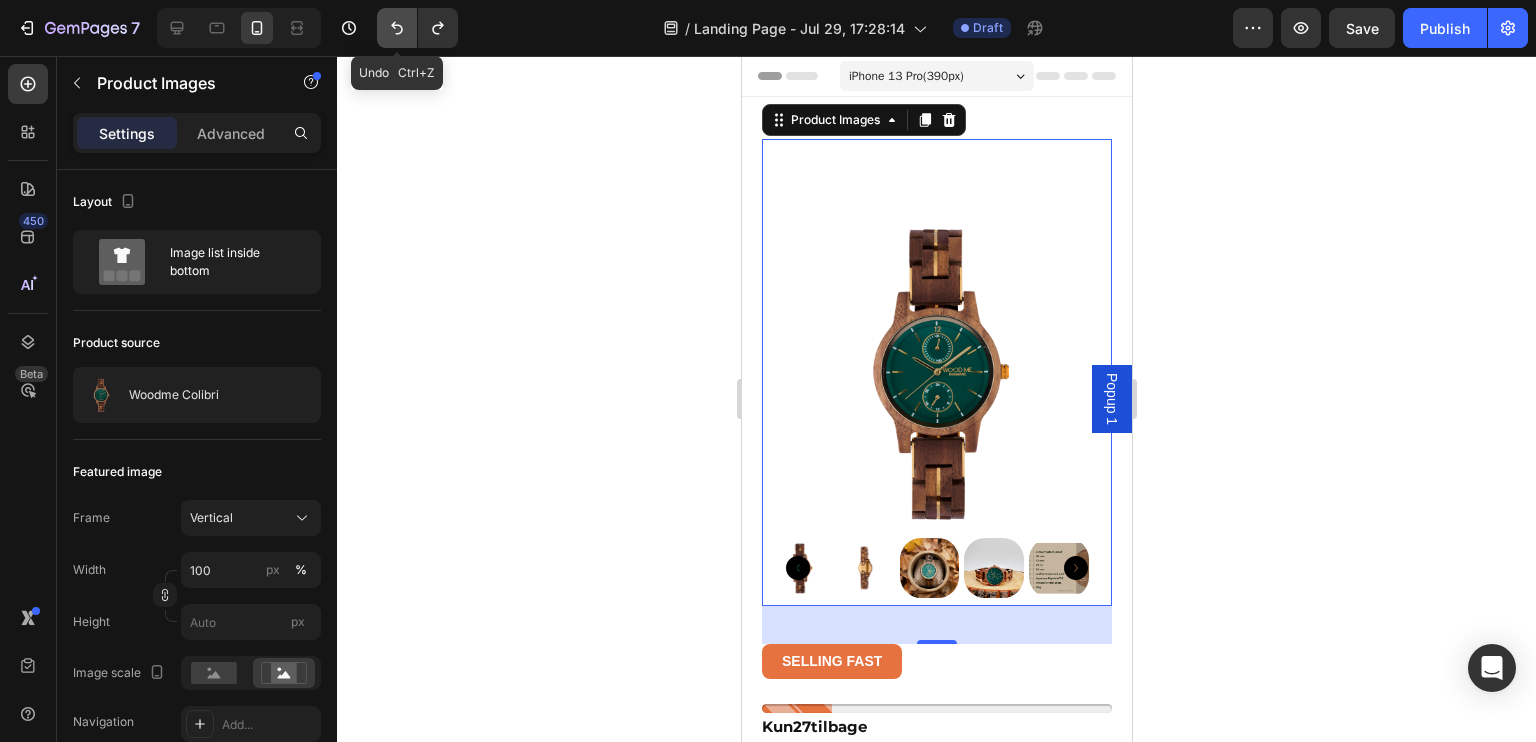 click 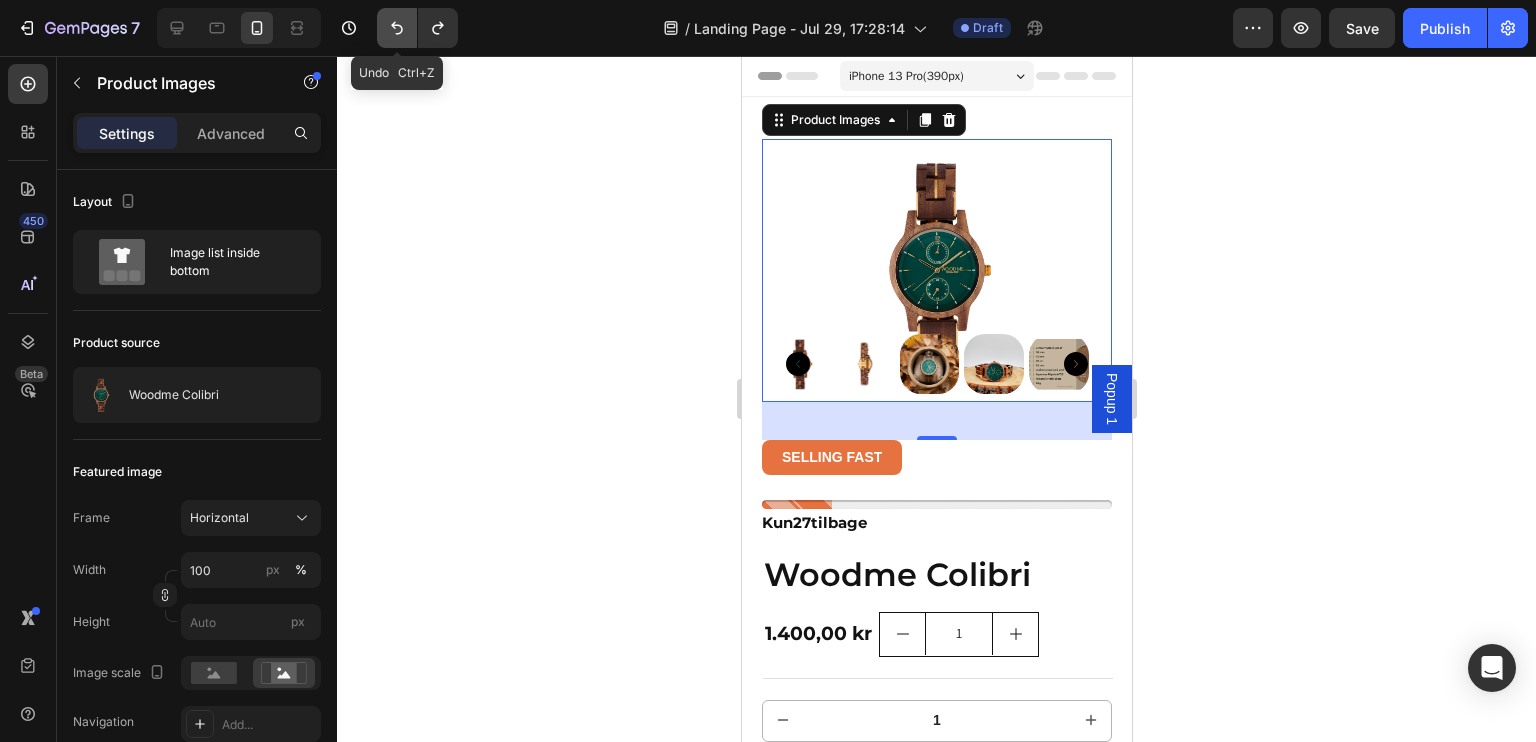 click 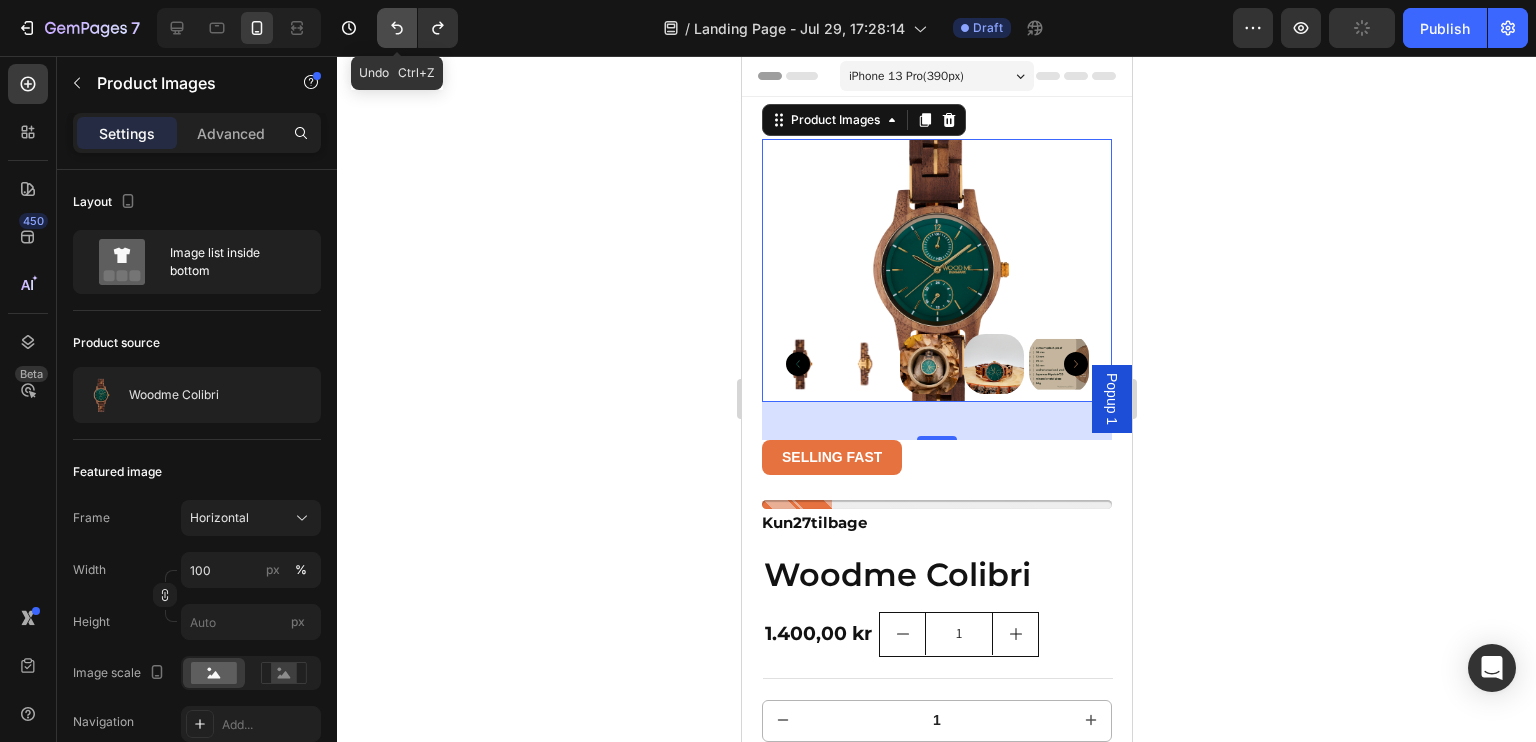 click 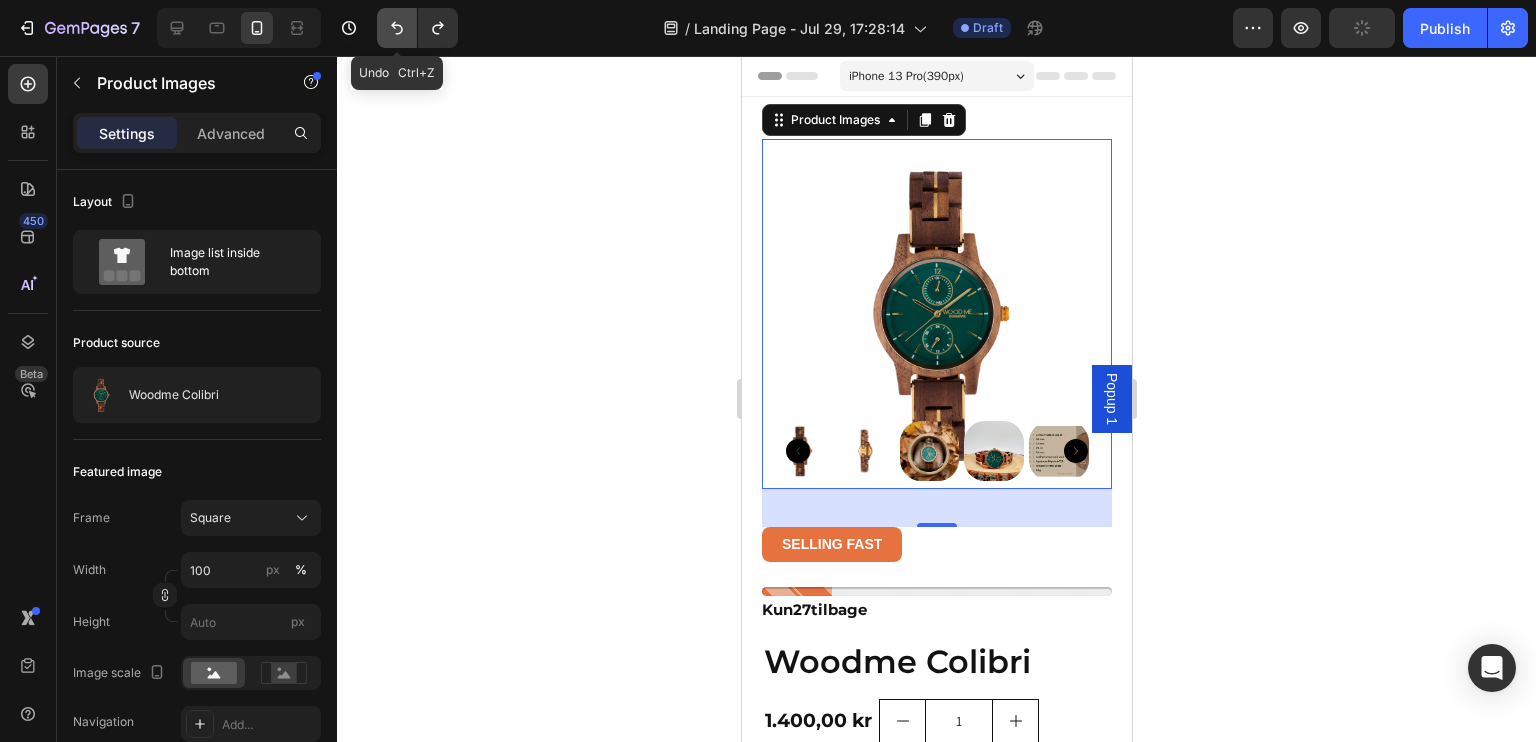 click 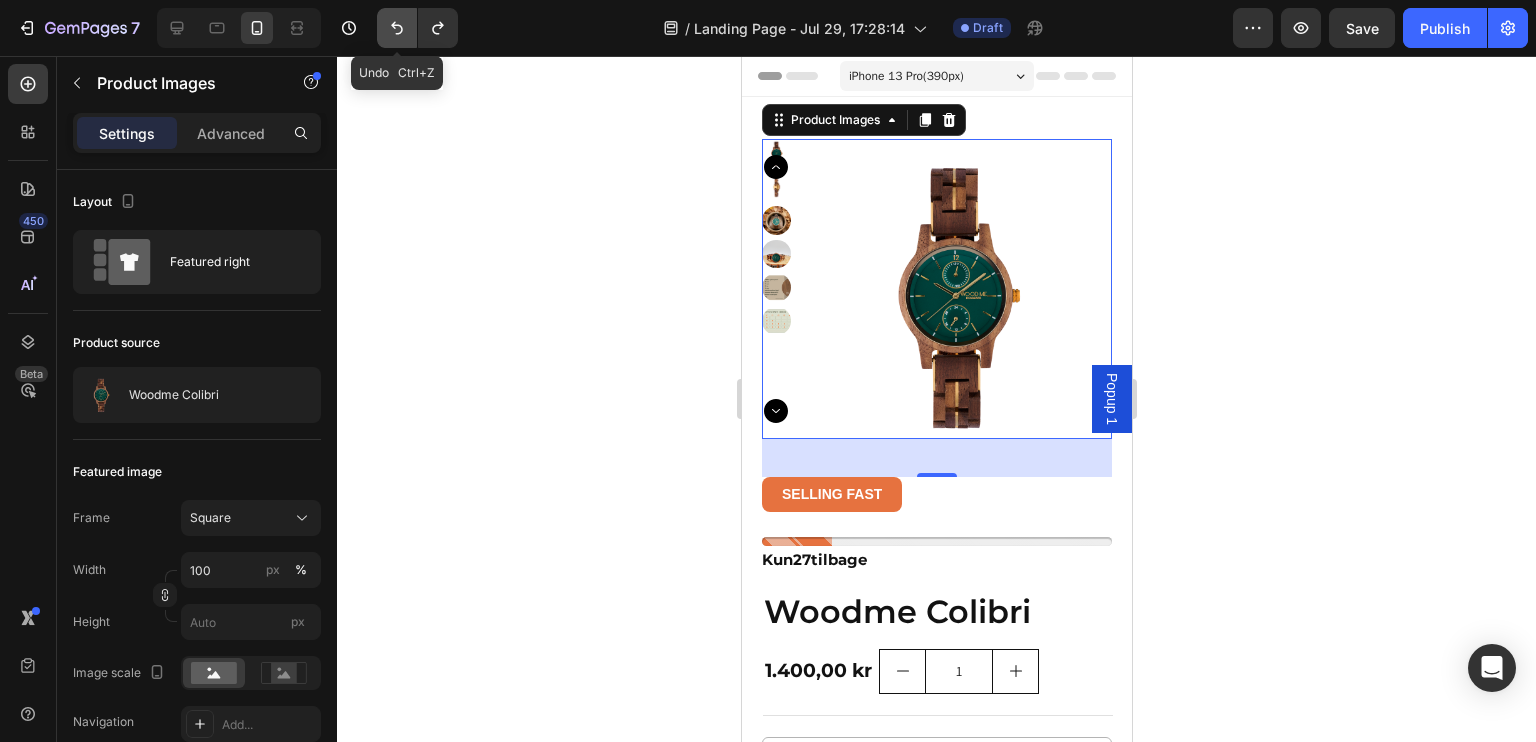click 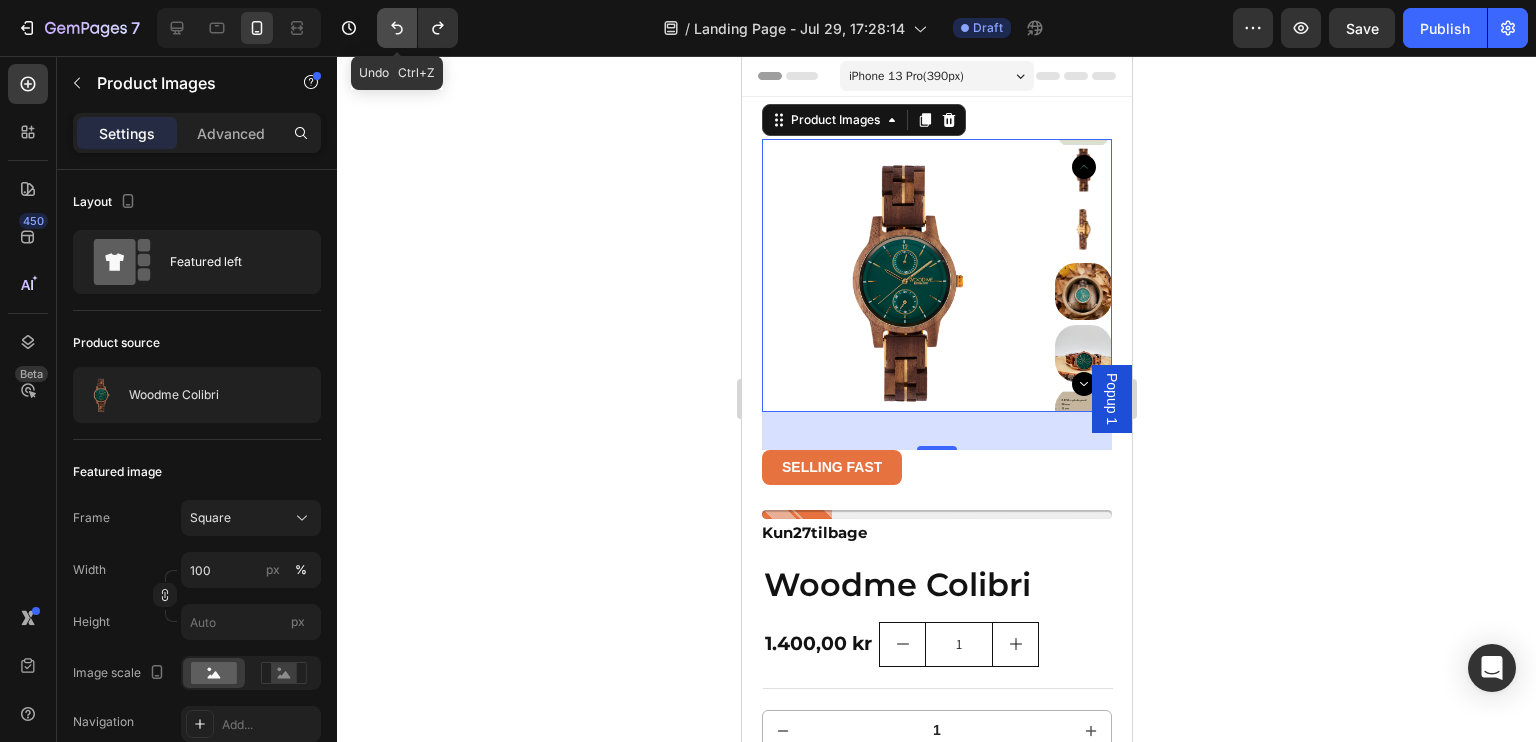 click 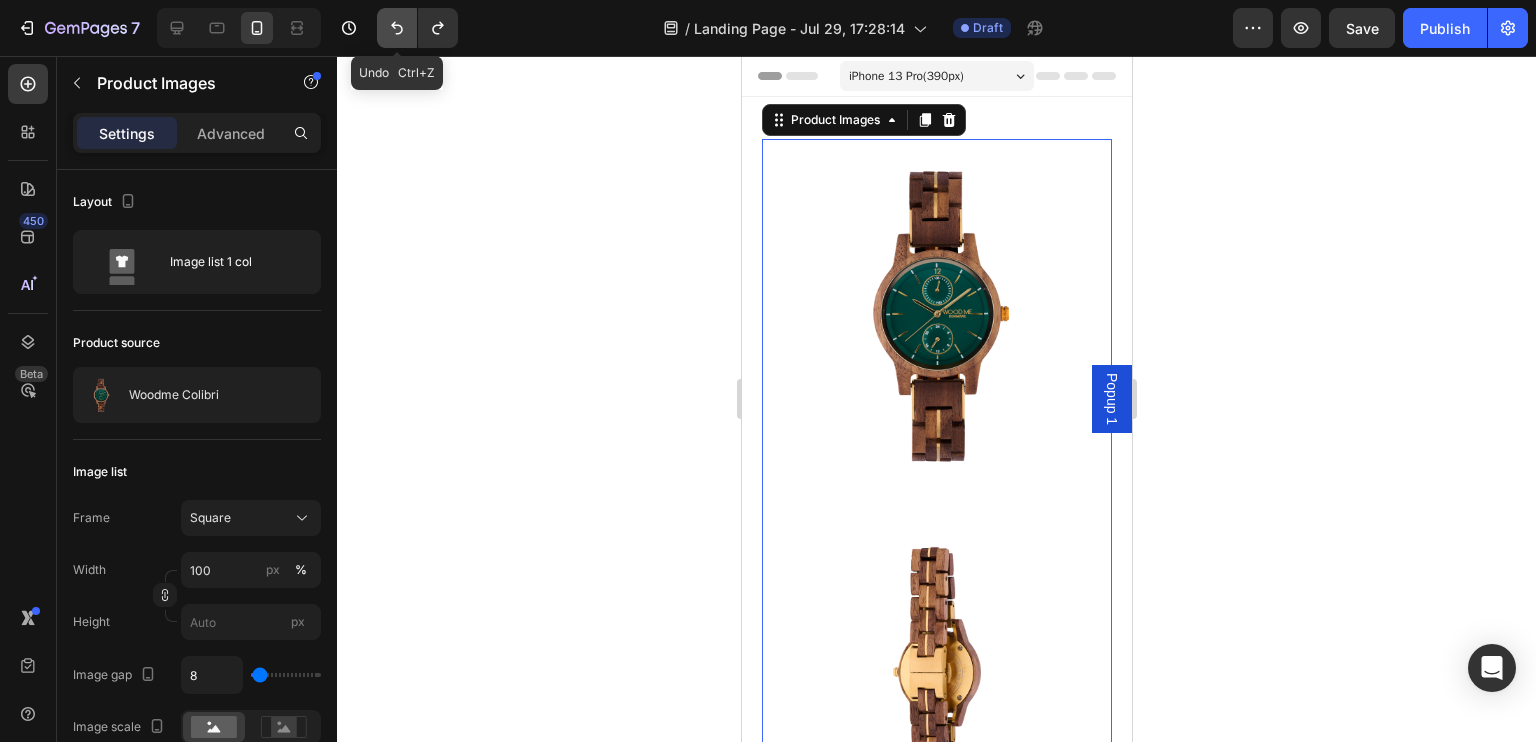 click 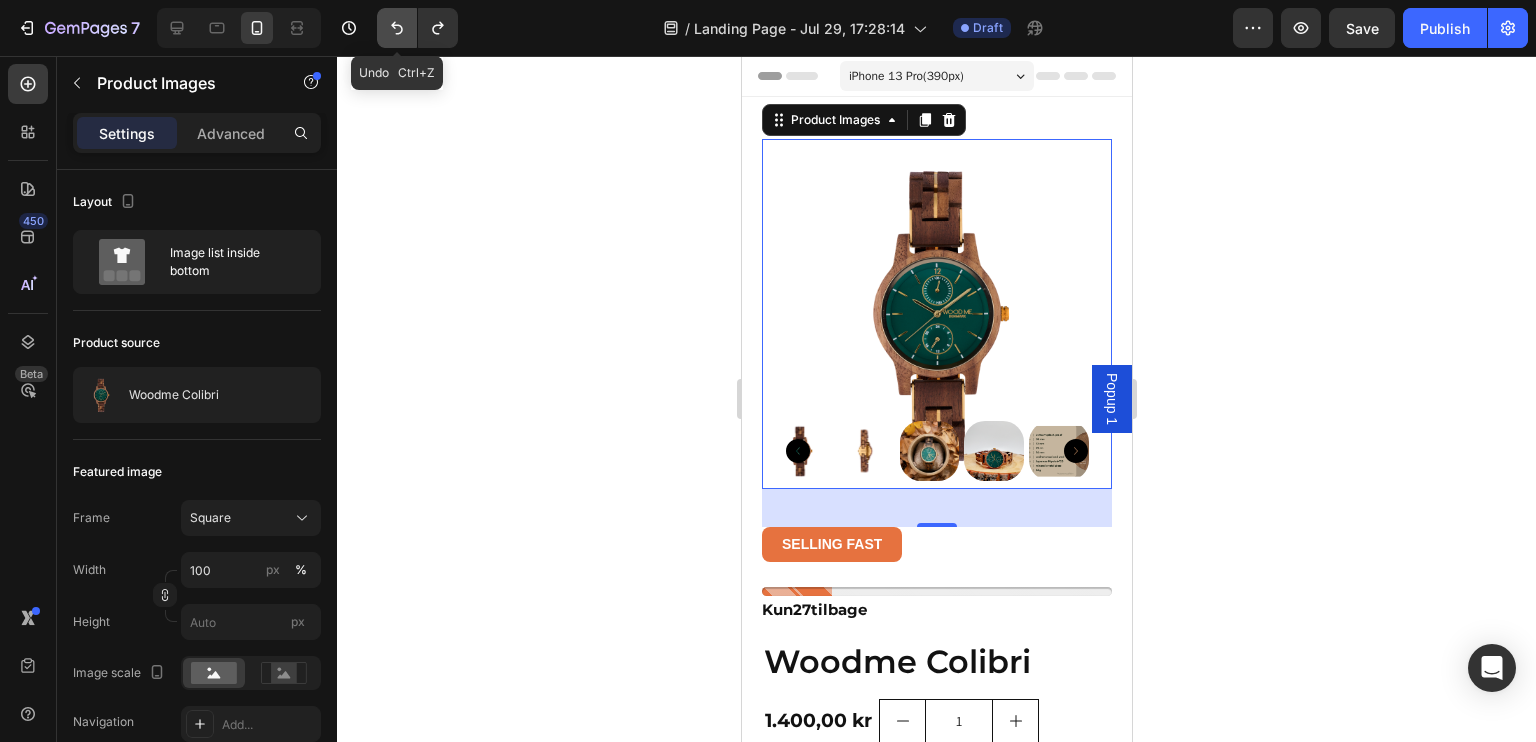 click 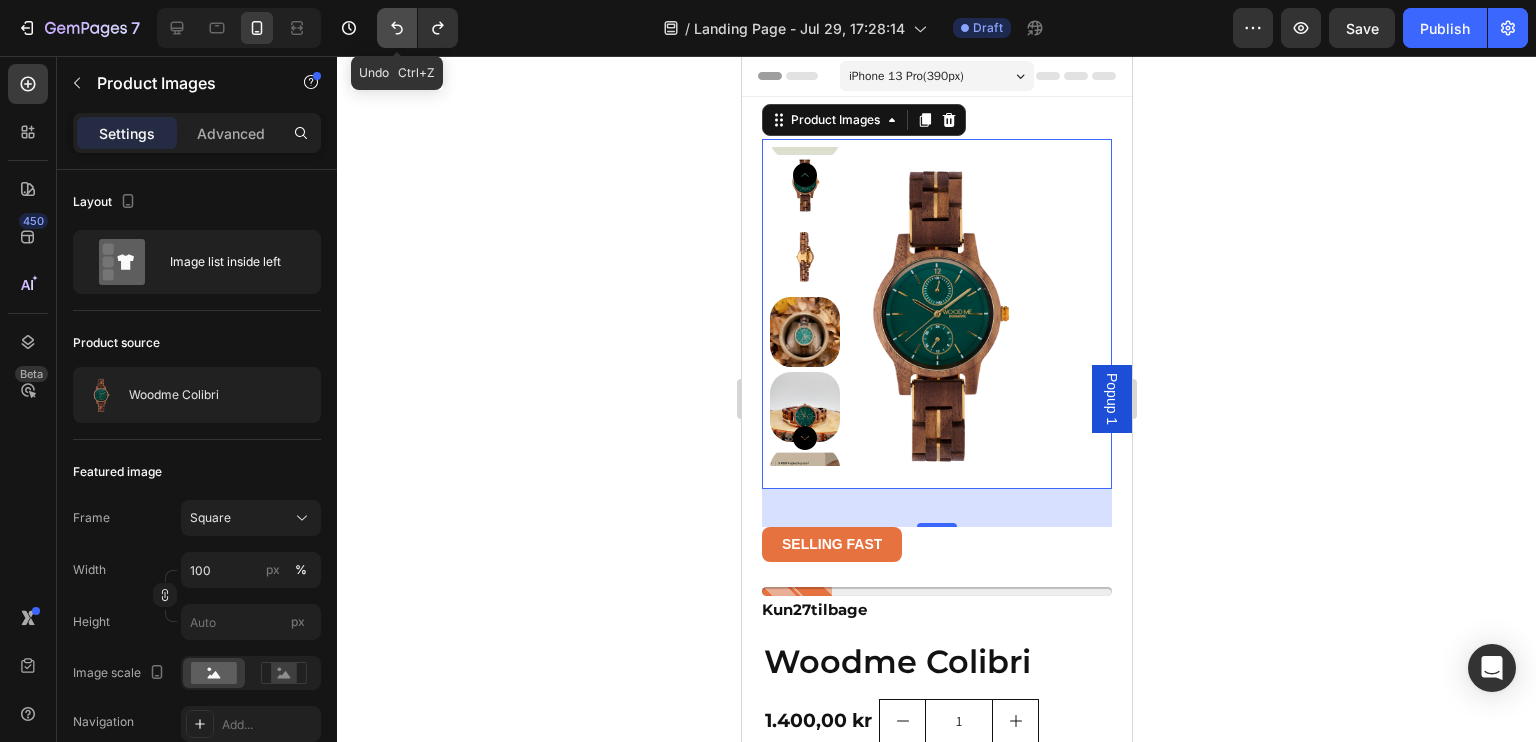 click 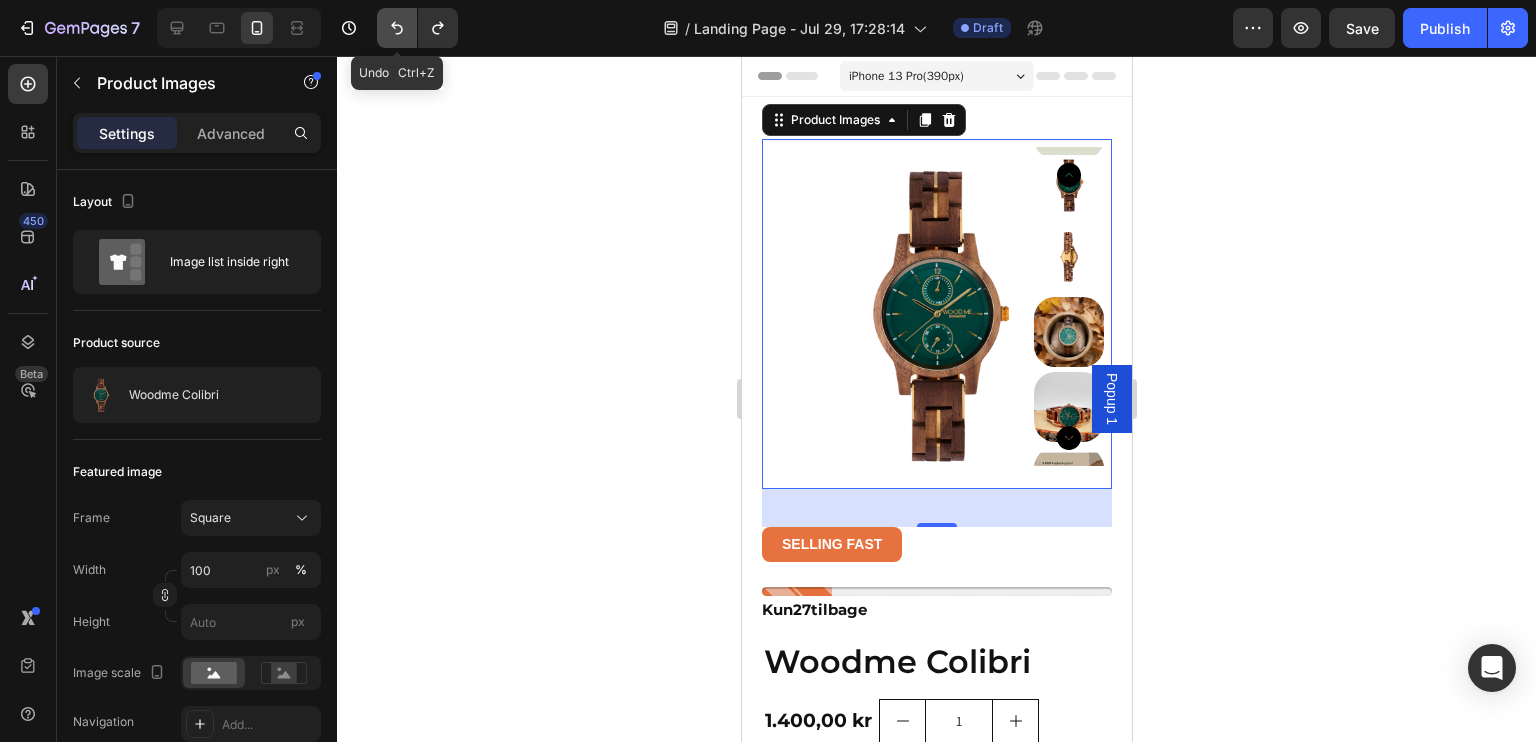click 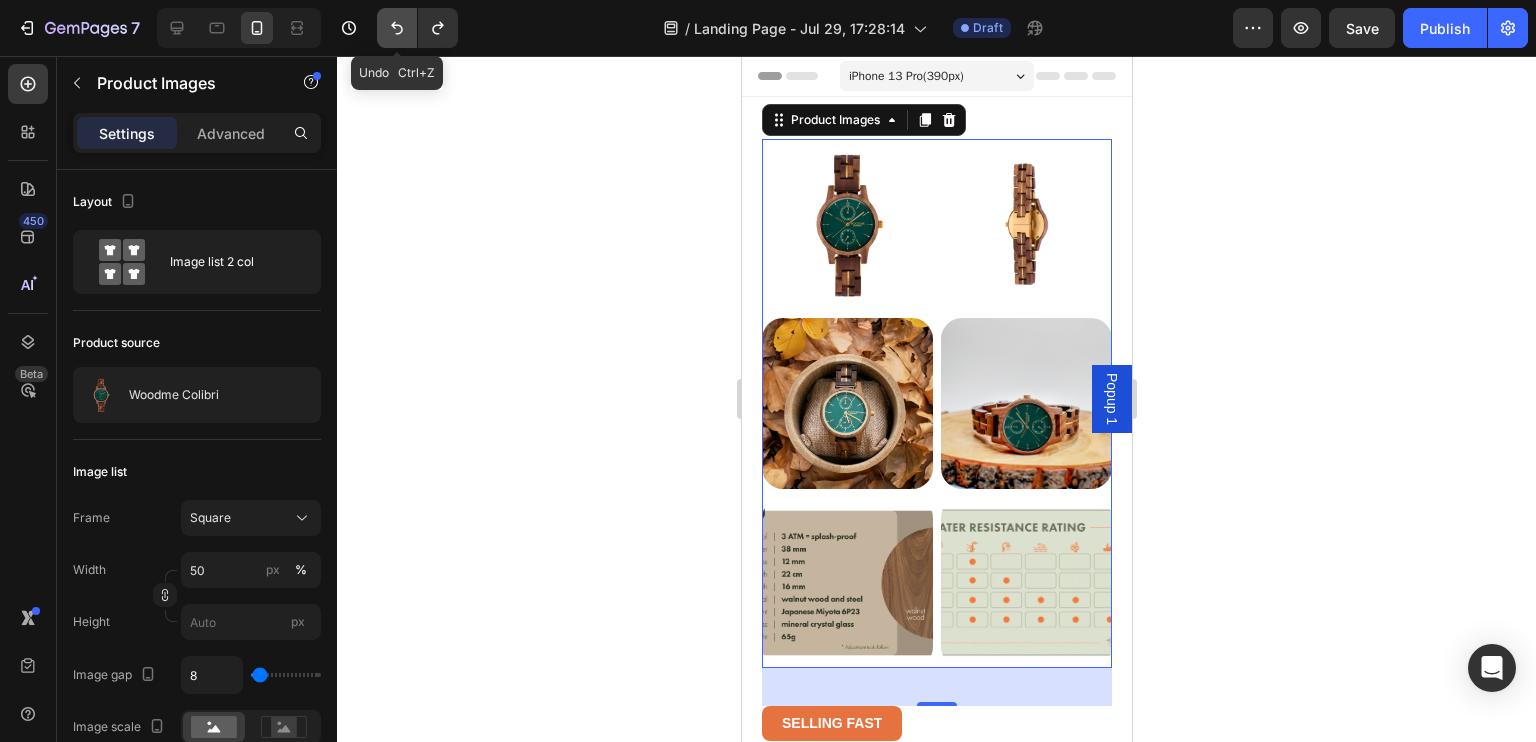 click 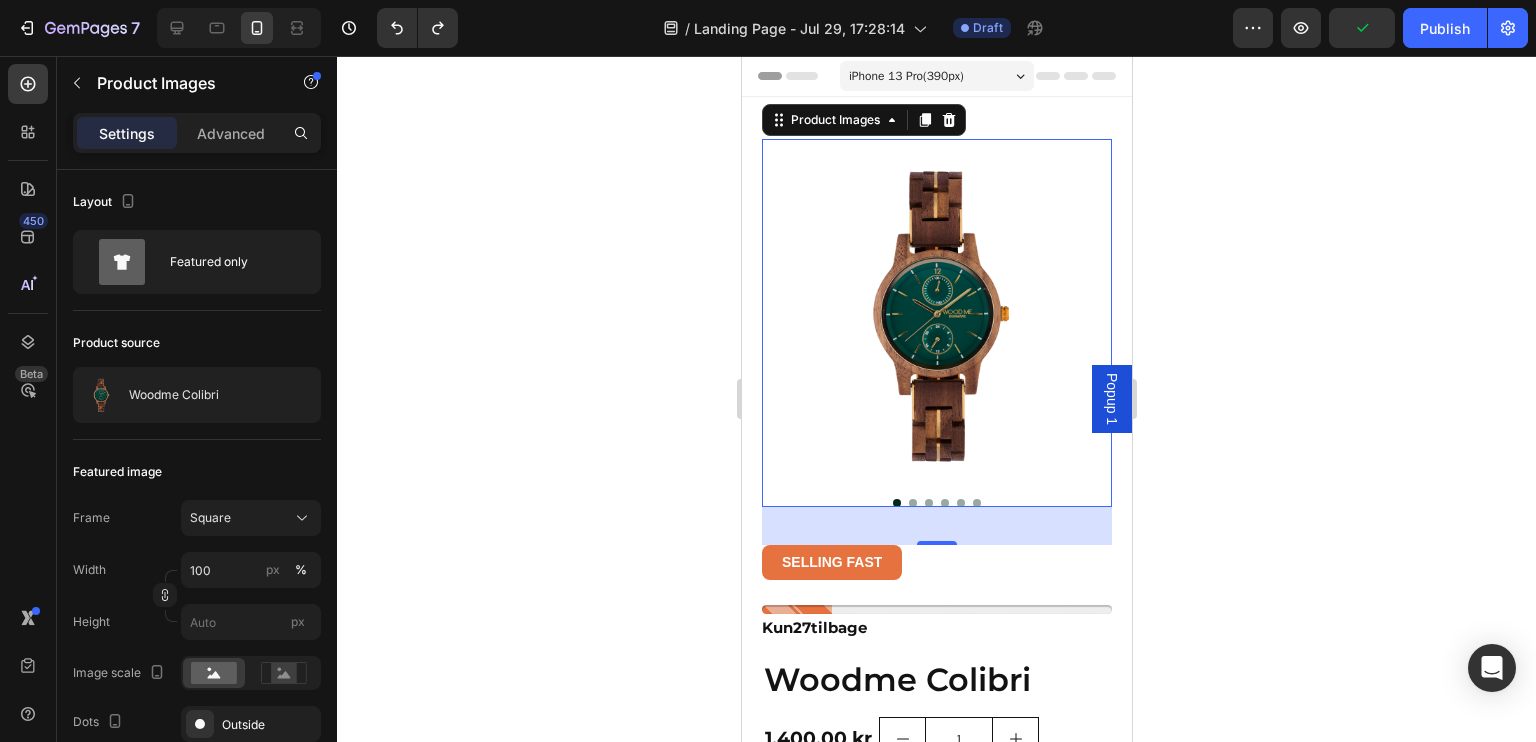 click 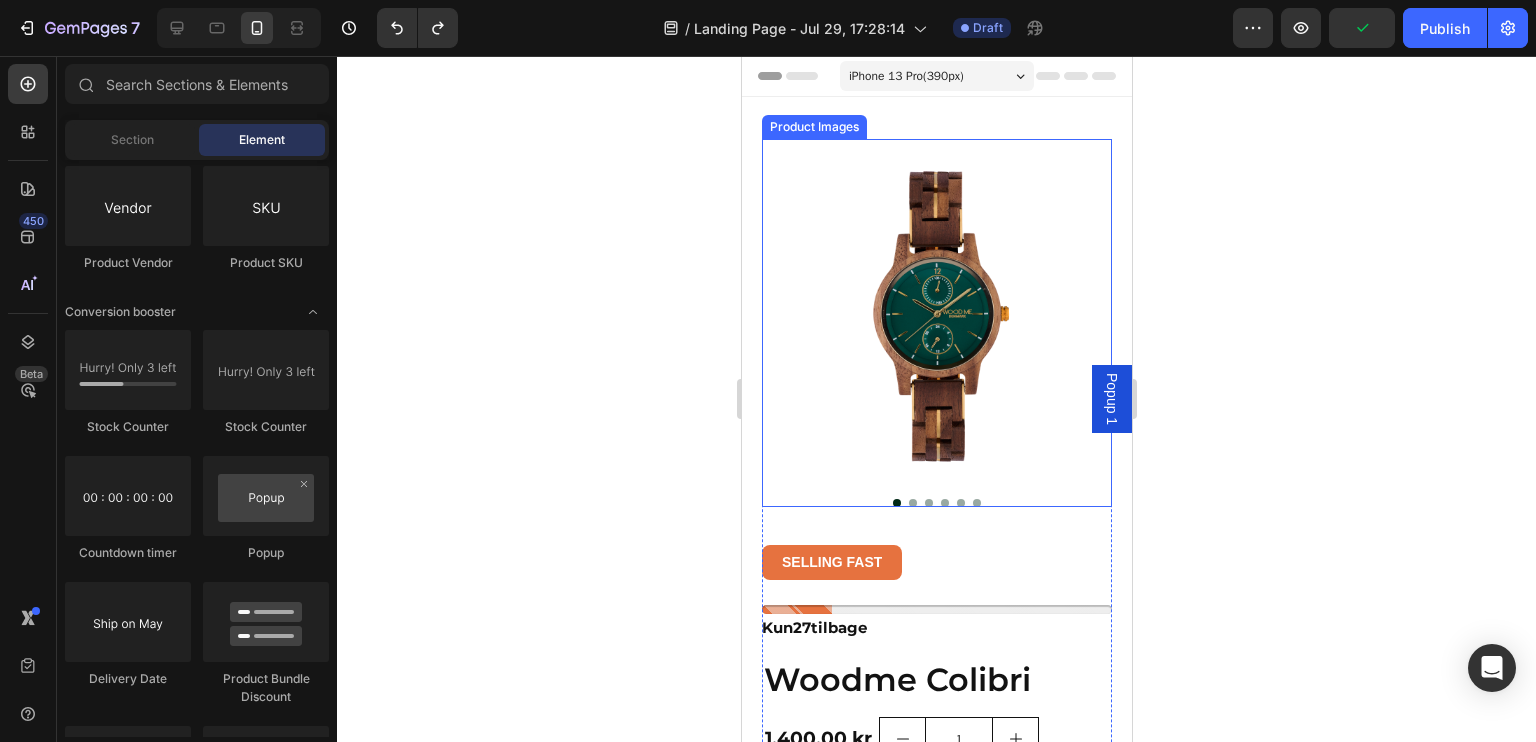 click at bounding box center [936, 314] 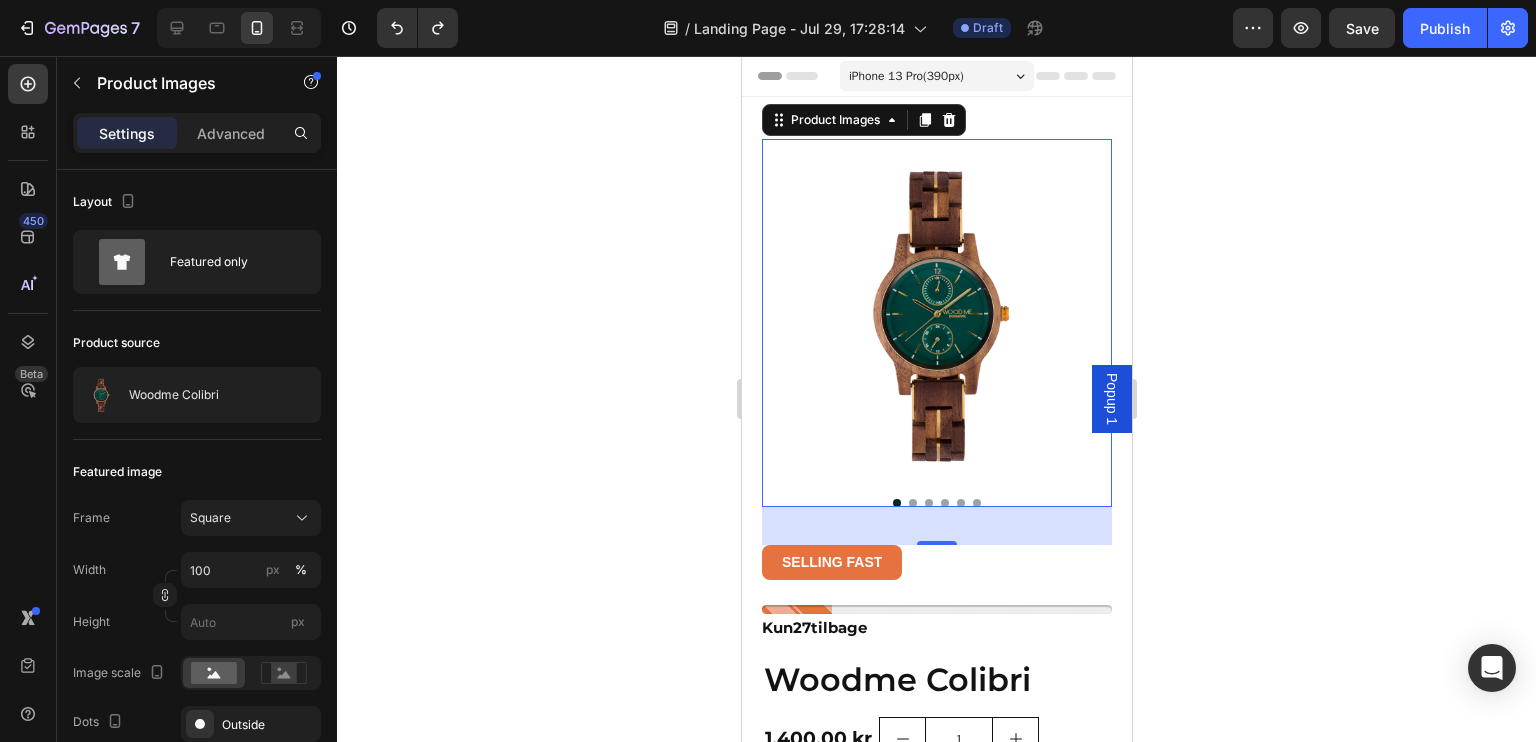 click on "38" at bounding box center [936, 526] 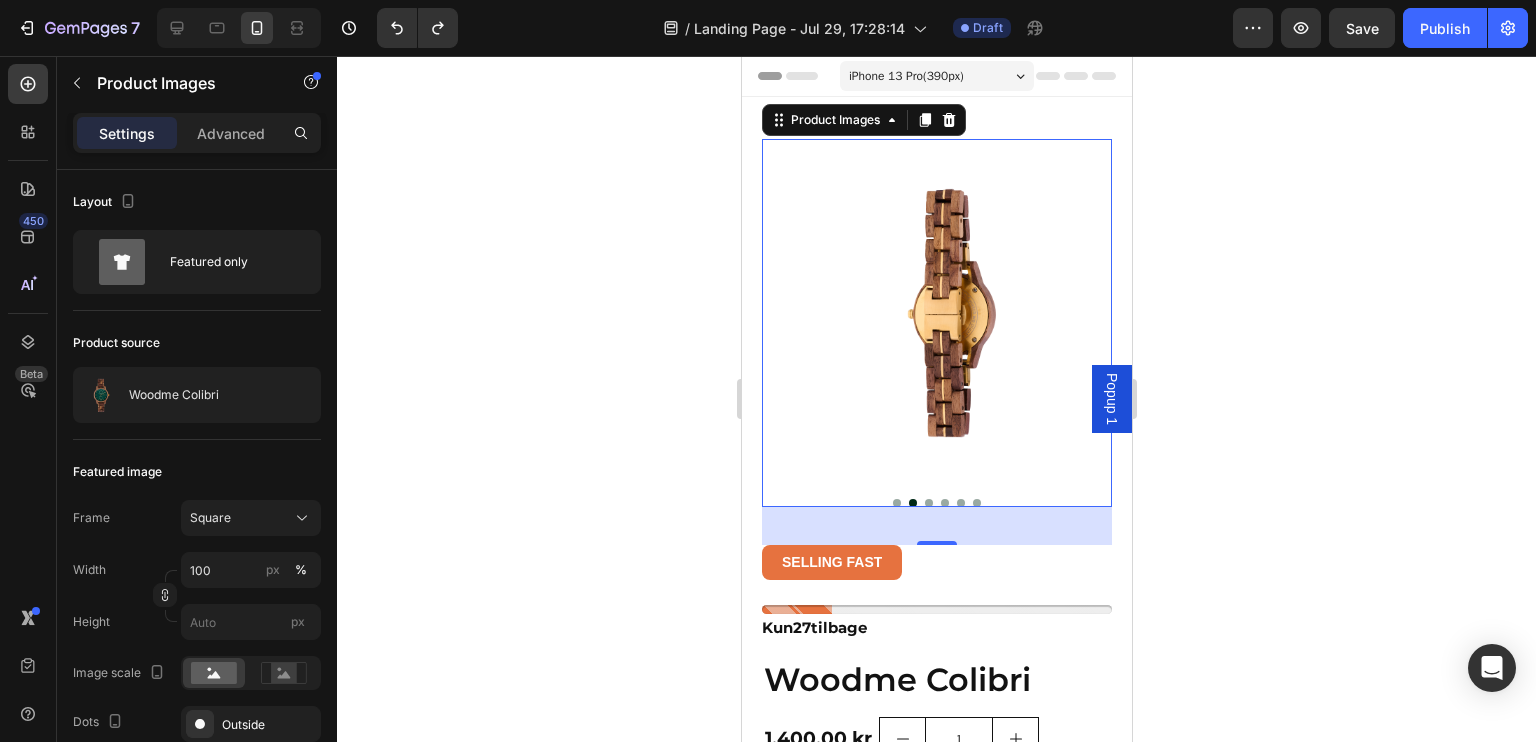 click at bounding box center (960, 503) 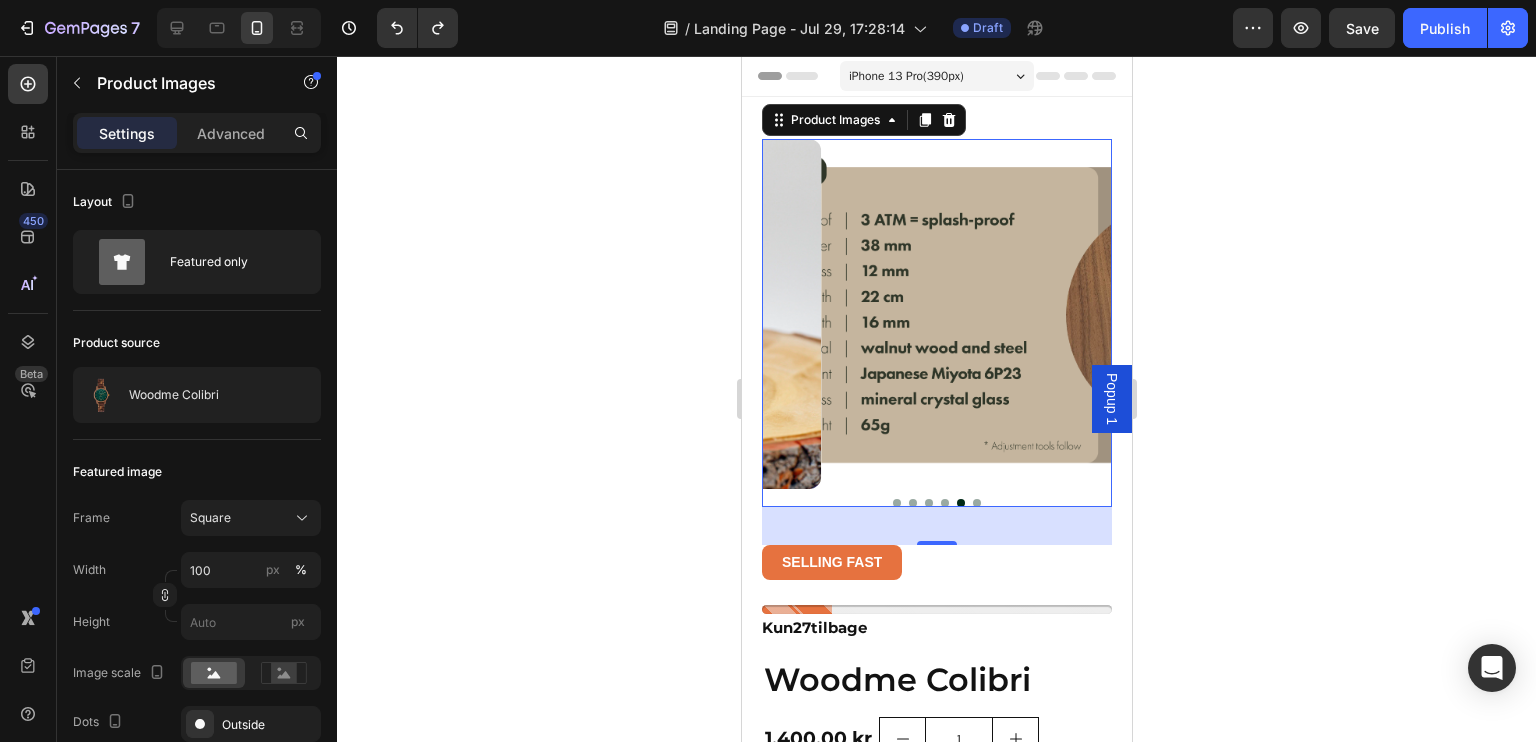 click at bounding box center (995, 314) 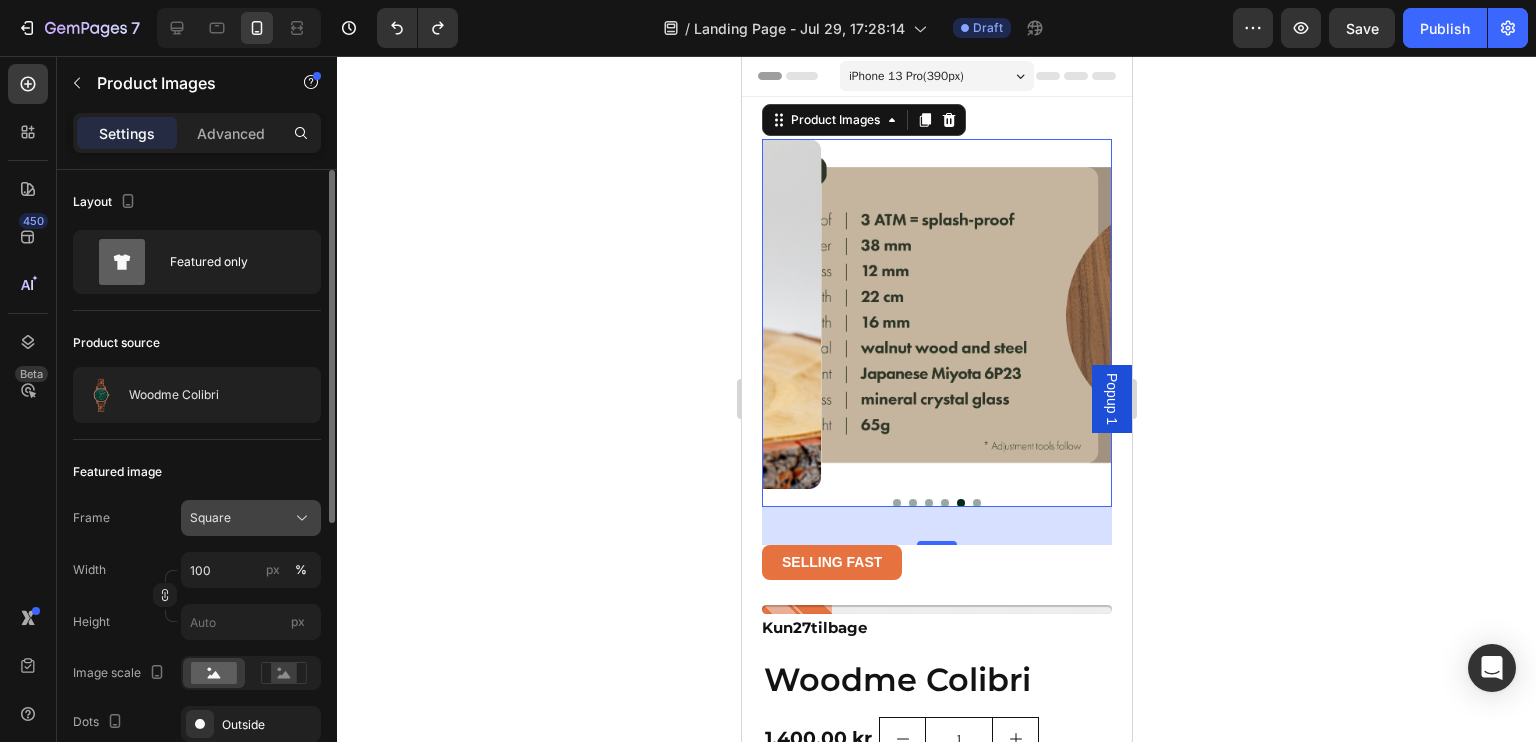 click on "Square" 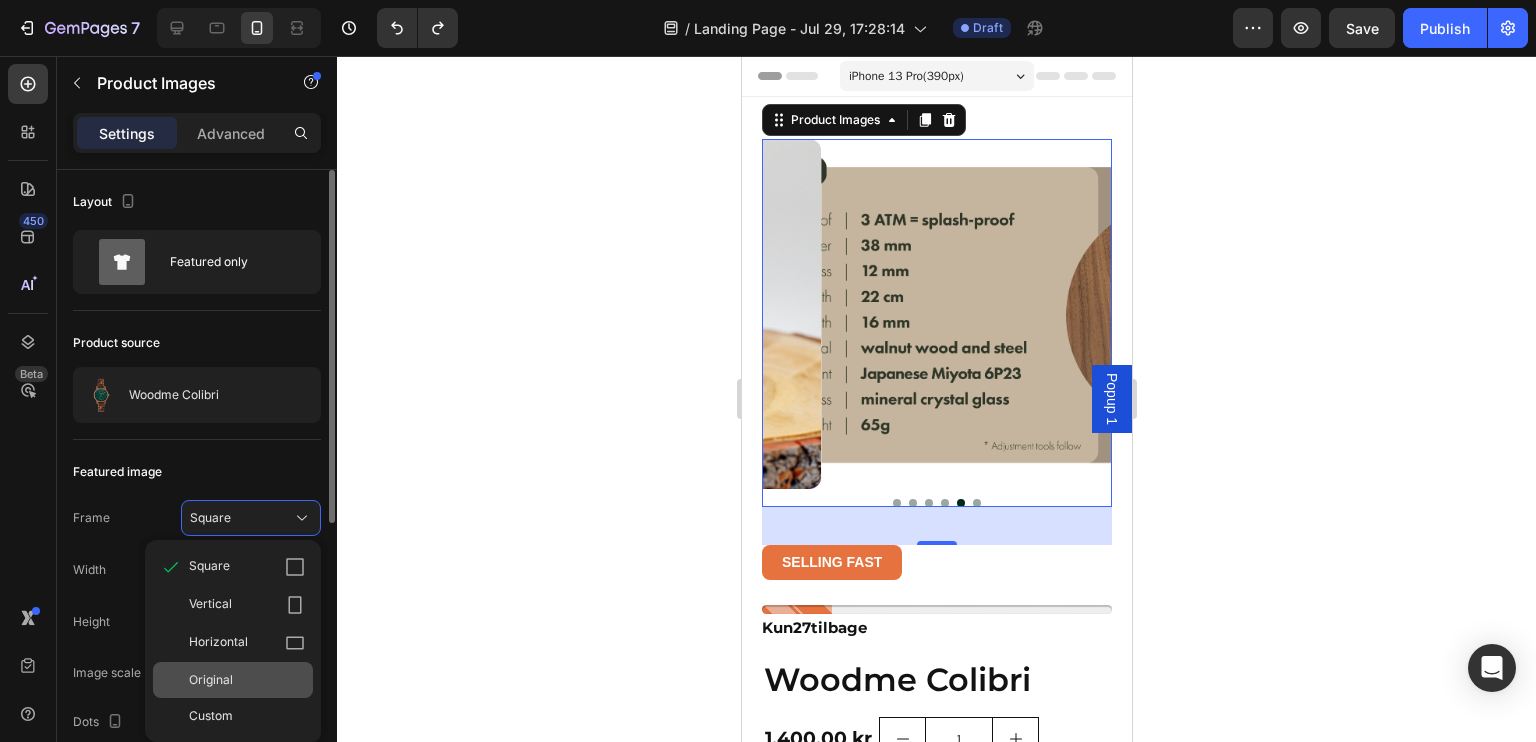 click on "Original" at bounding box center (211, 680) 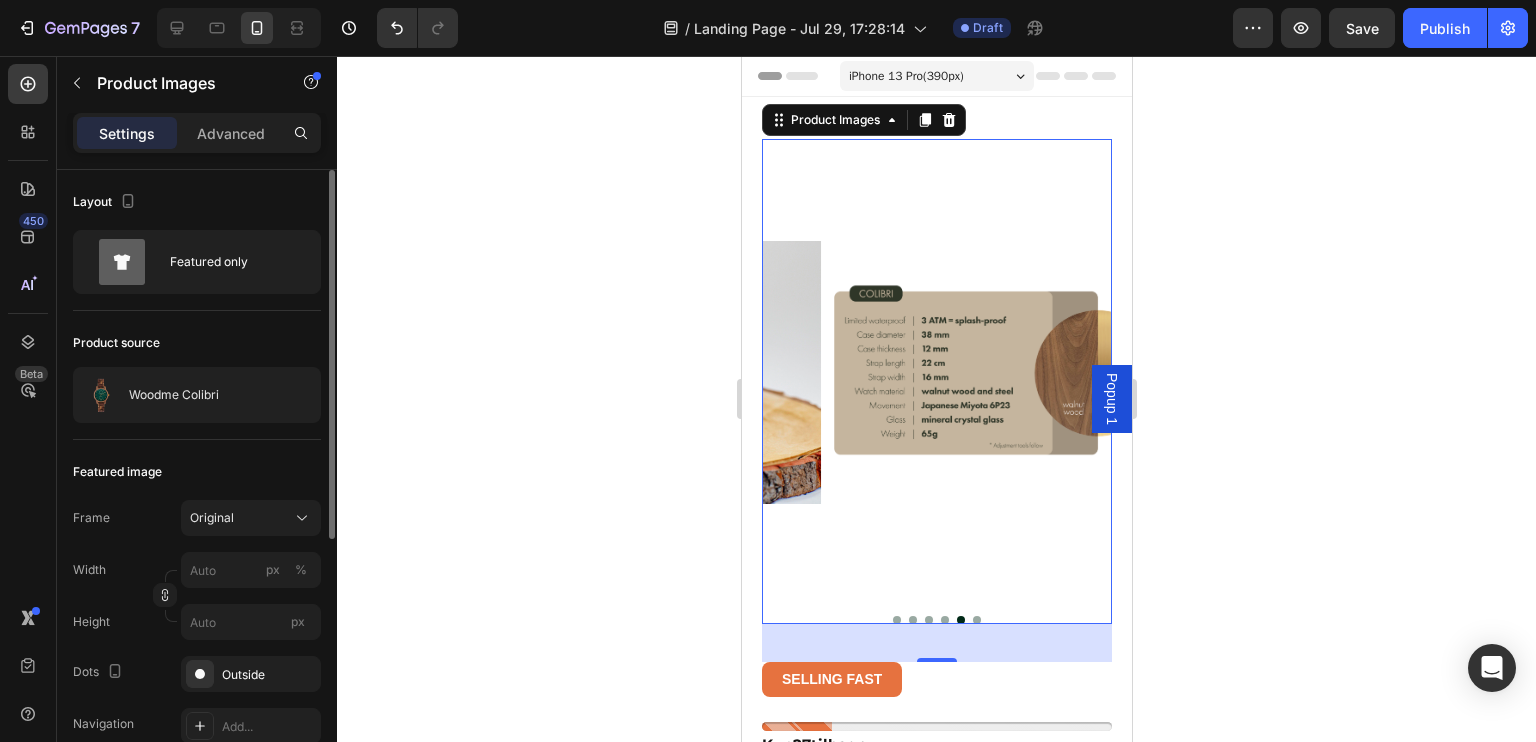 click at bounding box center (936, 381) 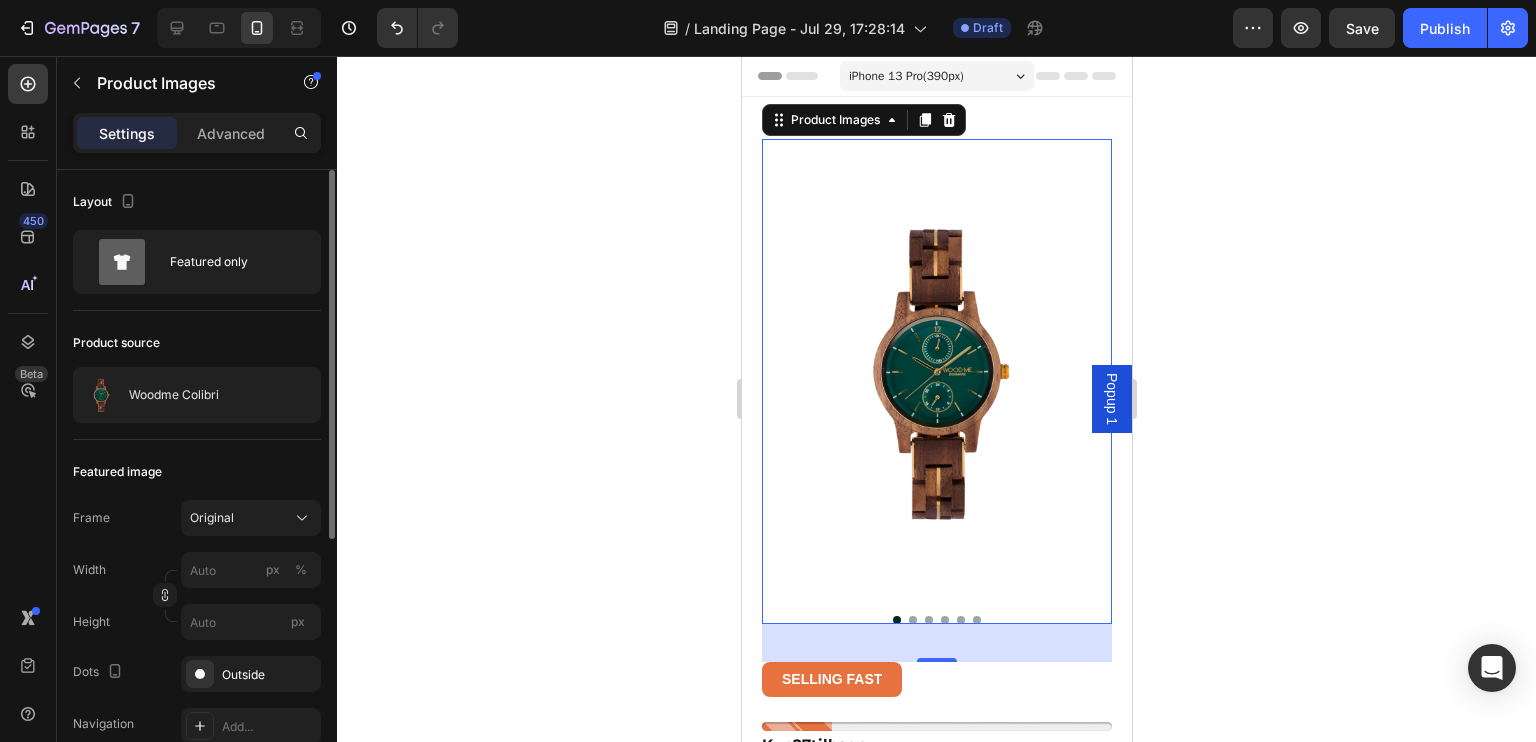 click at bounding box center [912, 620] 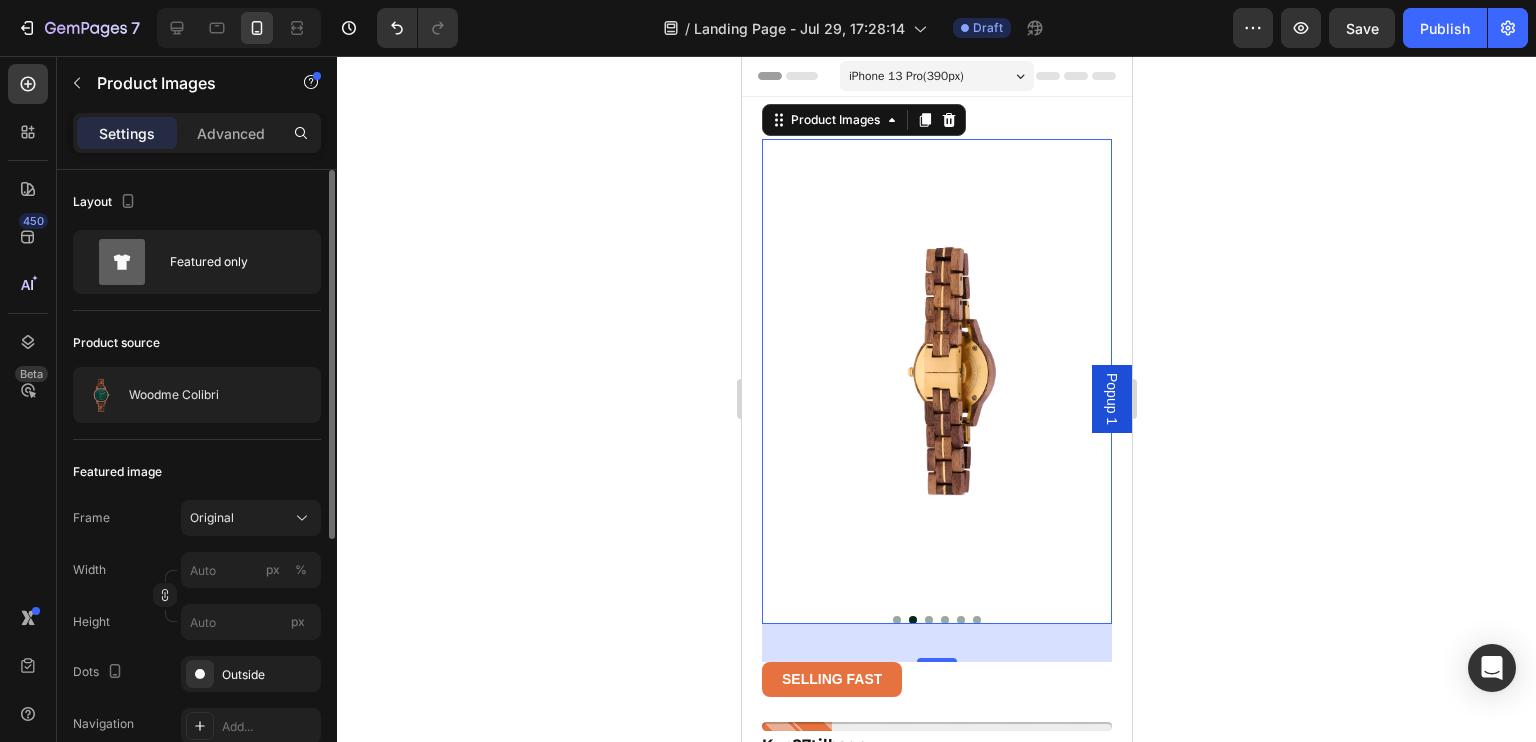click at bounding box center (936, 381) 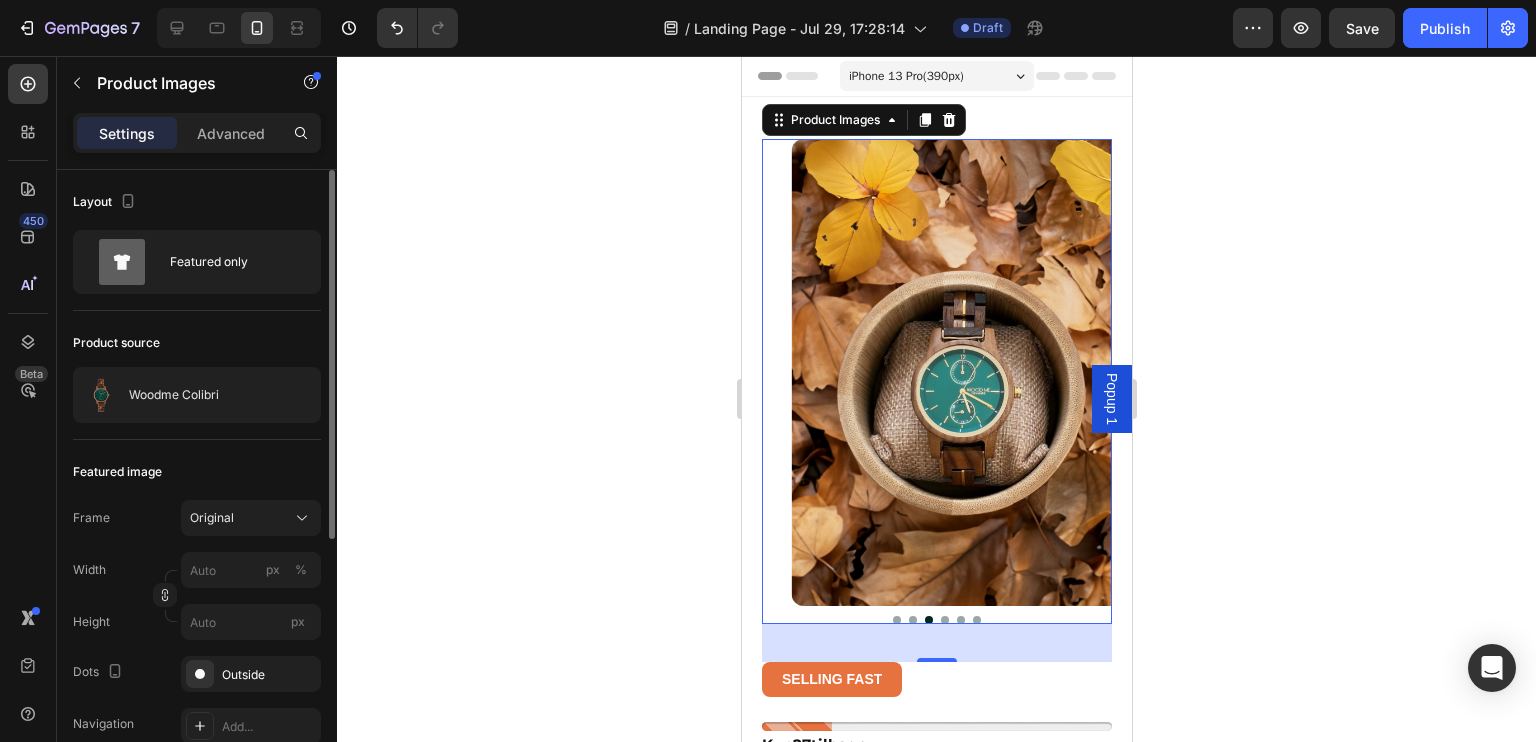 click at bounding box center [944, 620] 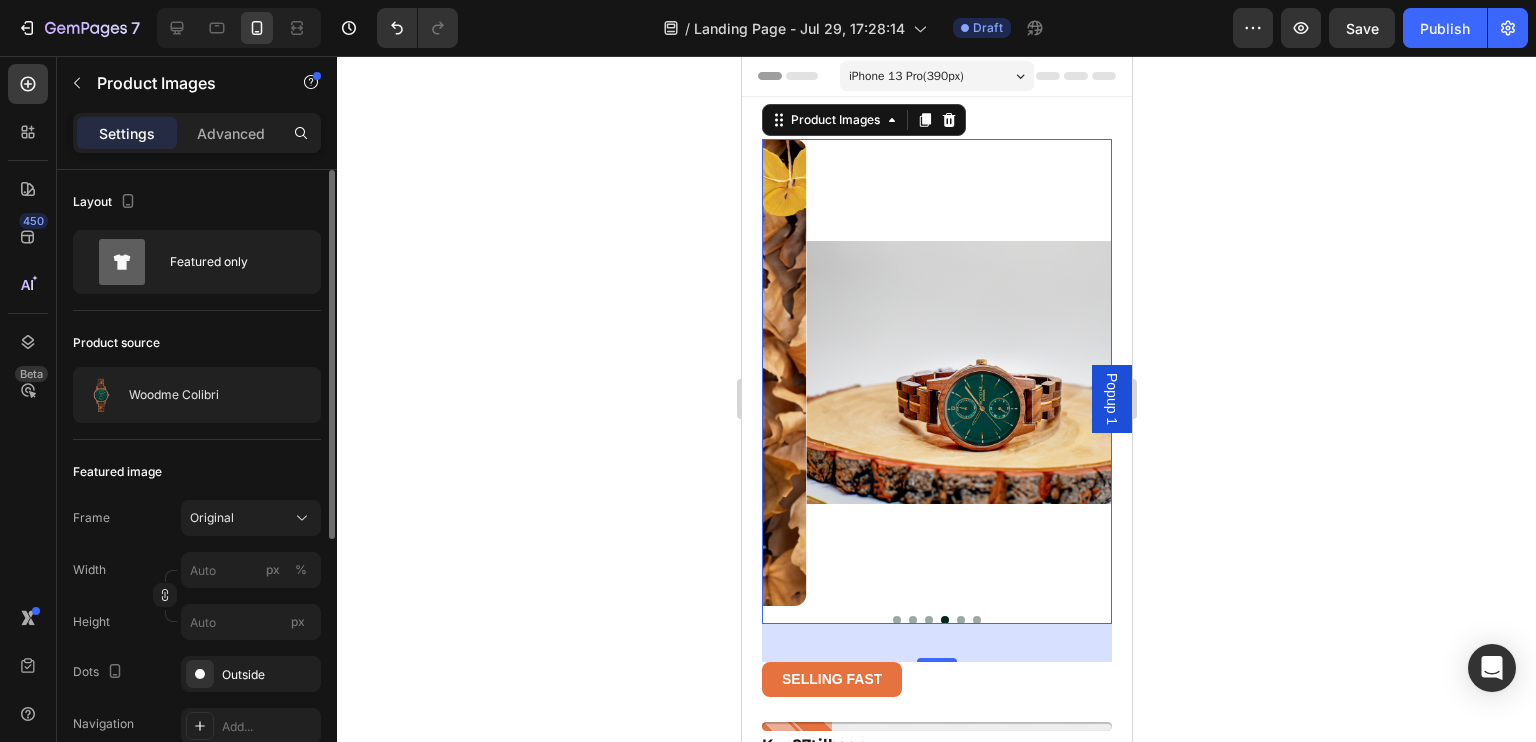 click at bounding box center (960, 620) 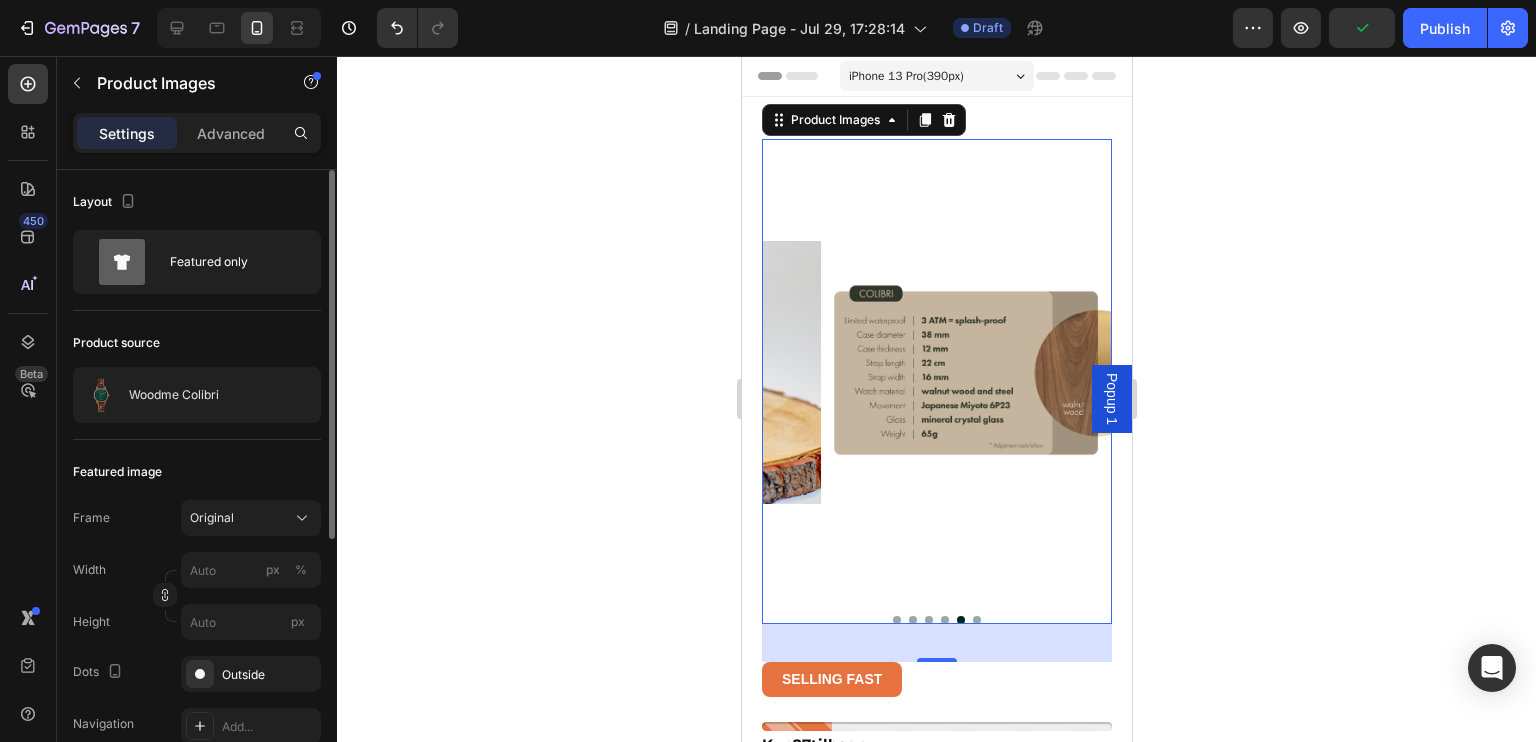 click at bounding box center (976, 620) 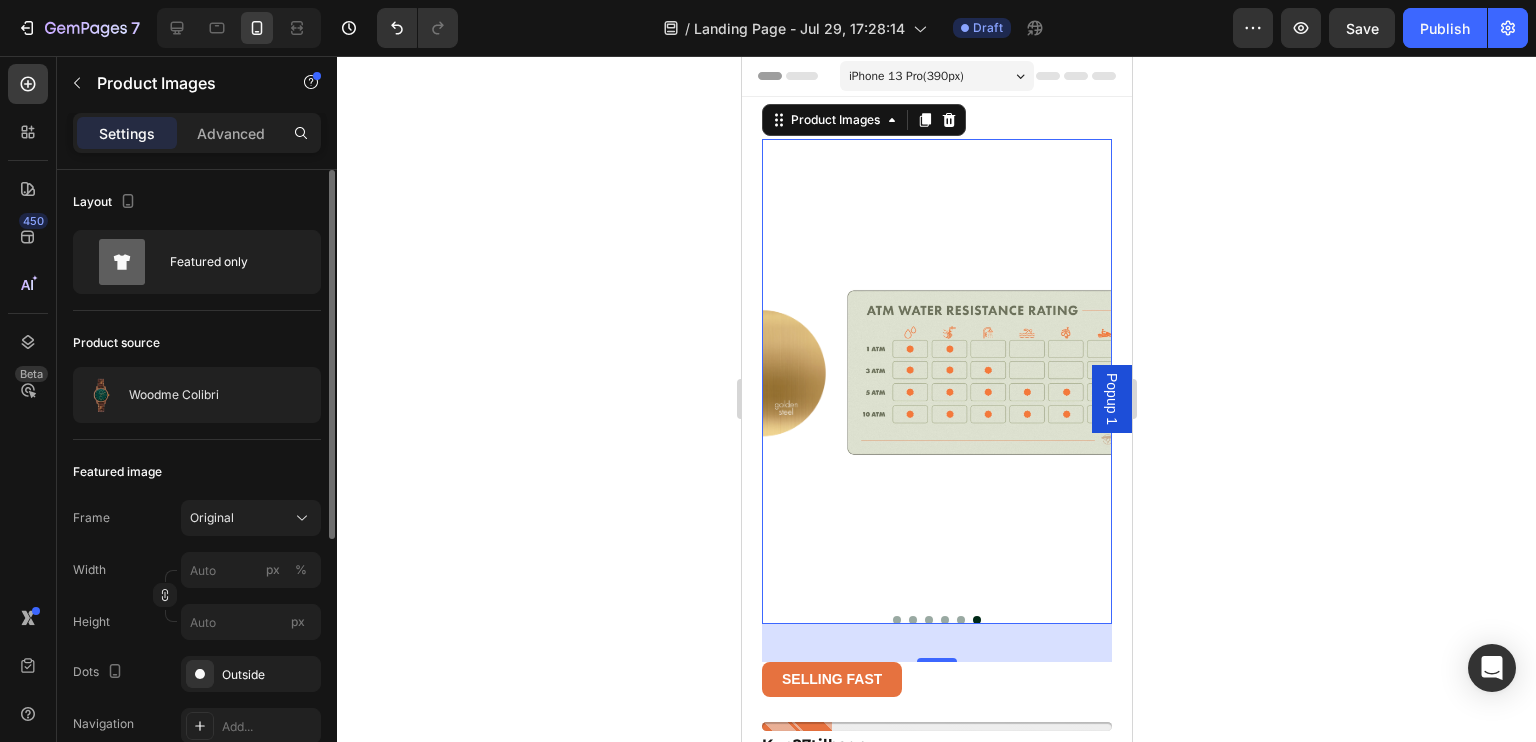scroll, scrollTop: 295, scrollLeft: 0, axis: vertical 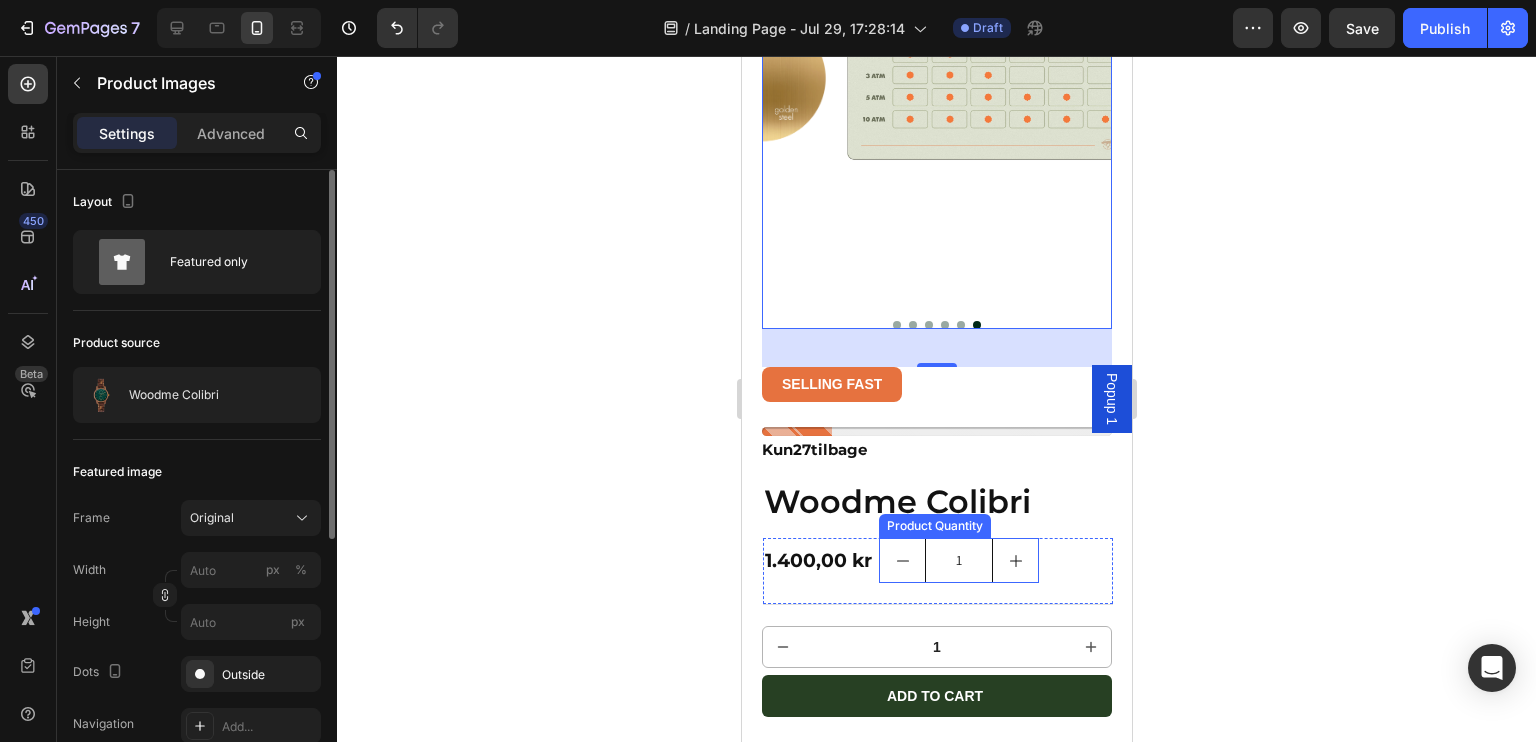 click at bounding box center [1014, 560] 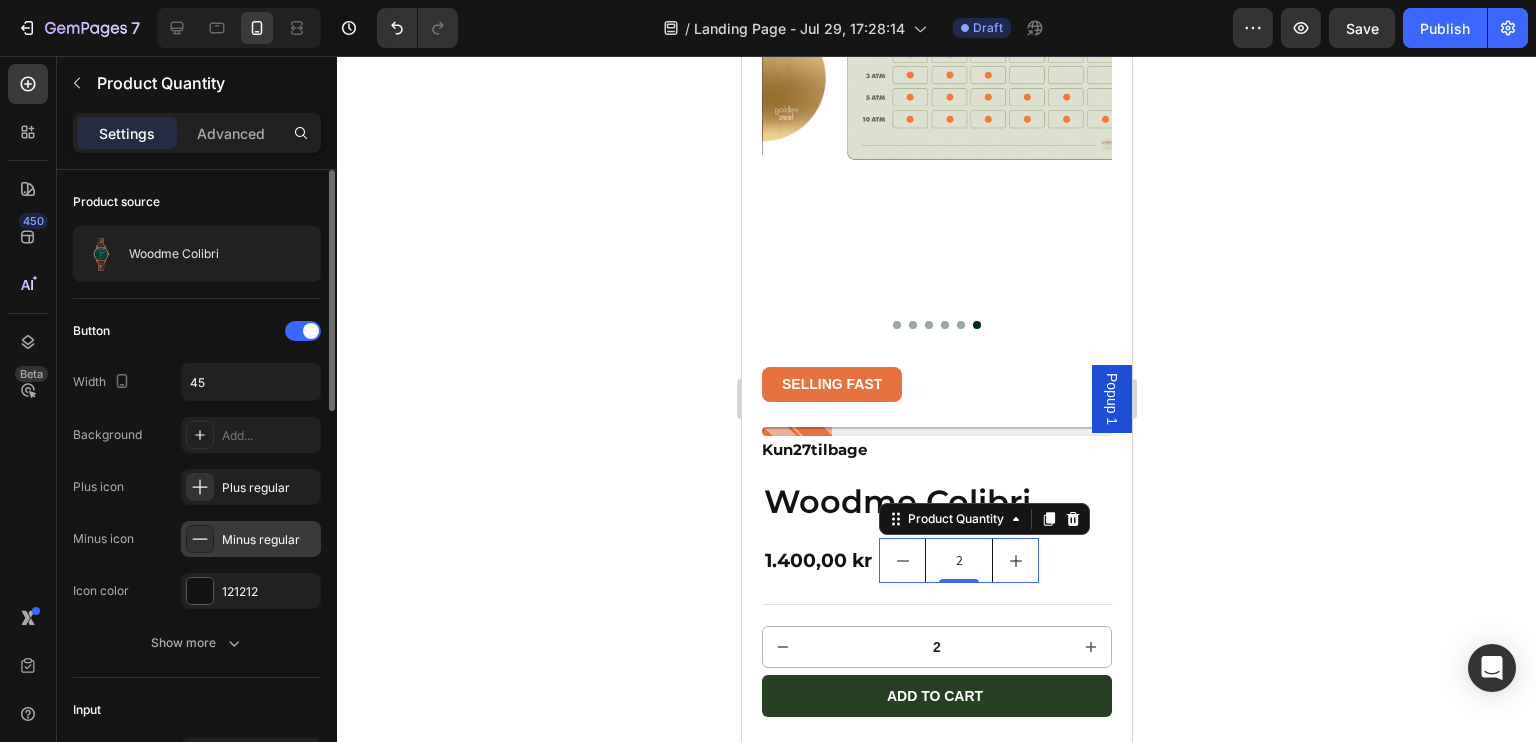 click on "Minus regular" at bounding box center (269, 540) 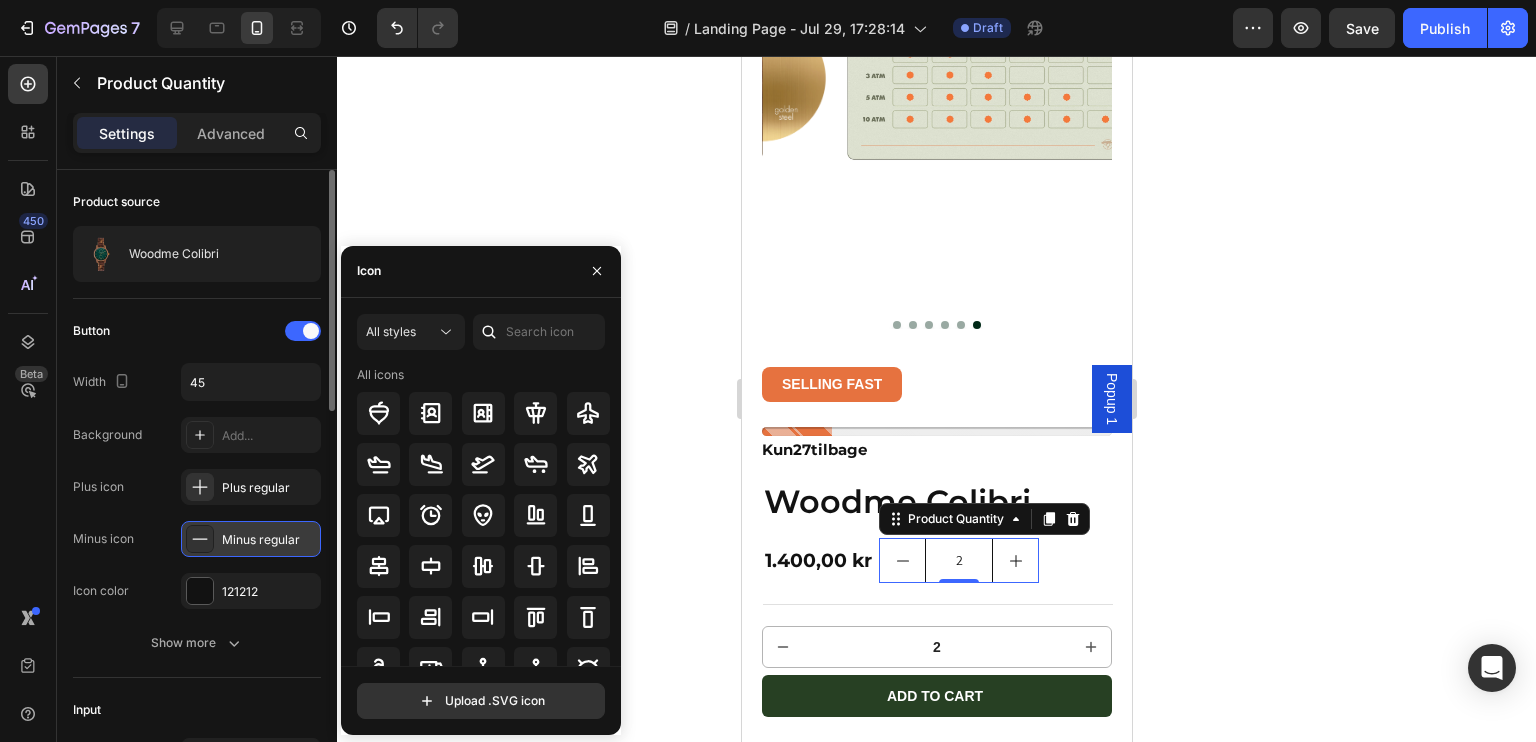 click on "Minus regular" at bounding box center [269, 540] 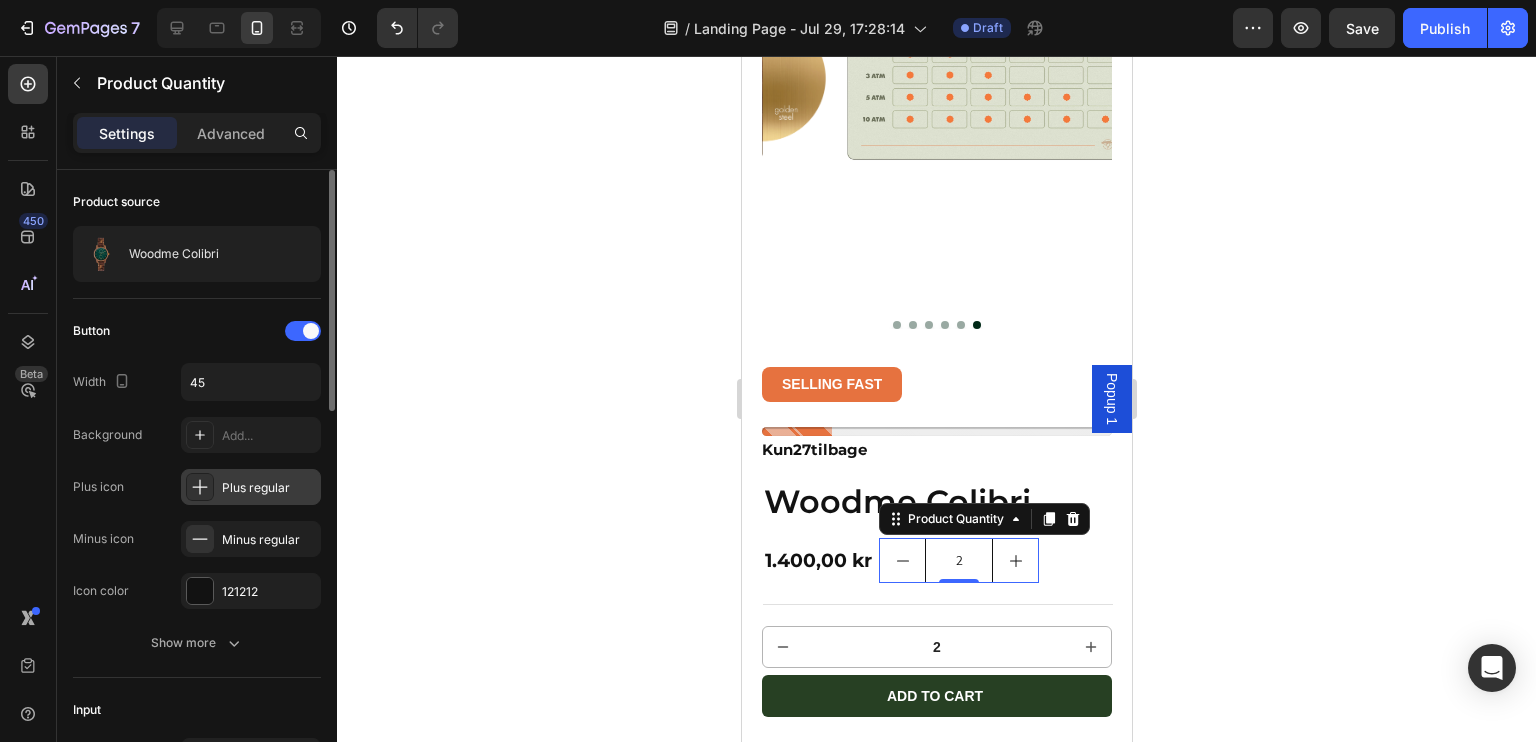 click on "Plus regular" at bounding box center (251, 487) 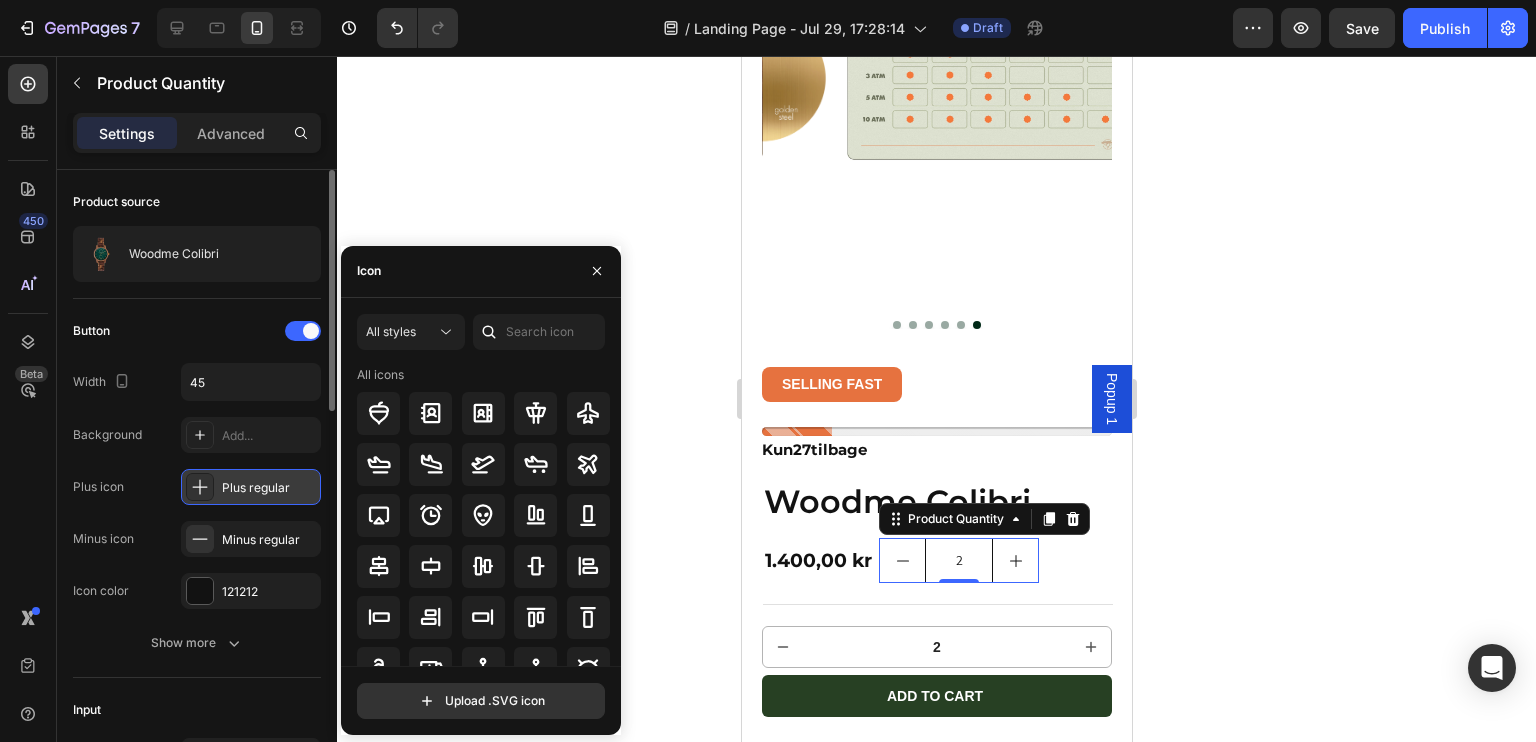 click on "Plus regular" at bounding box center [251, 487] 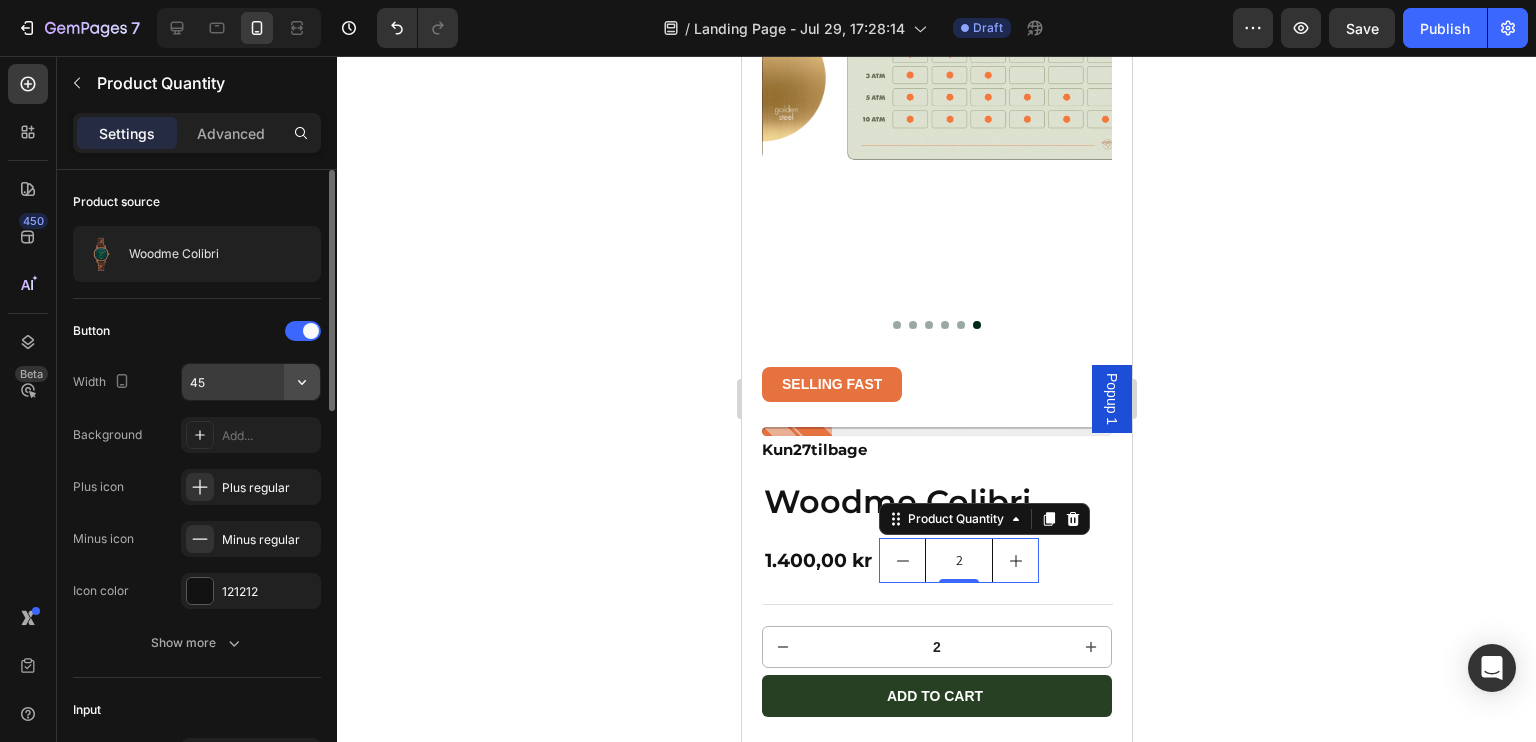 click 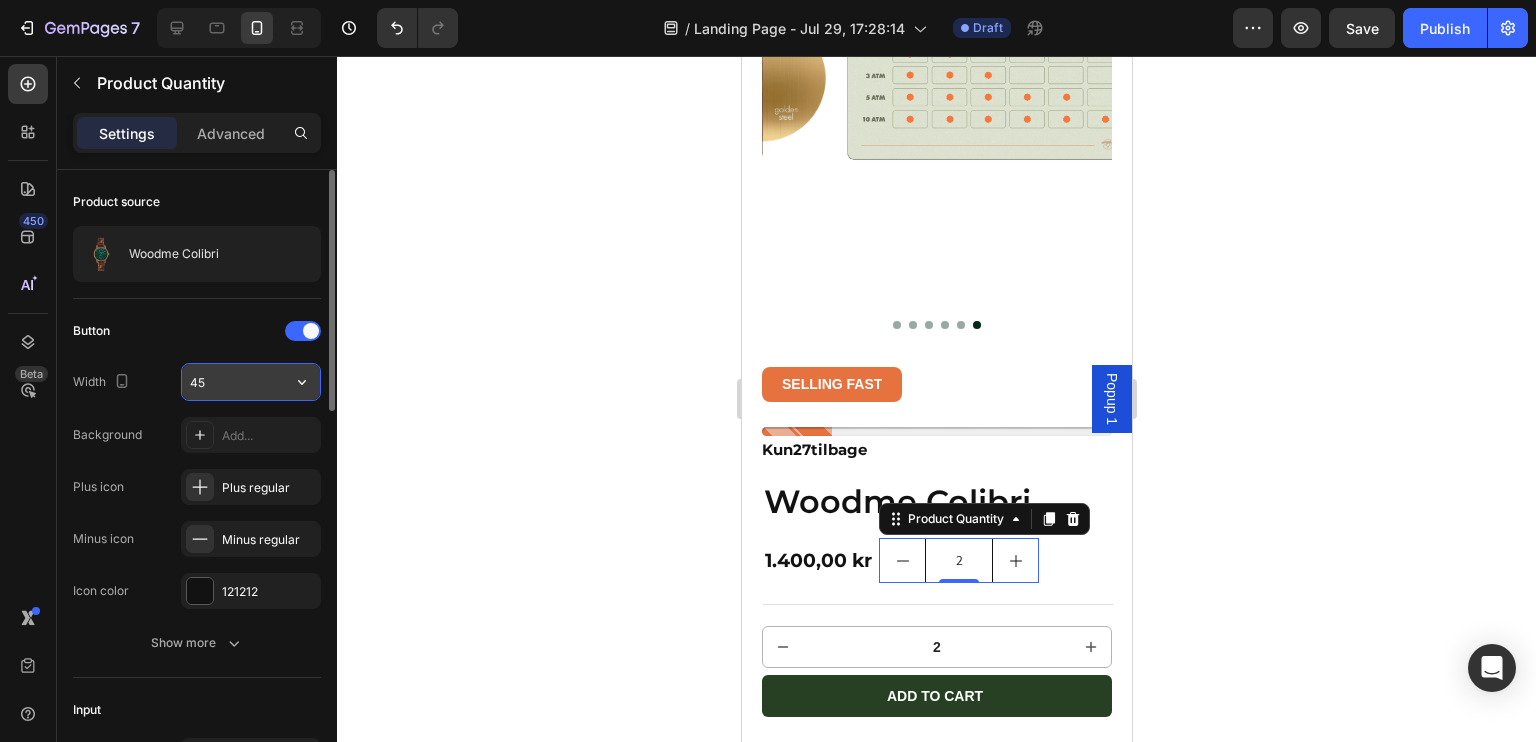 click 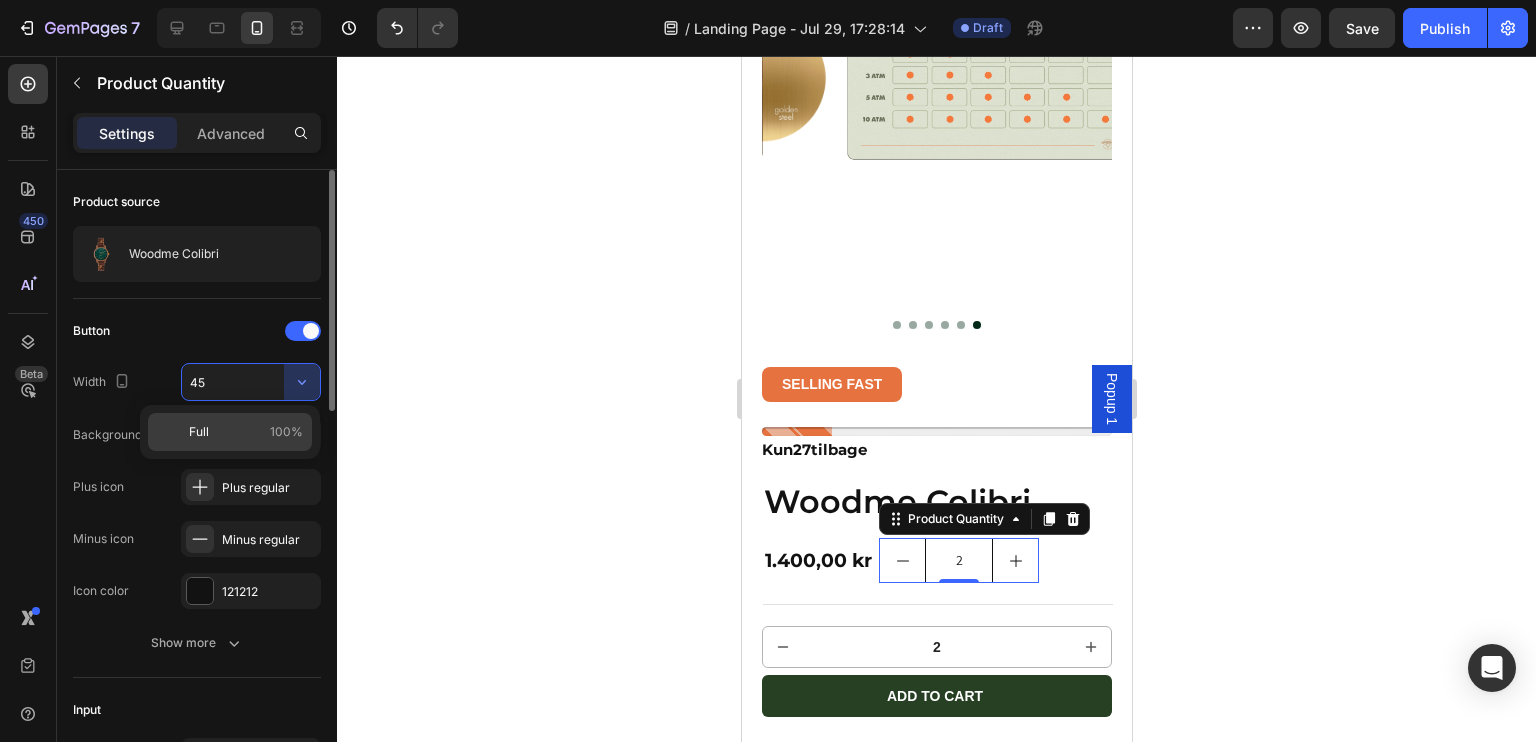 click on "Full 100%" at bounding box center (246, 432) 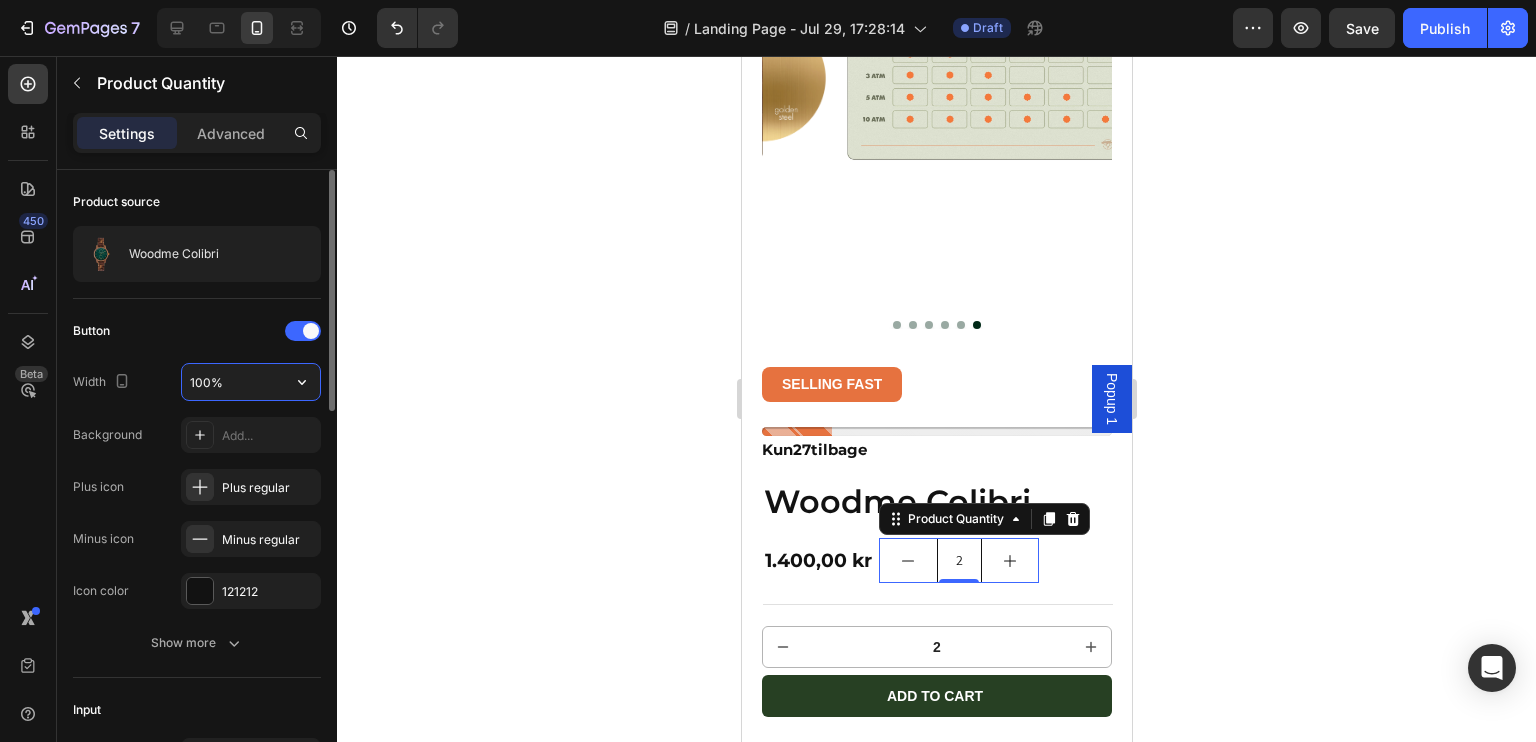 click on "100%" at bounding box center [251, 382] 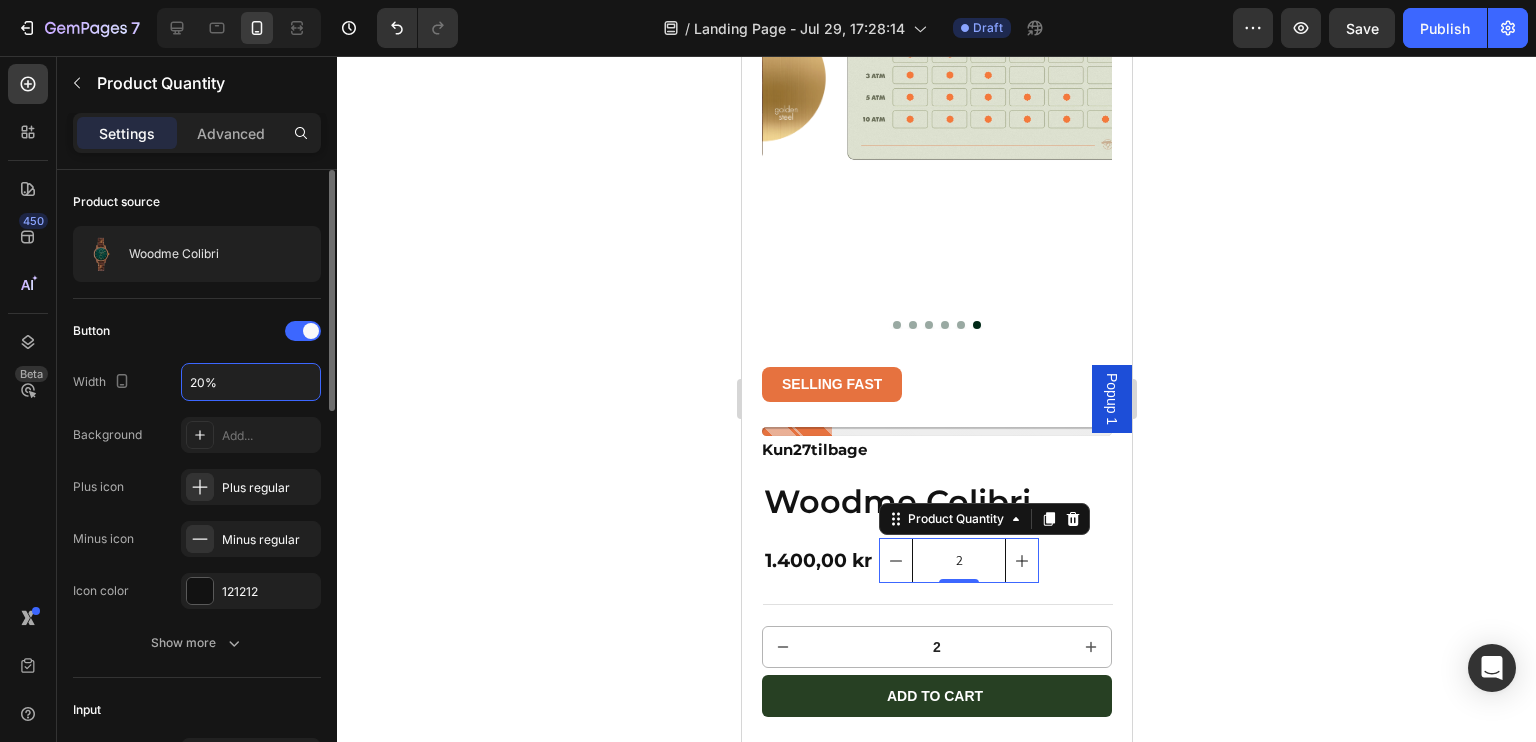 type on "20%" 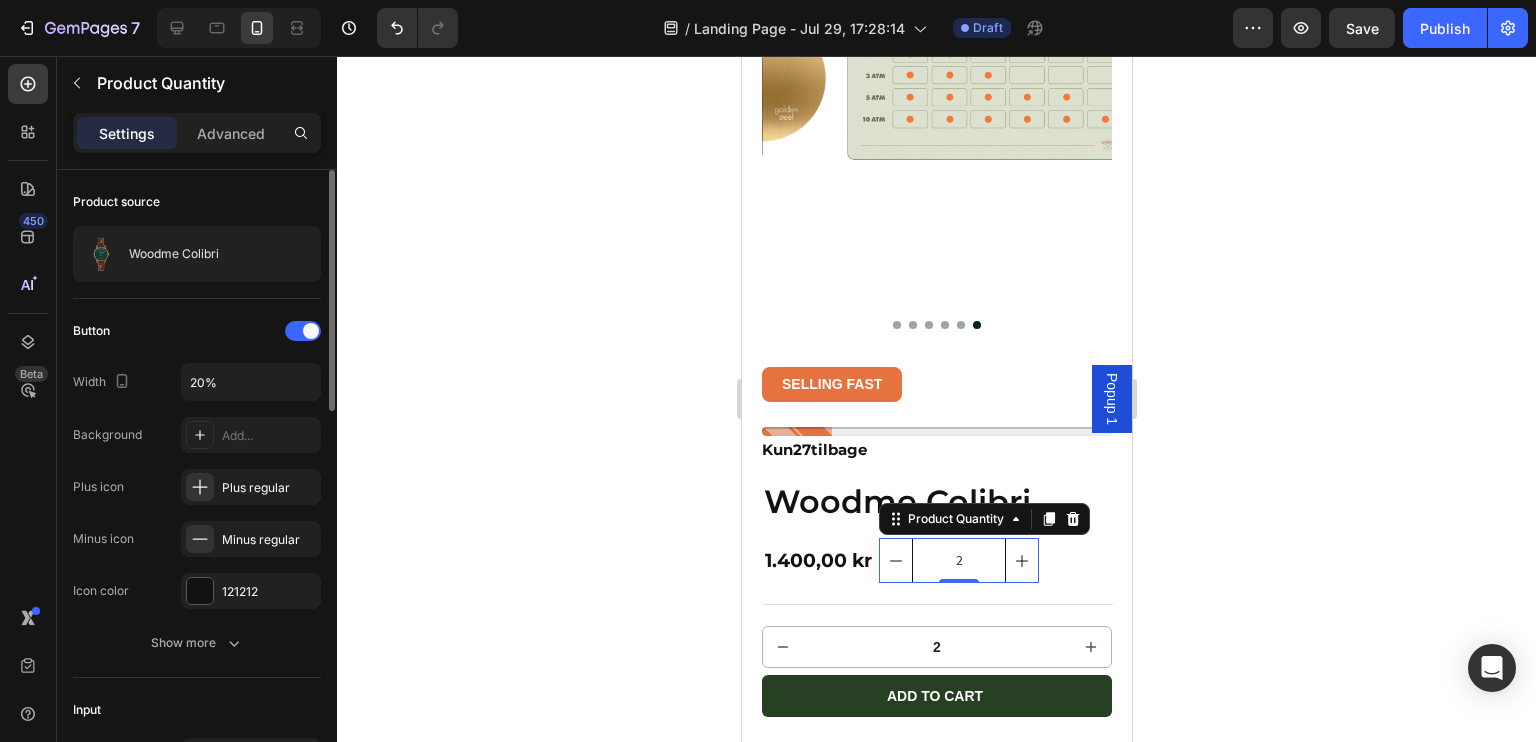 click on "Button" at bounding box center [197, 331] 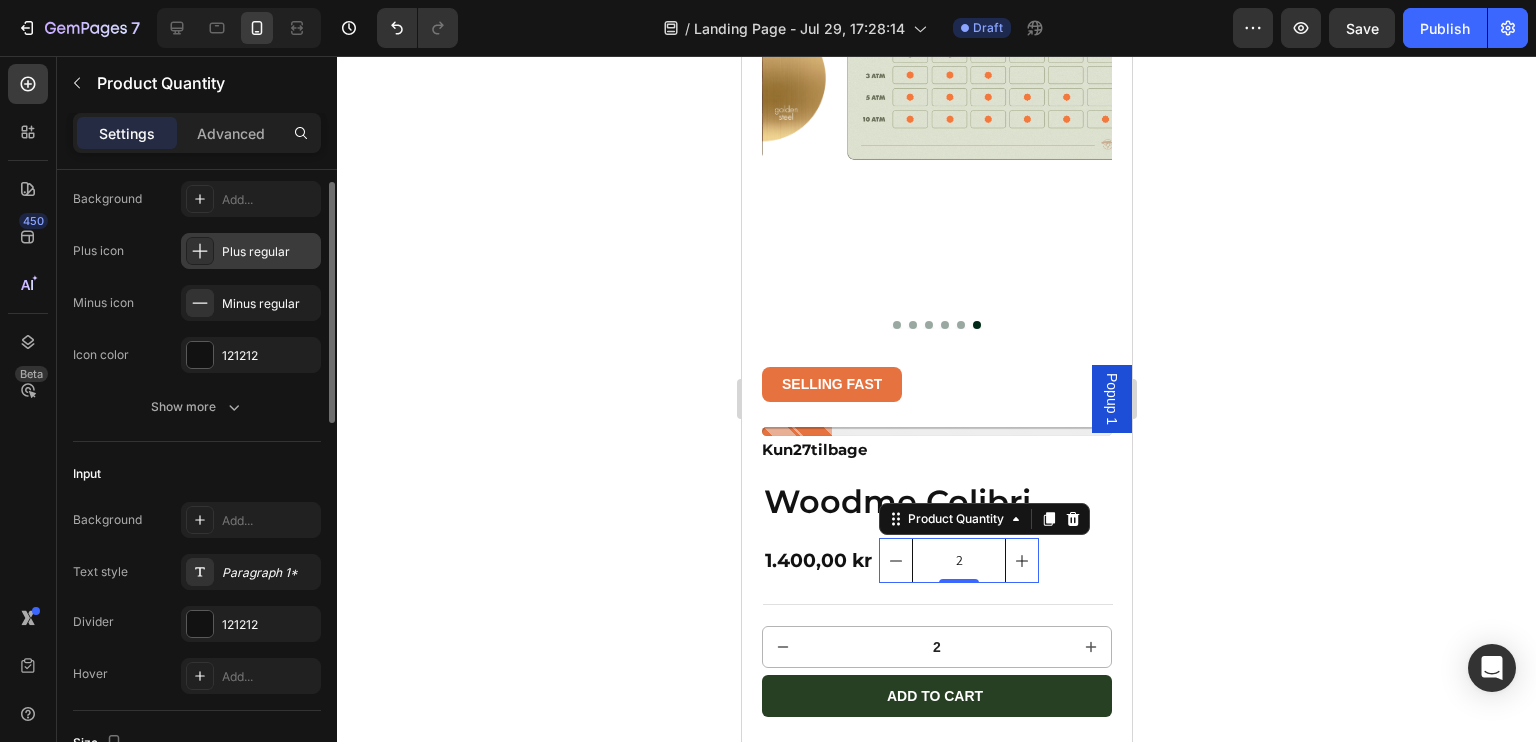 scroll, scrollTop: 237, scrollLeft: 0, axis: vertical 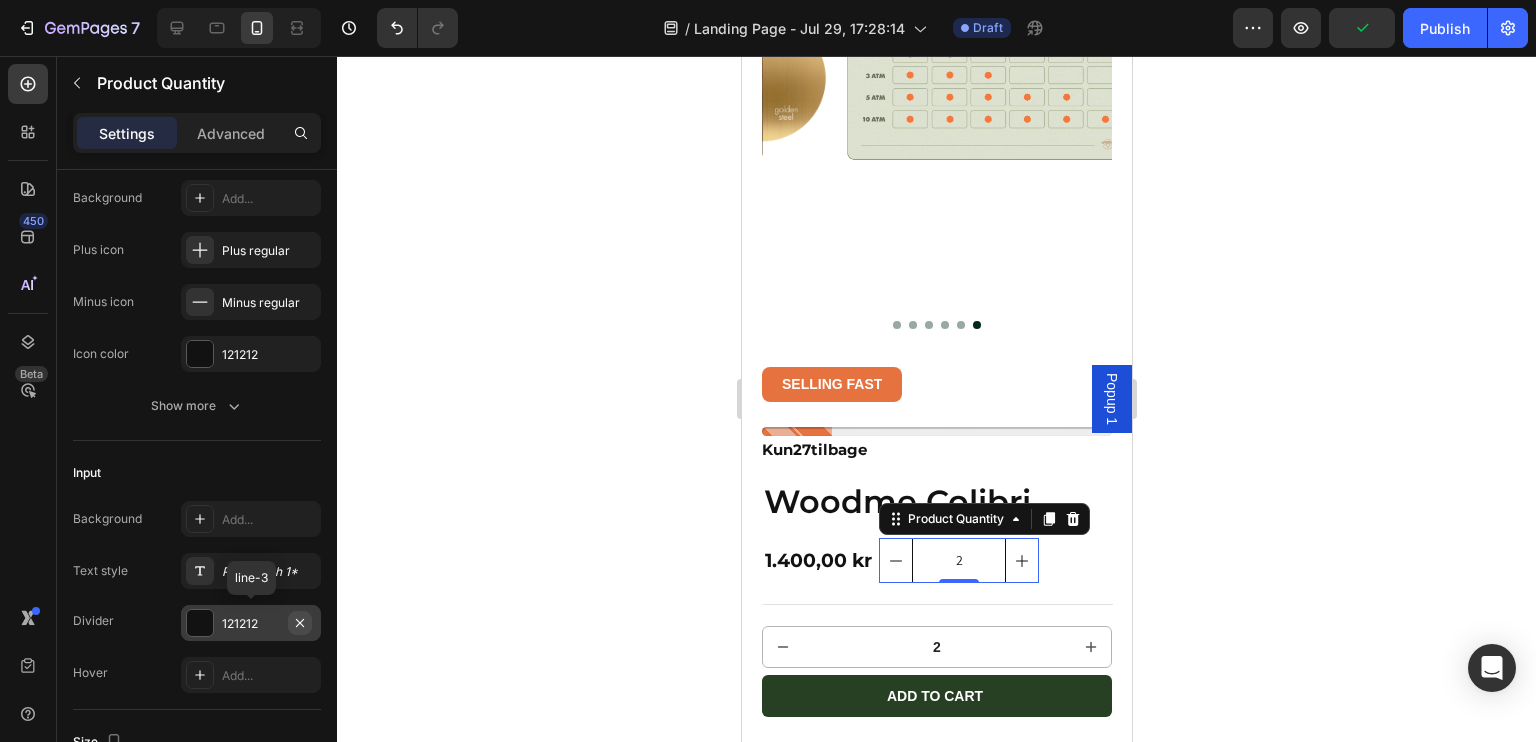 click 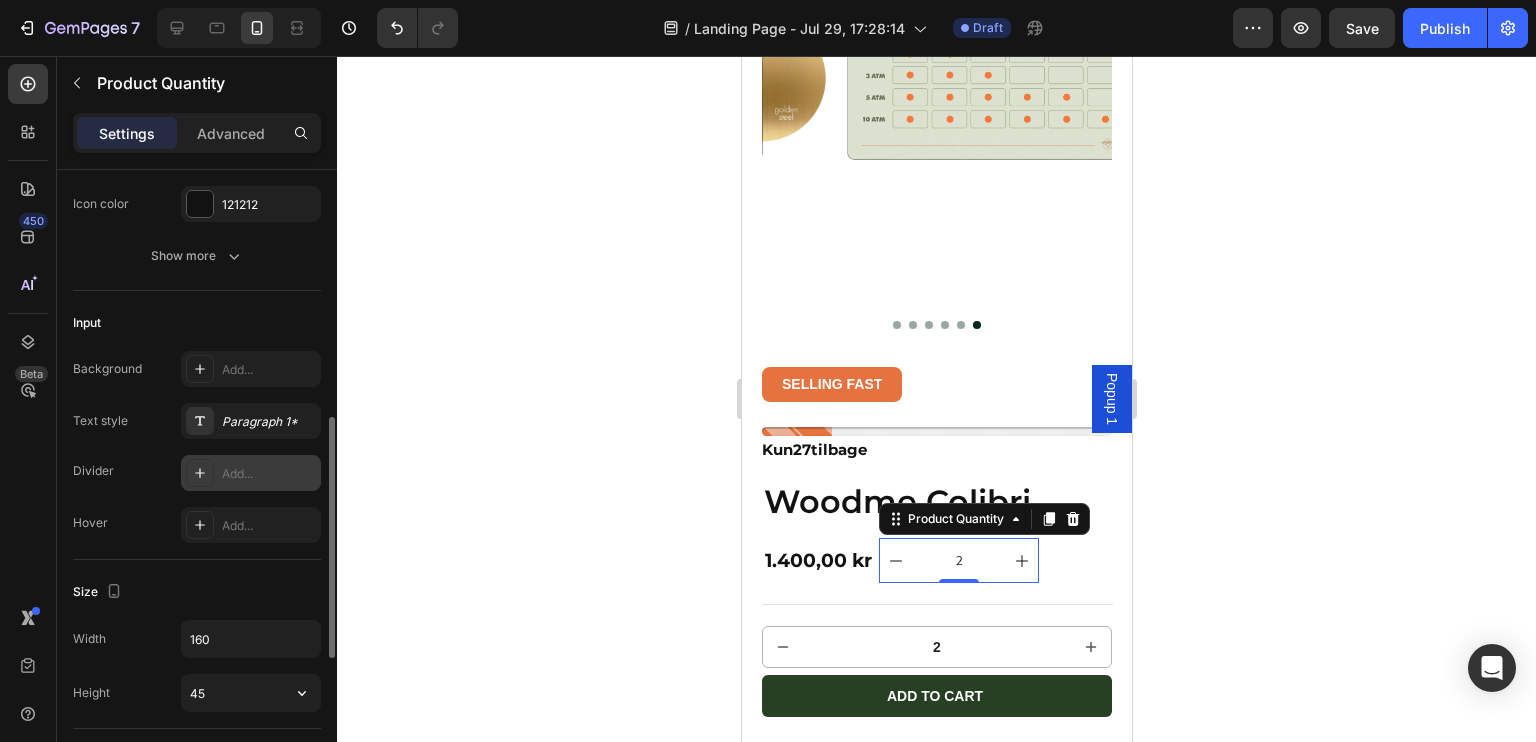 scroll, scrollTop: 480, scrollLeft: 0, axis: vertical 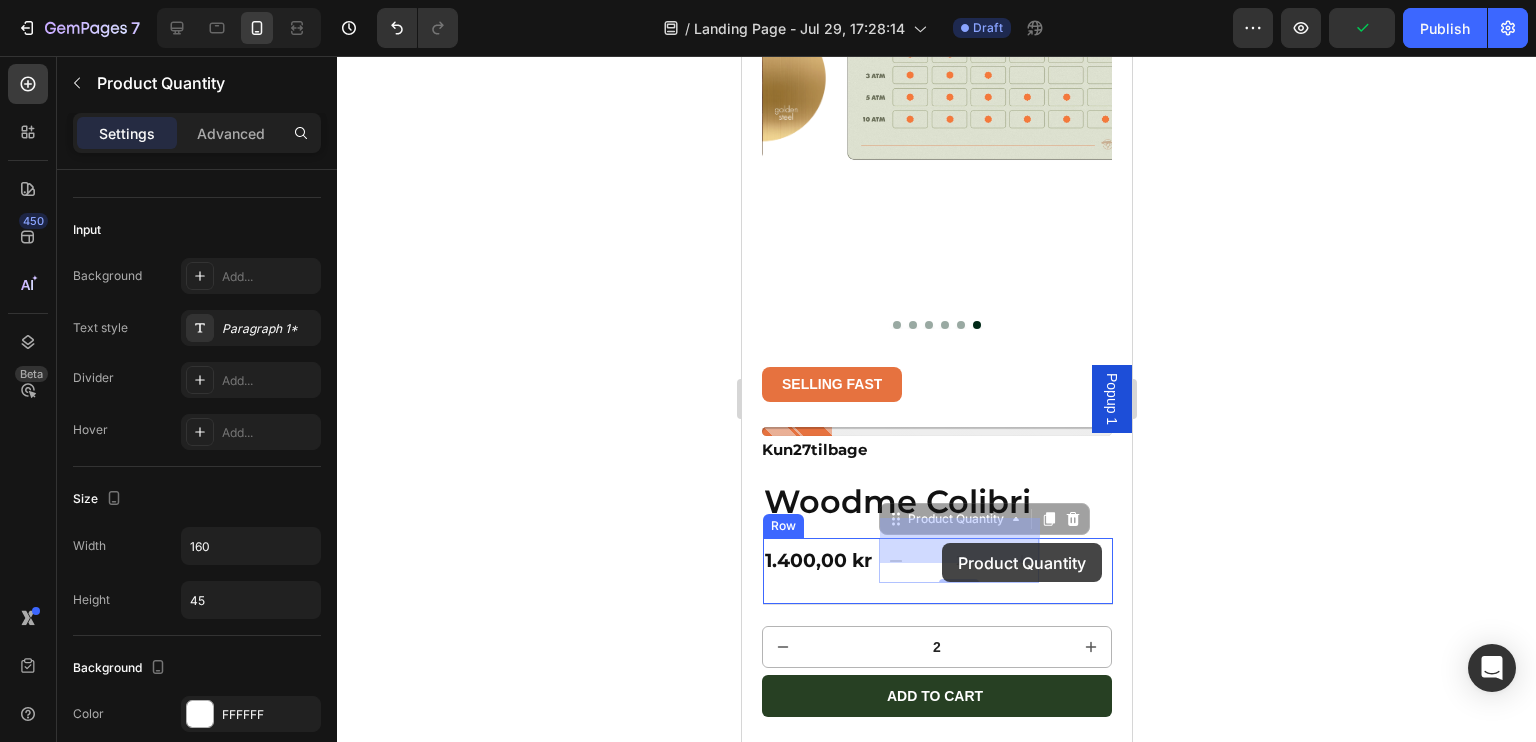 drag, startPoint x: 895, startPoint y: 546, endPoint x: 932, endPoint y: 543, distance: 37.12142 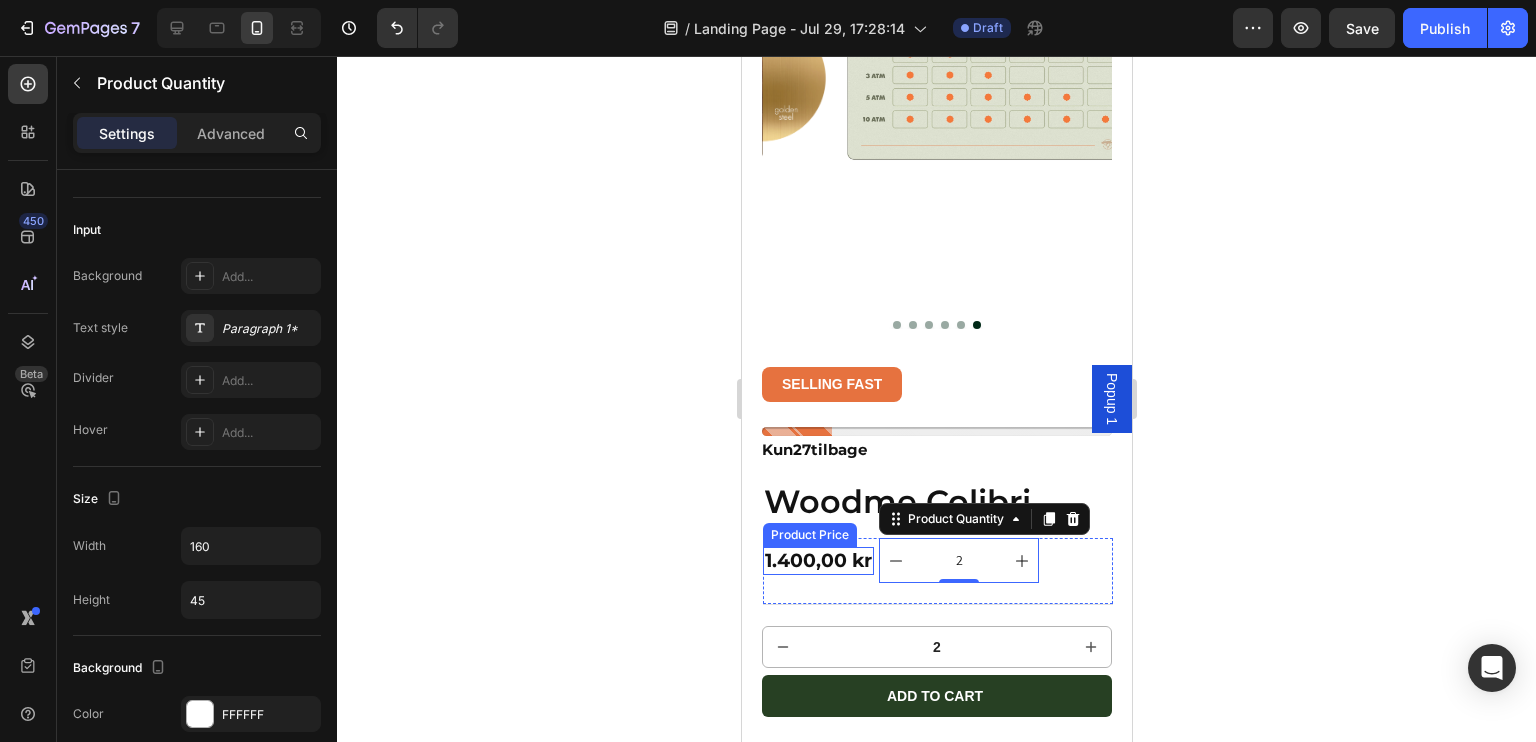 click on "1.400,00 kr" at bounding box center [817, 561] 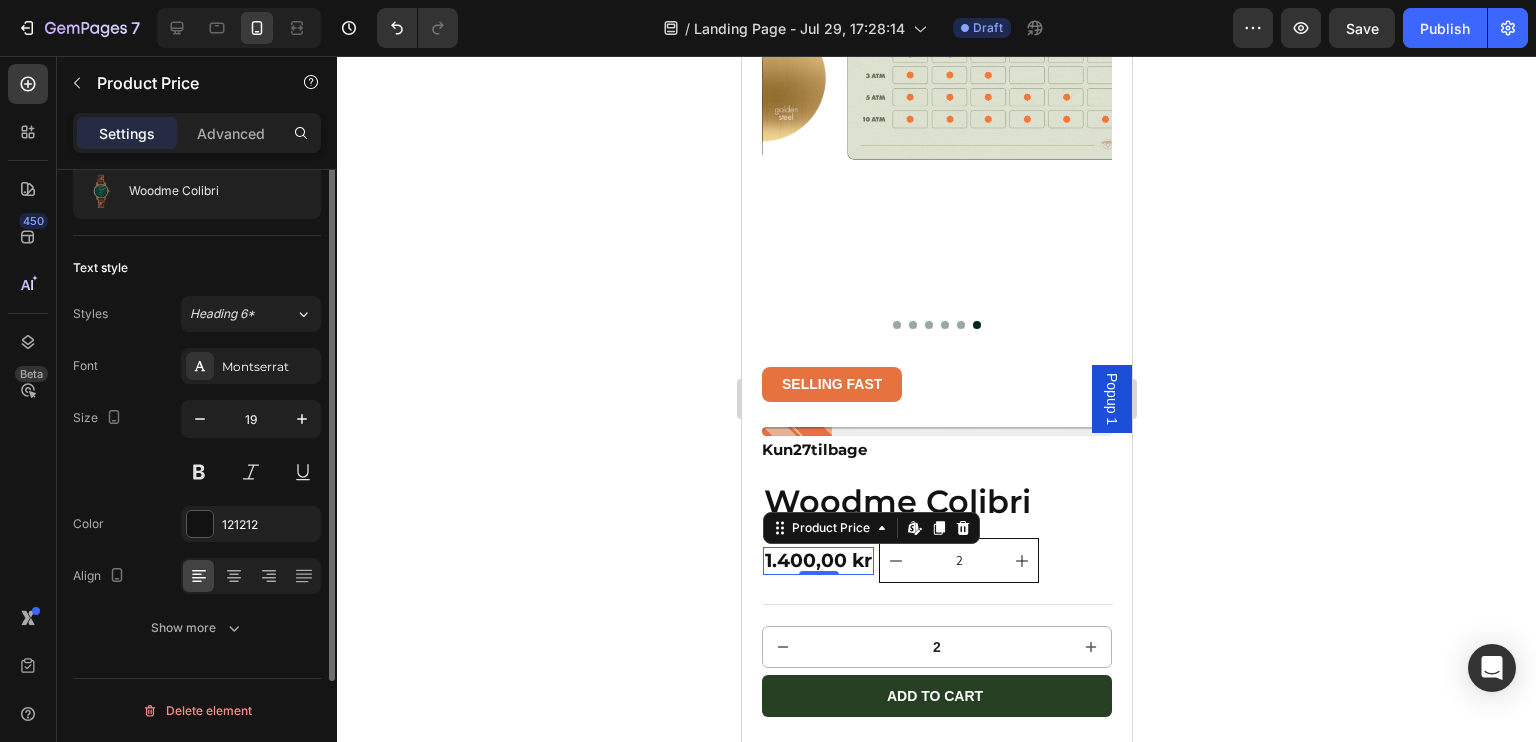 scroll, scrollTop: 0, scrollLeft: 0, axis: both 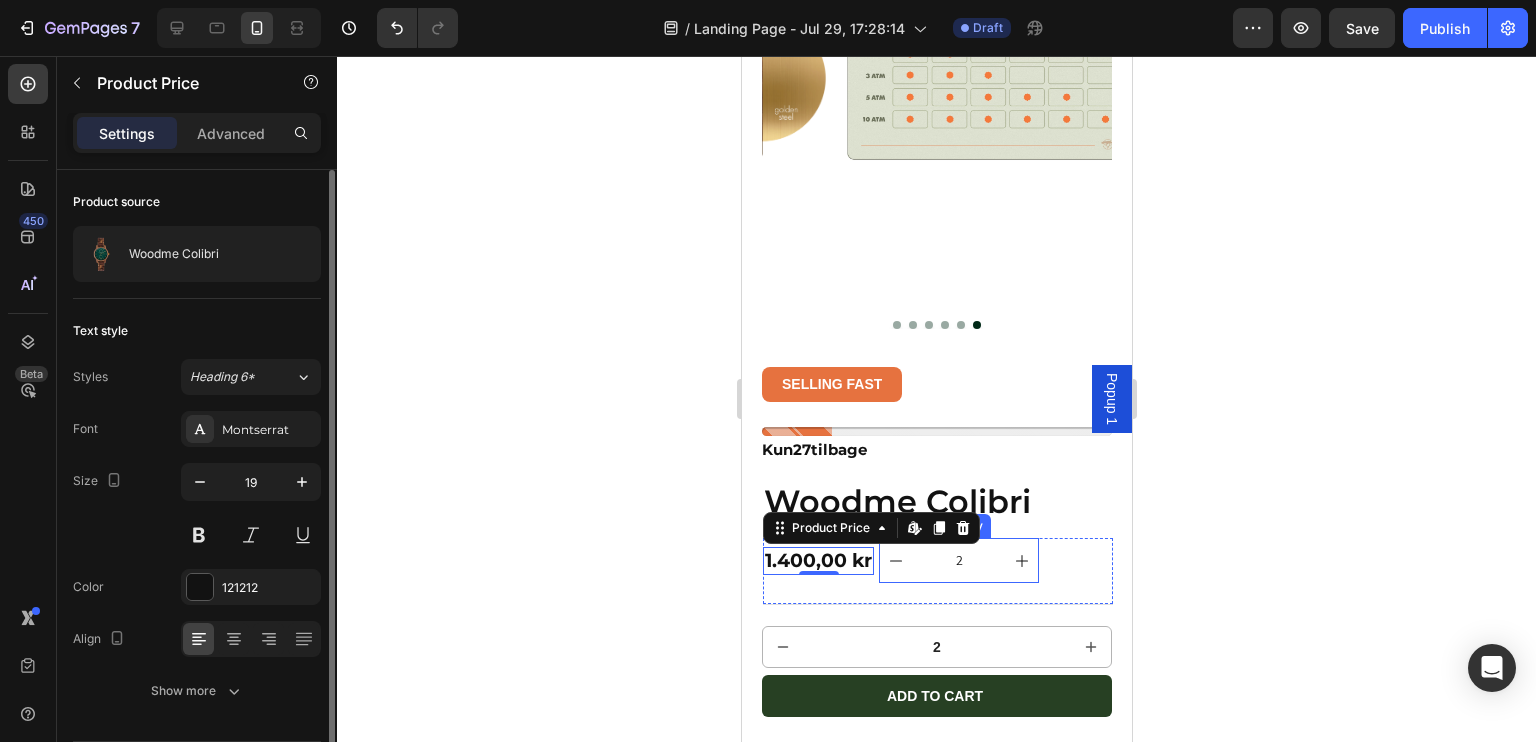 click 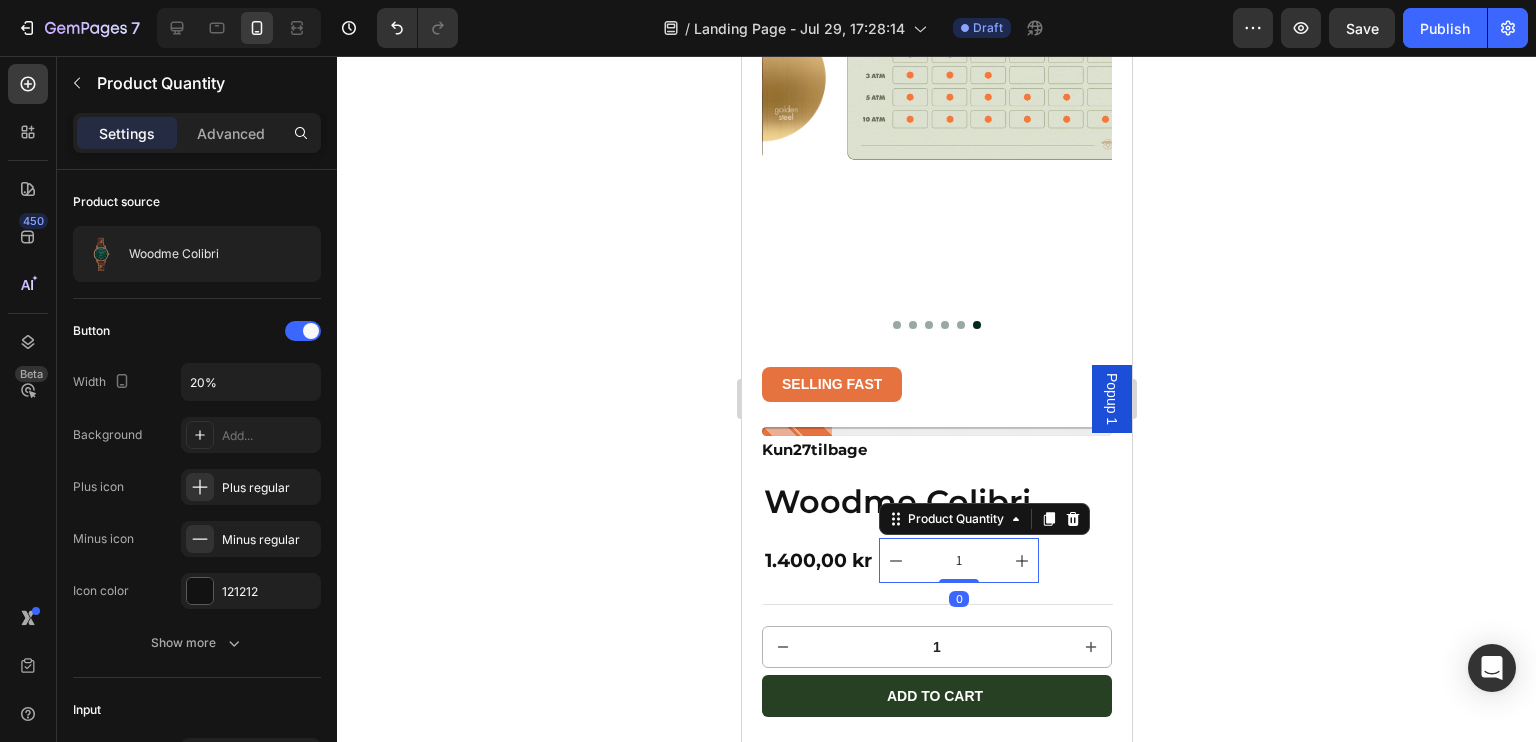 drag, startPoint x: 958, startPoint y: 562, endPoint x: 957, endPoint y: 539, distance: 23.021729 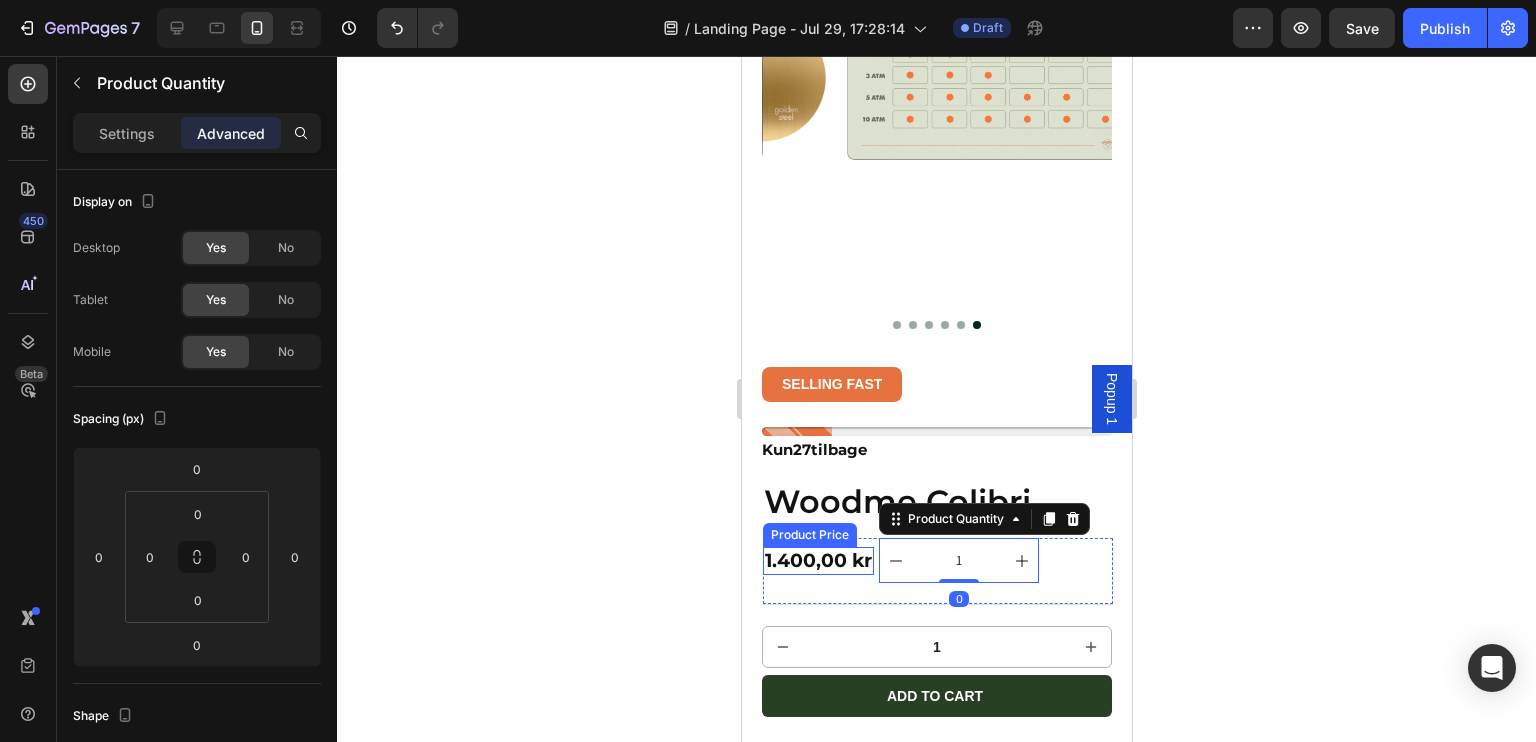 click on "1.400,00 kr" at bounding box center [817, 561] 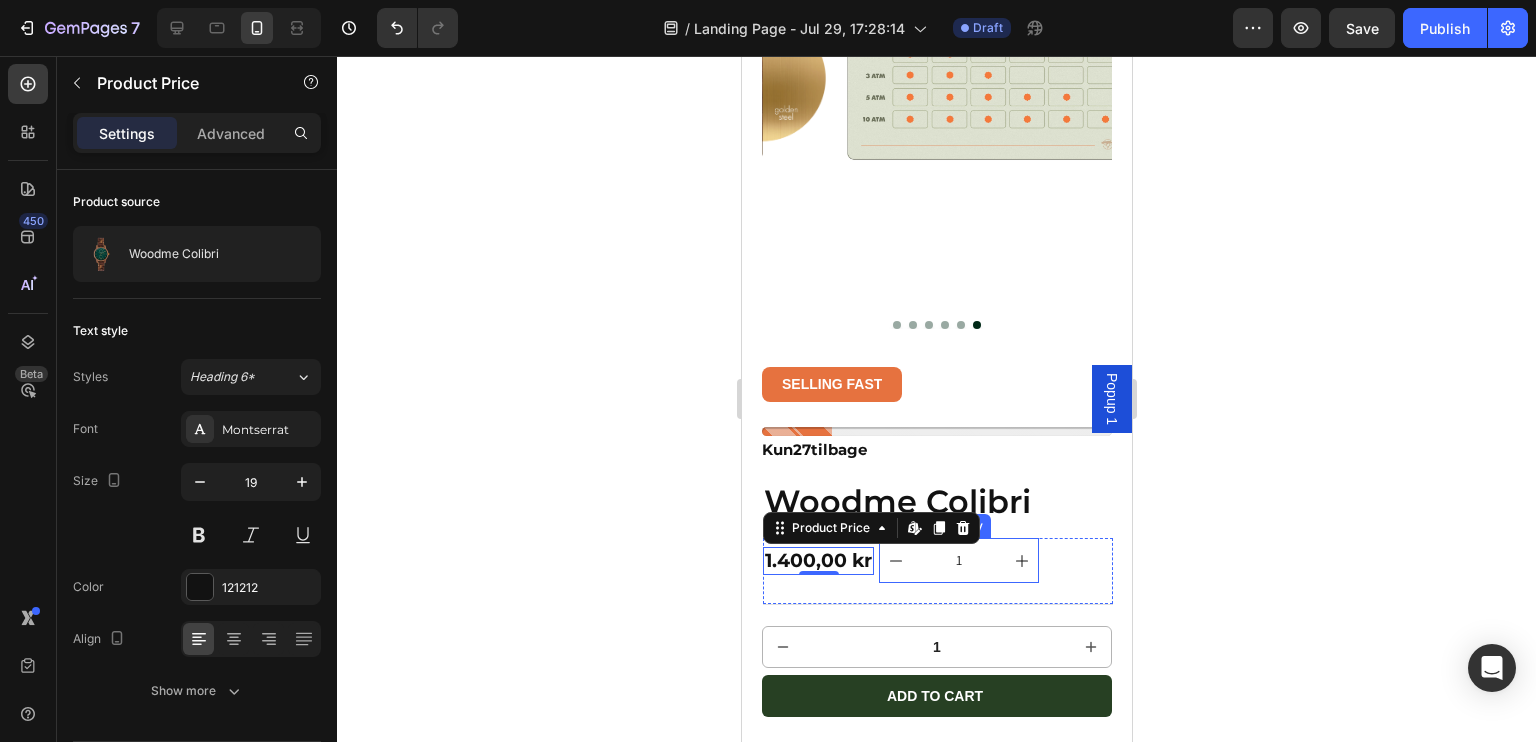click 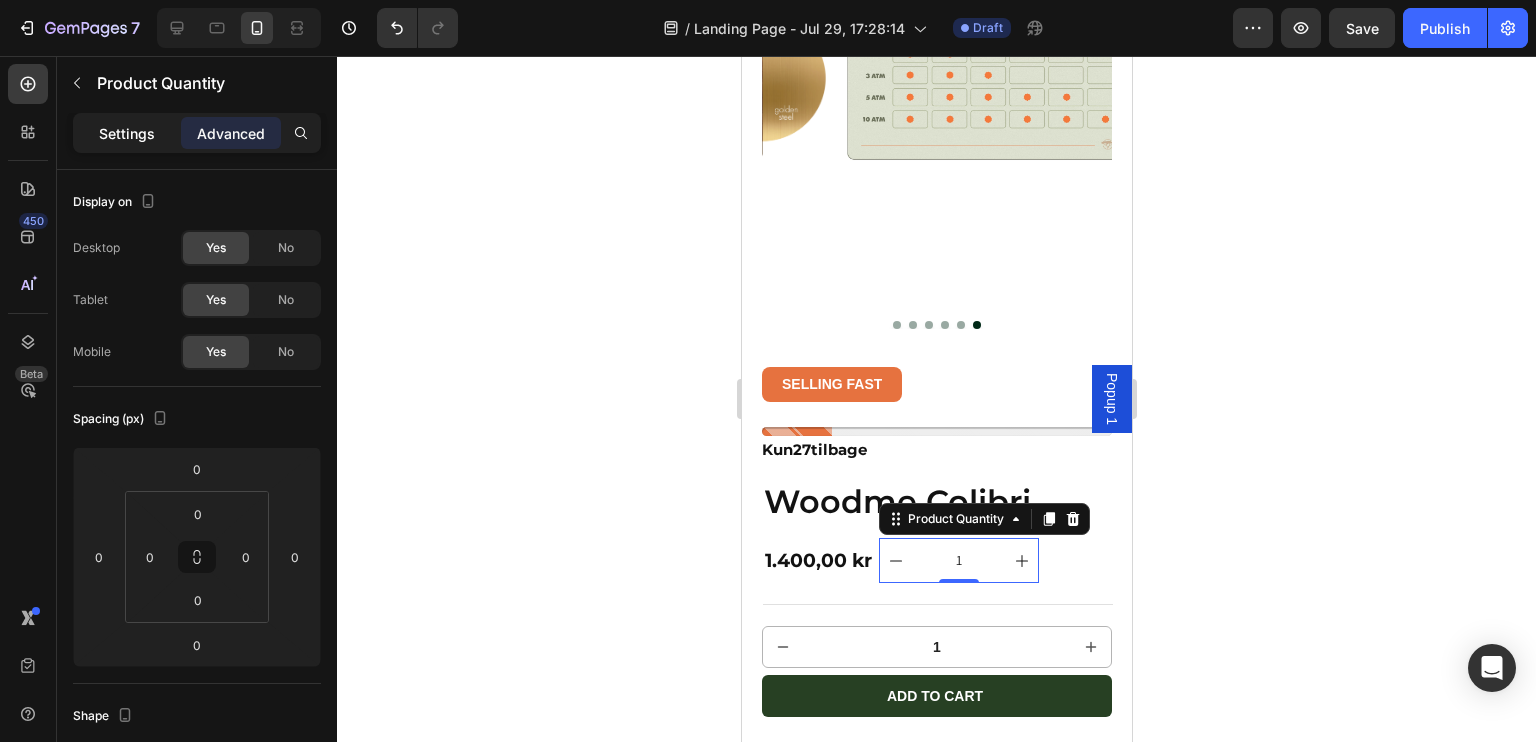 click on "Settings" at bounding box center [127, 133] 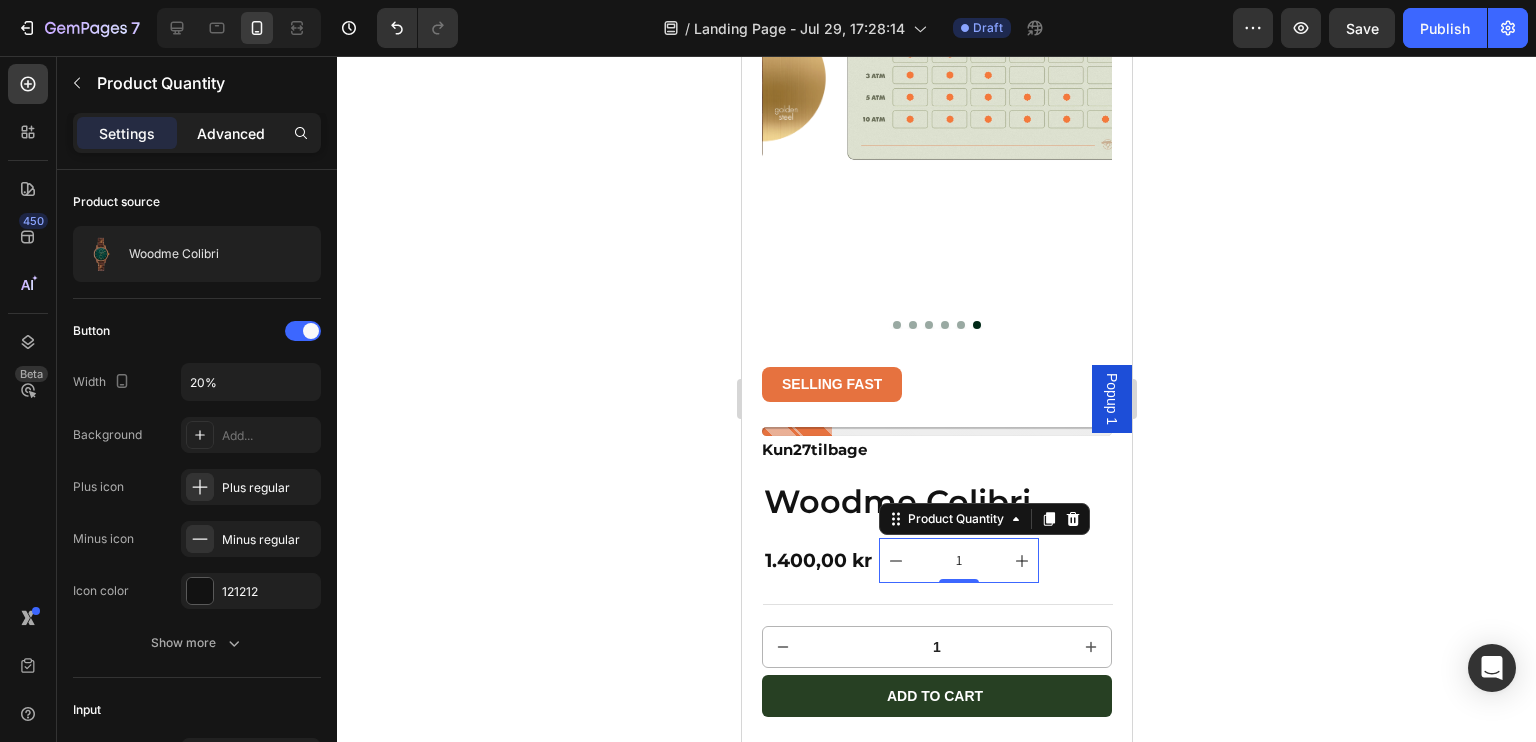 click on "Advanced" at bounding box center (231, 133) 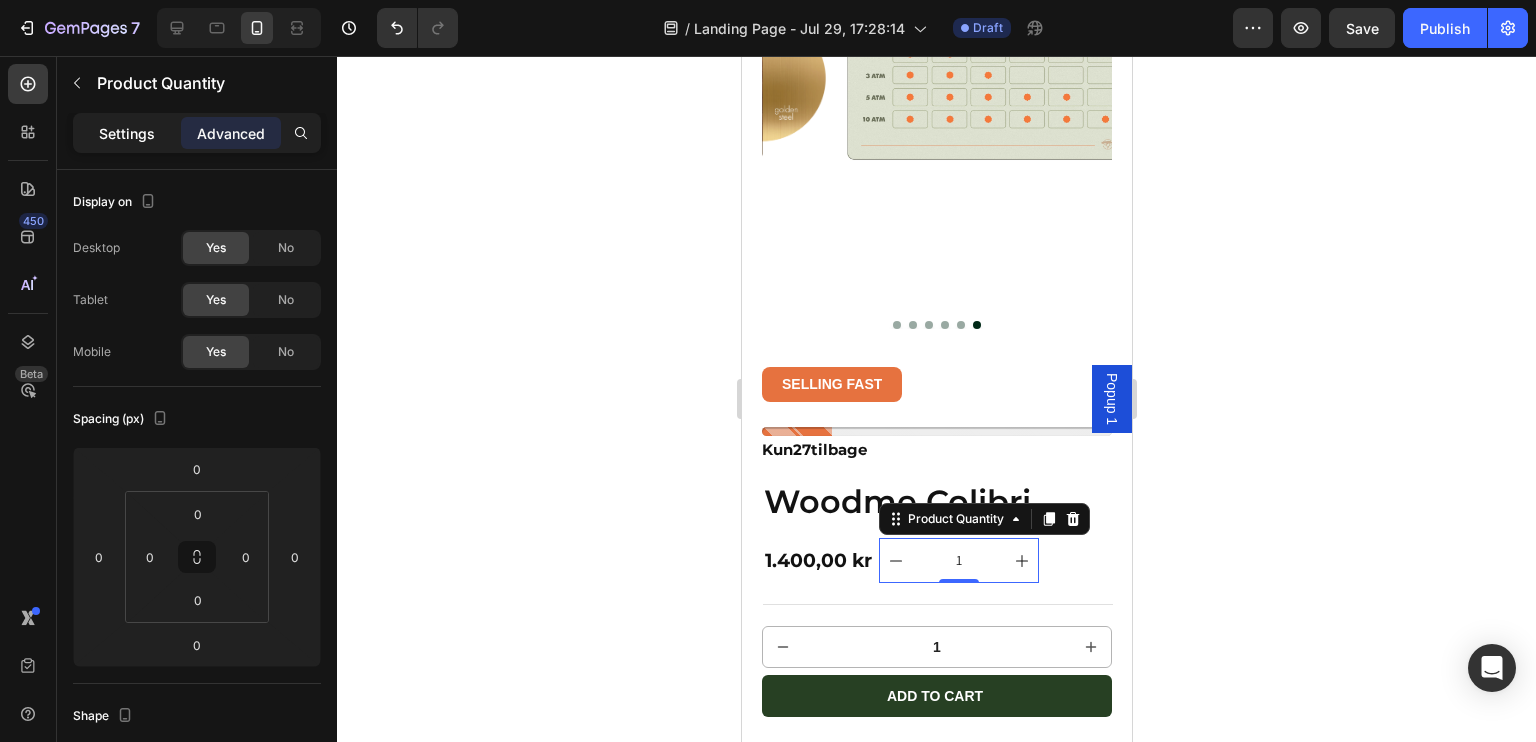 click on "Settings" 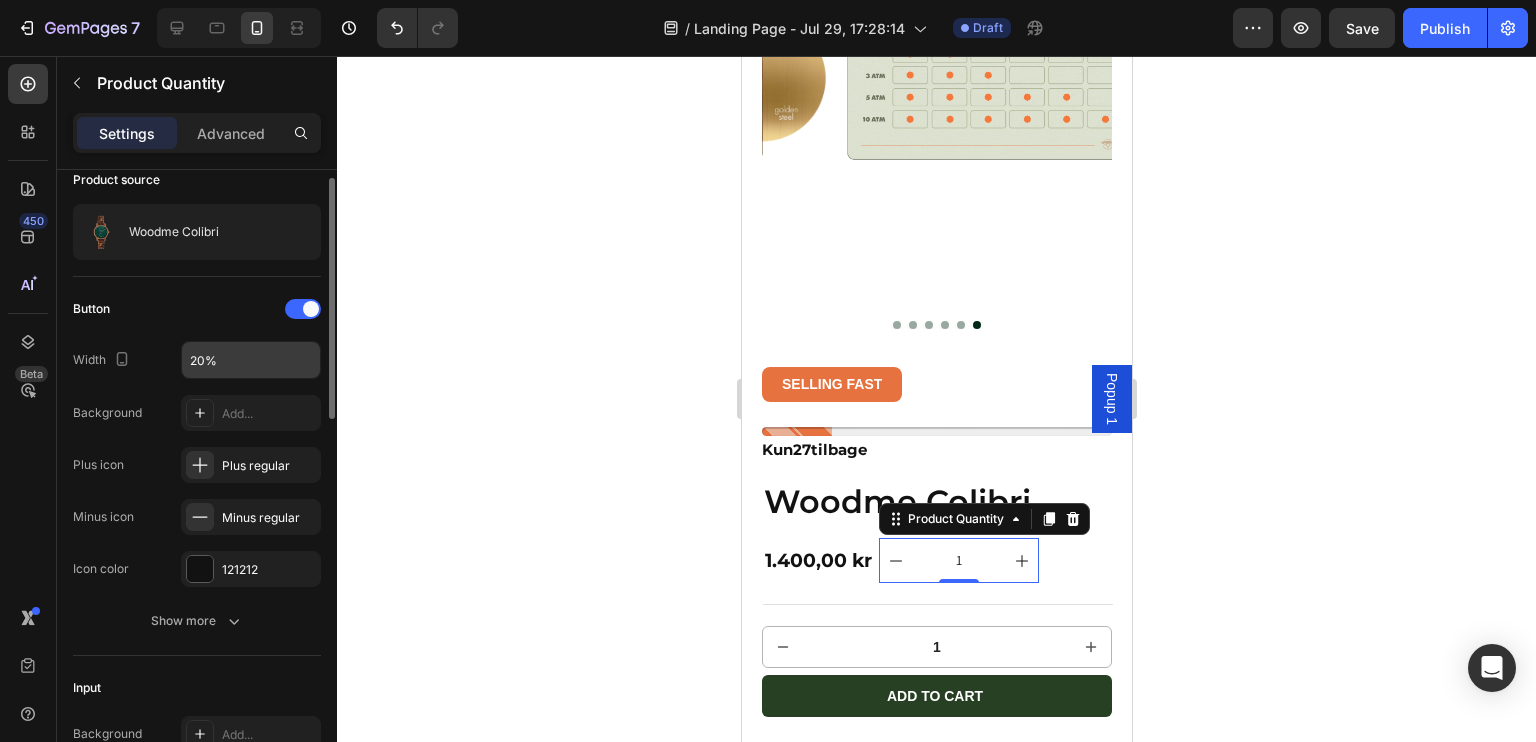 scroll, scrollTop: 0, scrollLeft: 0, axis: both 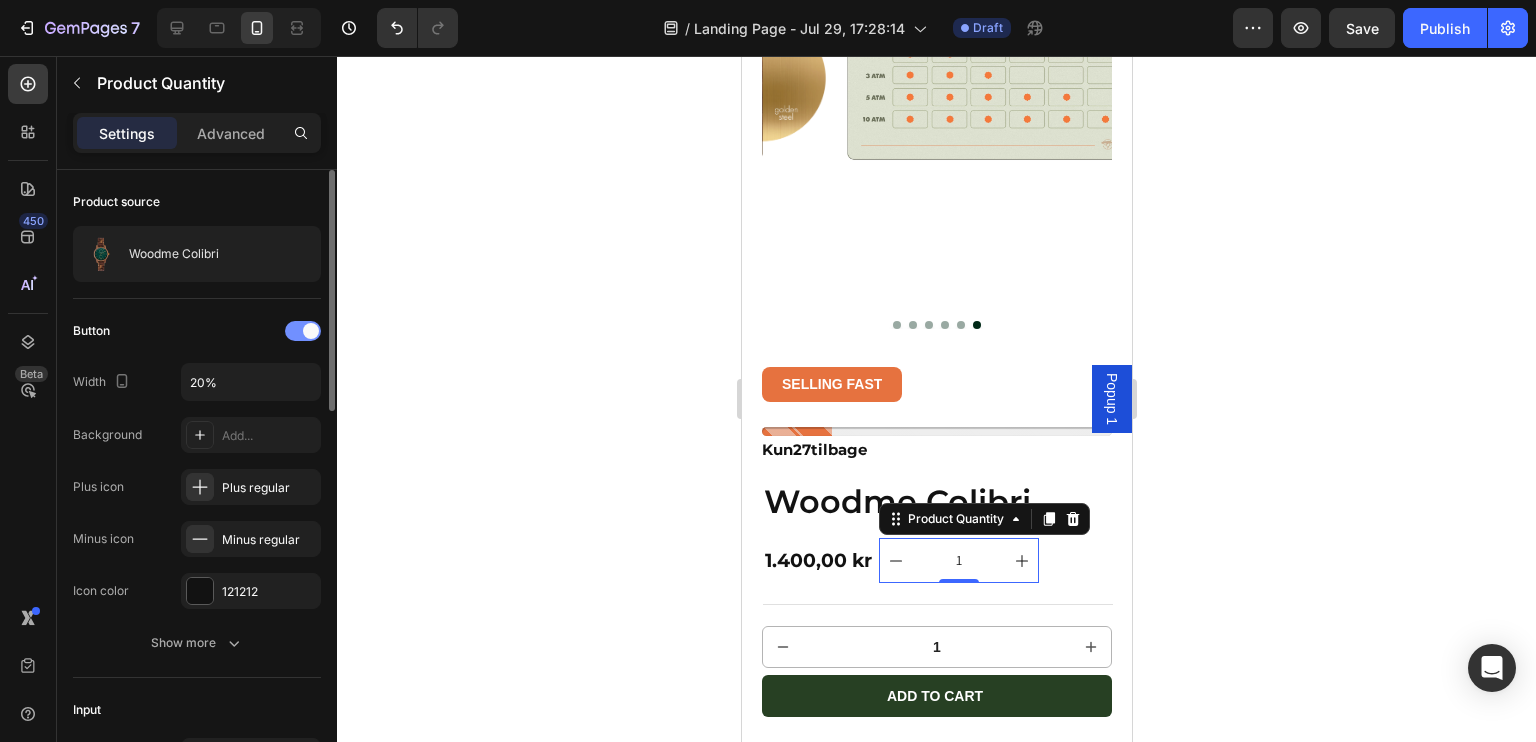 click at bounding box center [303, 331] 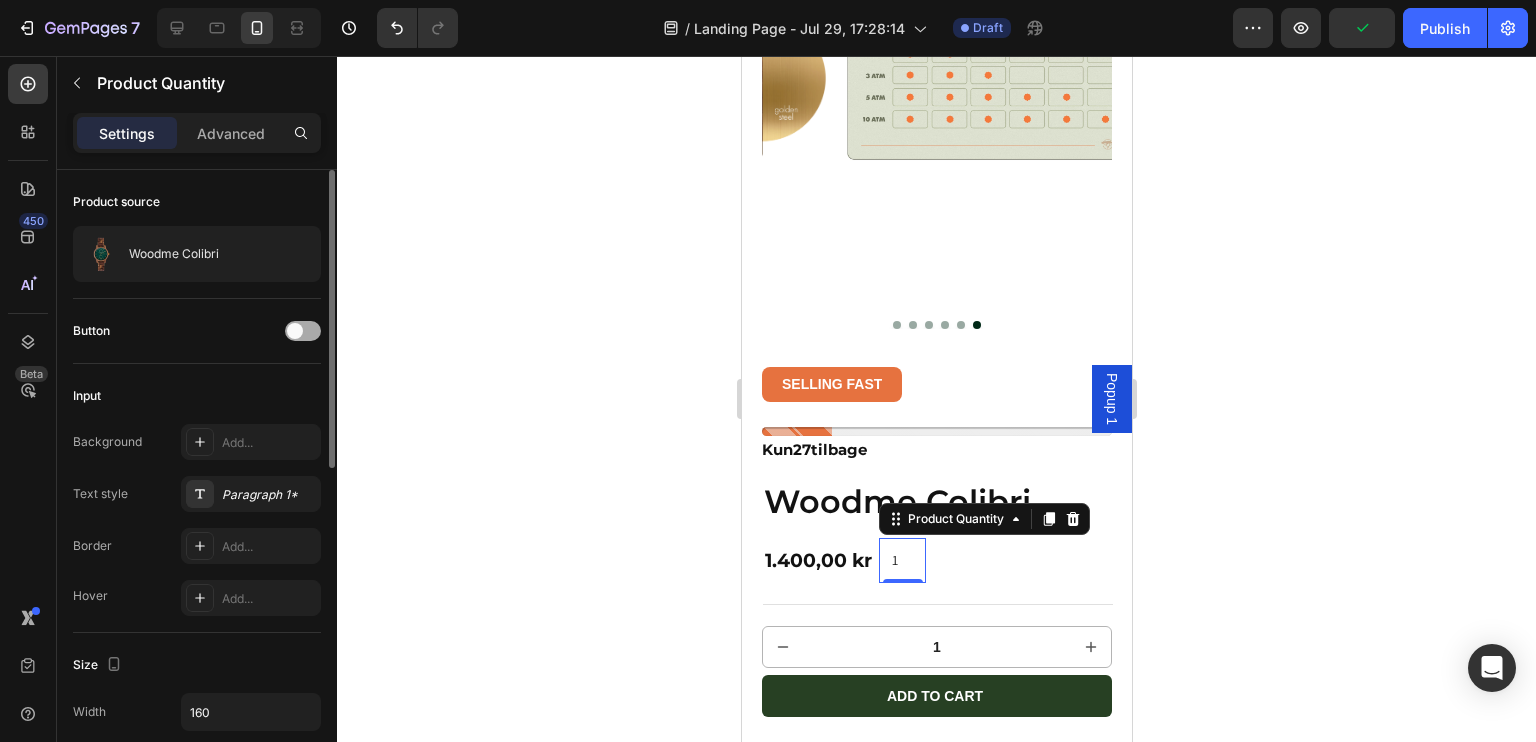 click at bounding box center (303, 331) 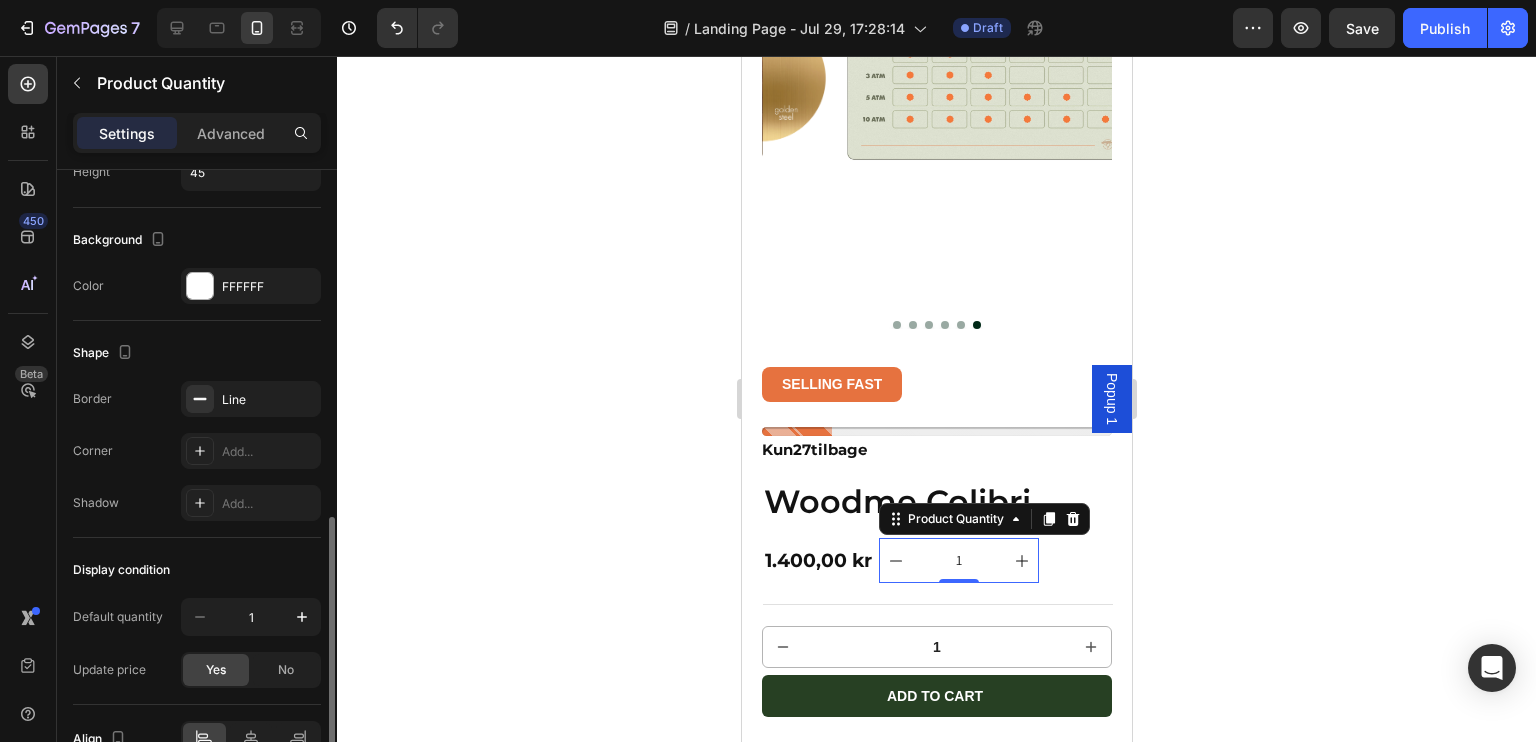 scroll, scrollTop: 1015, scrollLeft: 0, axis: vertical 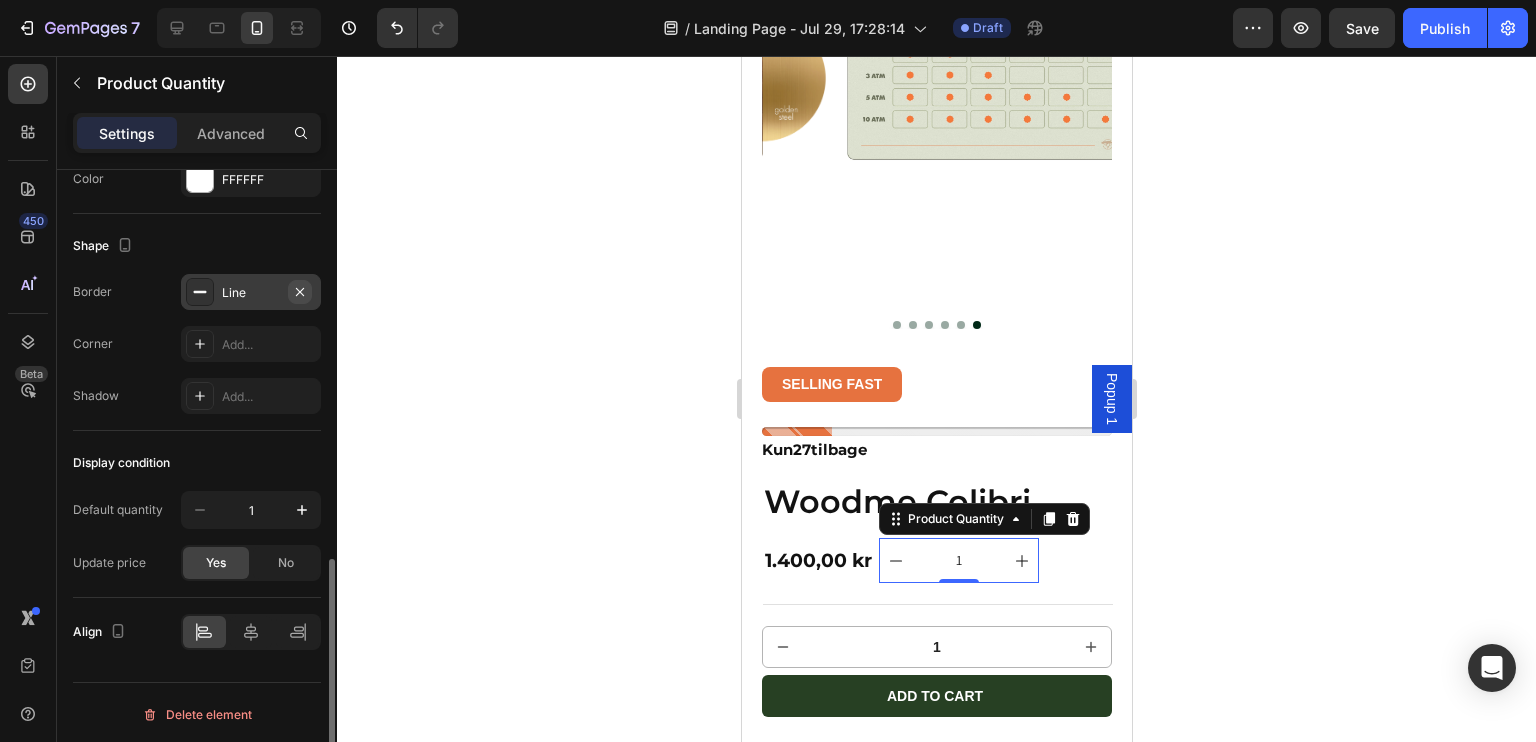 click 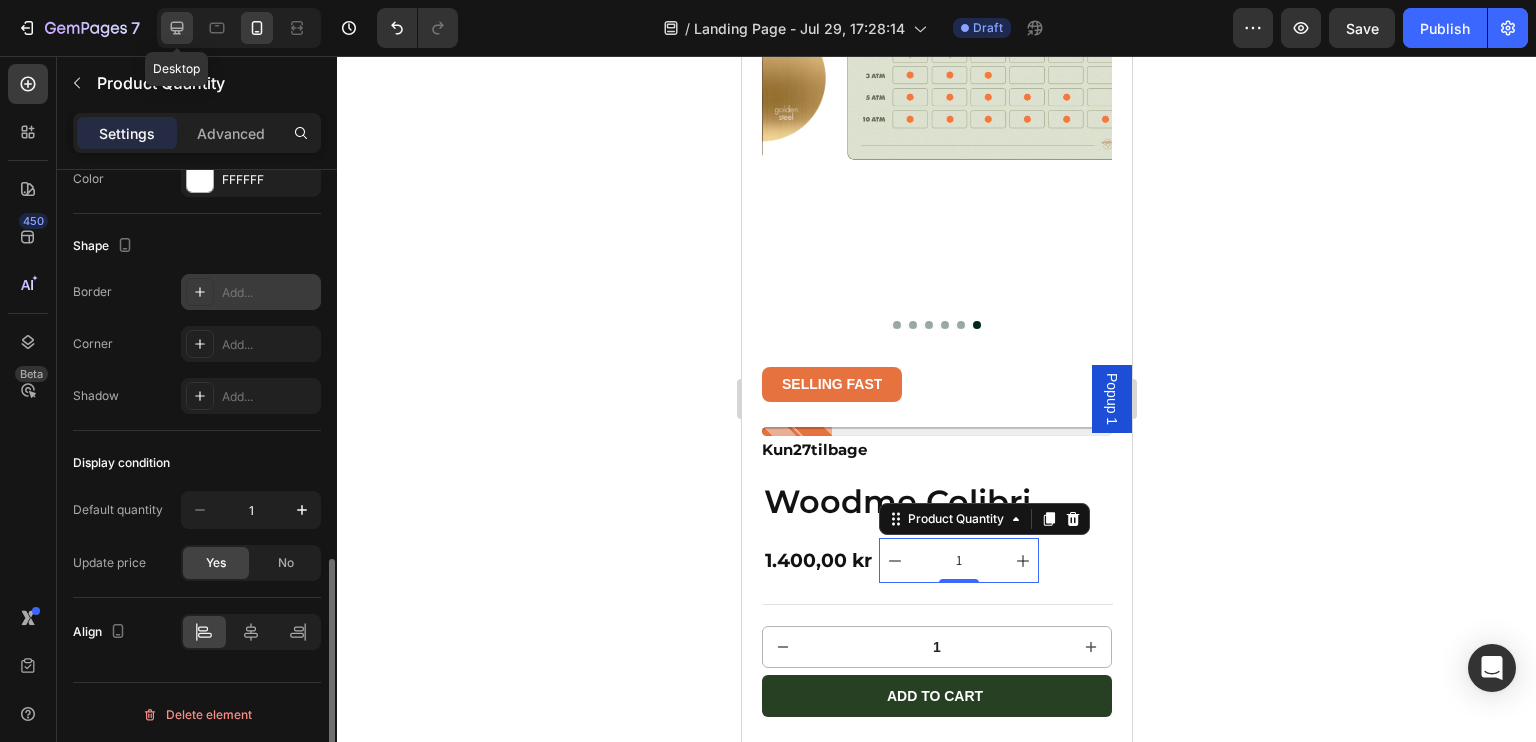 click 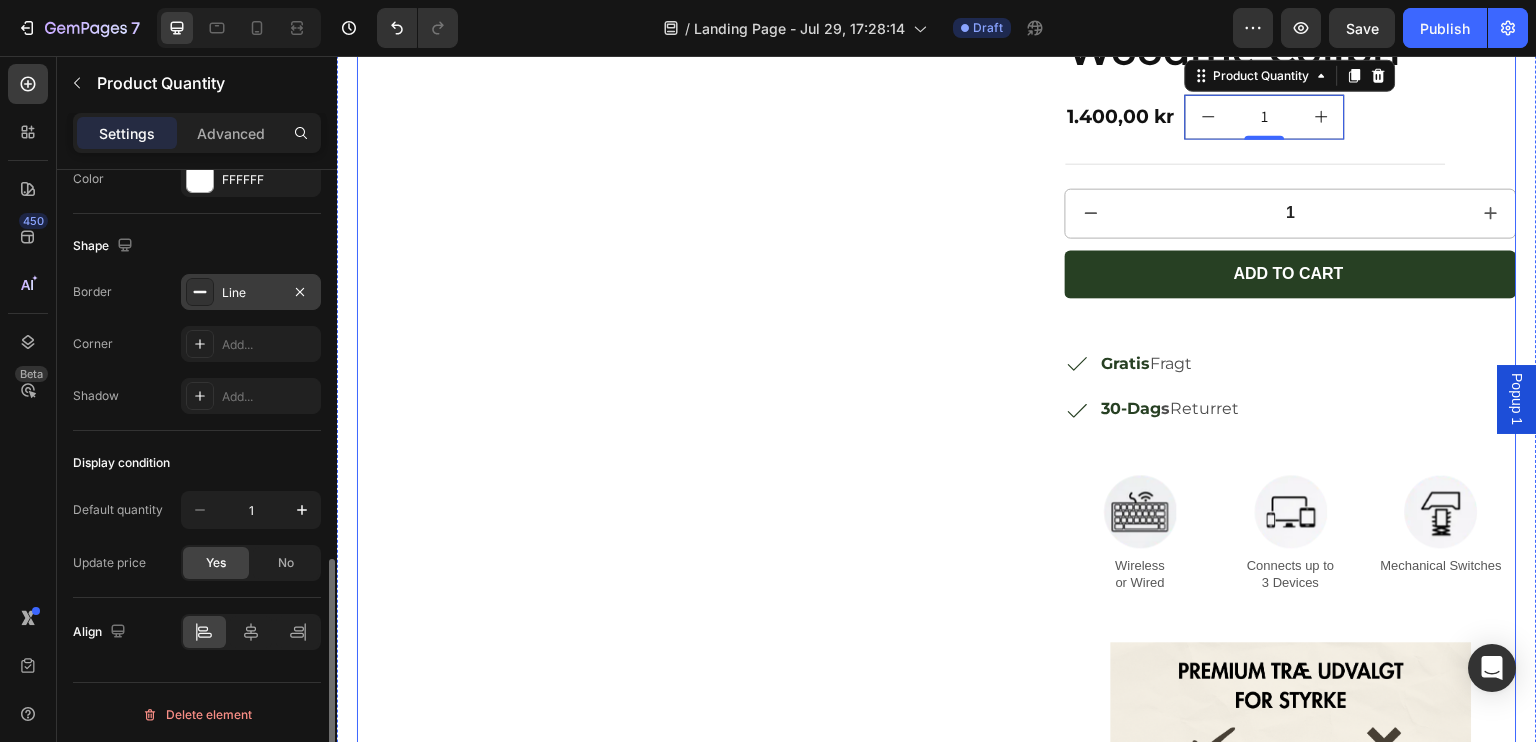 scroll, scrollTop: 239, scrollLeft: 0, axis: vertical 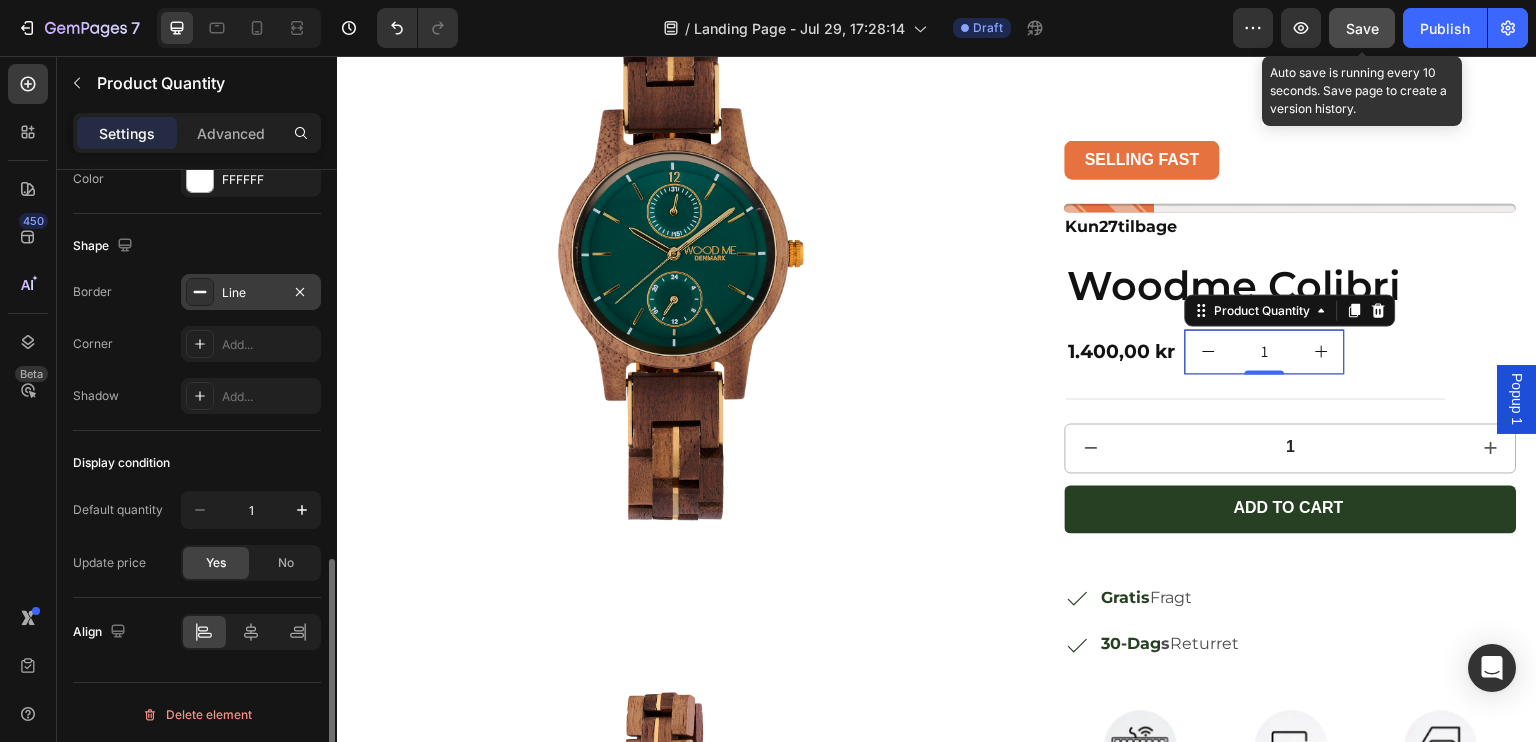 click on "Save" at bounding box center [1362, 28] 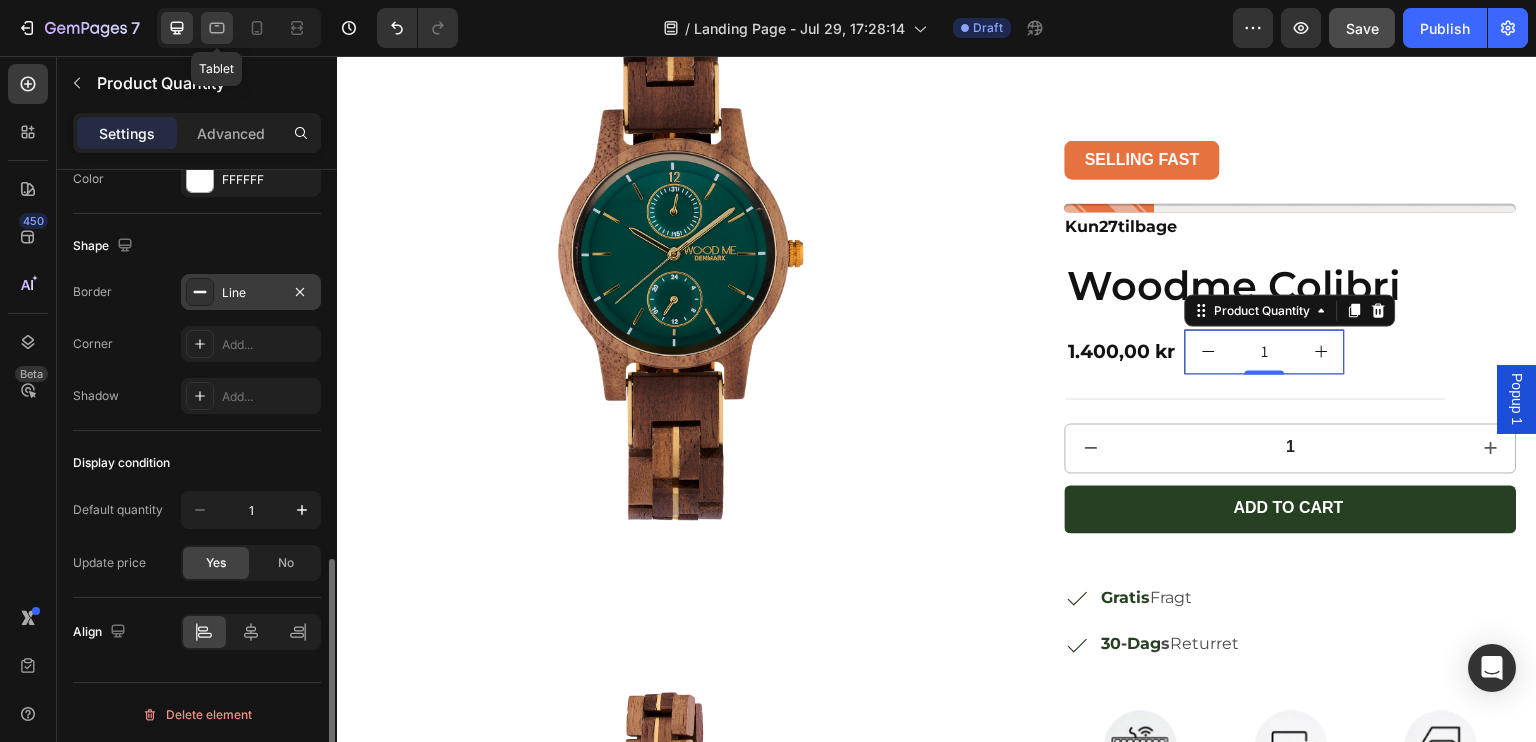 click 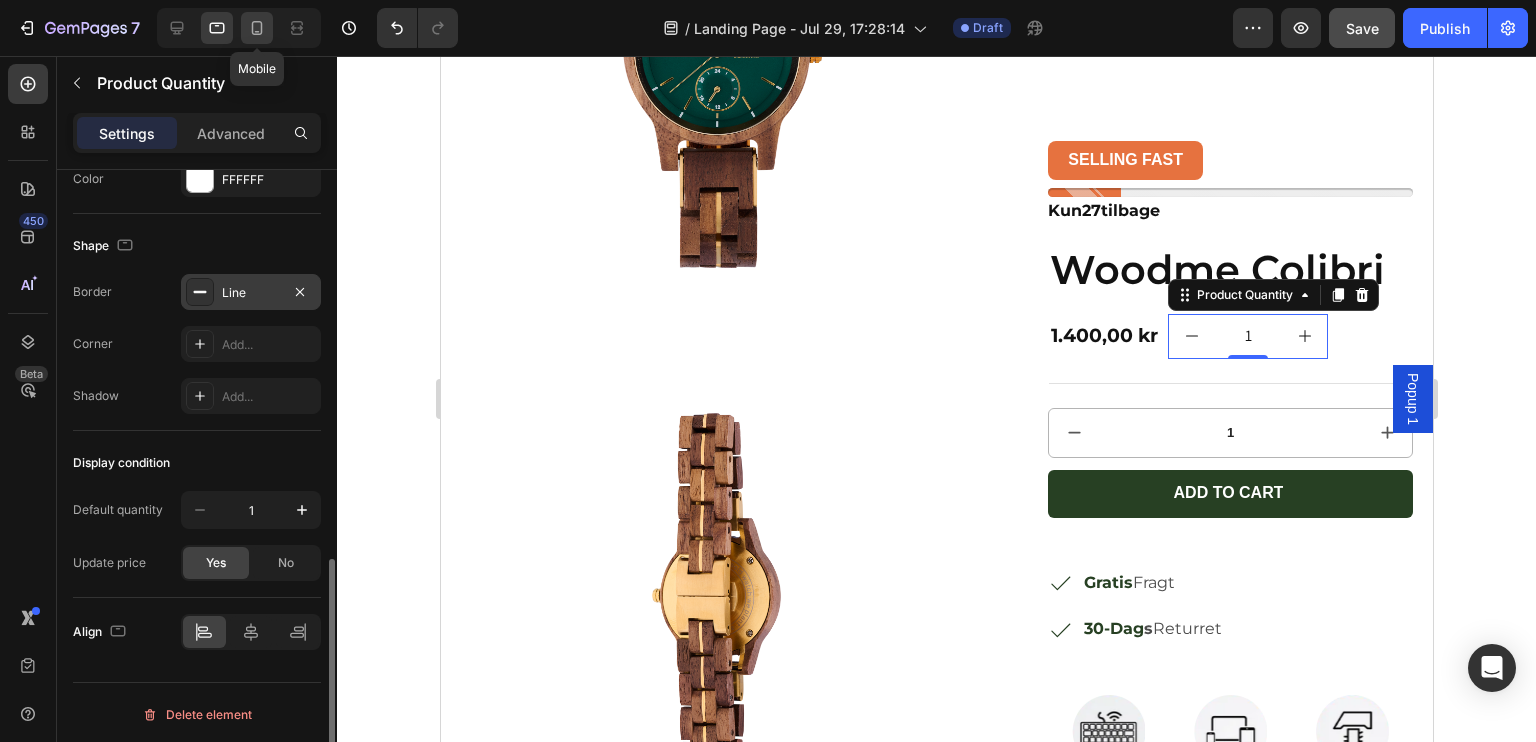 click 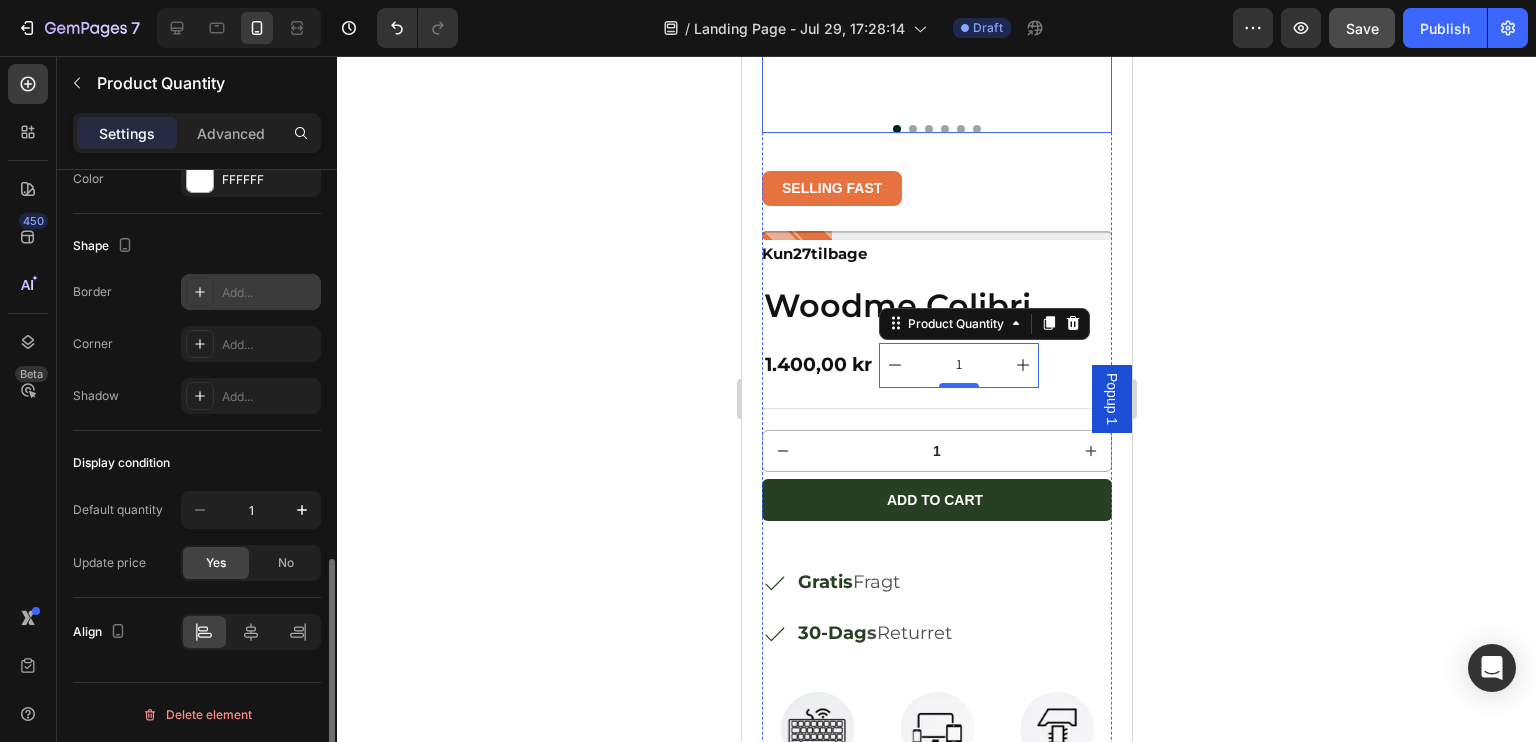 scroll, scrollTop: 493, scrollLeft: 0, axis: vertical 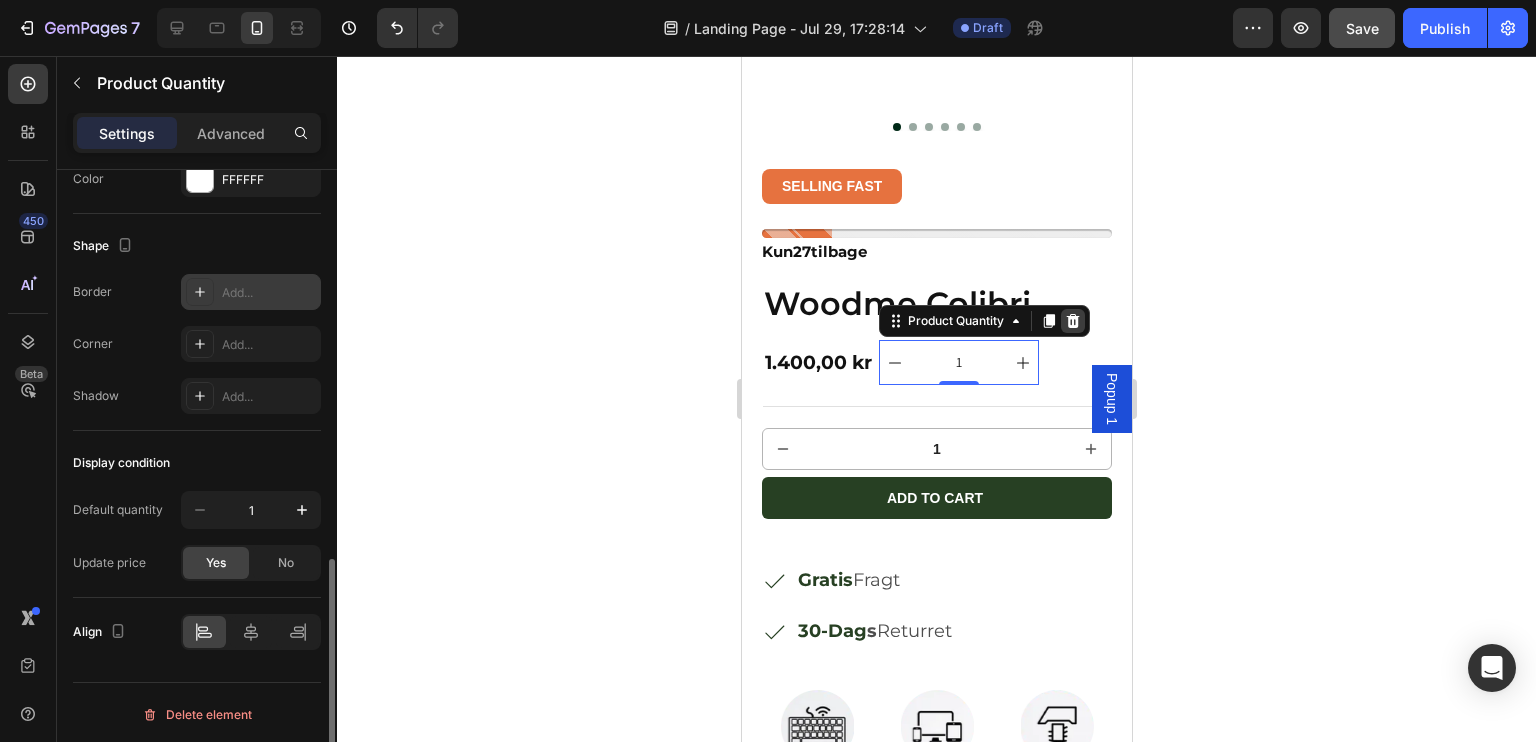 click 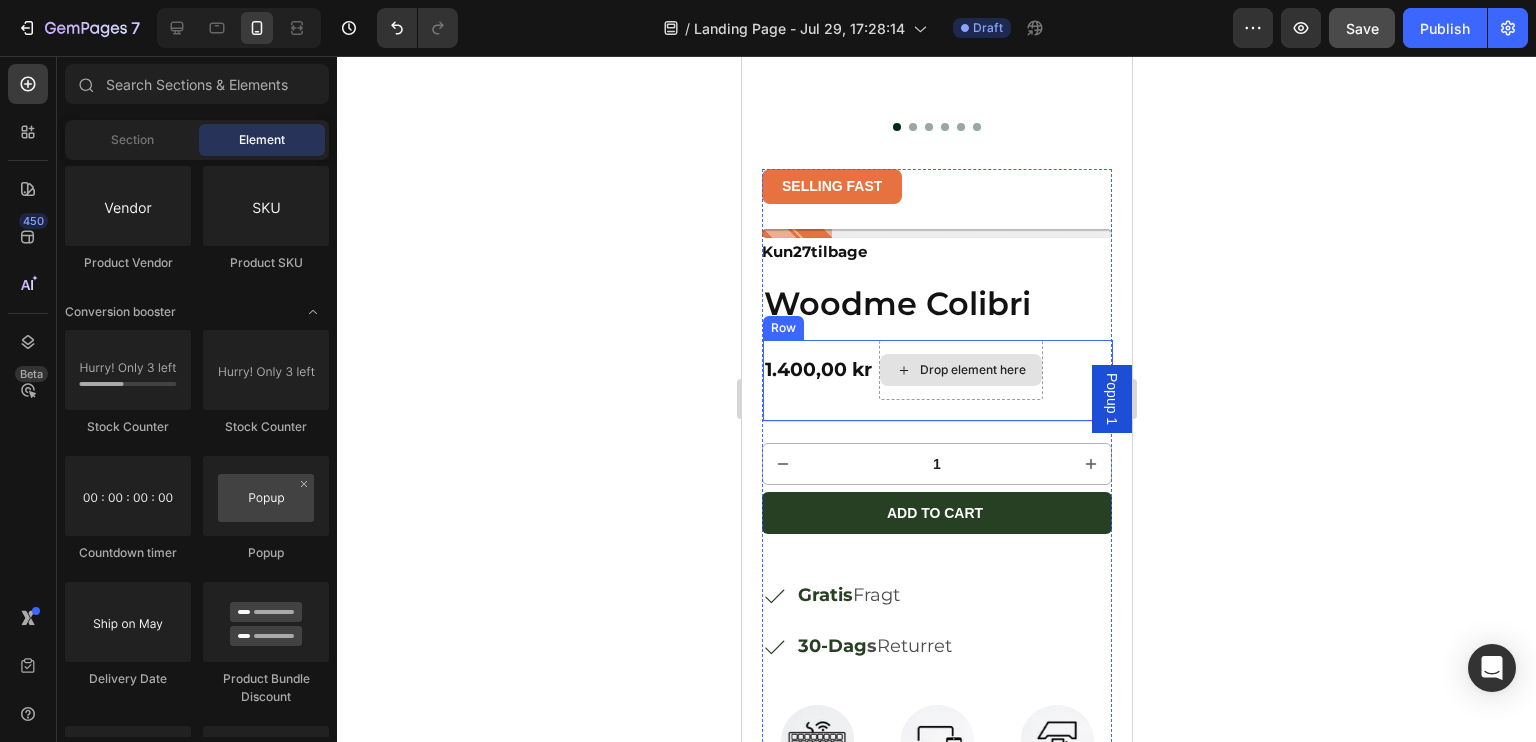 click on "Drop element here" at bounding box center (960, 370) 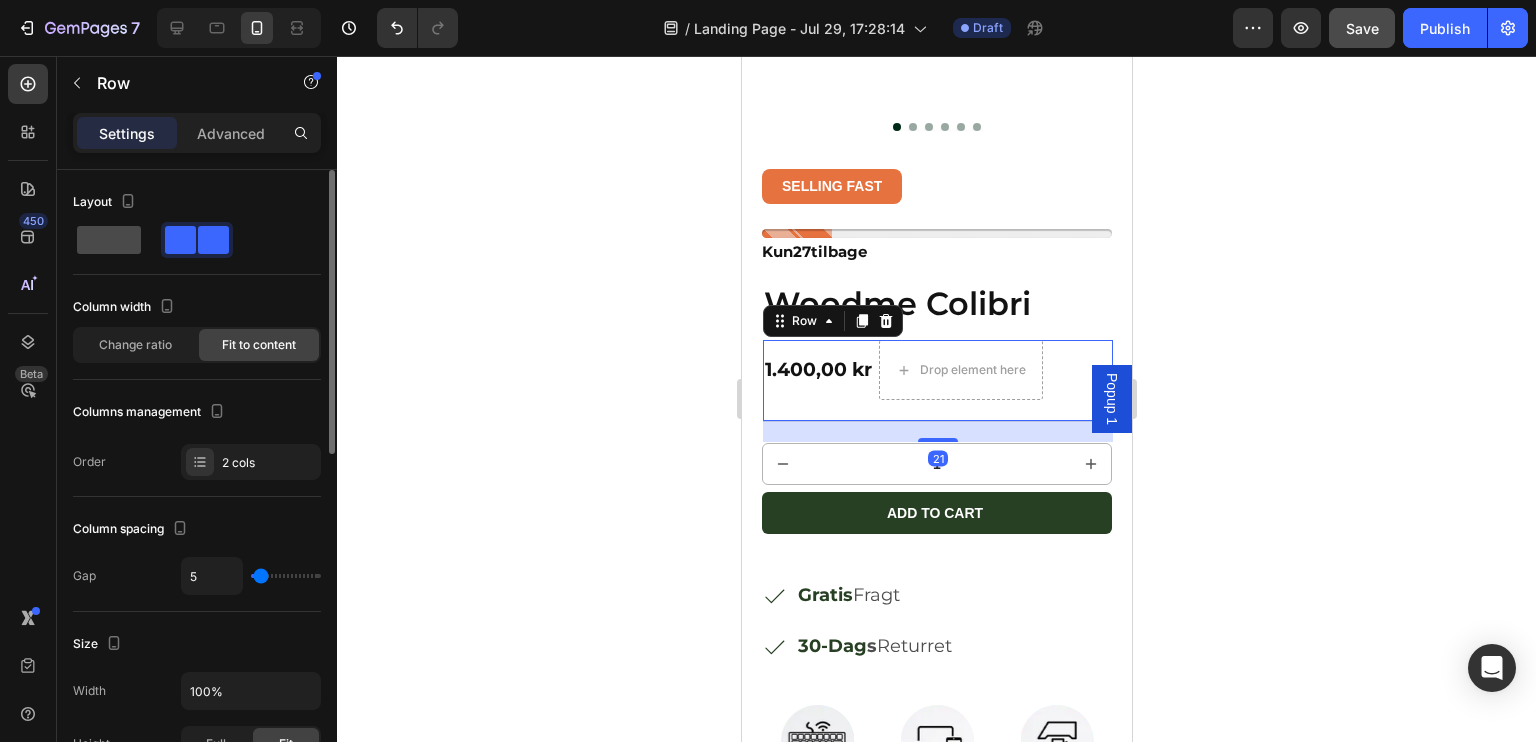click 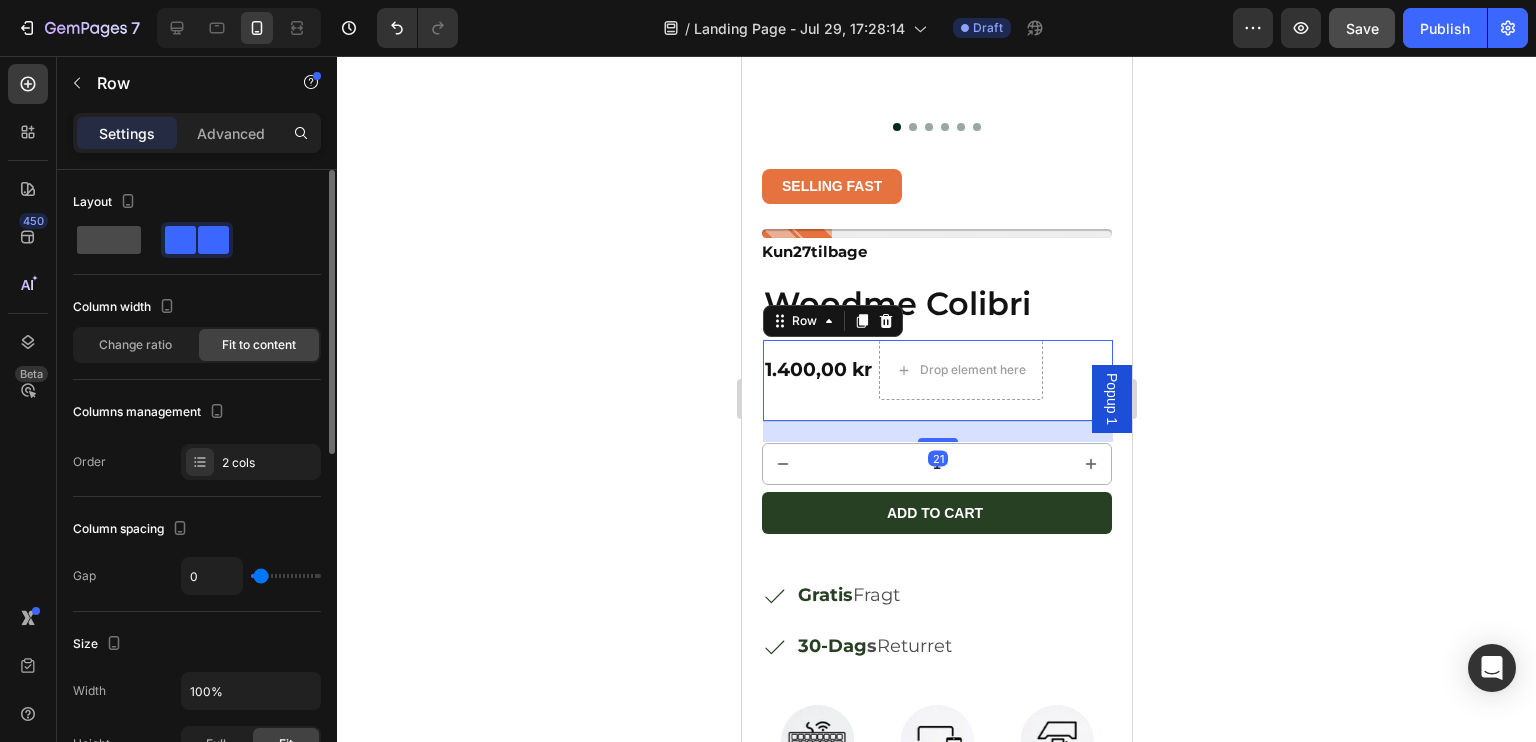 type on "0" 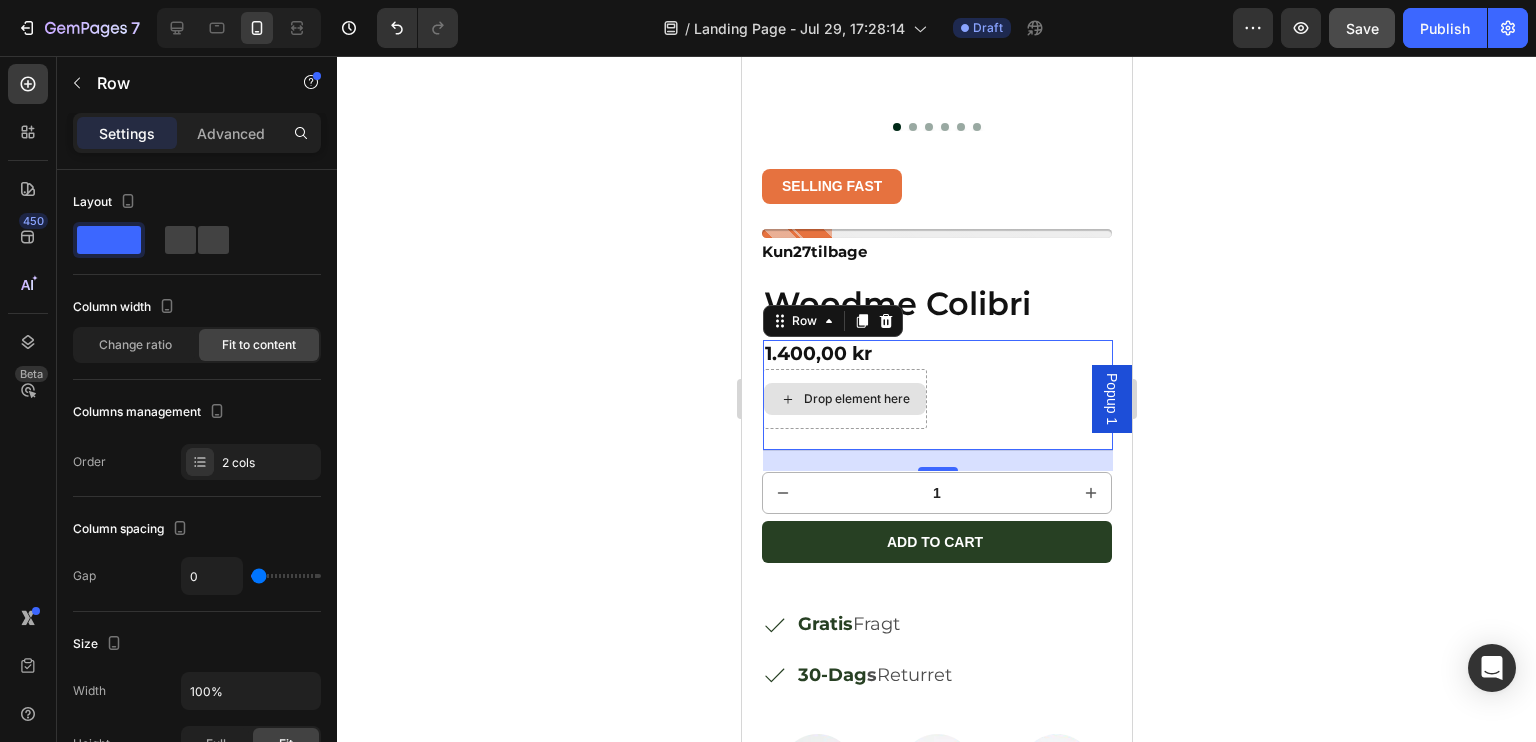 click on "Drop element here" at bounding box center [844, 399] 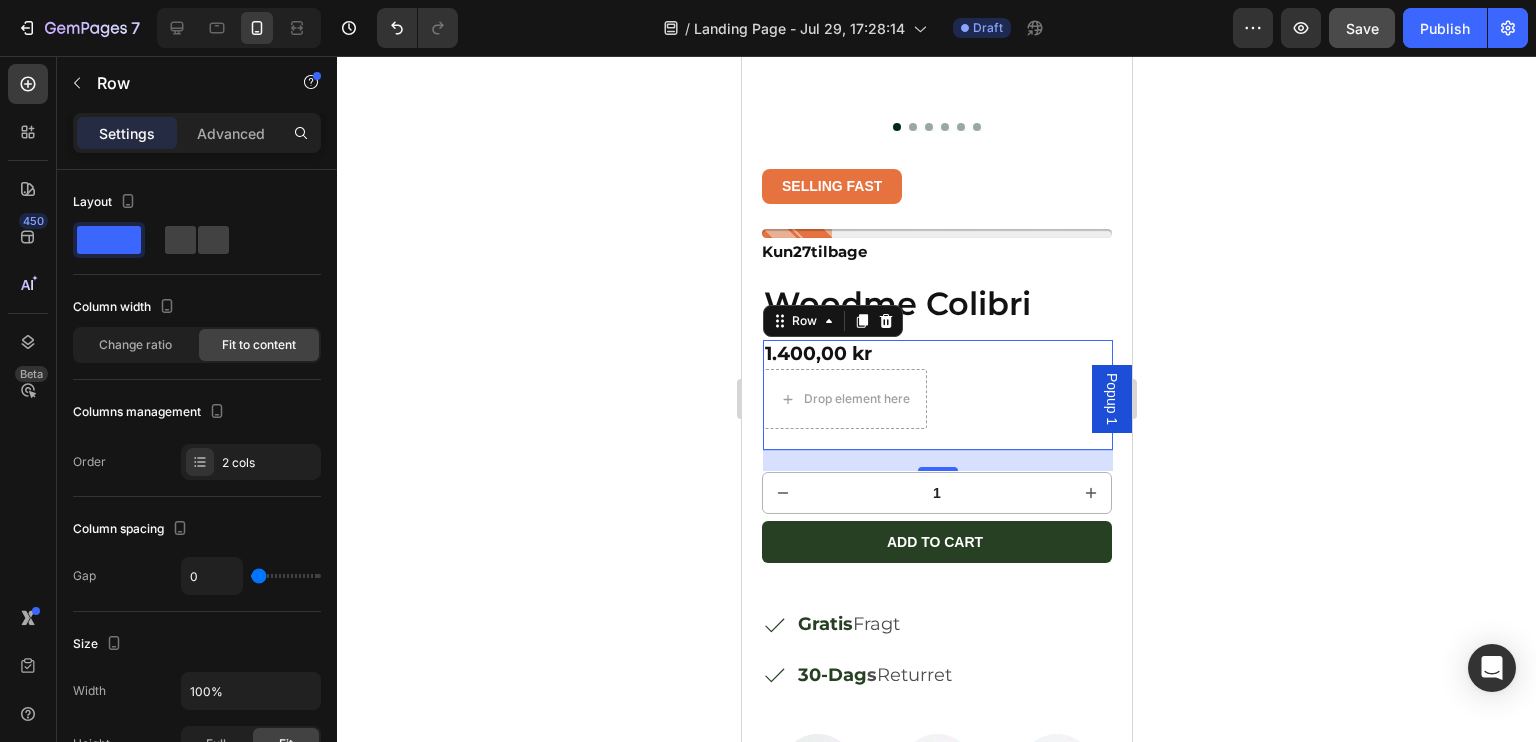 click 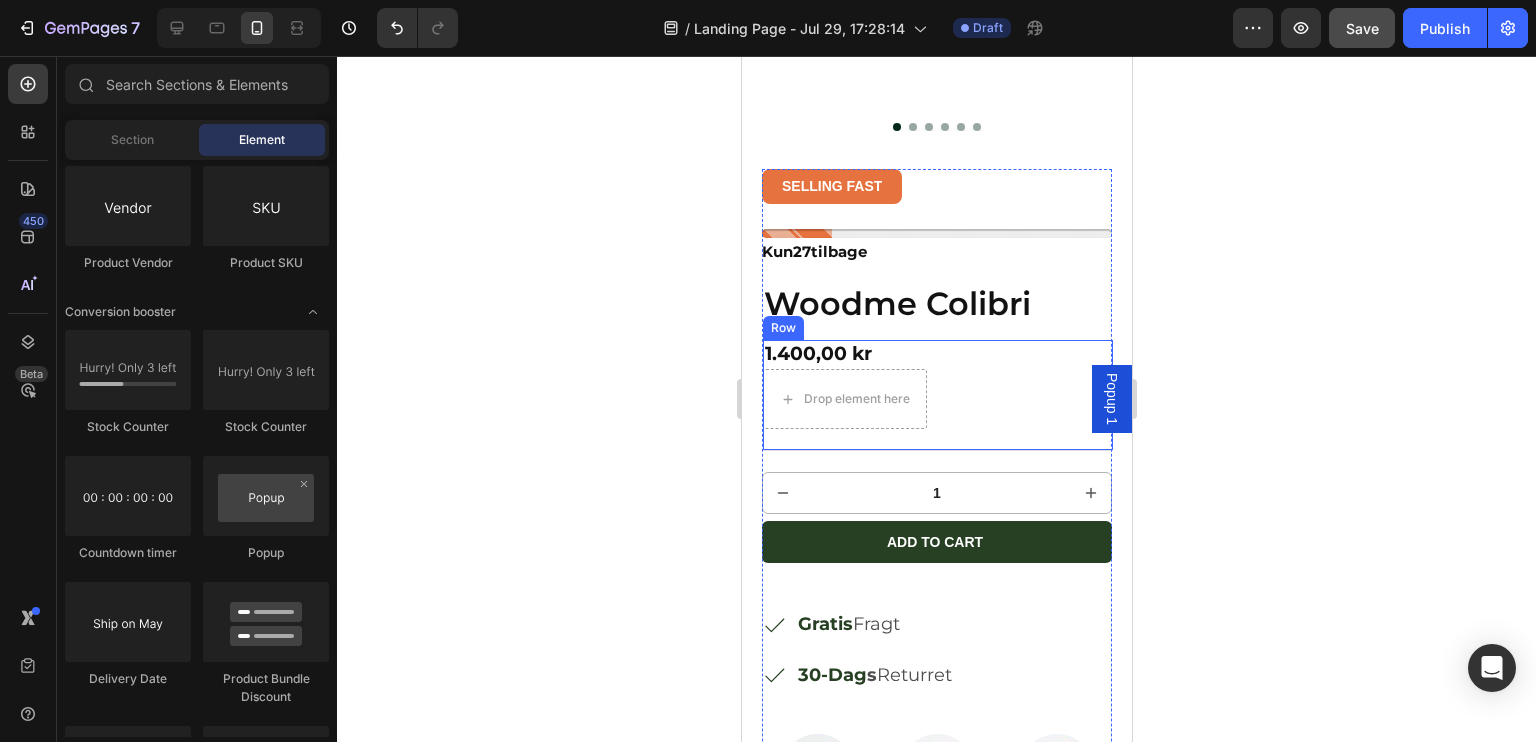 click on "1.400,00 kr Product Price Product Price
Drop element here Row" at bounding box center [937, 395] 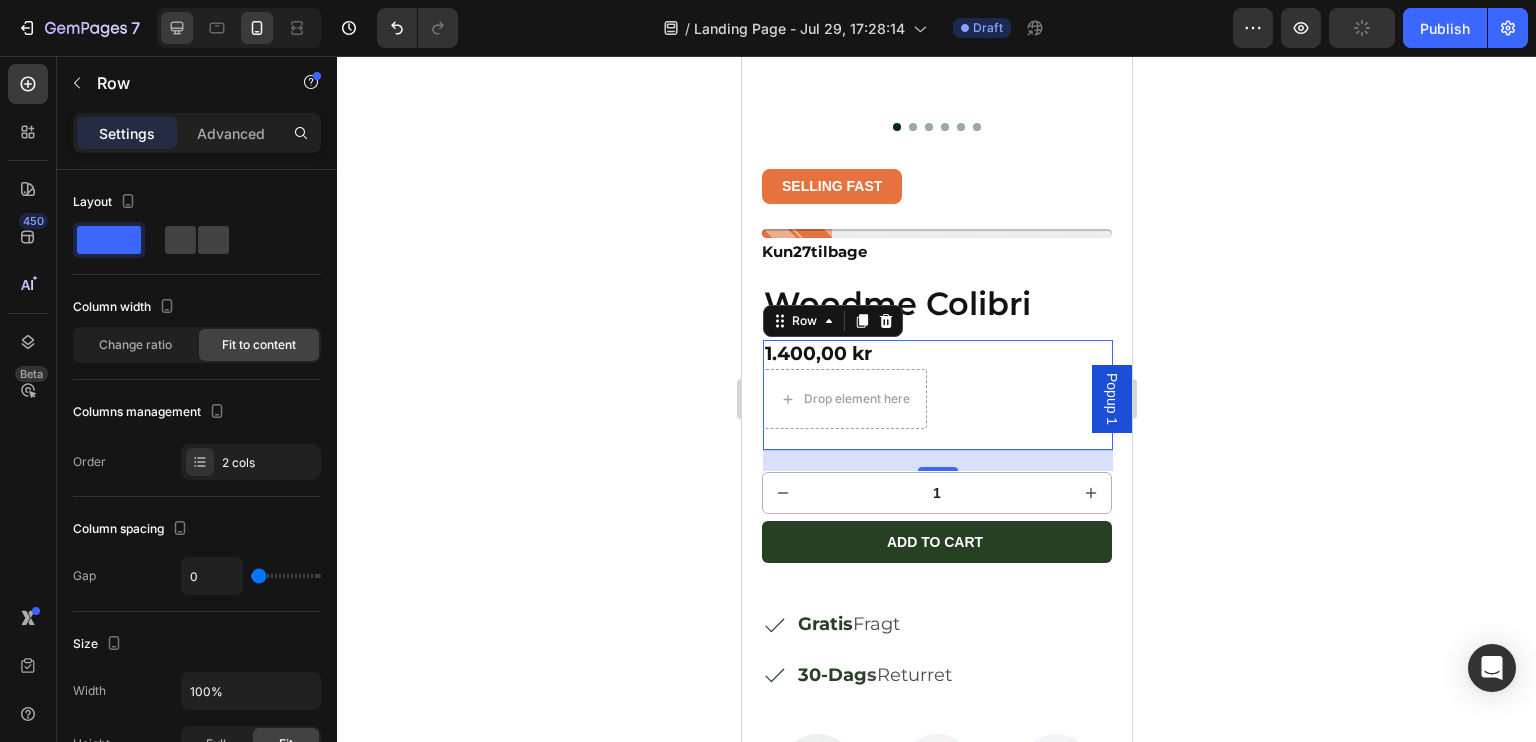 click 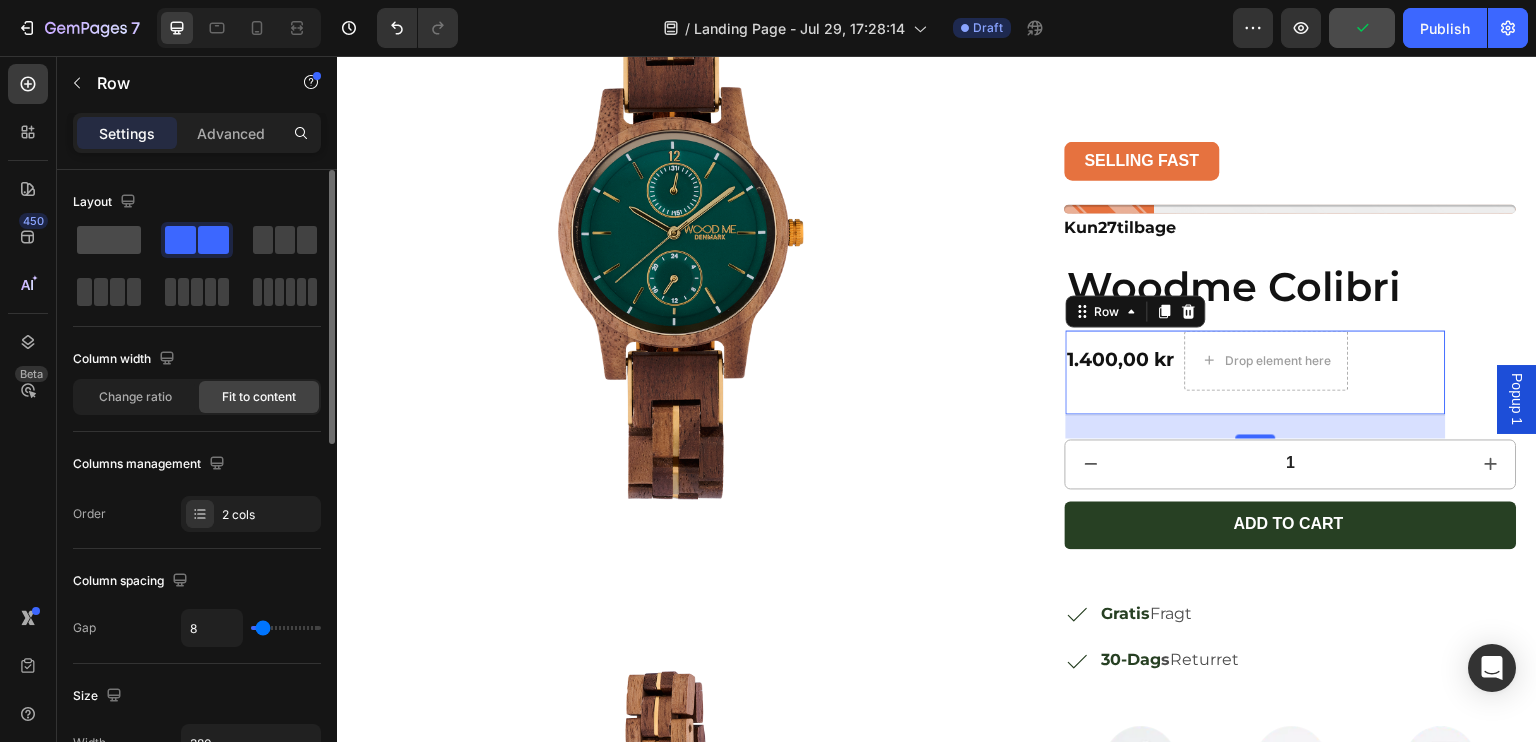 scroll, scrollTop: 239, scrollLeft: 0, axis: vertical 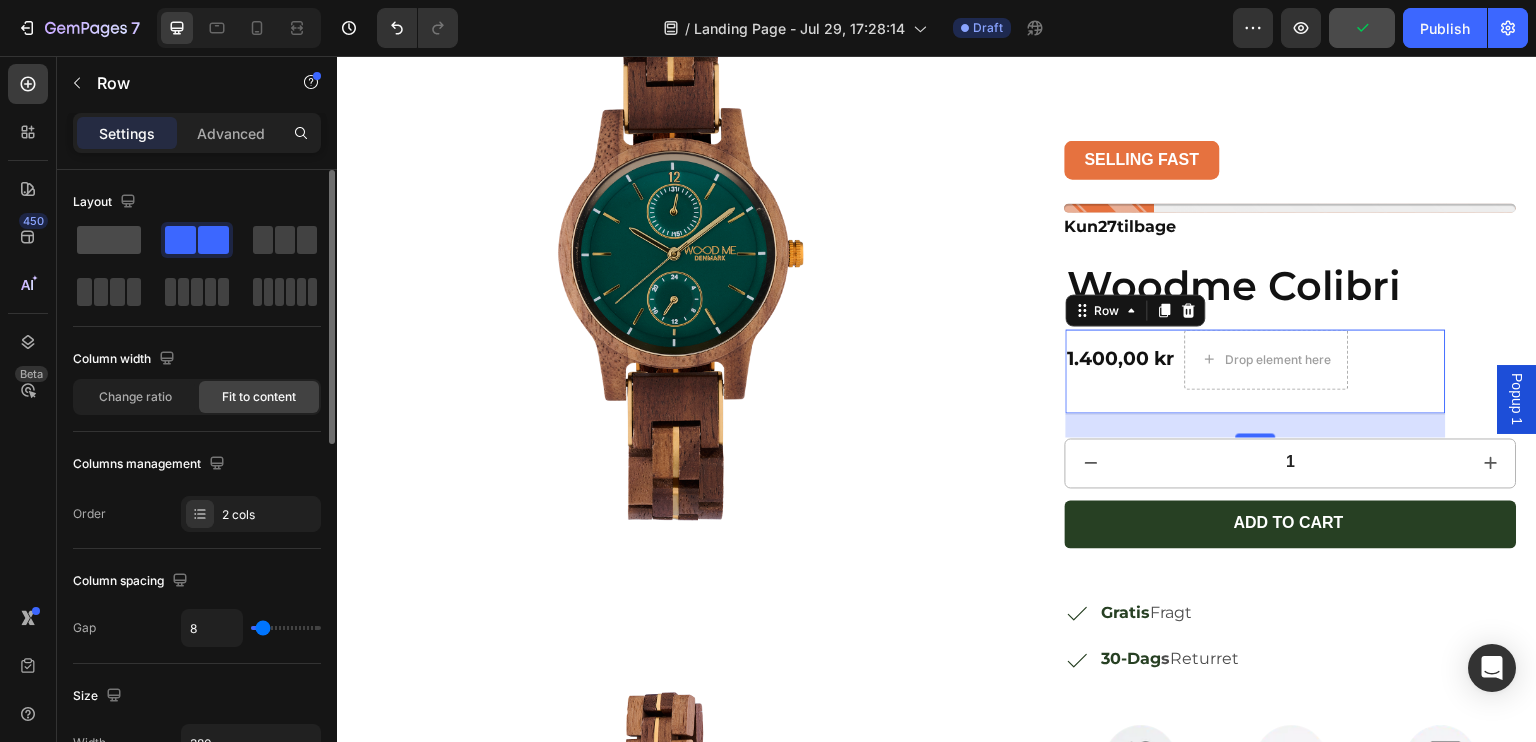 click 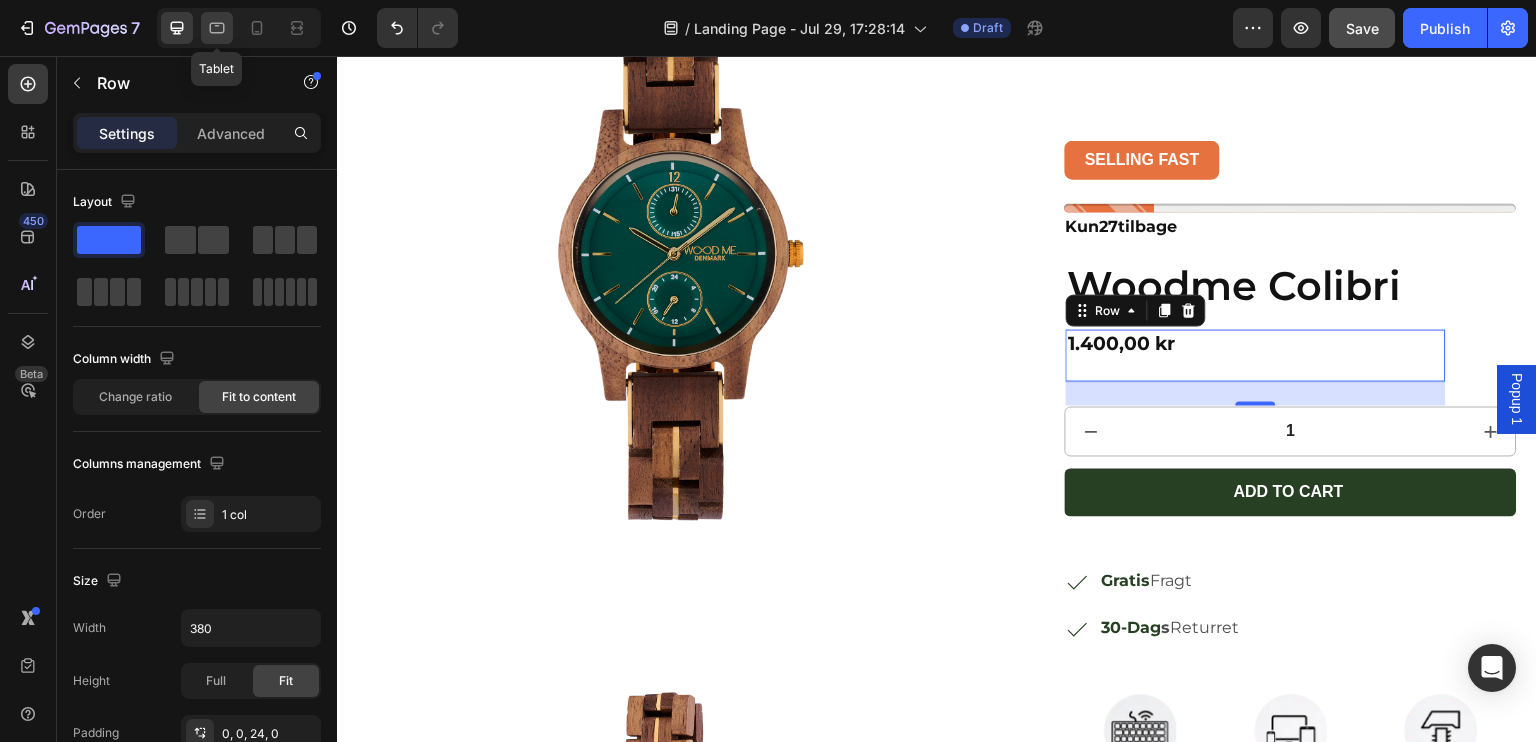 click 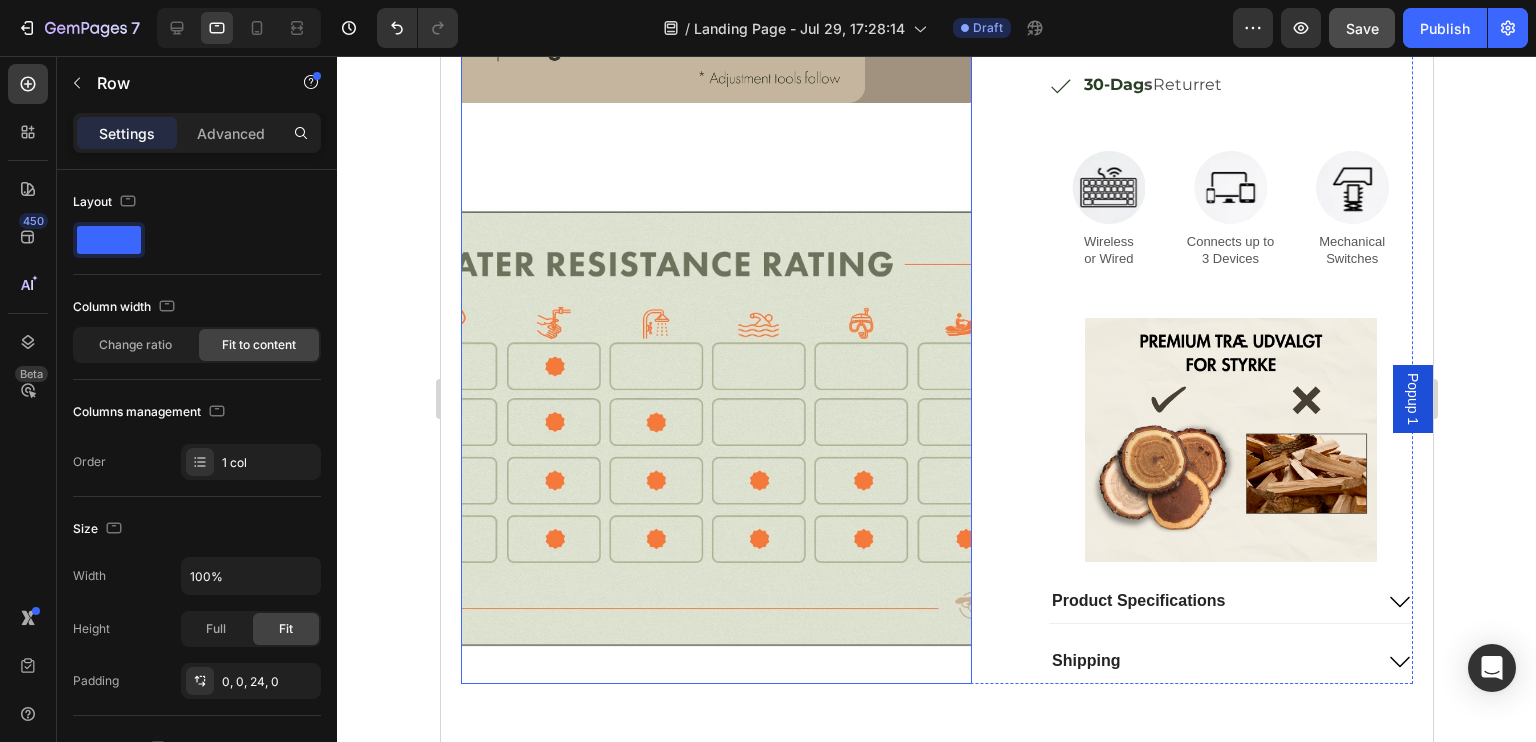 scroll, scrollTop: 2979, scrollLeft: 0, axis: vertical 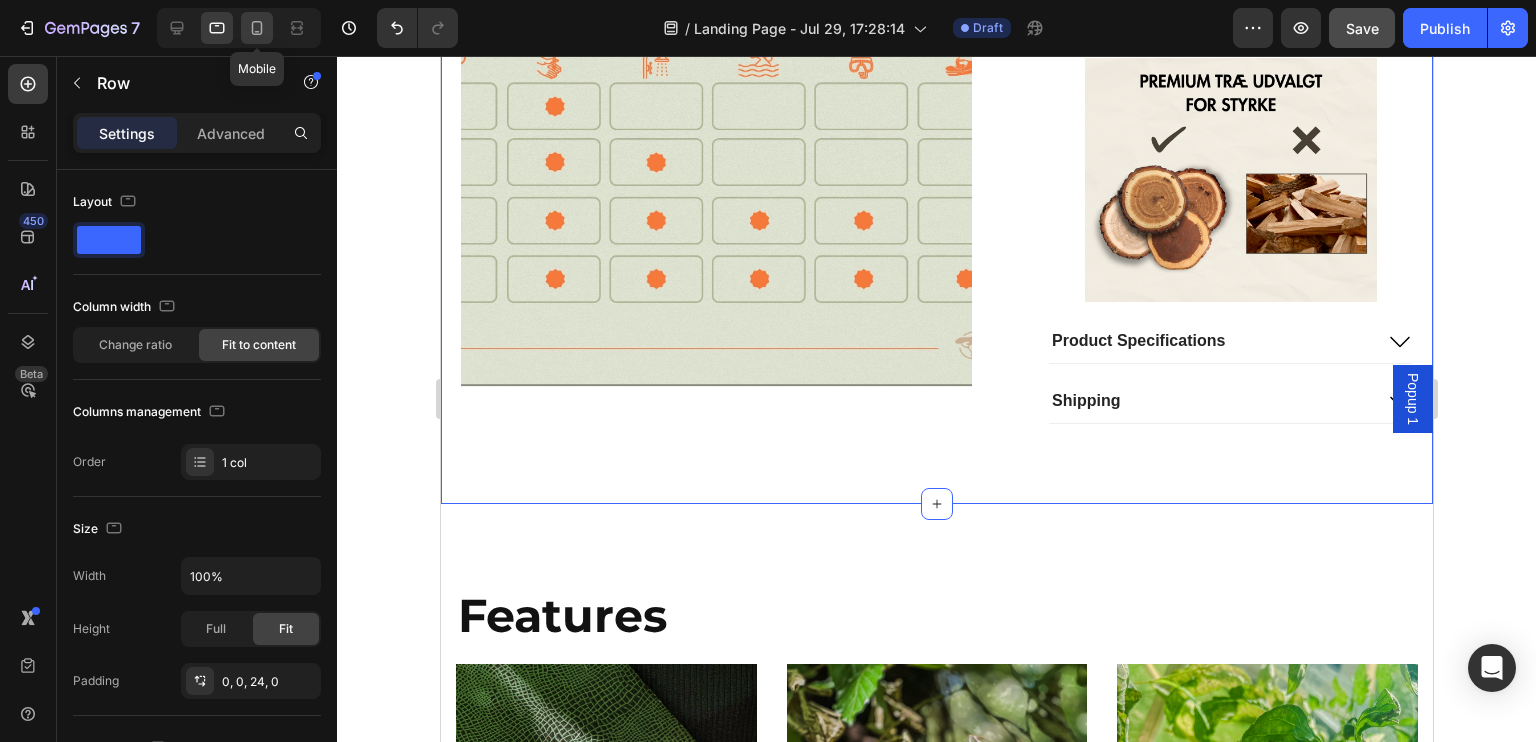 click 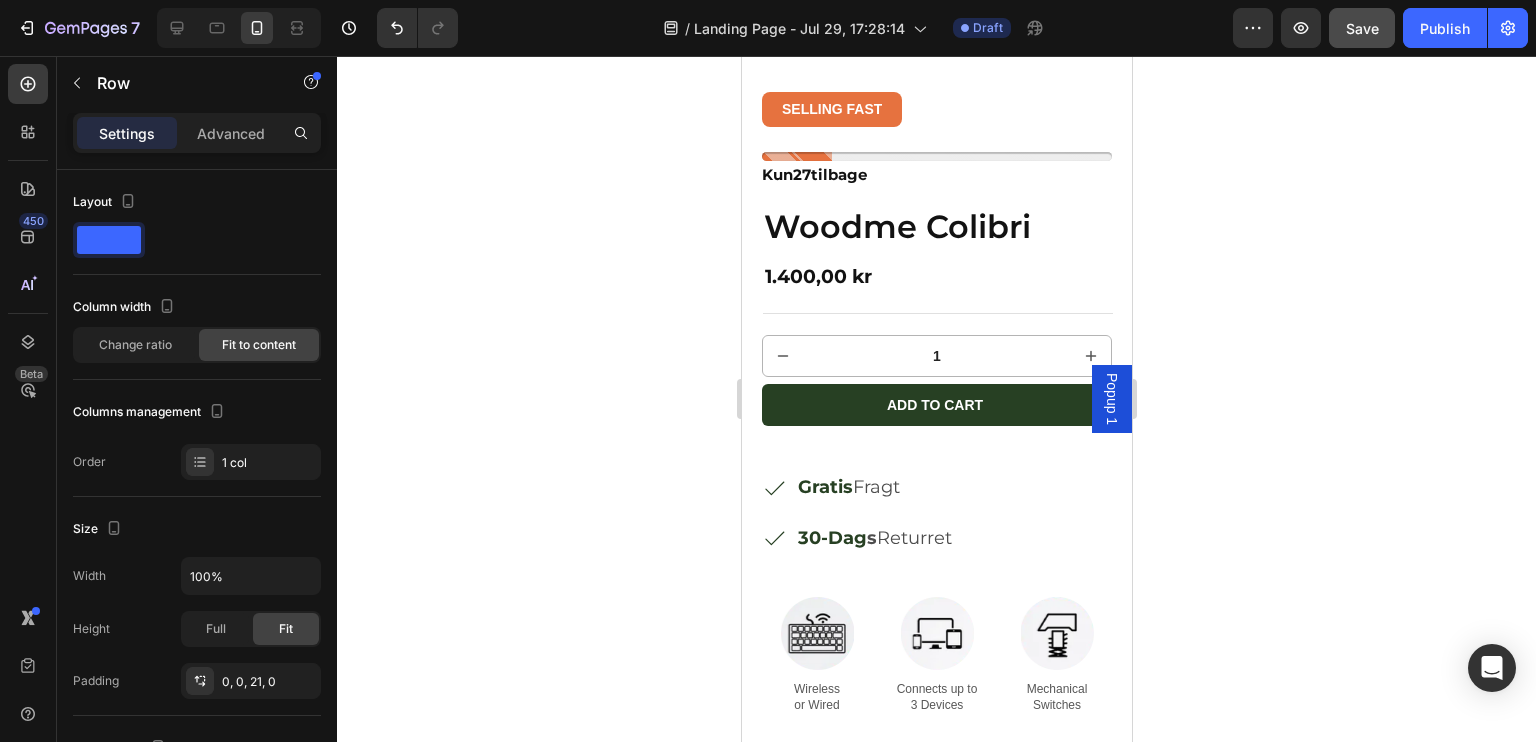 scroll, scrollTop: 830, scrollLeft: 0, axis: vertical 